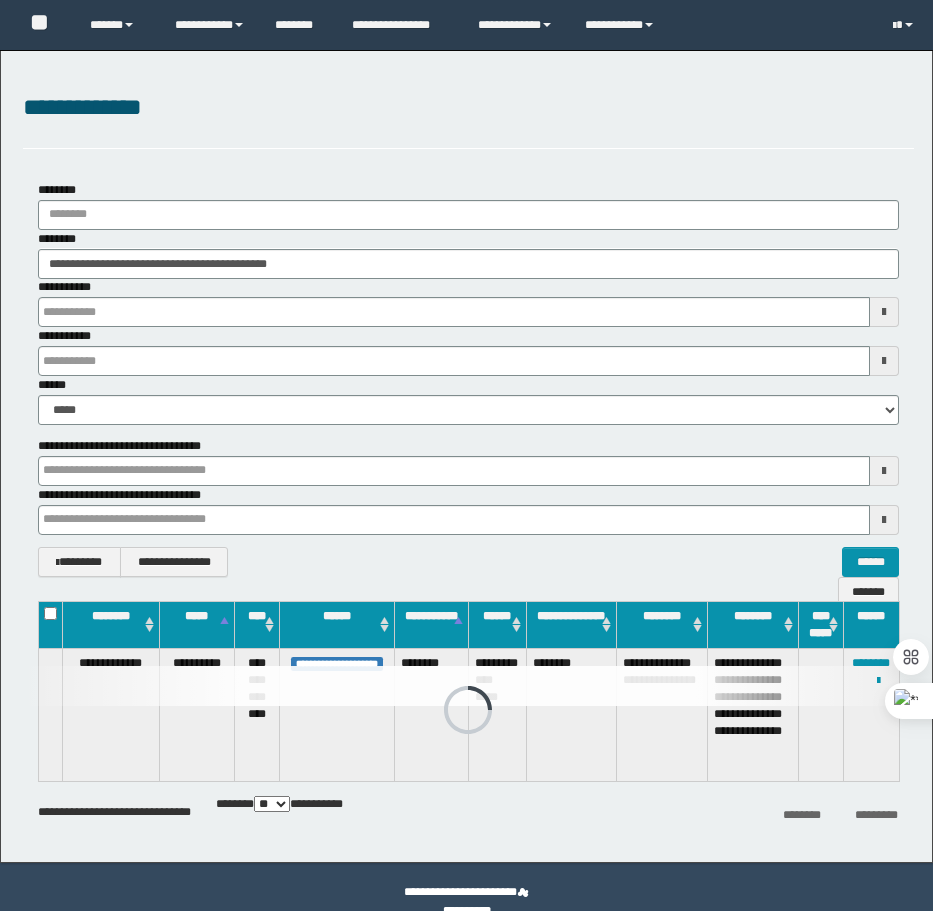 scroll, scrollTop: 0, scrollLeft: 0, axis: both 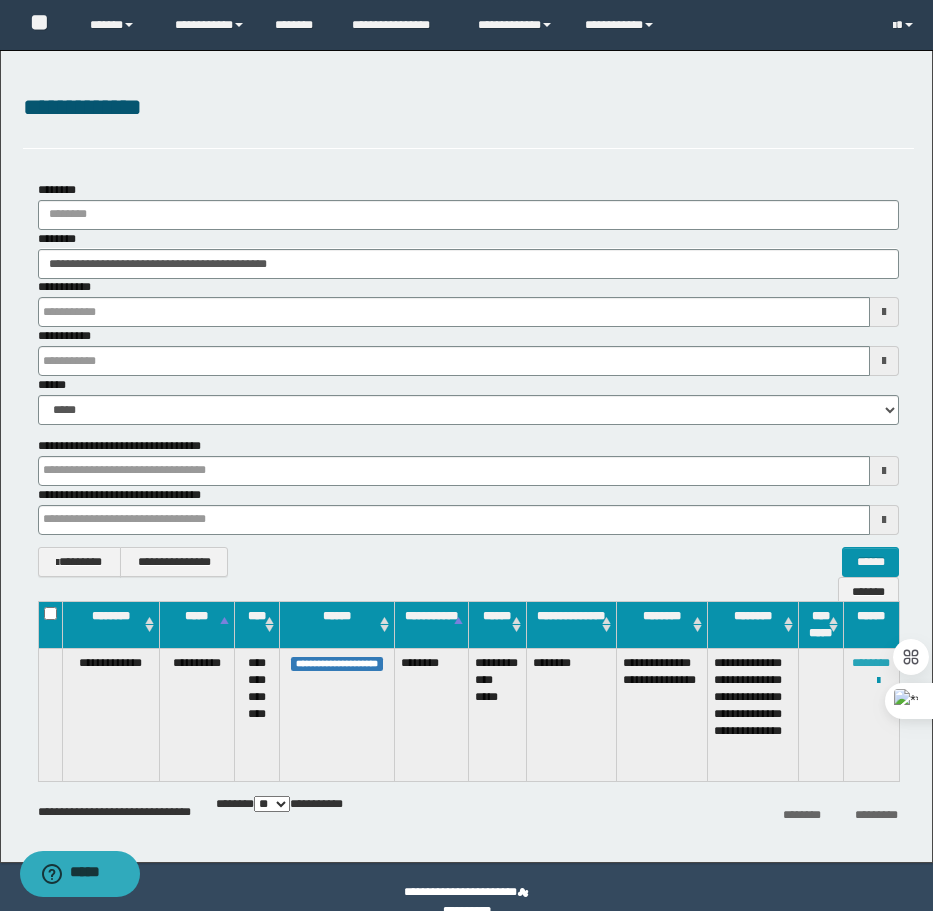 click on "********" at bounding box center (871, 663) 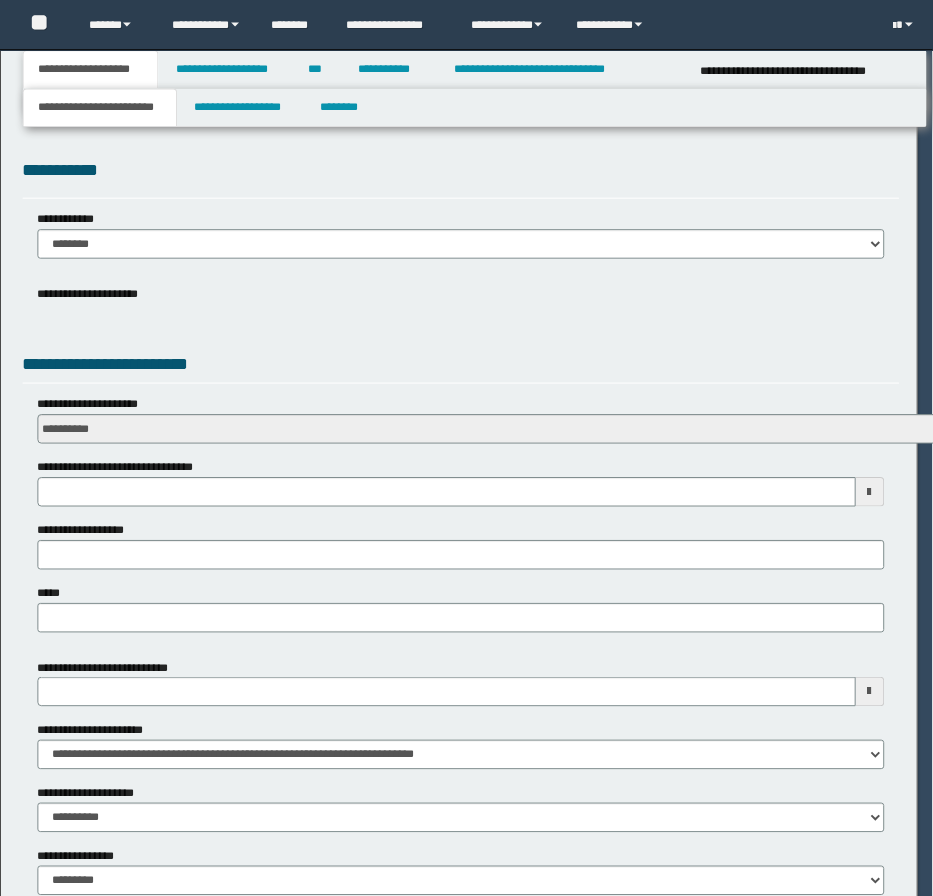 scroll, scrollTop: 0, scrollLeft: 0, axis: both 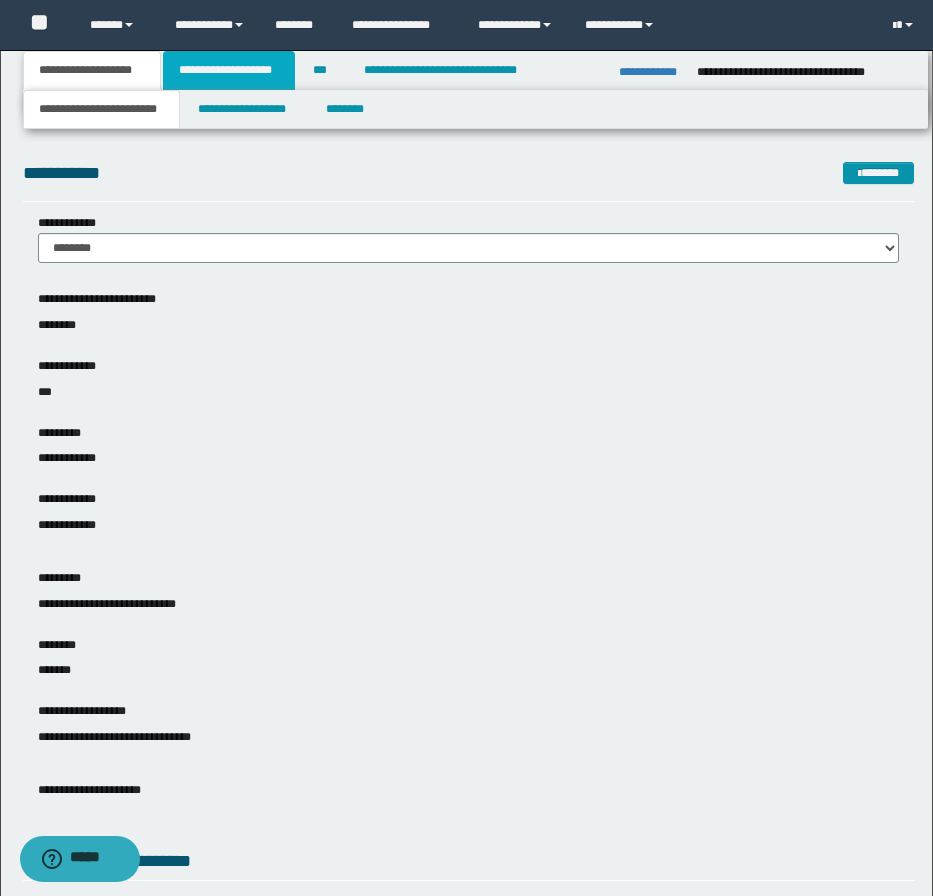 click on "**********" at bounding box center [229, 70] 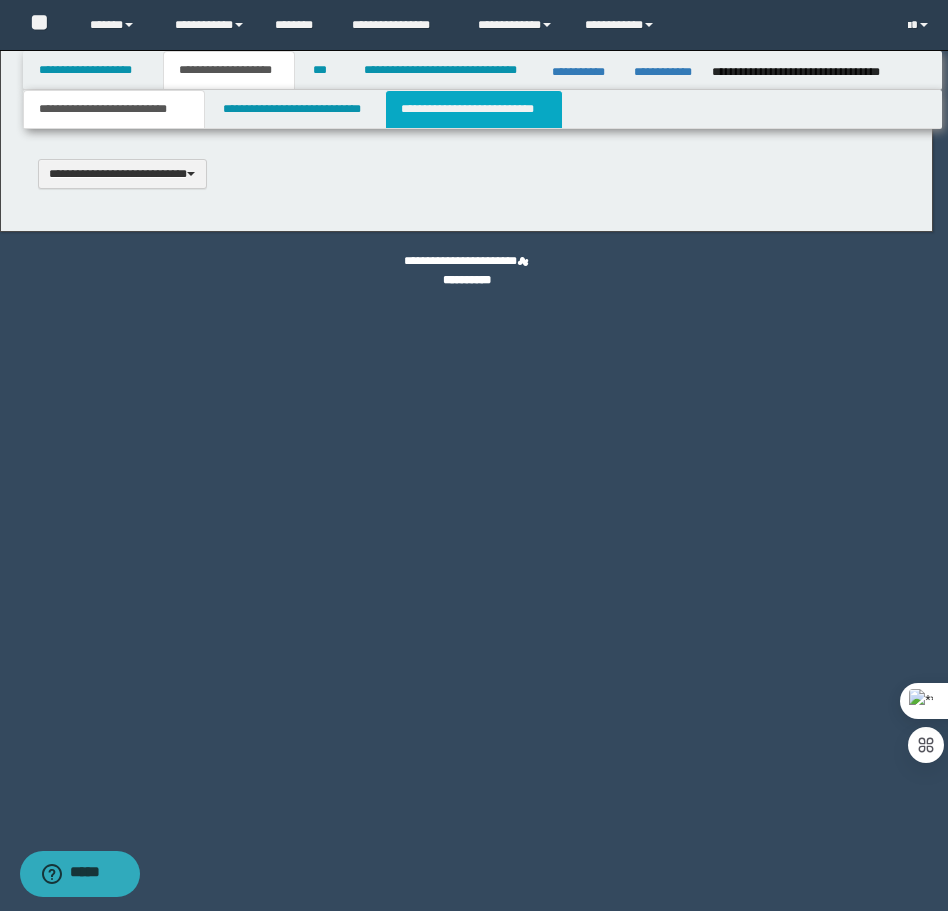 scroll, scrollTop: 0, scrollLeft: 0, axis: both 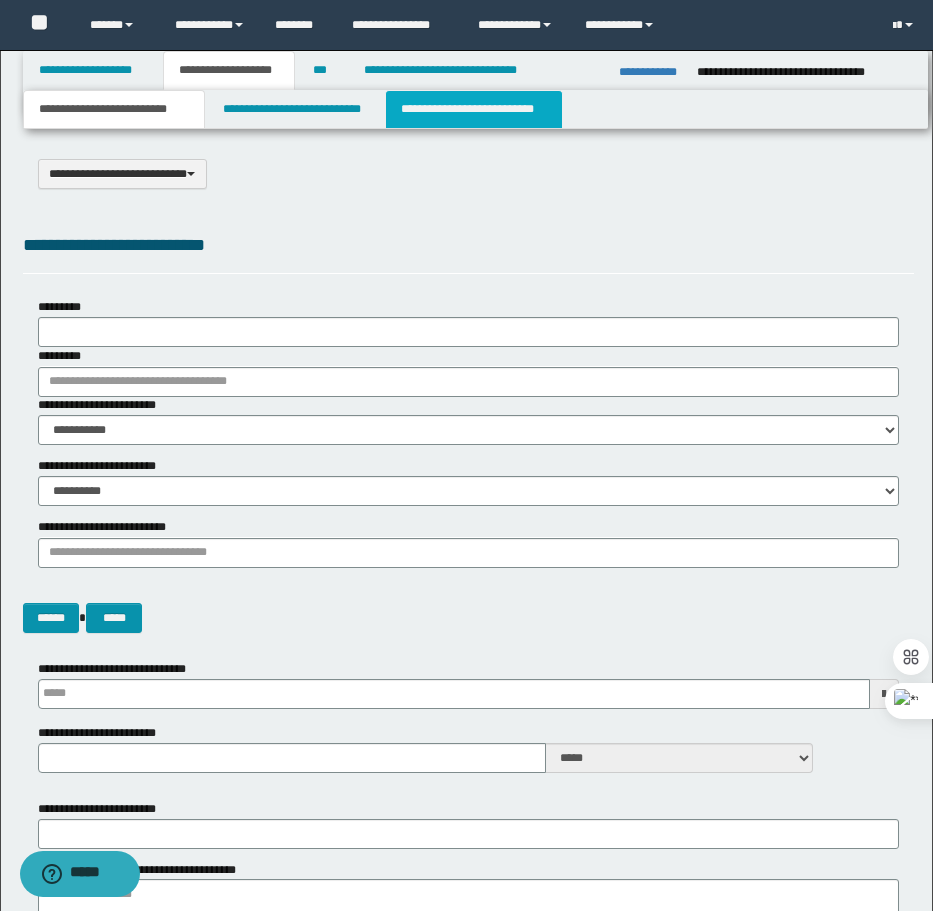 click on "**********" at bounding box center [474, 109] 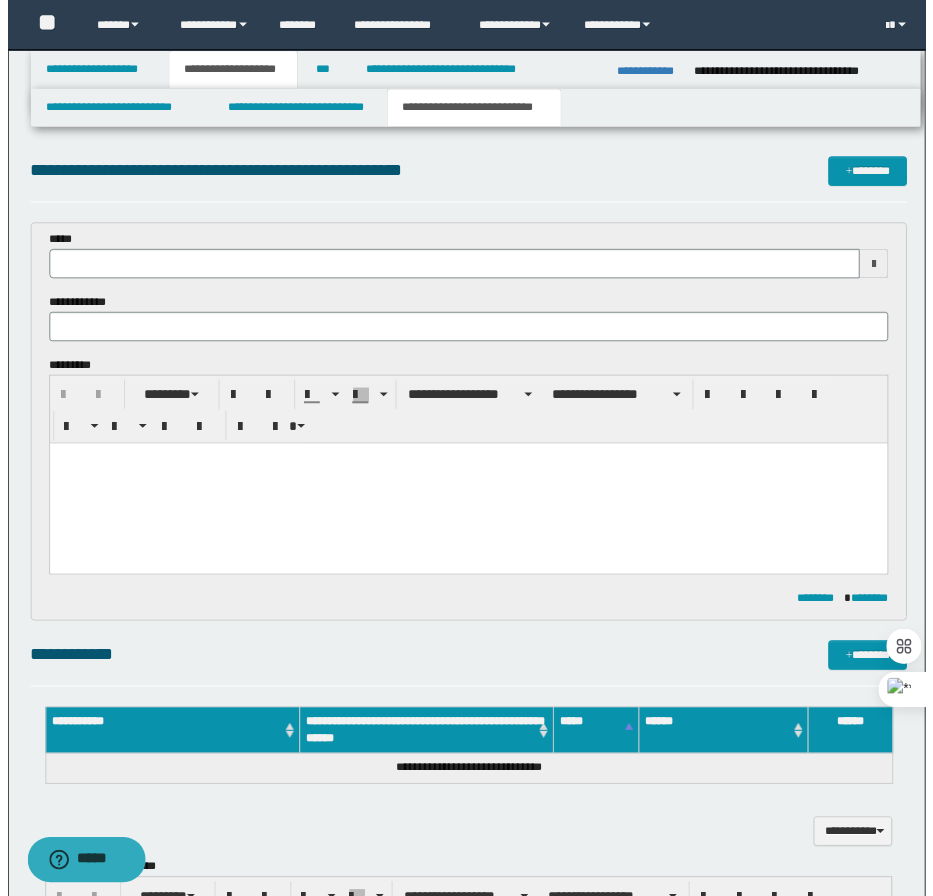 scroll, scrollTop: 300, scrollLeft: 0, axis: vertical 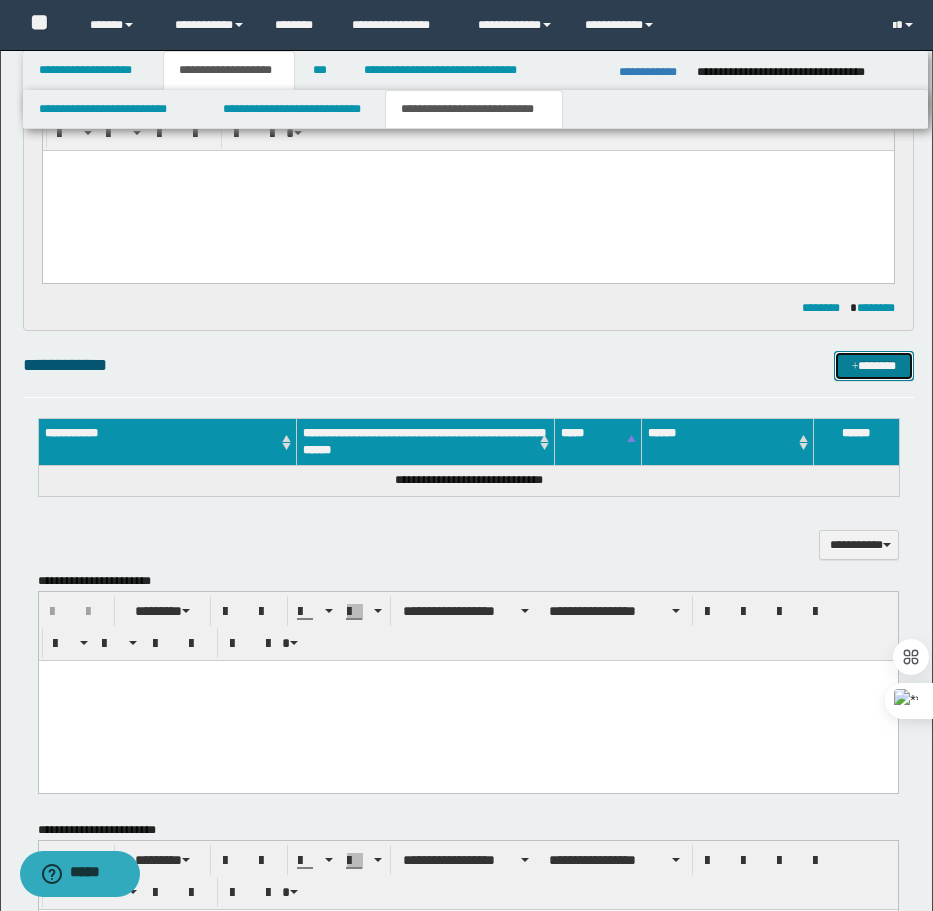 click on "*******" at bounding box center [874, 366] 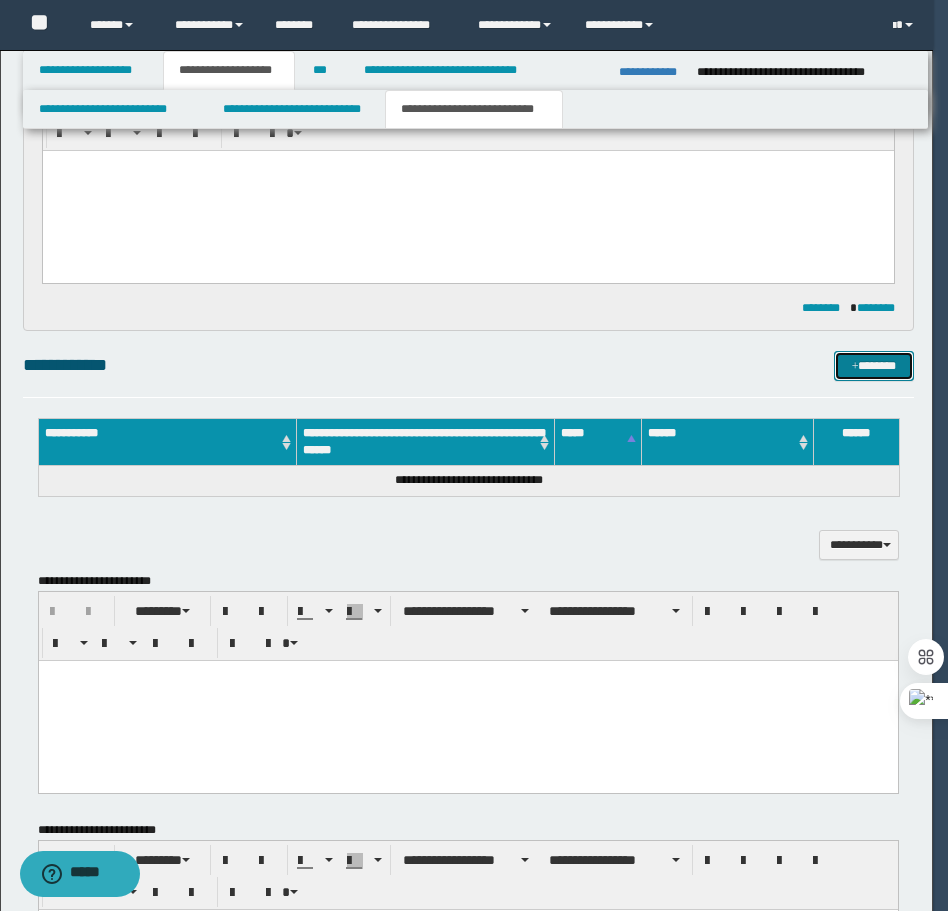 type 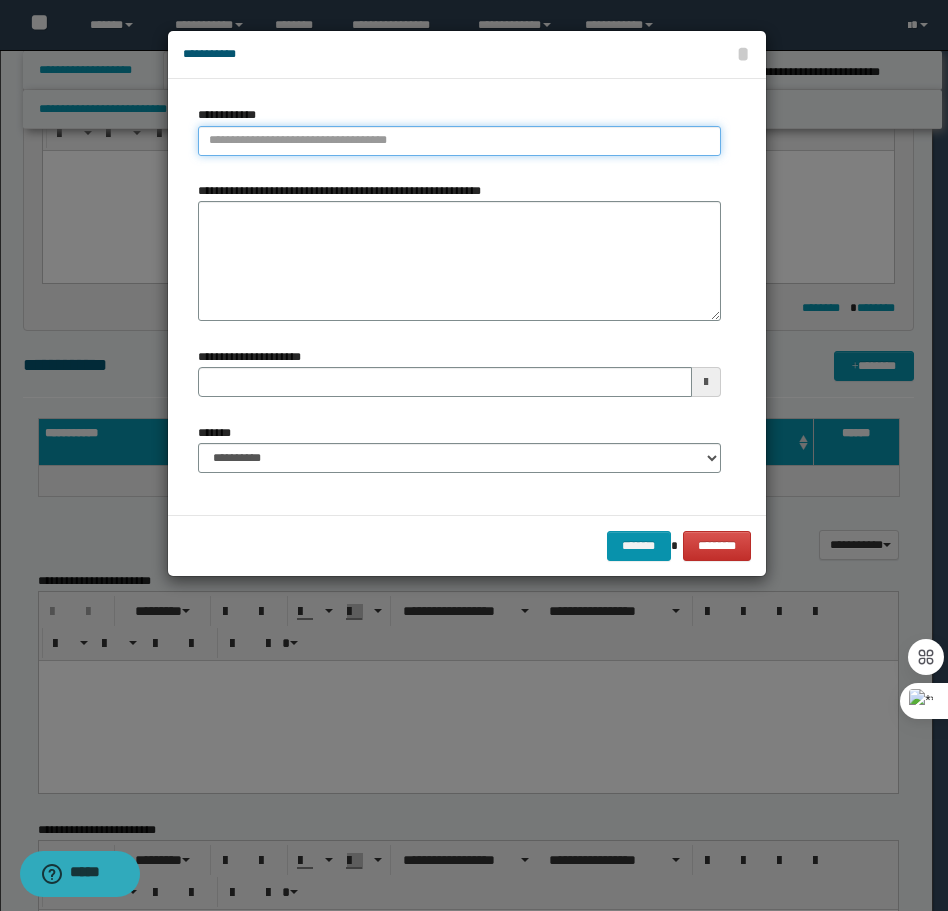 click on "**********" at bounding box center (459, 141) 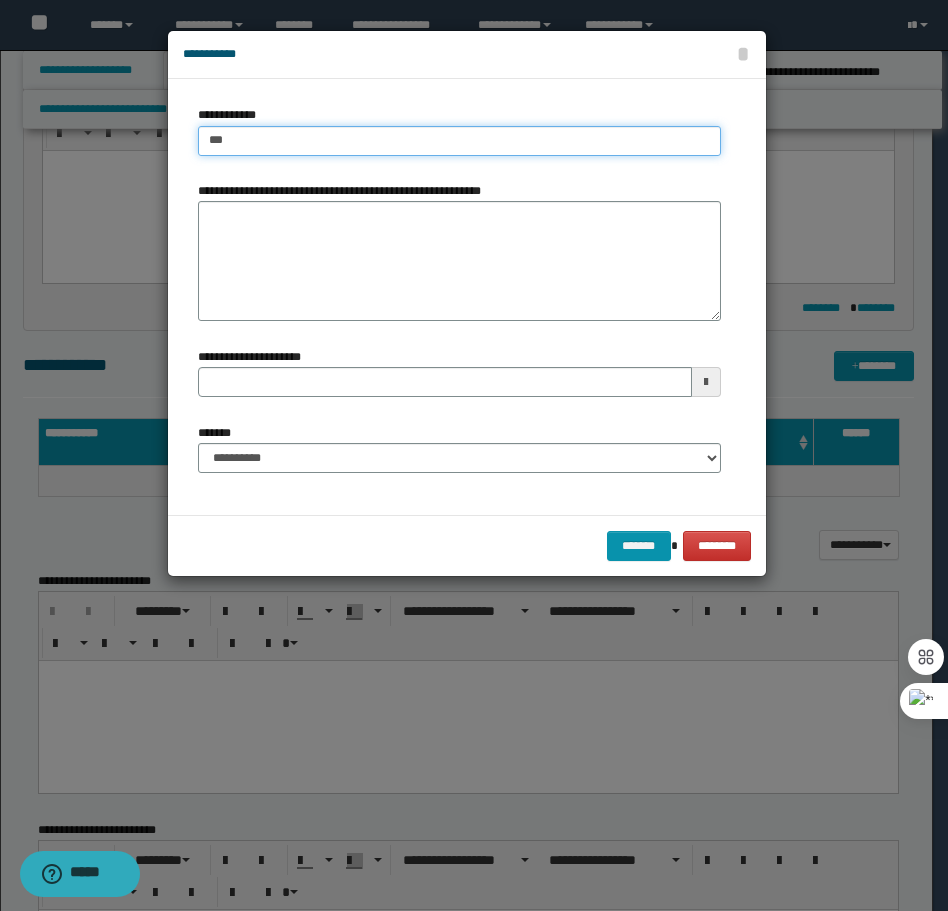 type on "****" 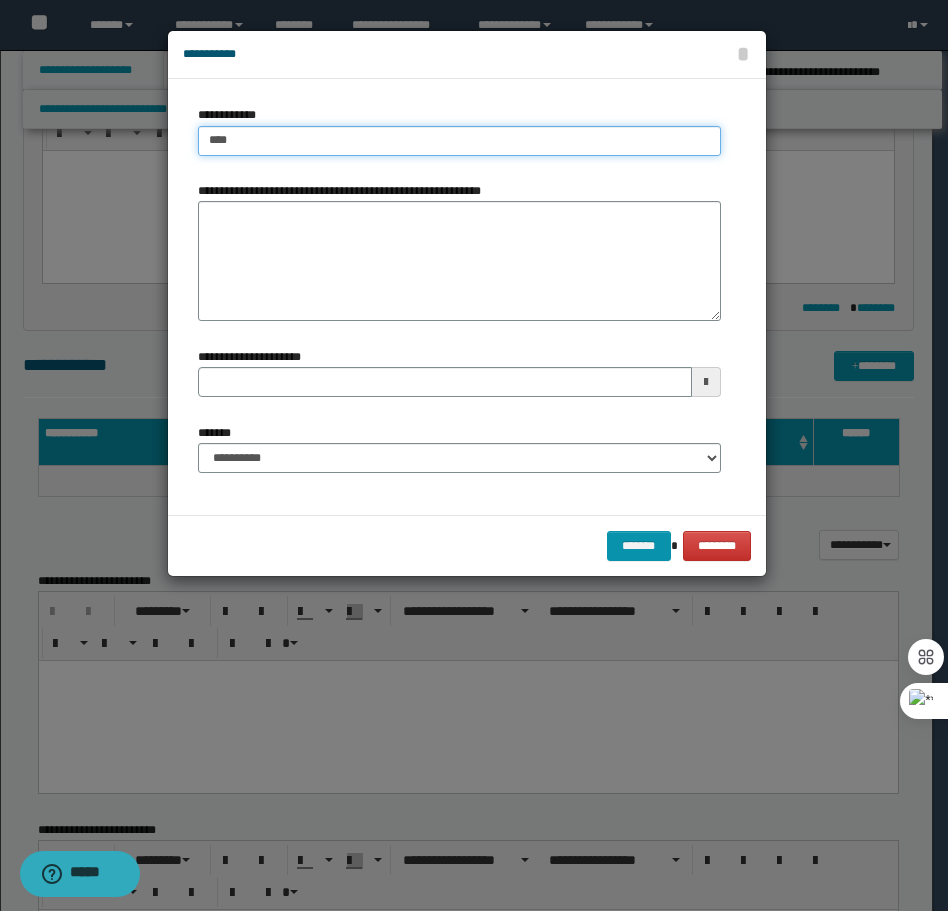 type on "****" 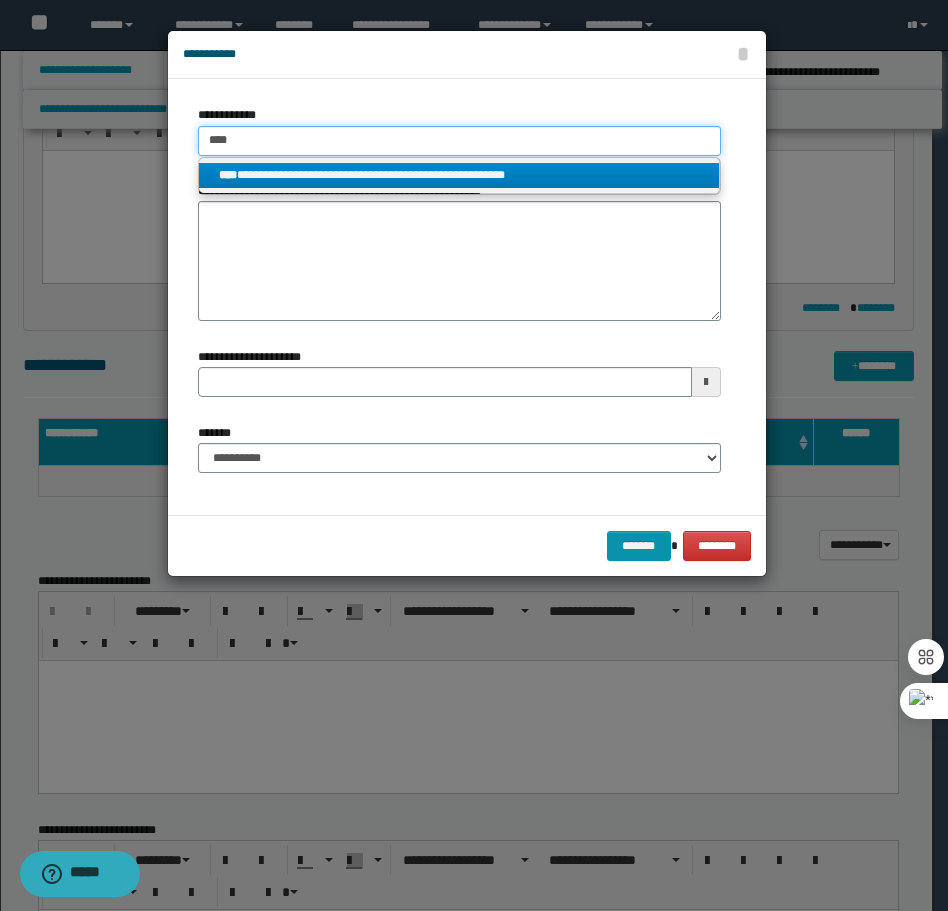 type on "****" 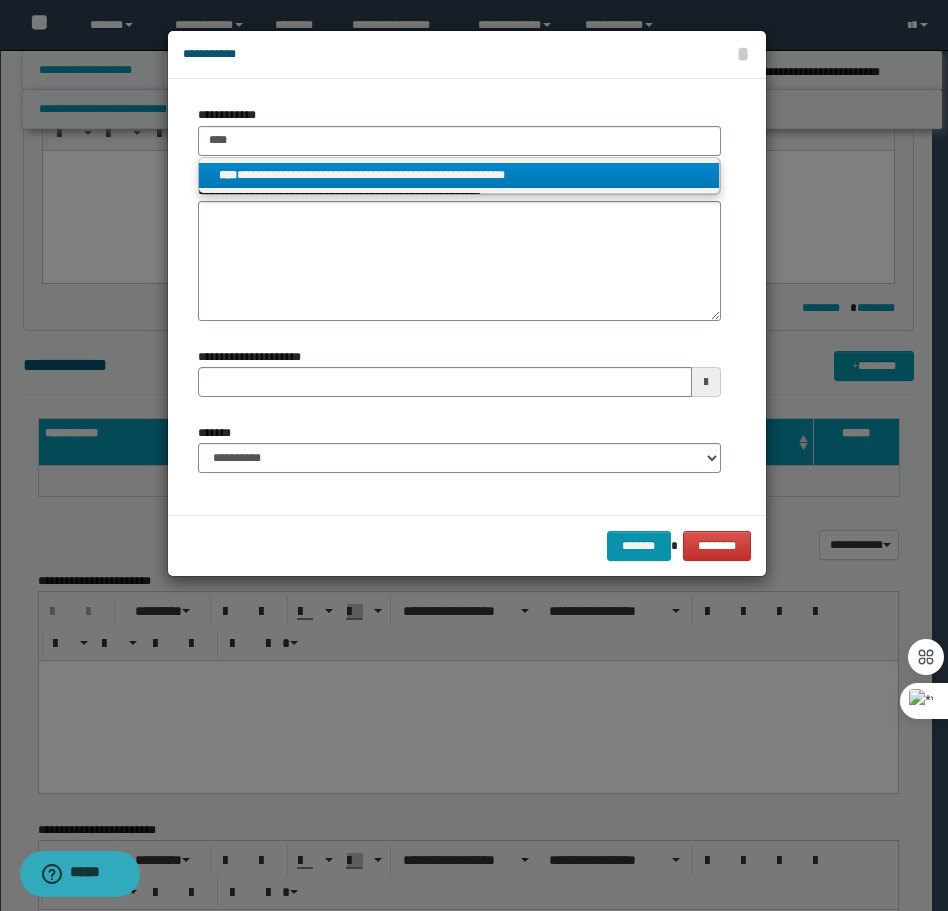click on "**********" at bounding box center (459, 175) 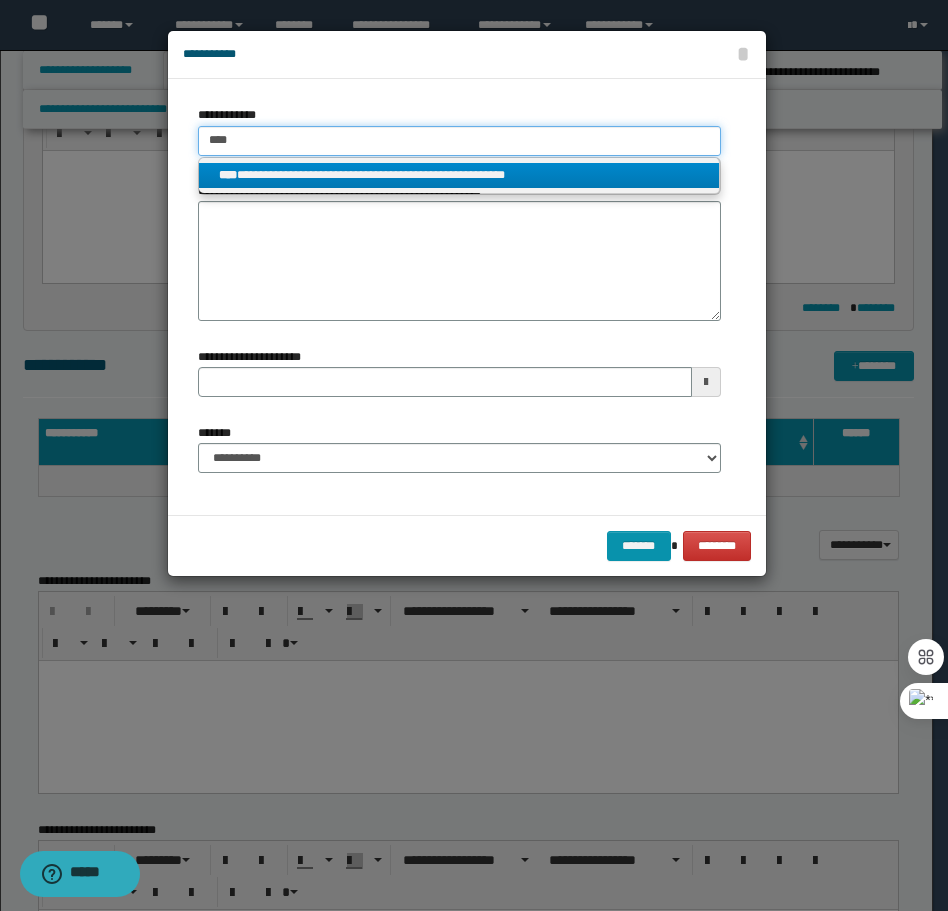 type 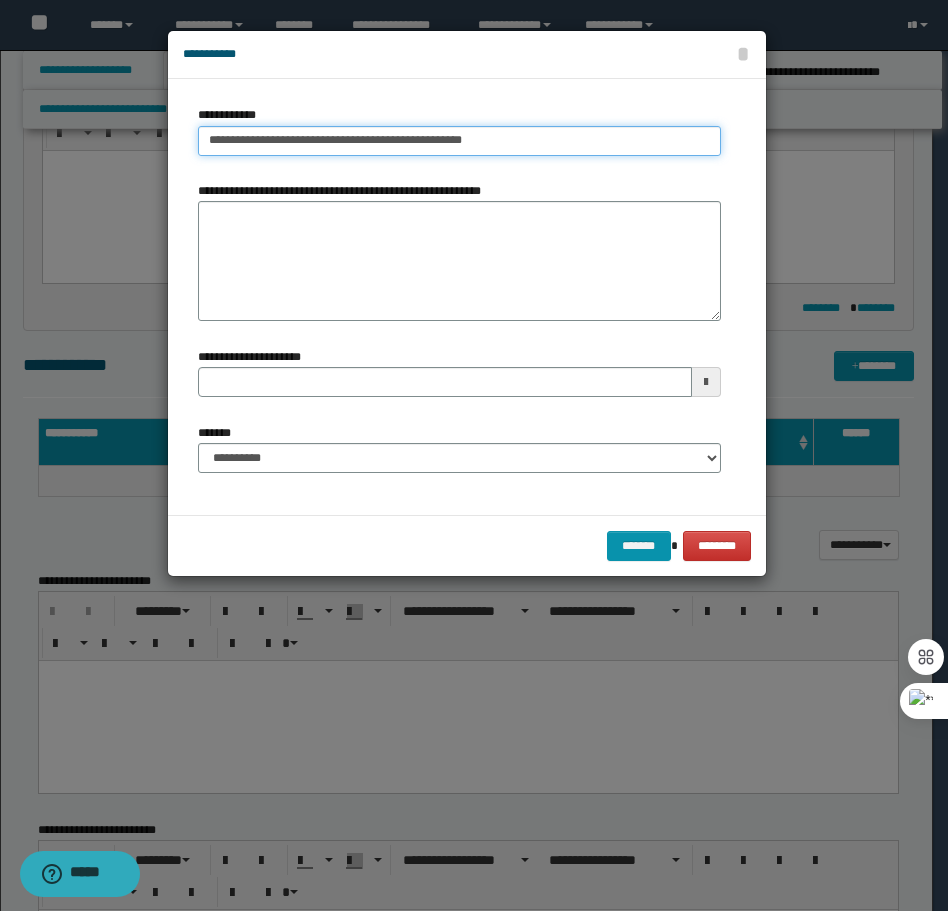 click on "**********" at bounding box center [459, 141] 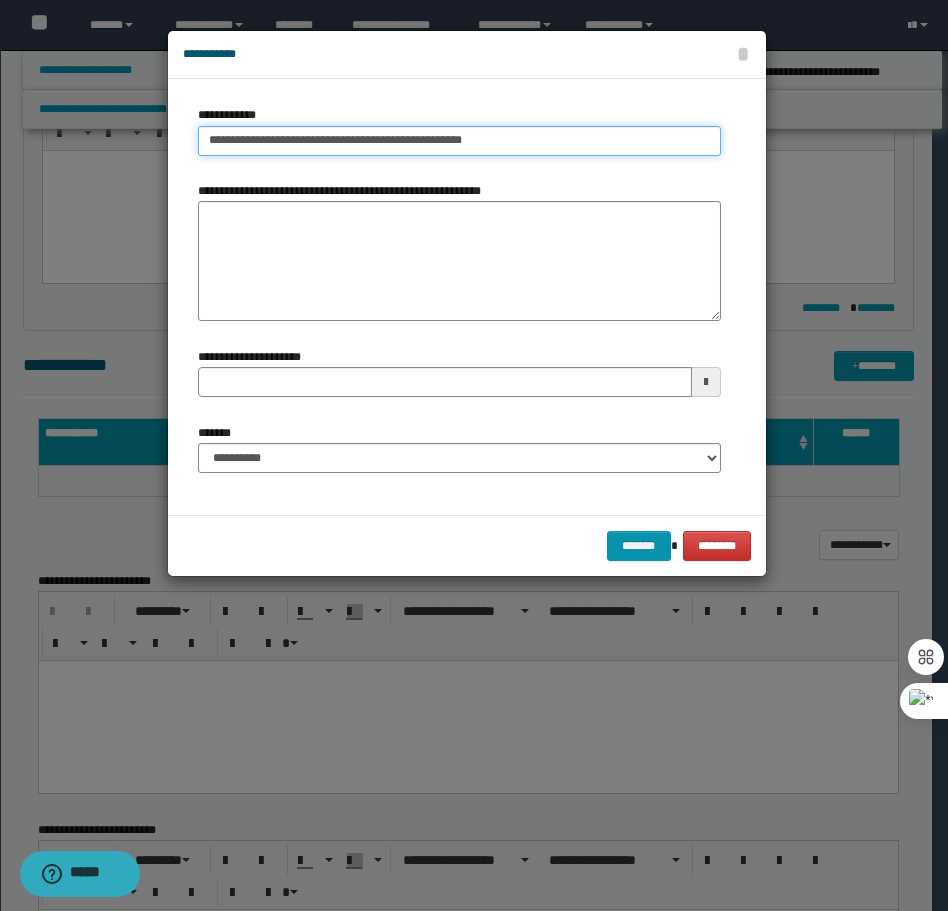 type on "**********" 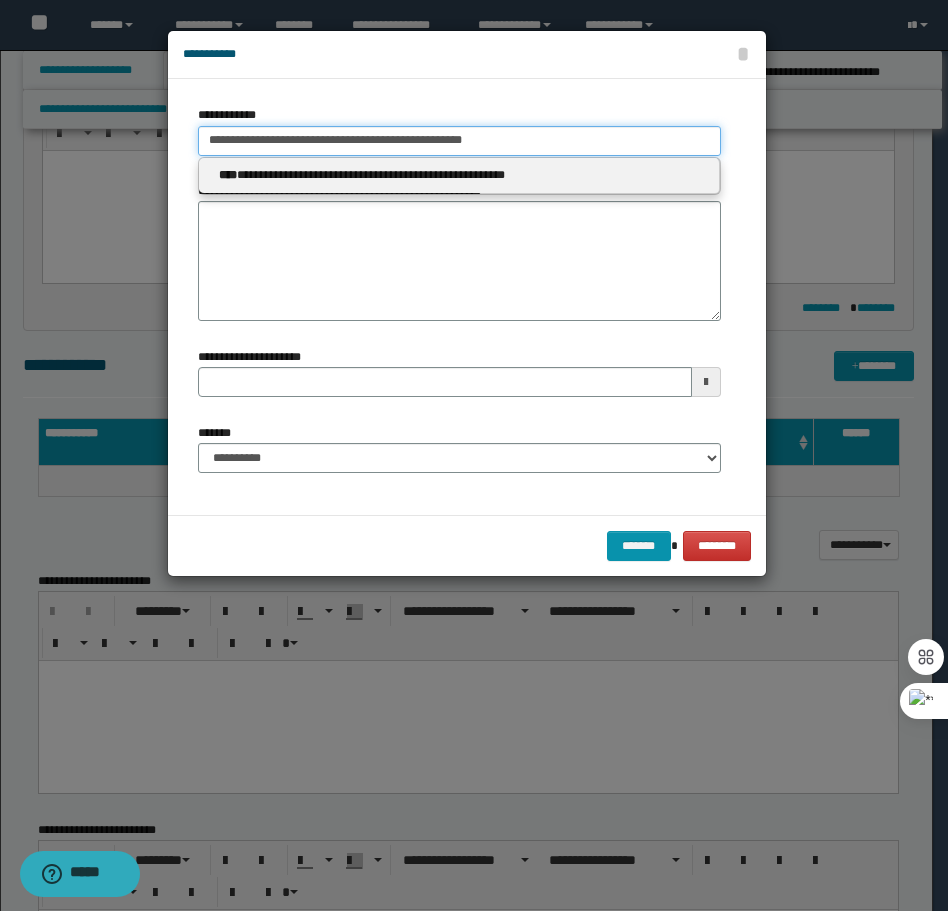 type 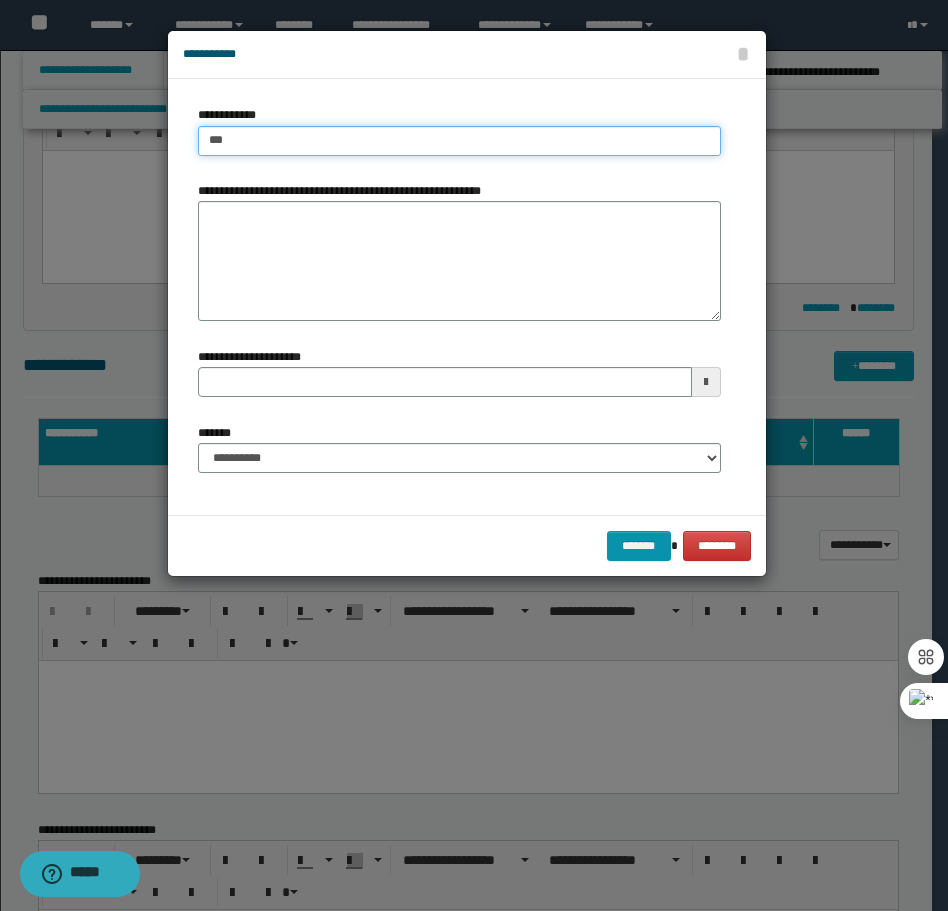type on "****" 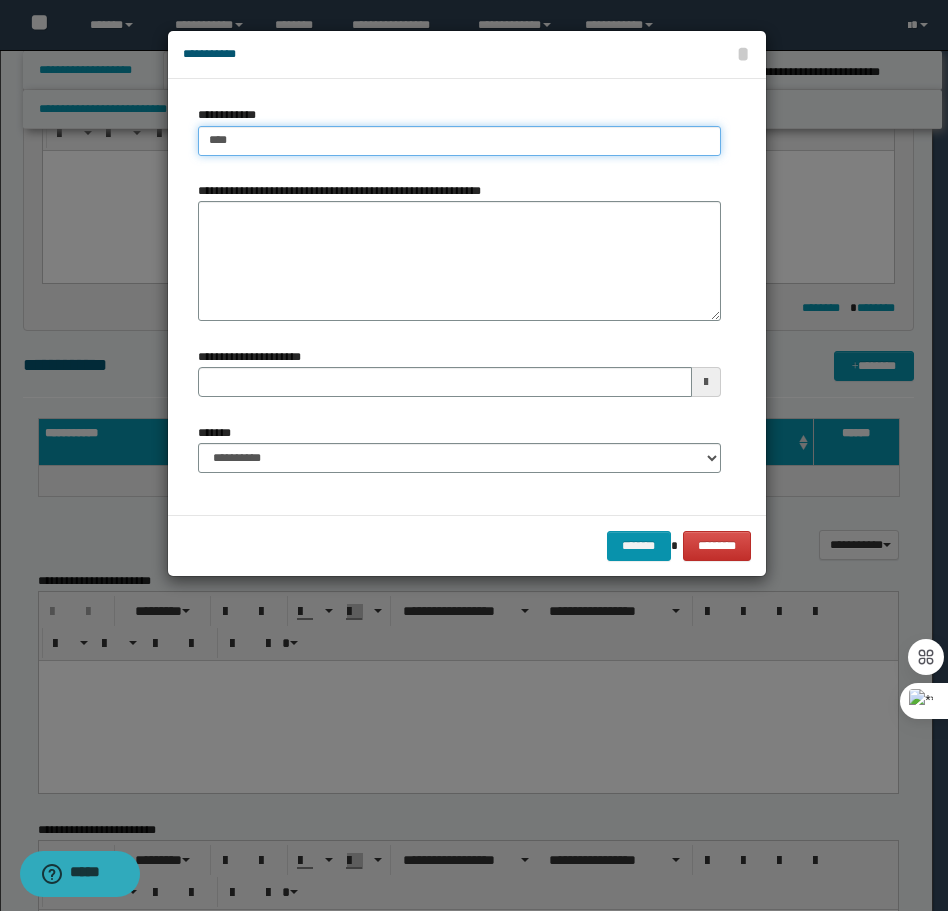 type on "****" 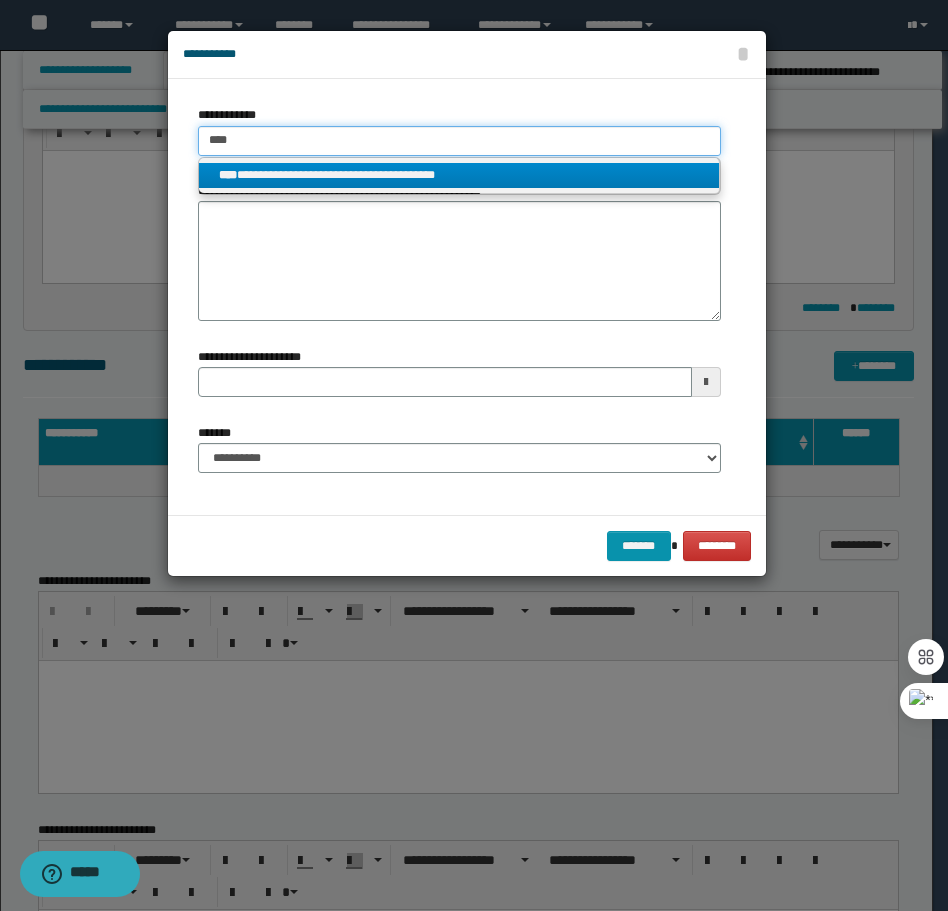 type on "****" 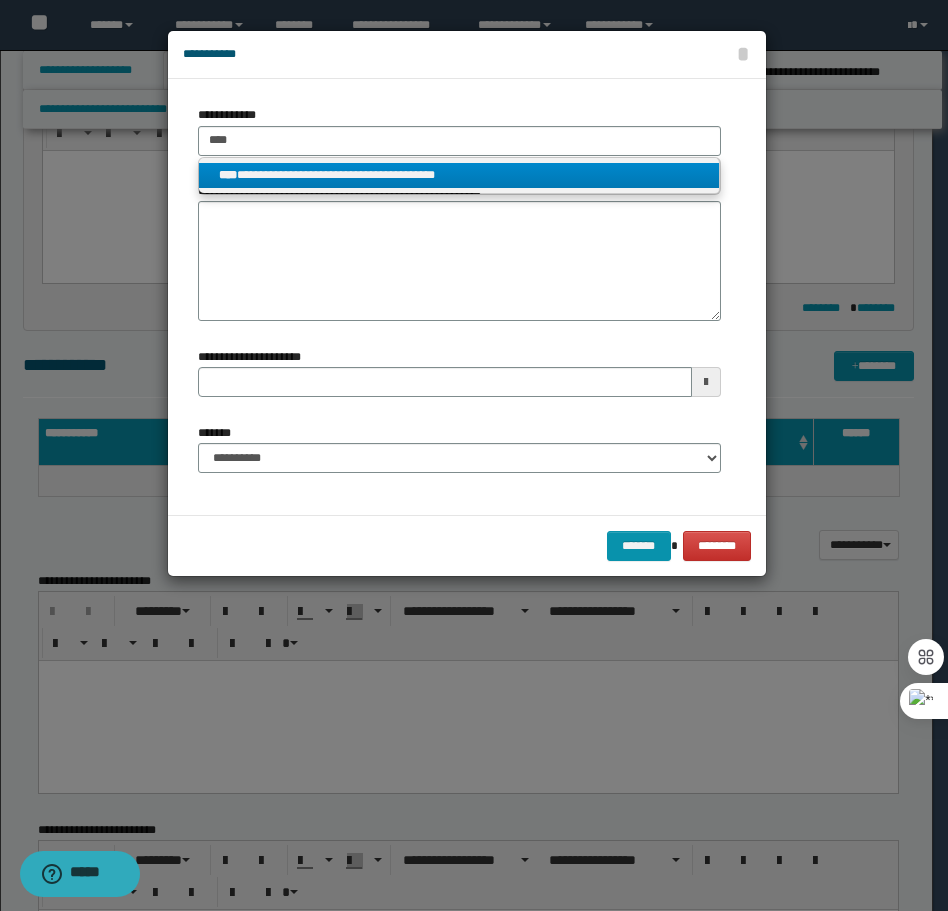 click on "**********" at bounding box center (459, 175) 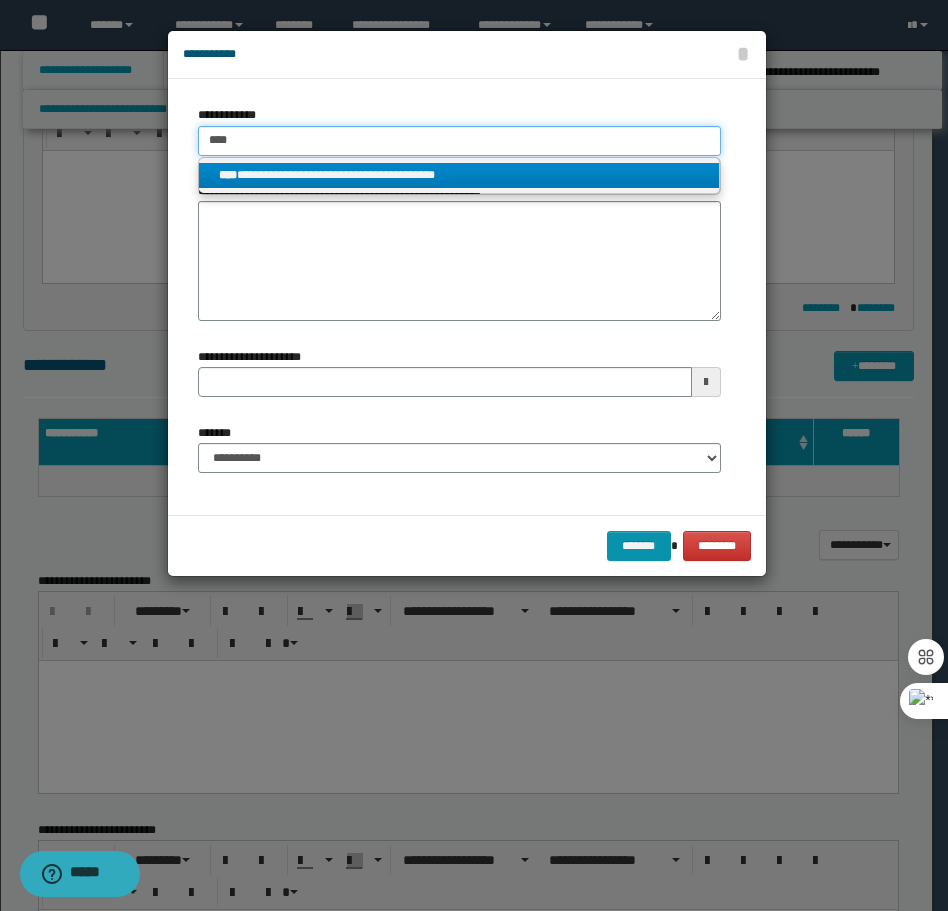 type 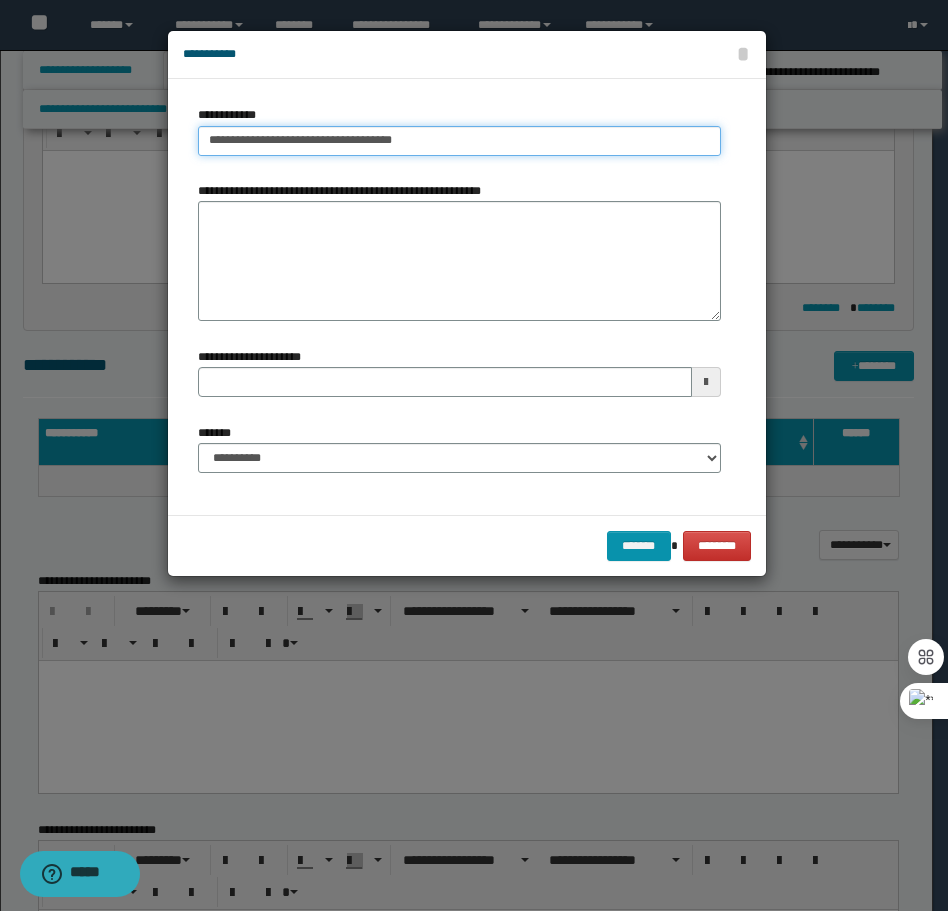 click on "**********" at bounding box center [459, 141] 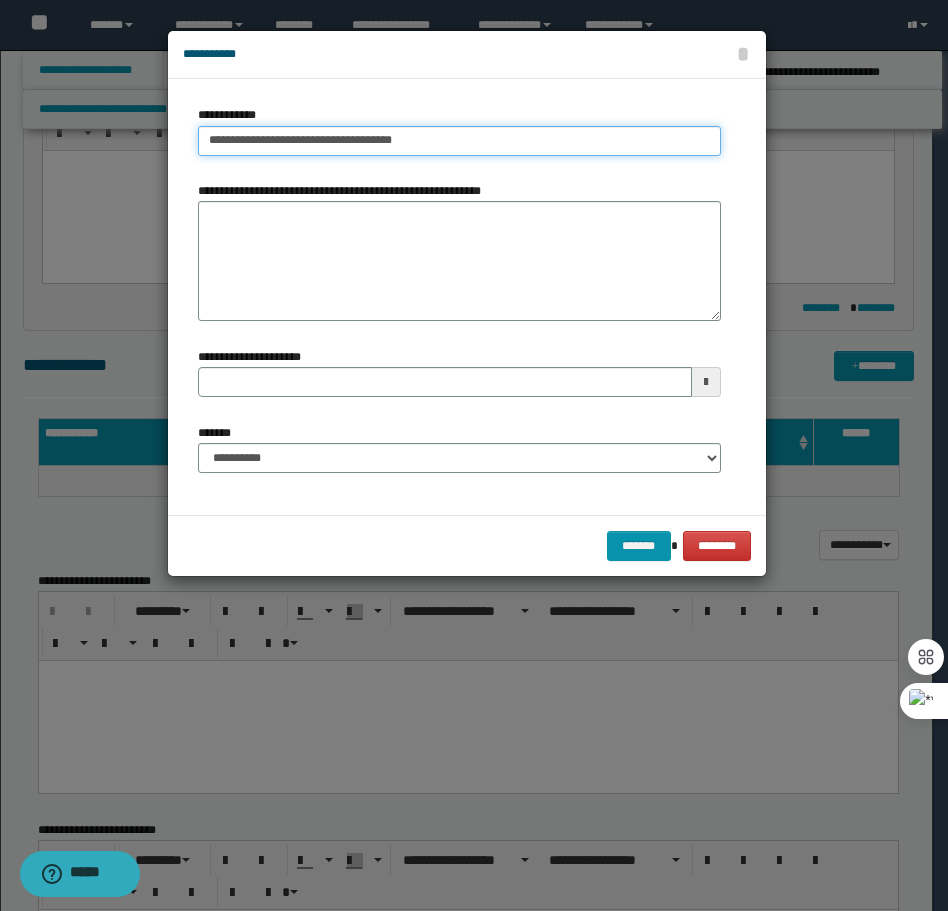 type on "**********" 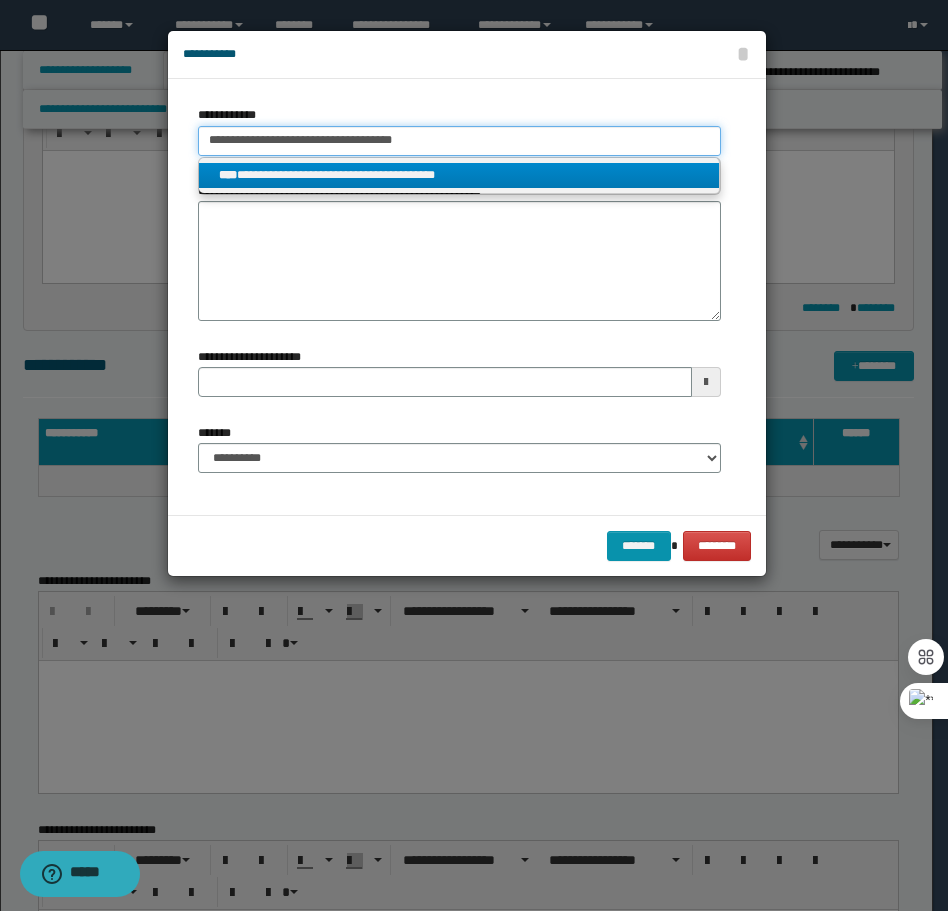 type 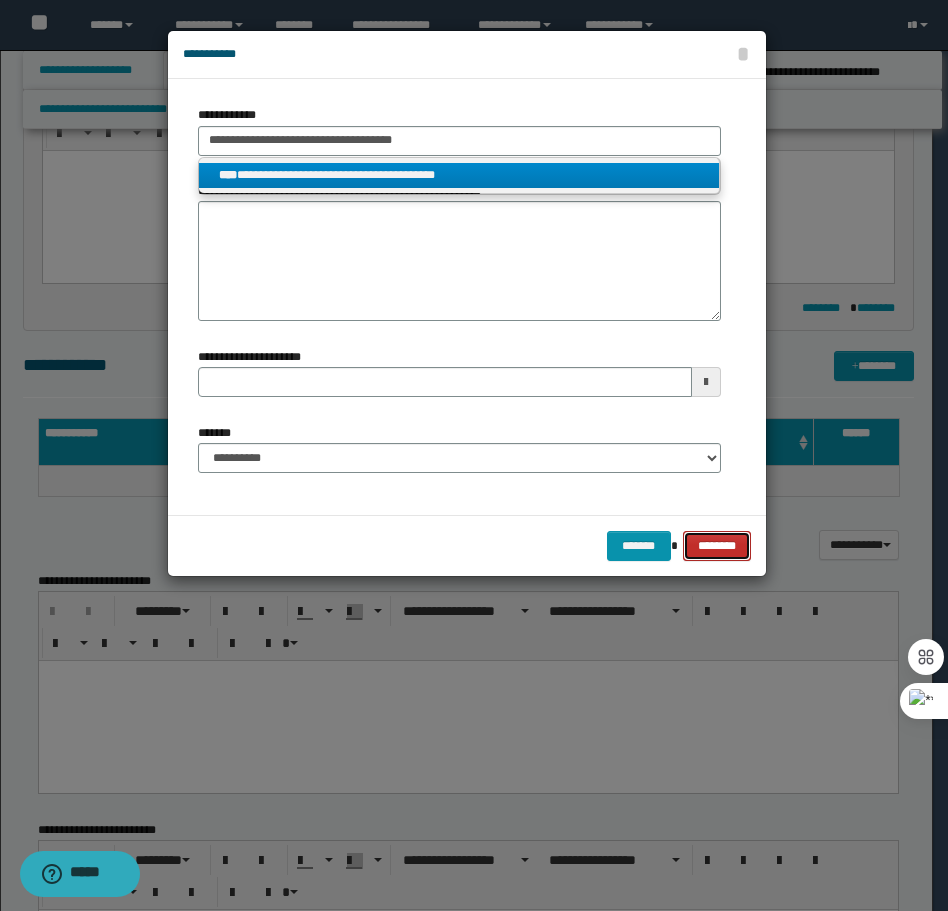 type 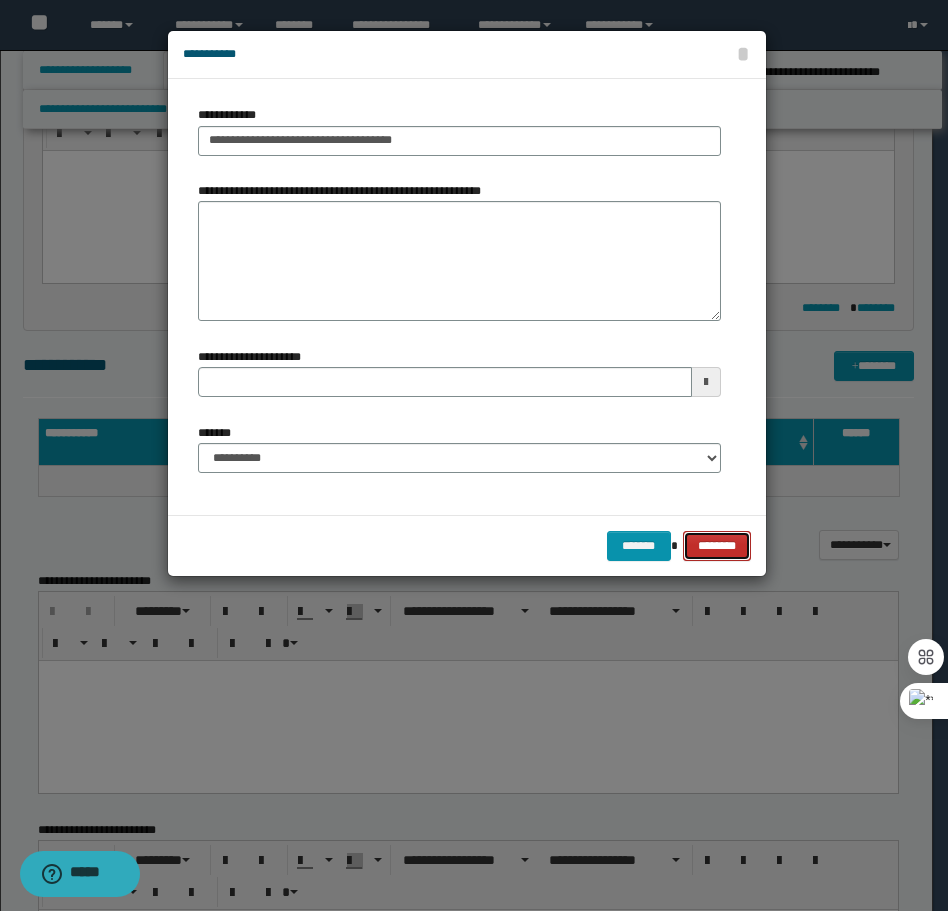 click on "********" at bounding box center [716, 546] 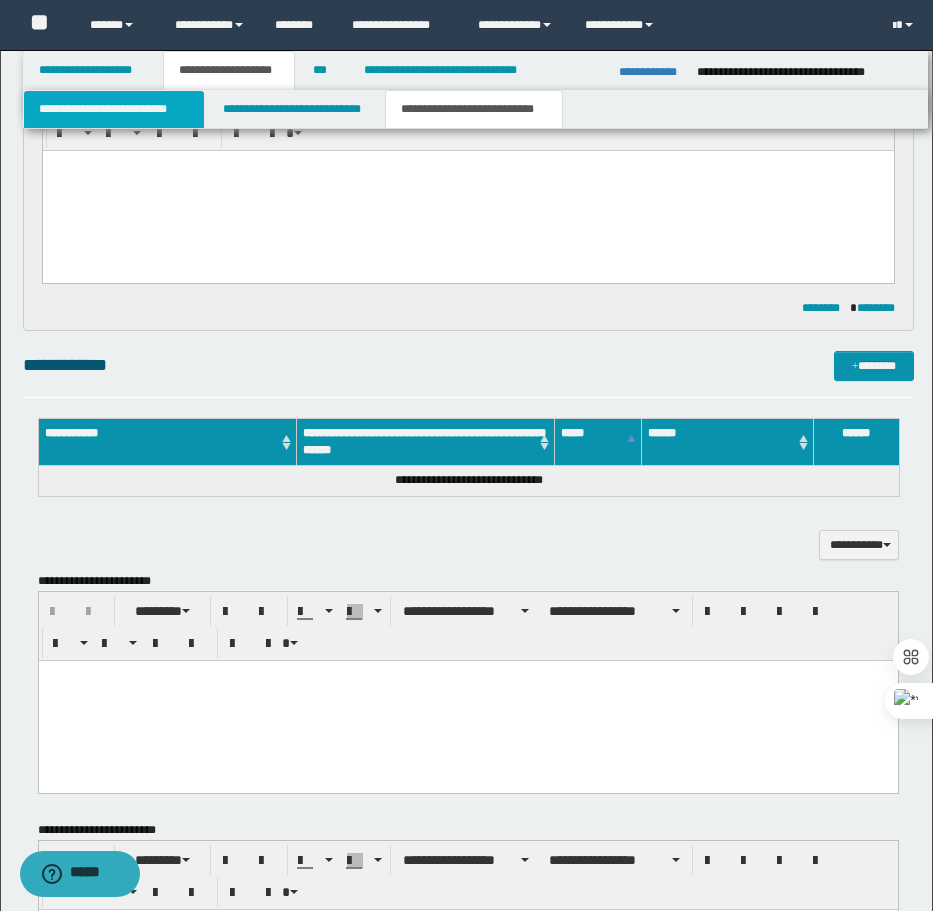 click on "**********" at bounding box center (114, 109) 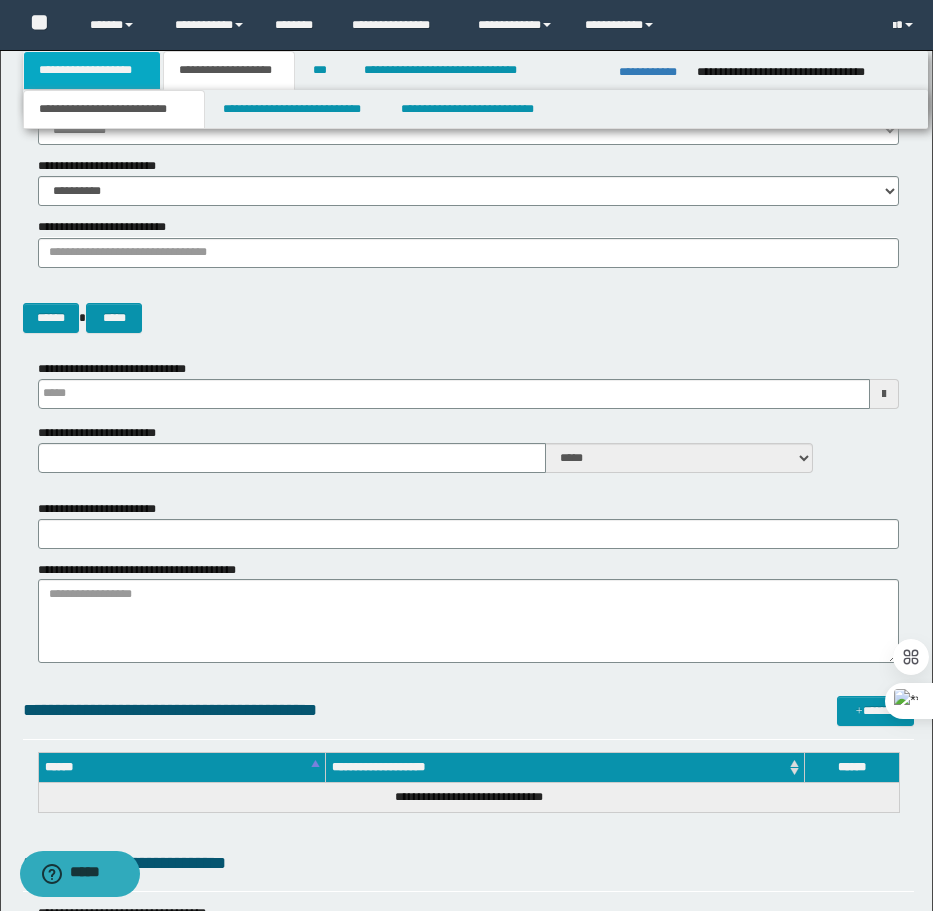 click on "**********" at bounding box center (92, 70) 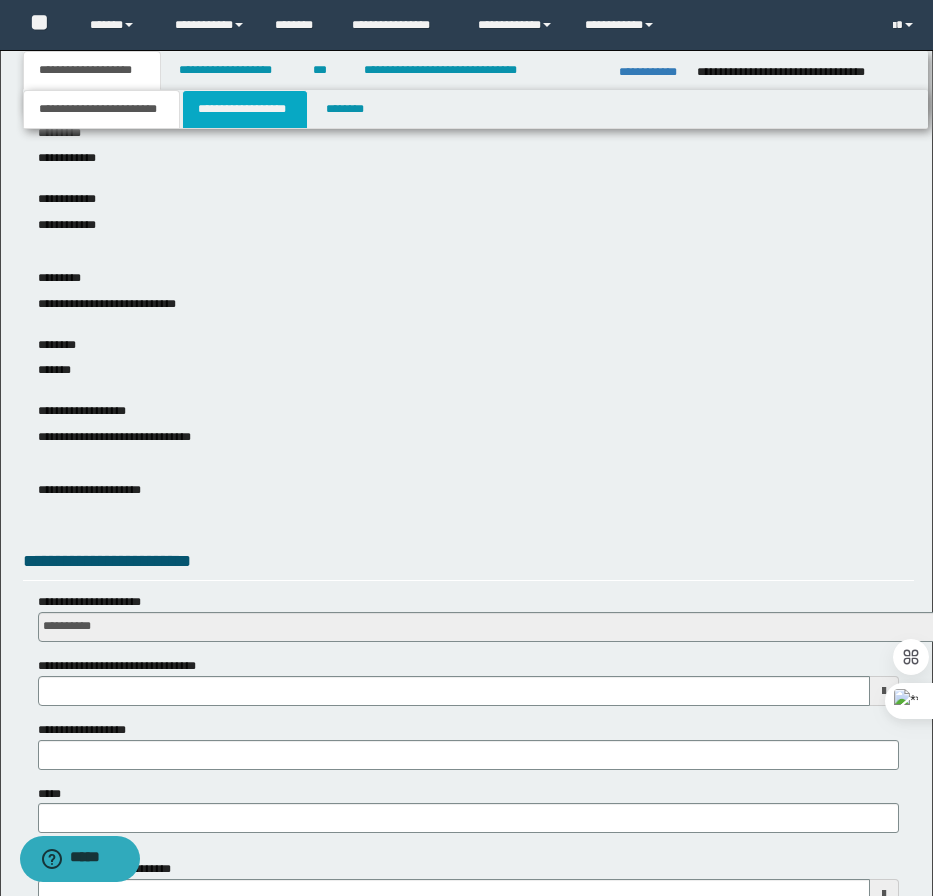 click on "**********" at bounding box center (245, 109) 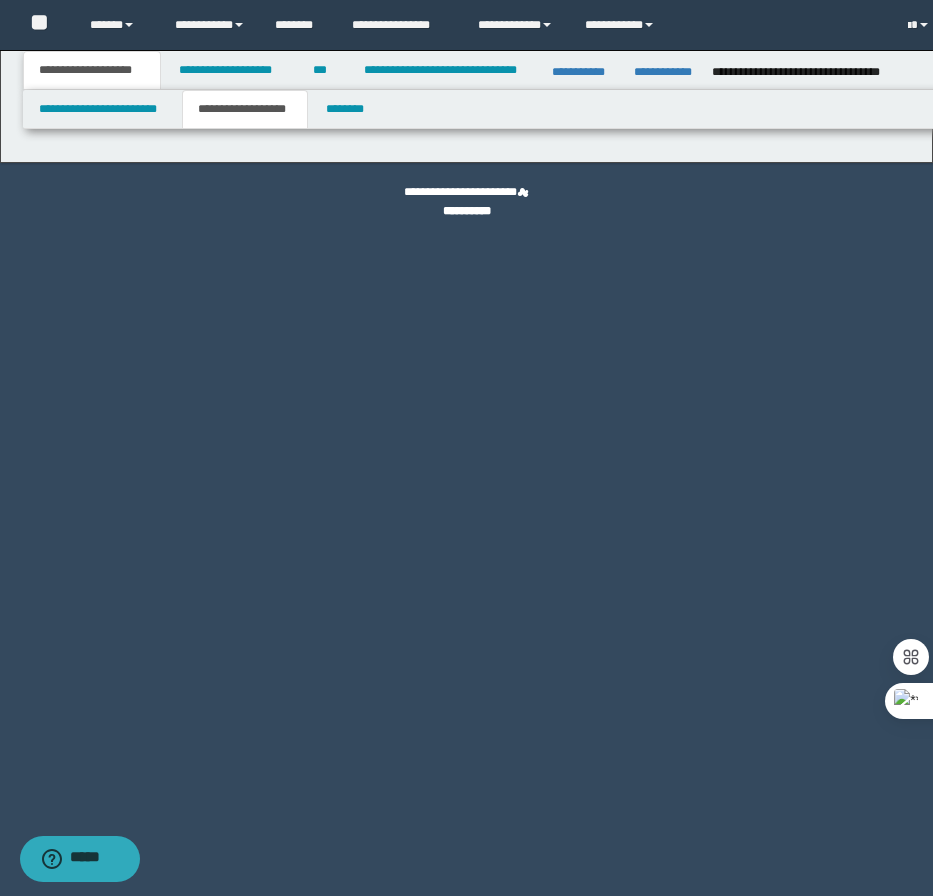 scroll, scrollTop: 0, scrollLeft: 0, axis: both 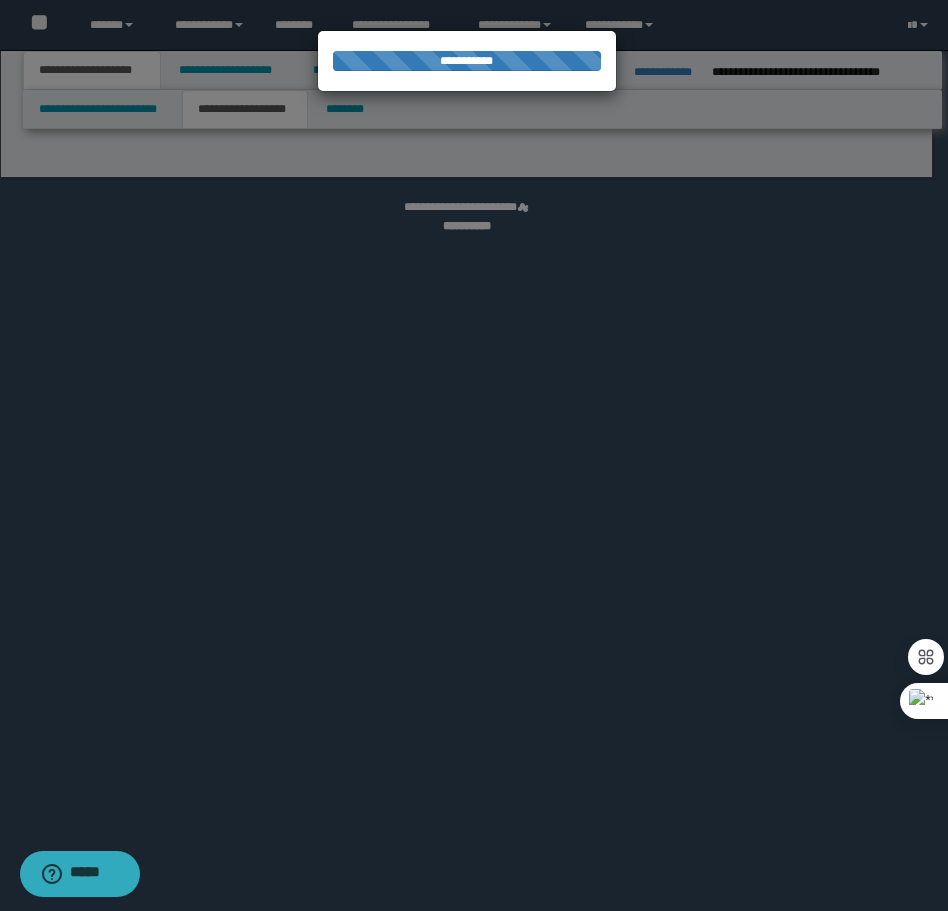 select on "*" 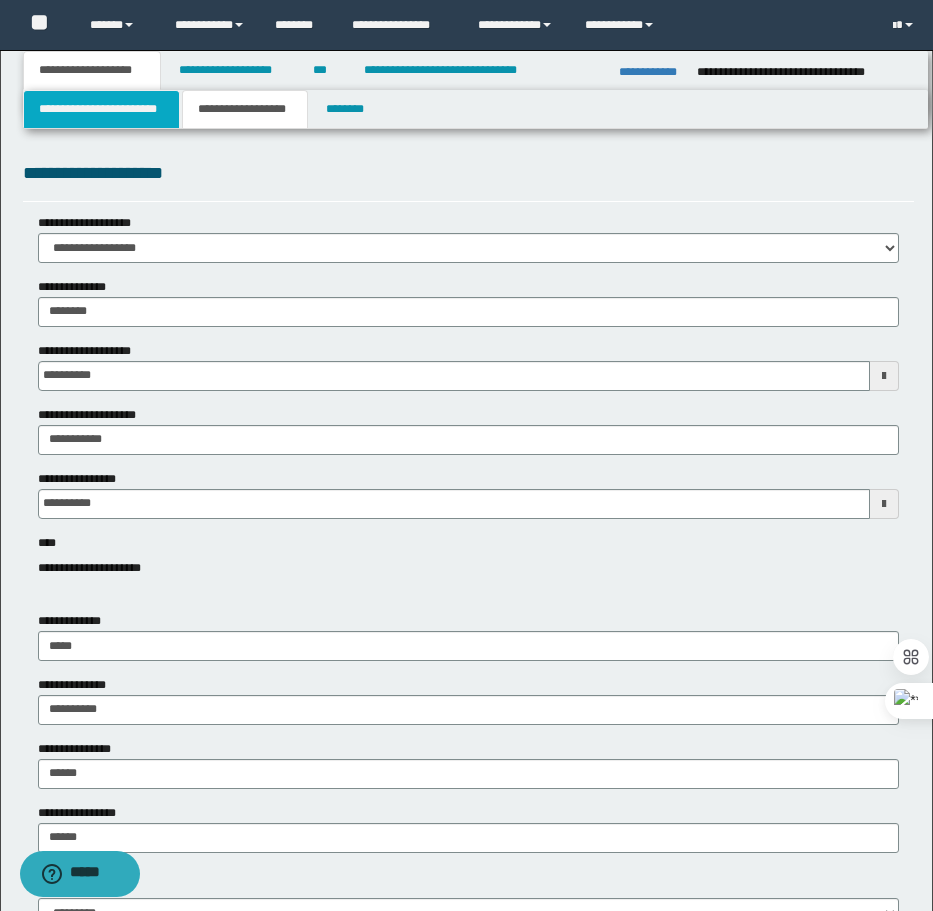click on "**********" at bounding box center [101, 109] 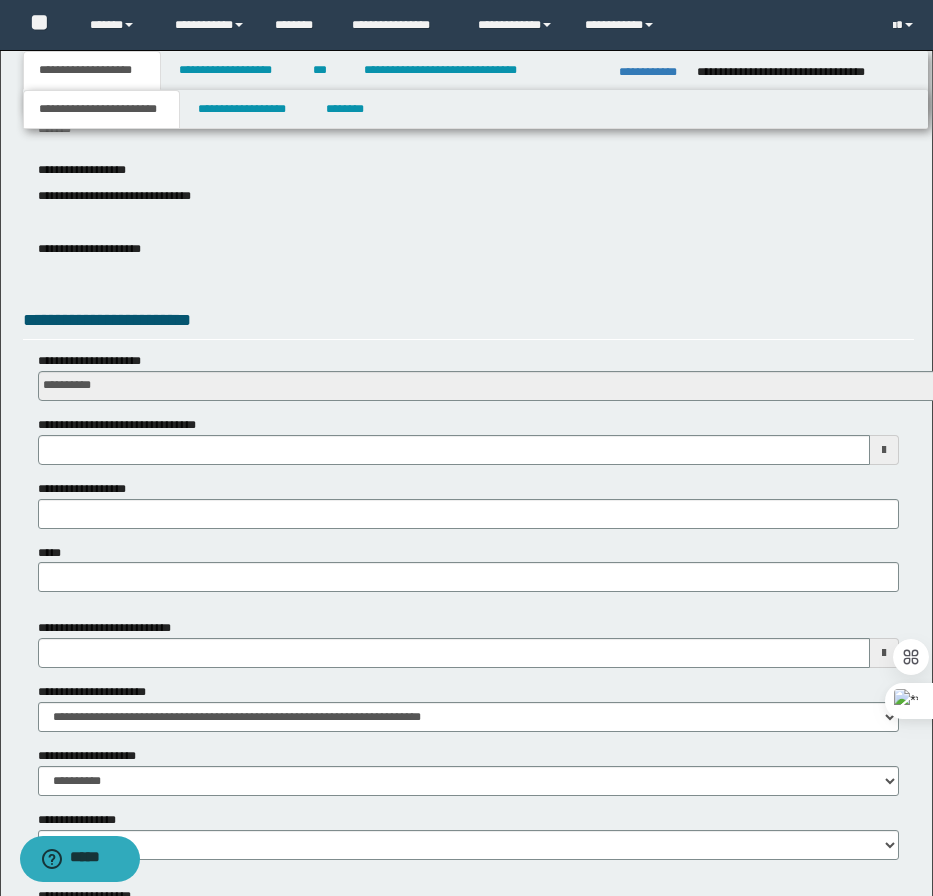 scroll, scrollTop: 600, scrollLeft: 0, axis: vertical 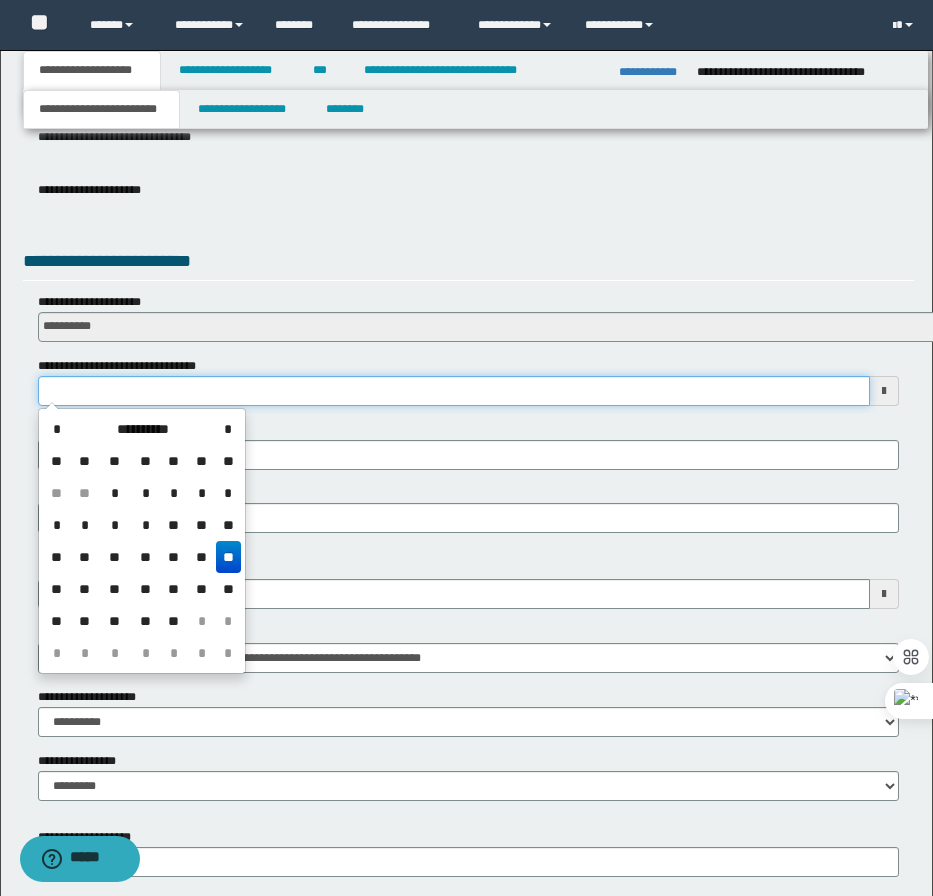 click on "**********" at bounding box center [454, 391] 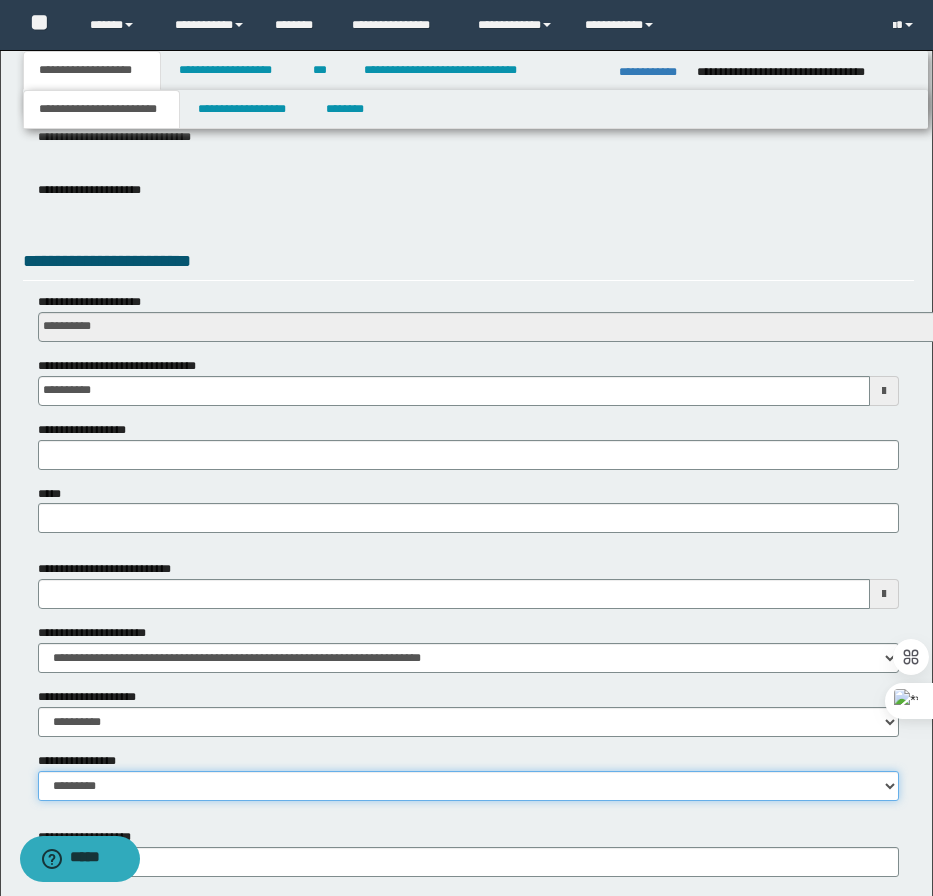 click on "**********" at bounding box center (468, 786) 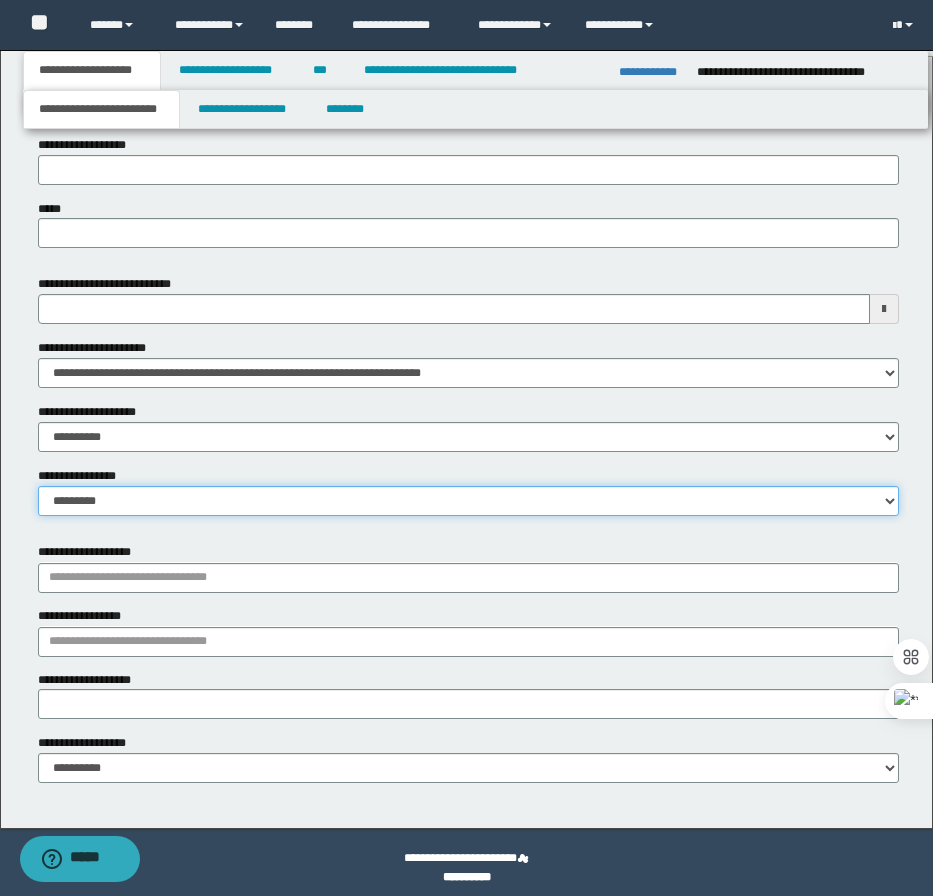 scroll, scrollTop: 896, scrollLeft: 0, axis: vertical 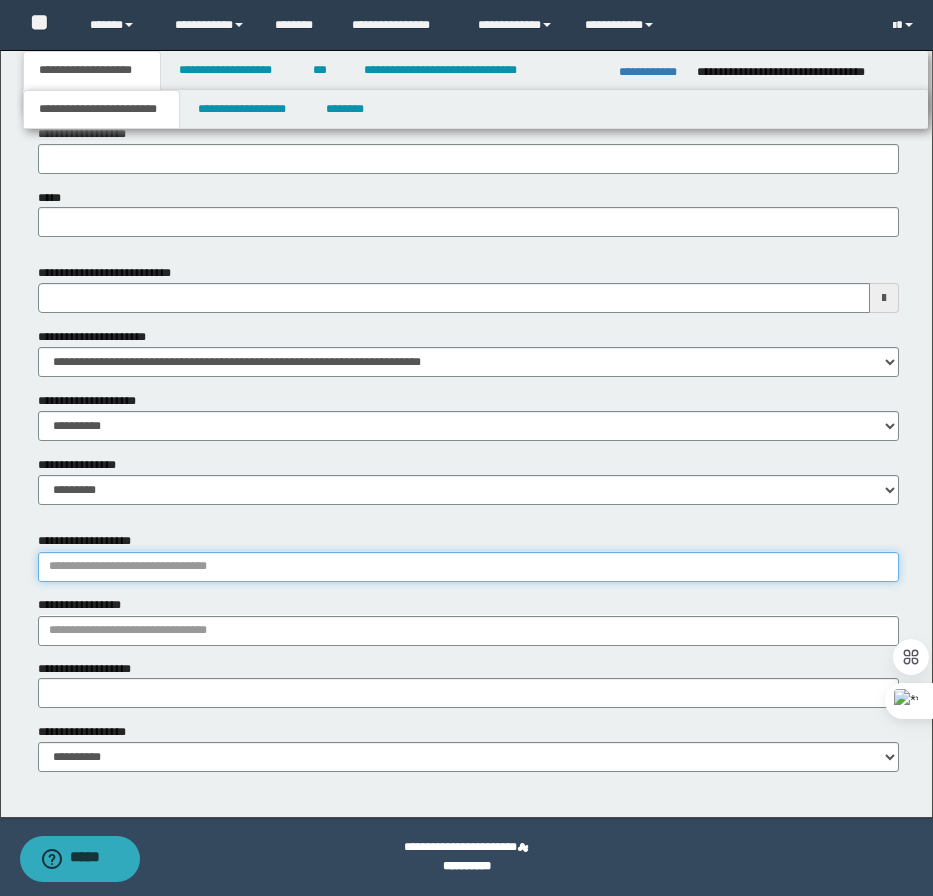 click on "**********" at bounding box center [468, 567] 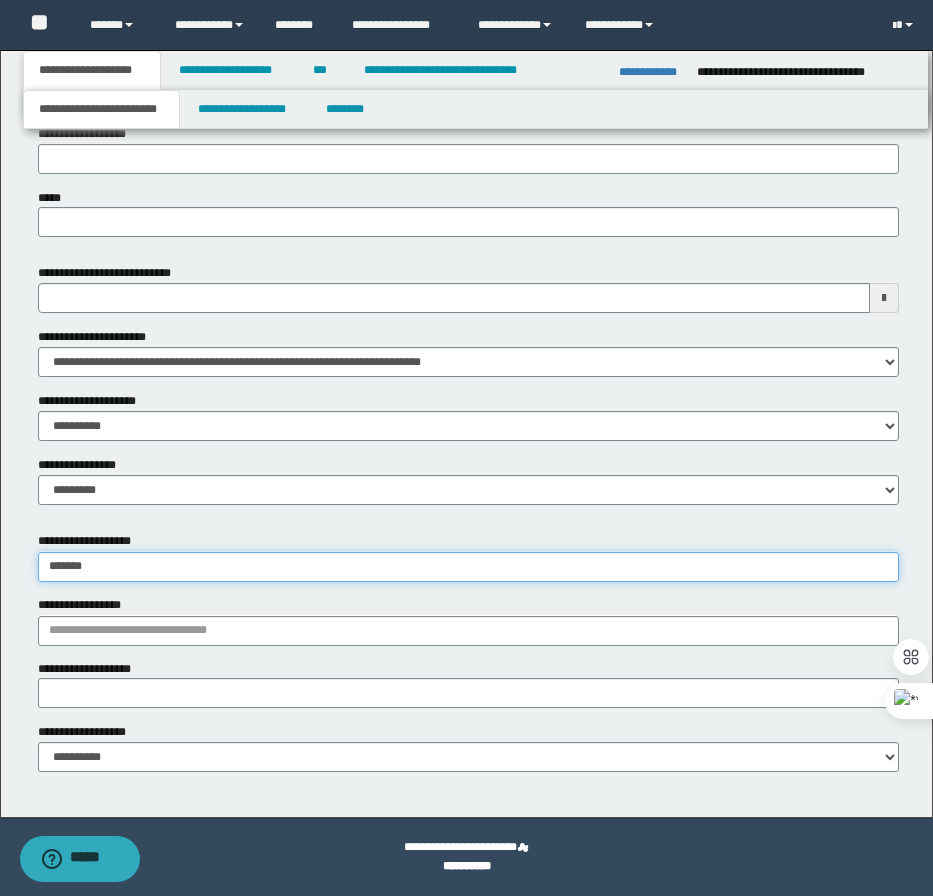 type on "********" 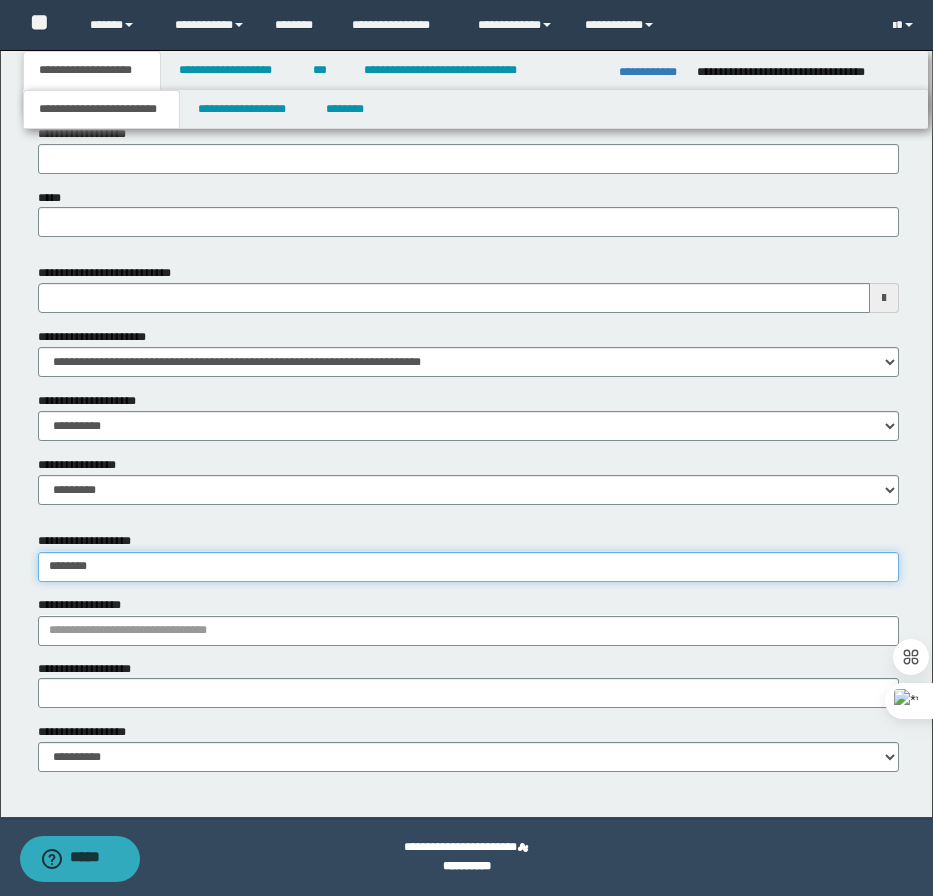 type on "********" 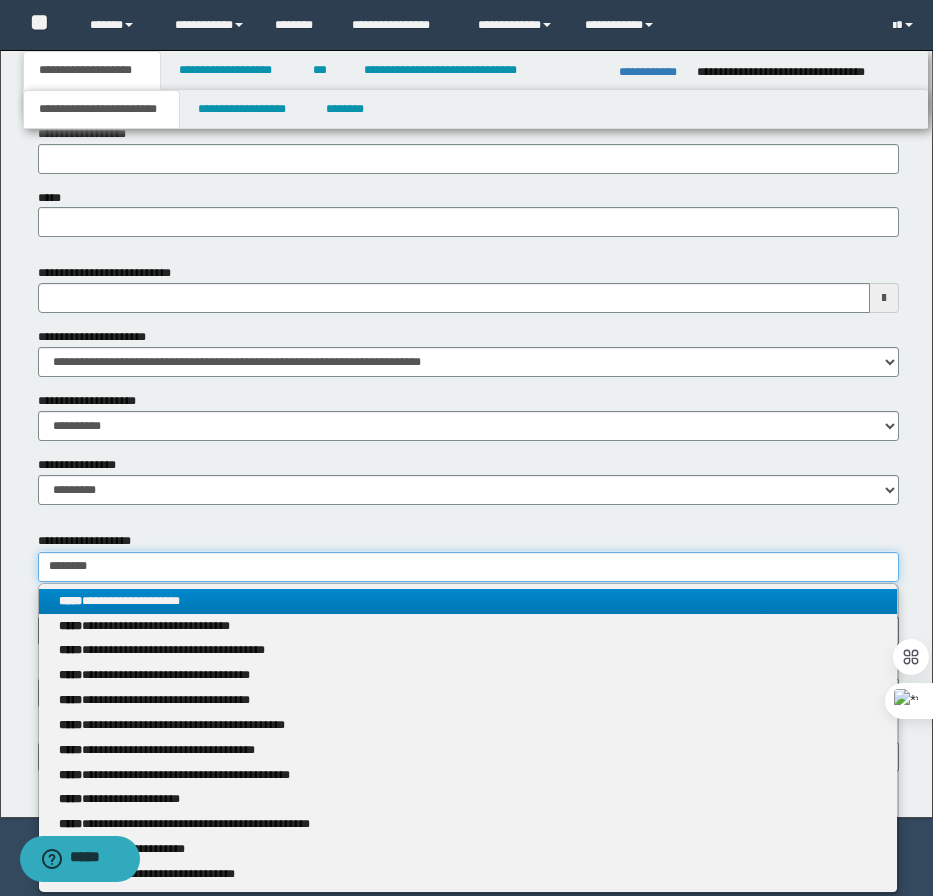 type on "********" 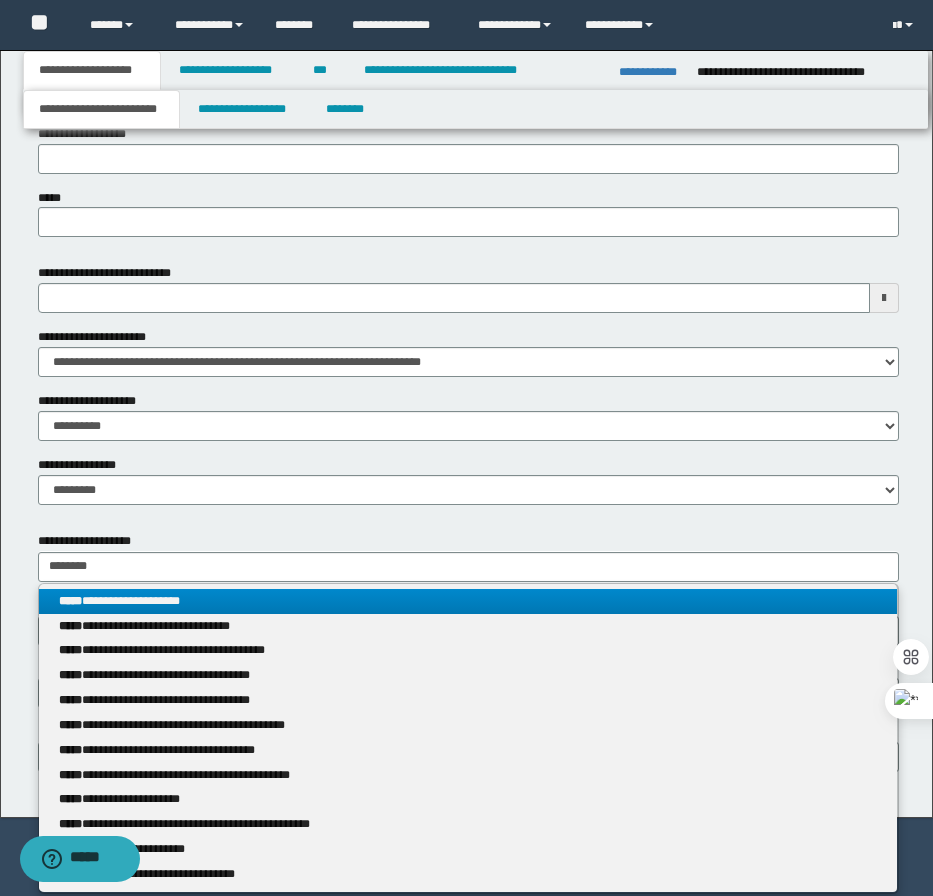 click on "**********" at bounding box center [468, 601] 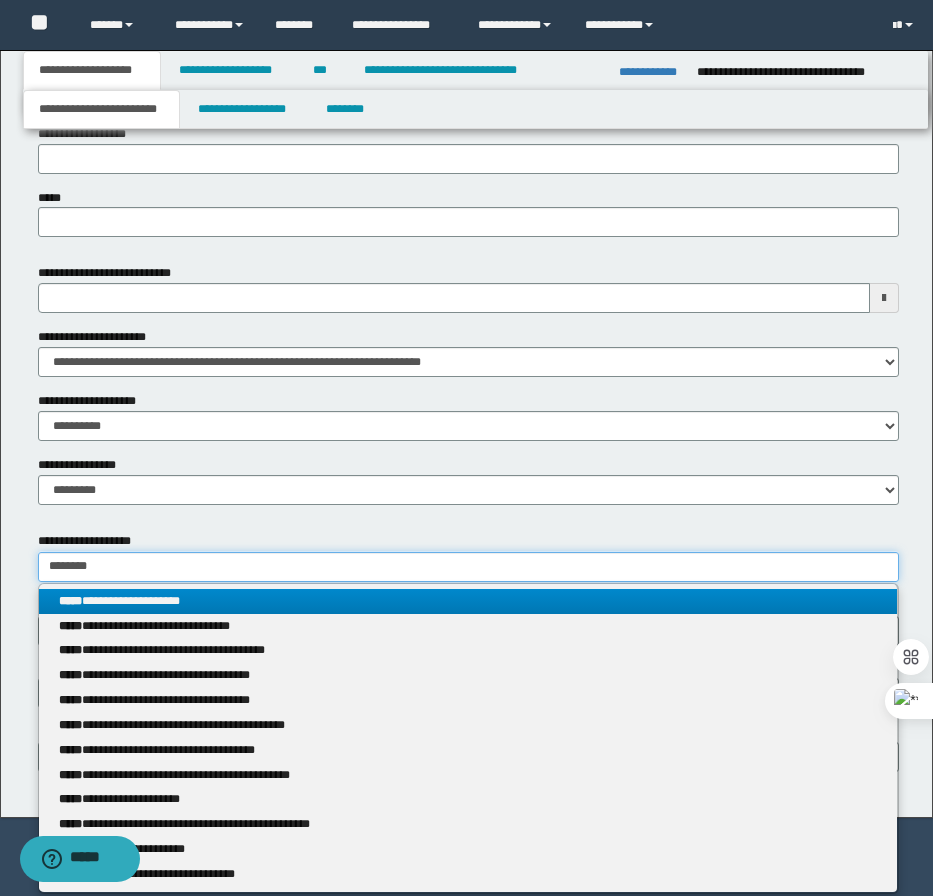 type 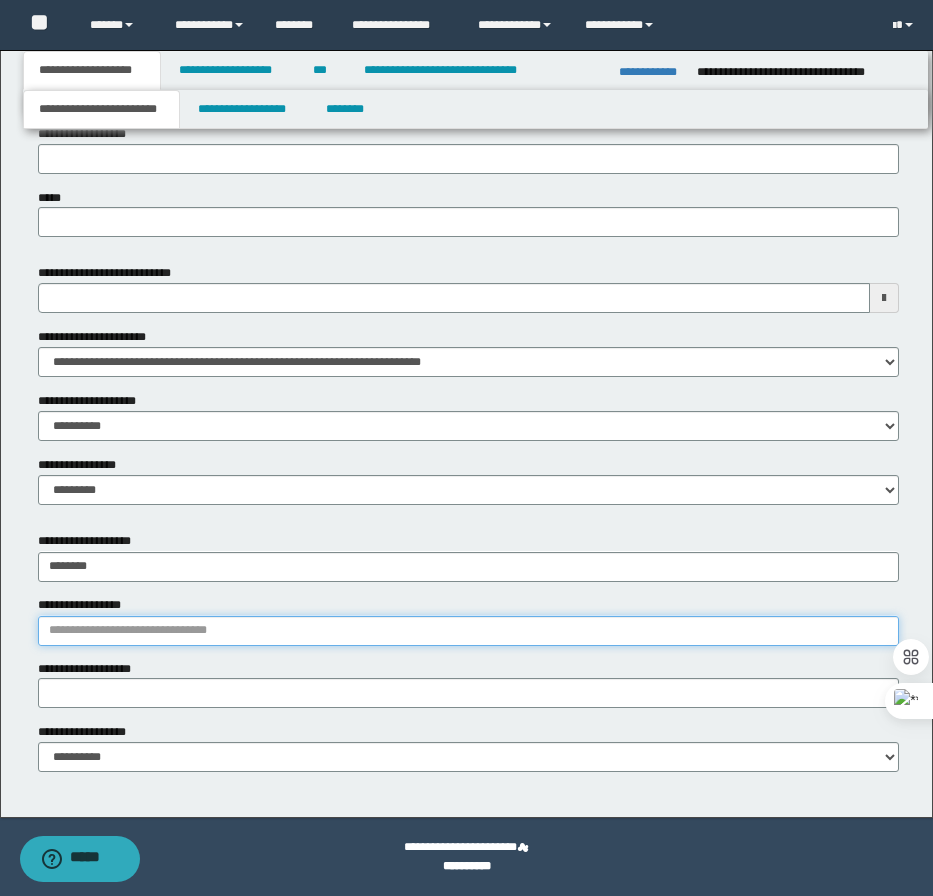 click on "**********" at bounding box center (468, 631) 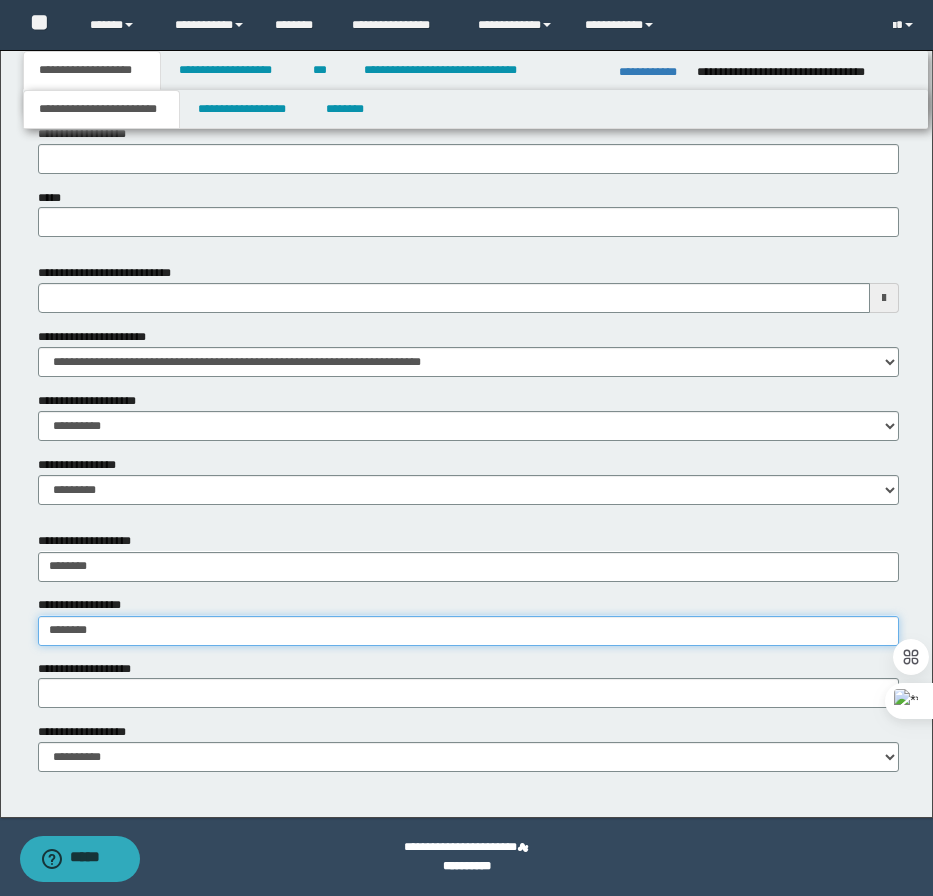 type on "********" 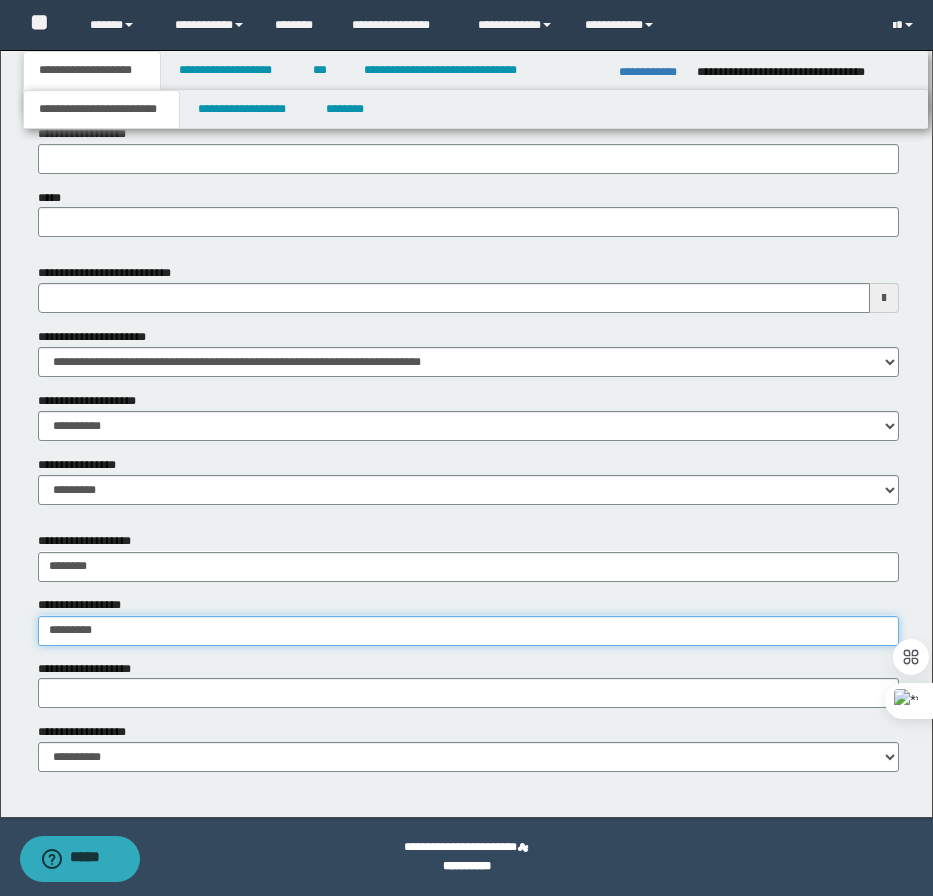 type on "**********" 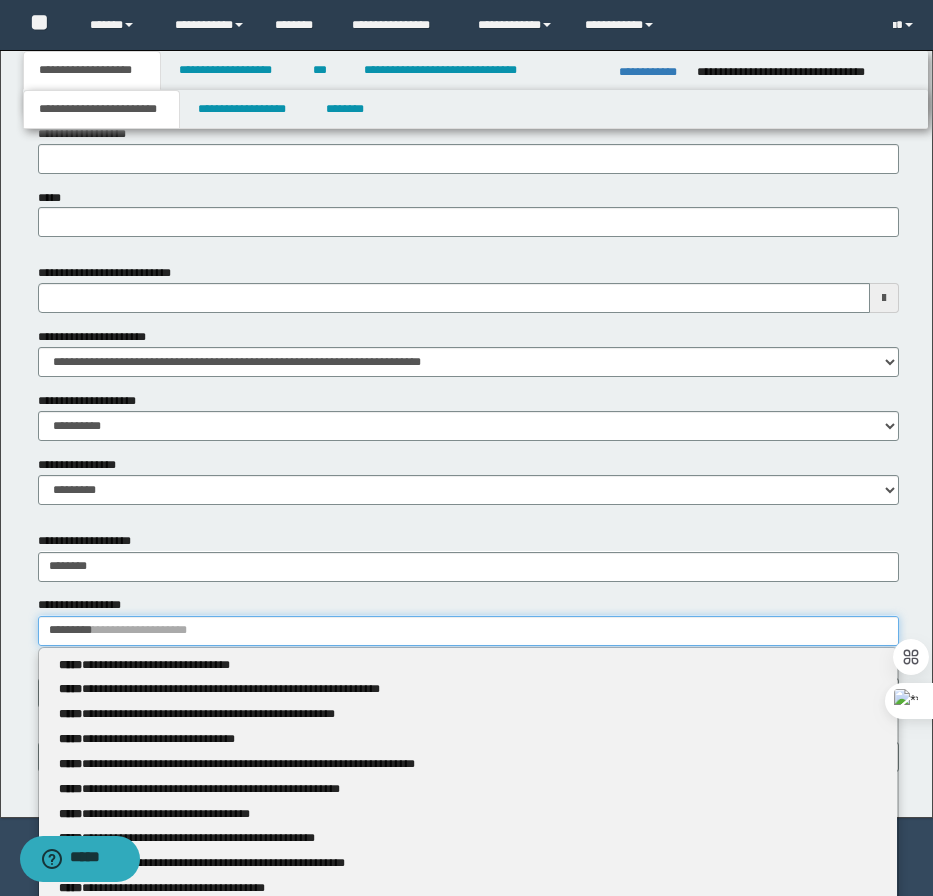 type 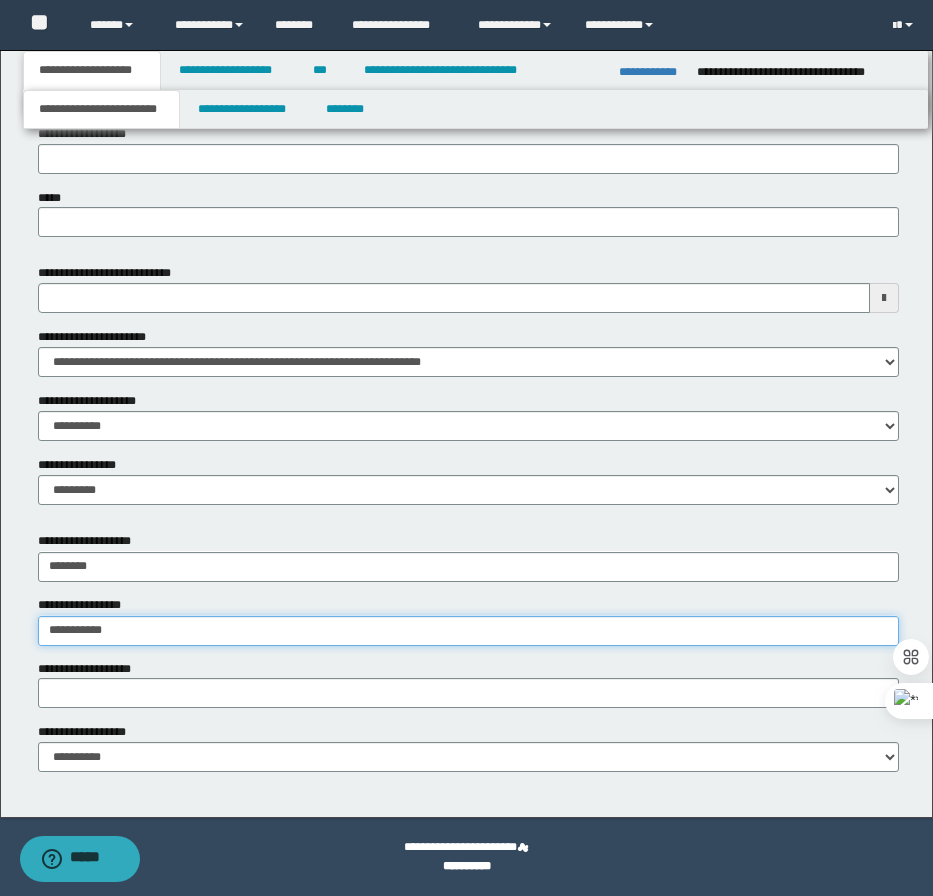 type on "**********" 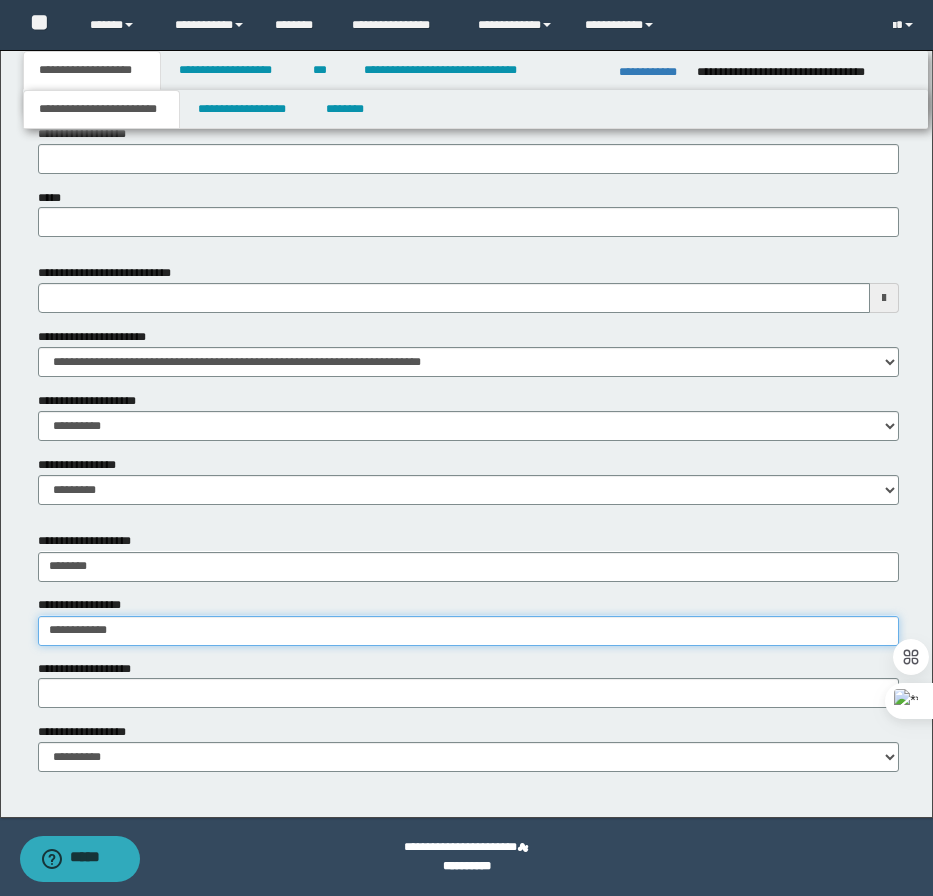 type on "**********" 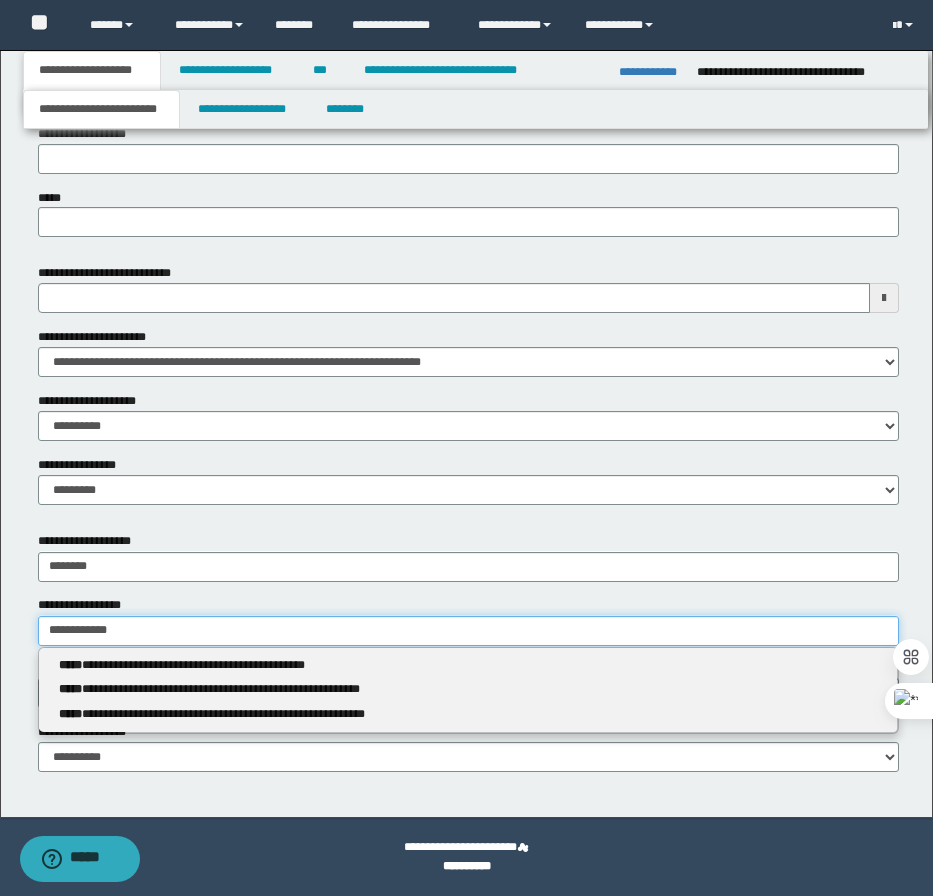 type 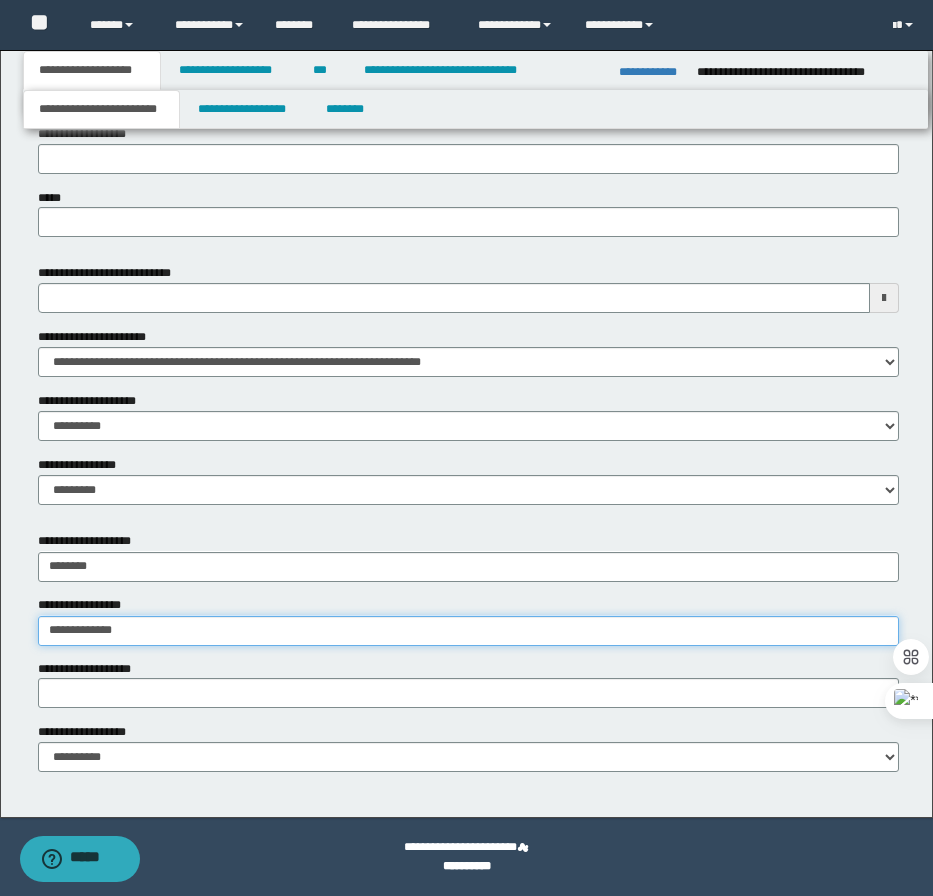 type on "**********" 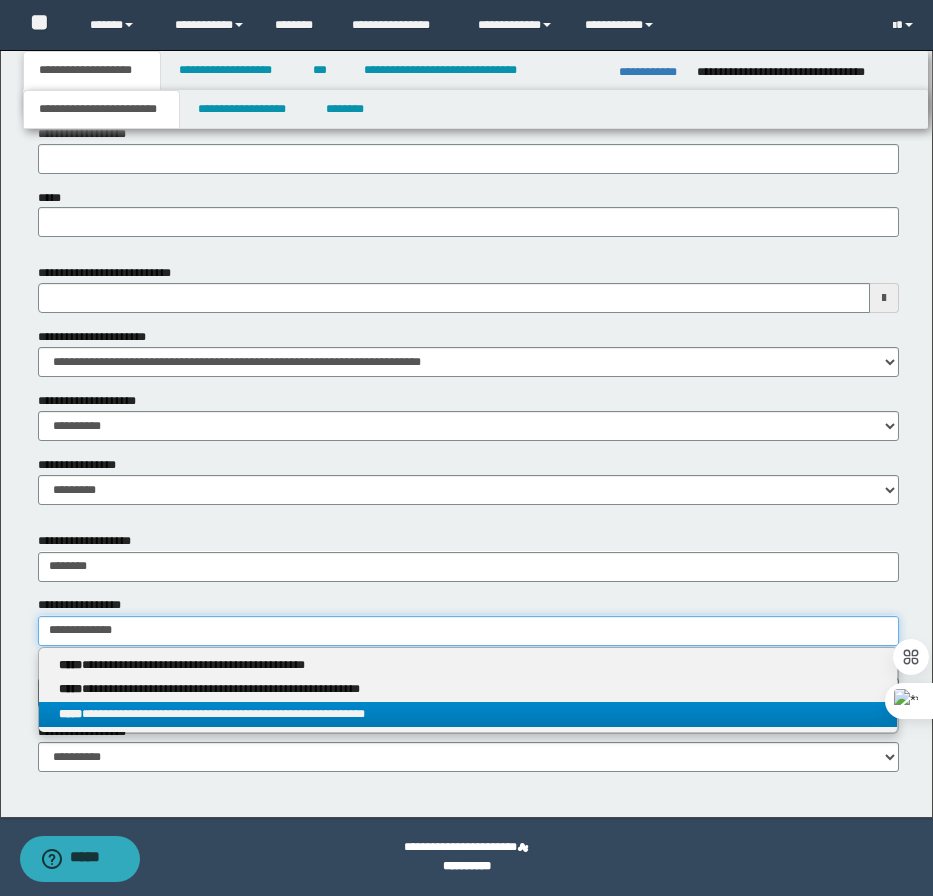 type on "**********" 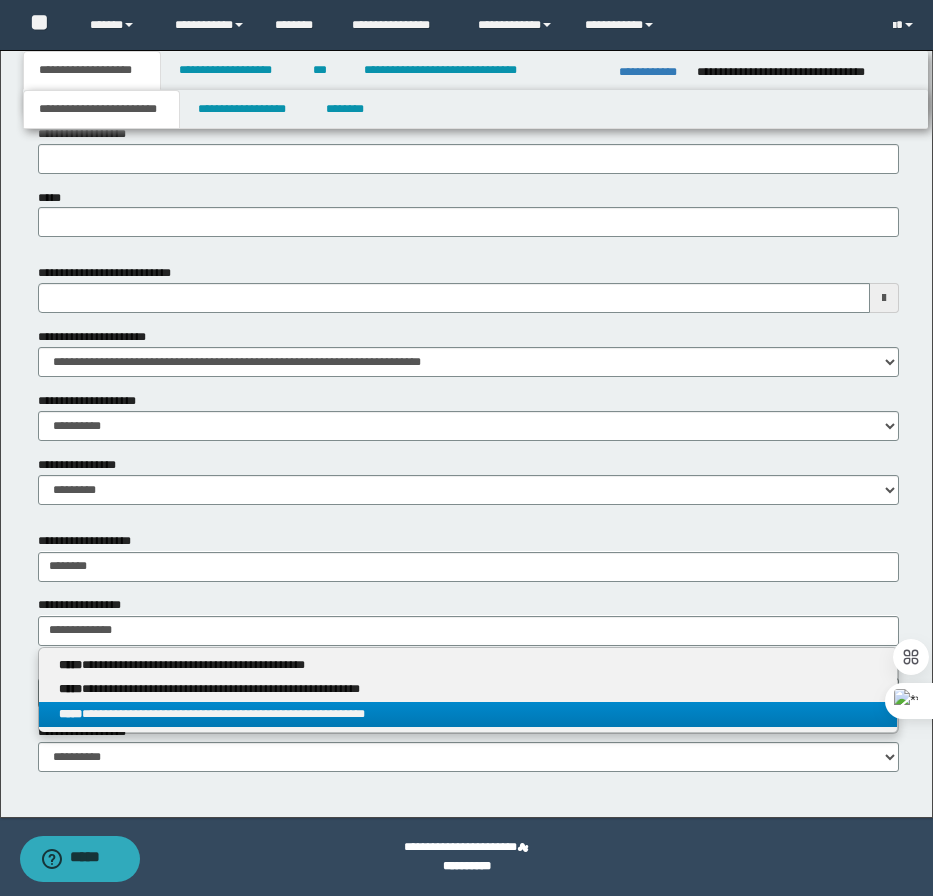 click on "**********" at bounding box center [468, 714] 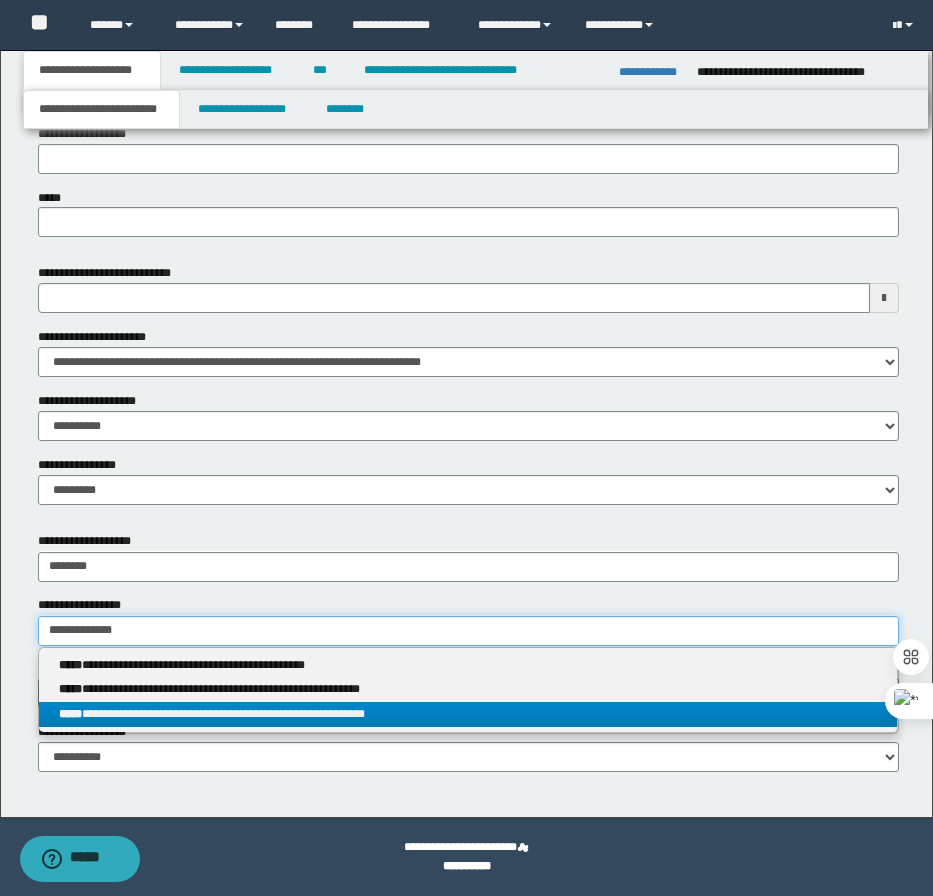 type 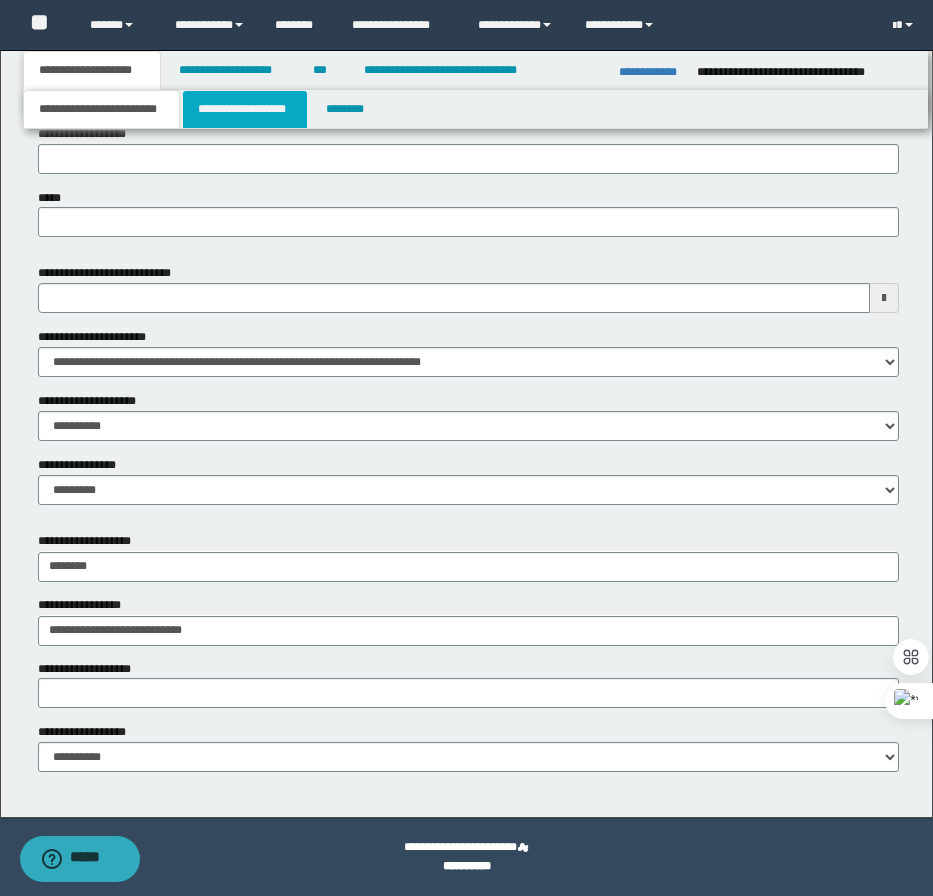 click on "**********" at bounding box center (245, 109) 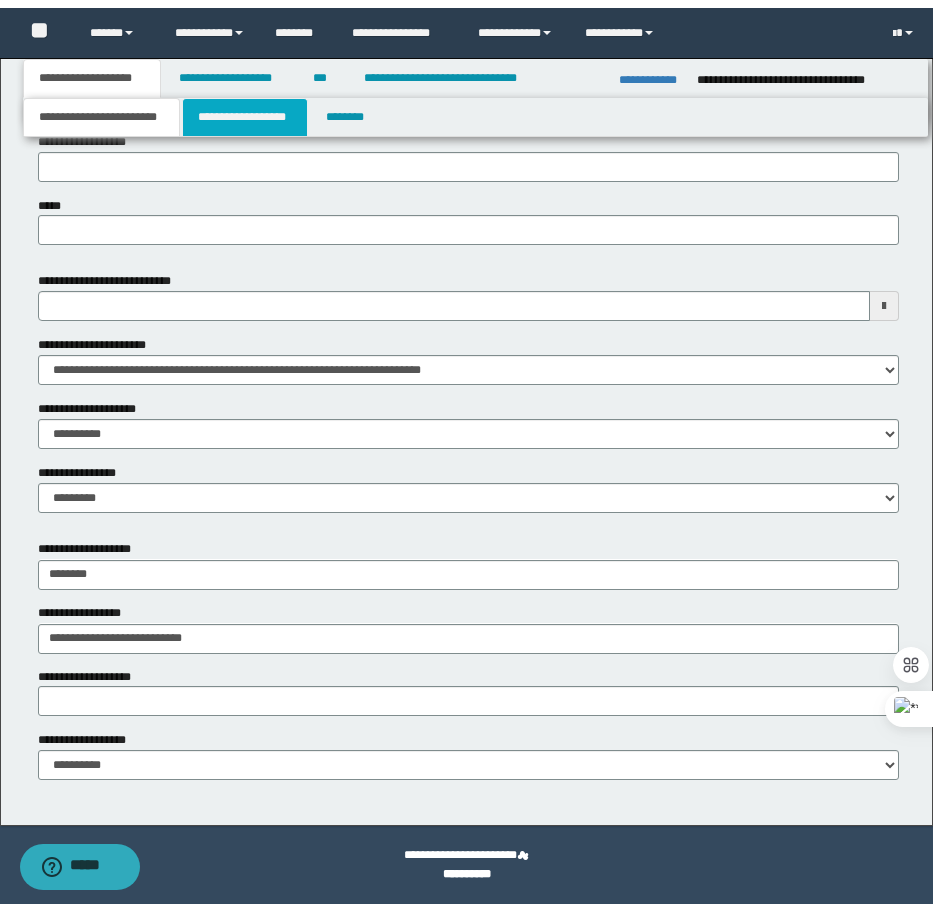 scroll, scrollTop: 881, scrollLeft: 0, axis: vertical 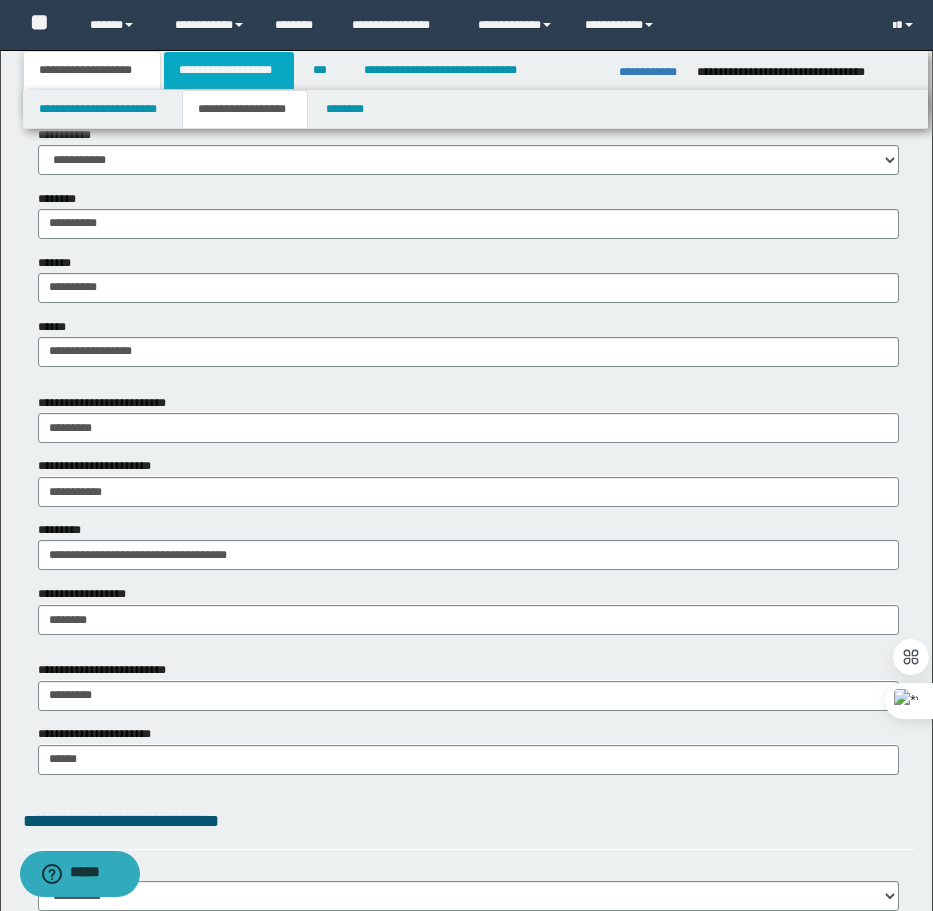 click on "**********" at bounding box center (229, 70) 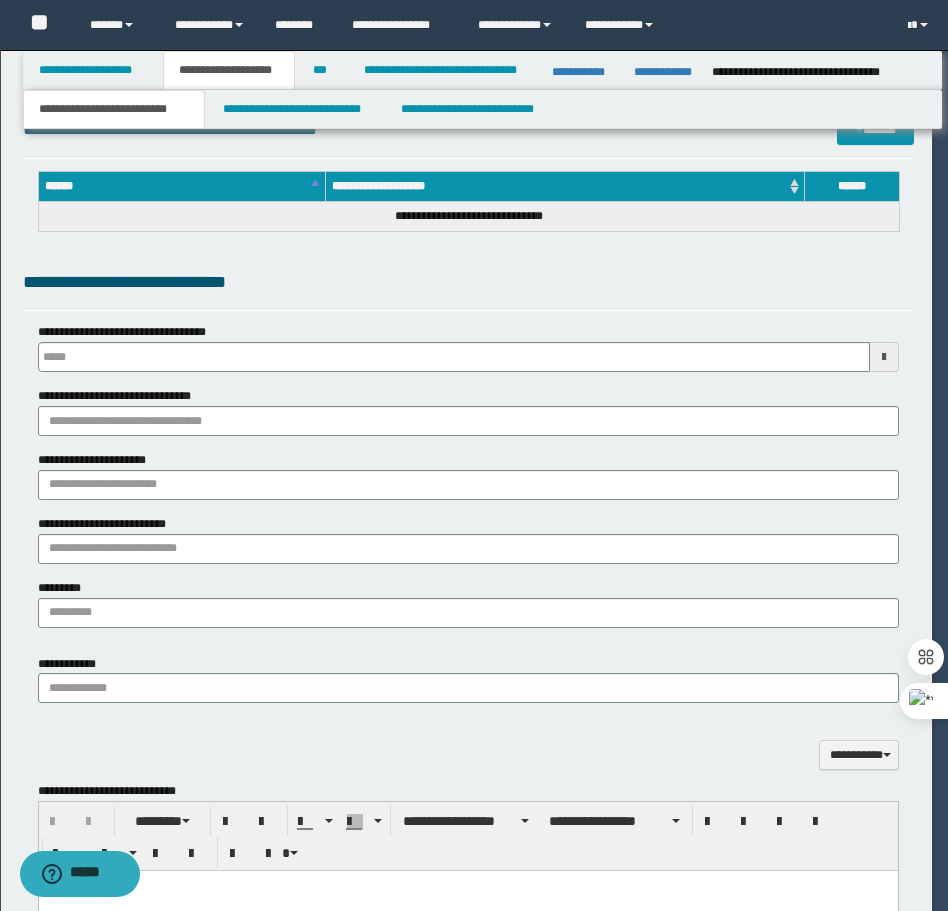 type 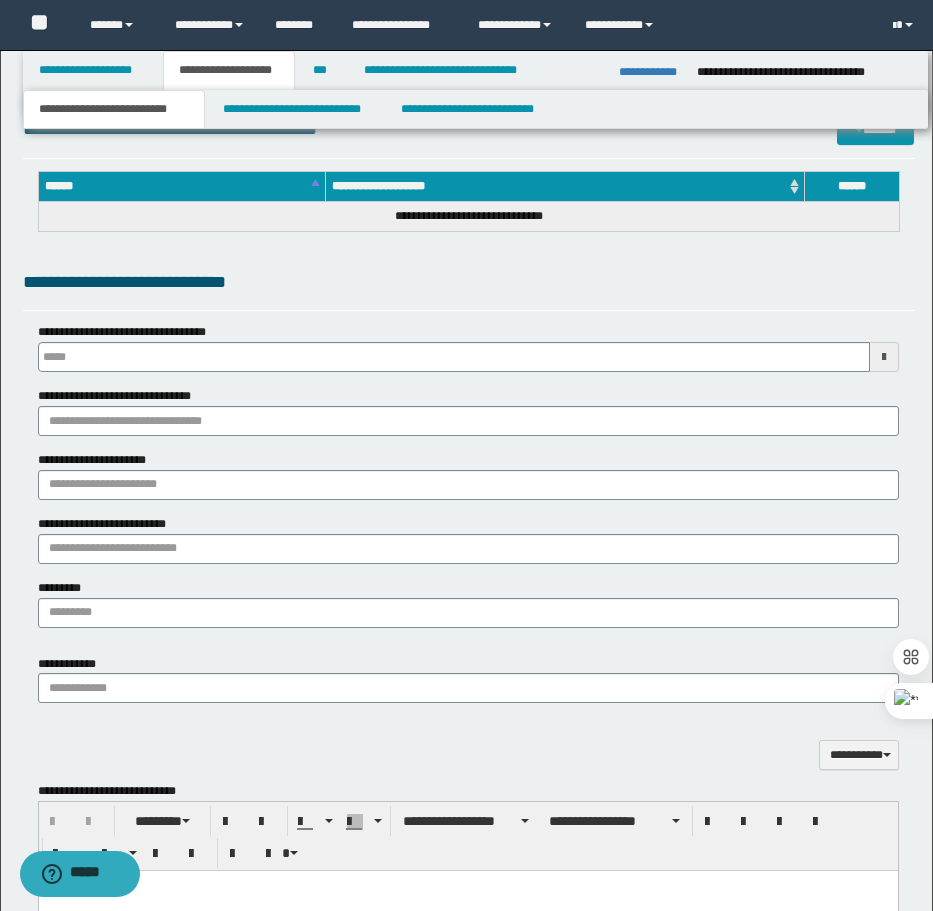 type 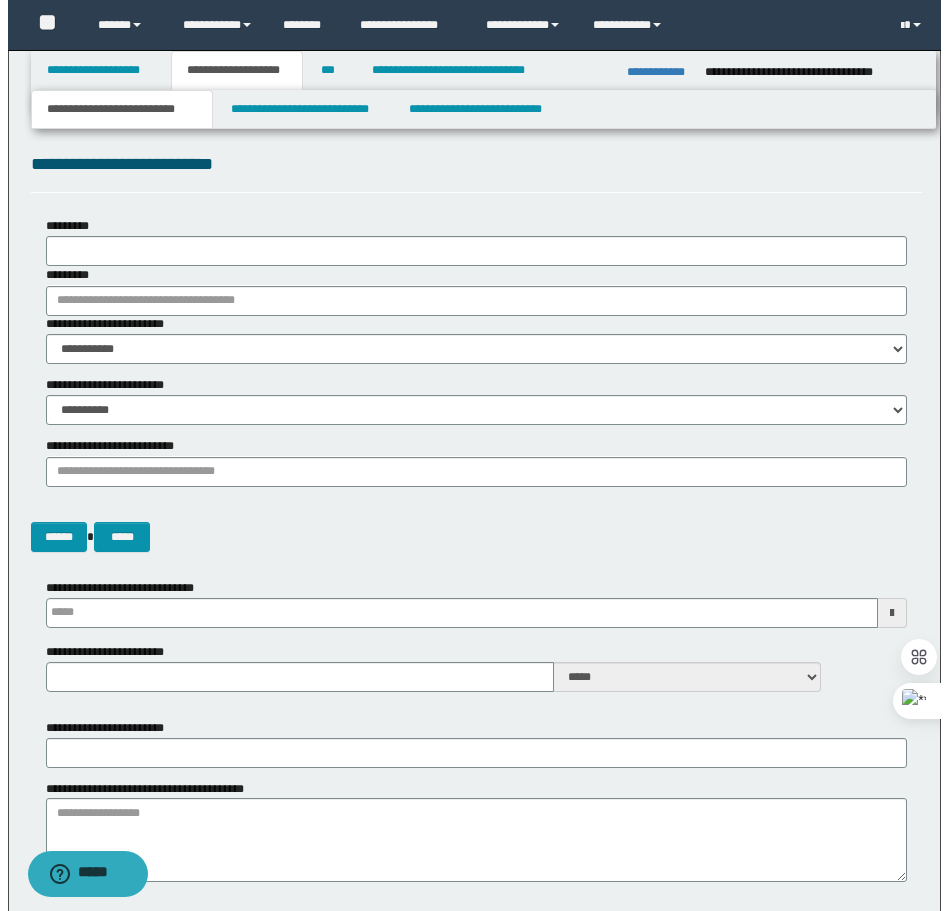 scroll, scrollTop: 0, scrollLeft: 0, axis: both 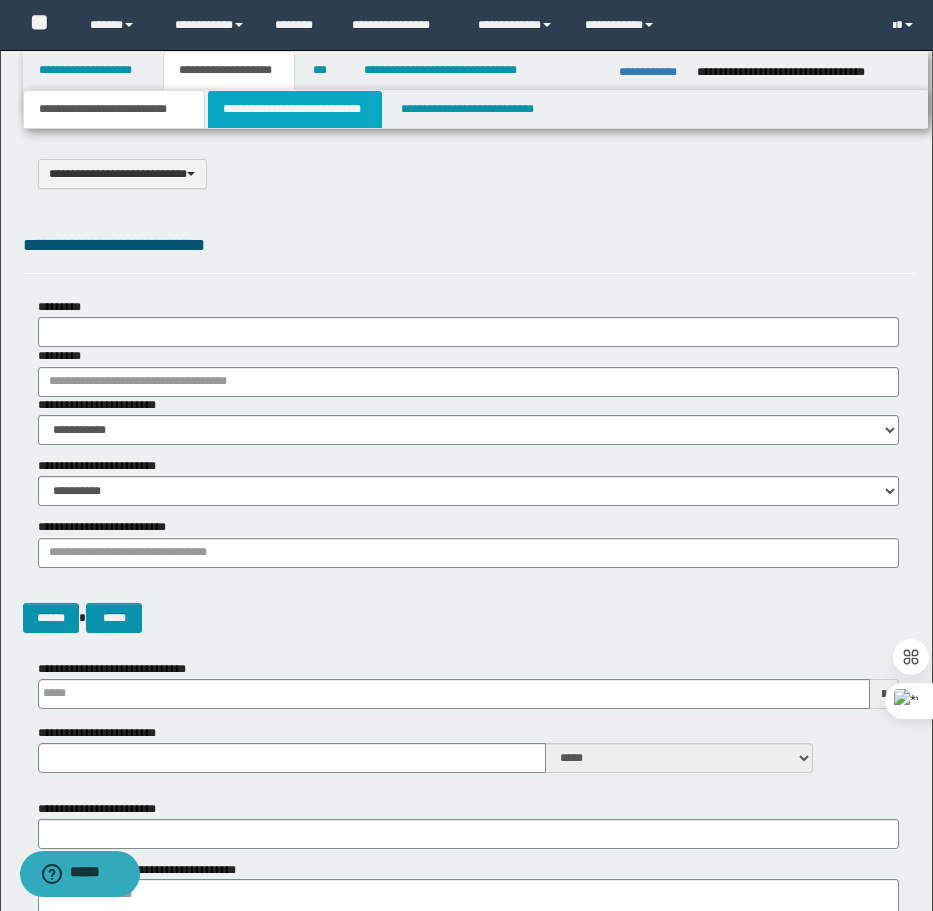 click on "**********" at bounding box center [295, 109] 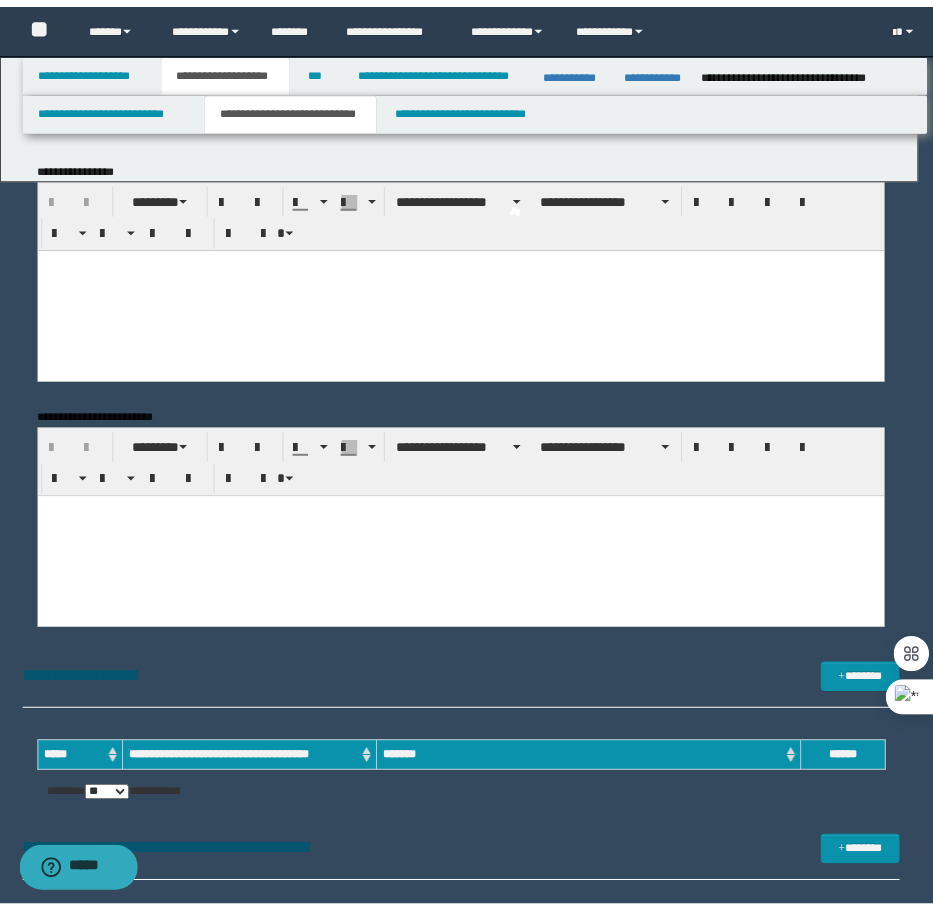 scroll, scrollTop: 0, scrollLeft: 0, axis: both 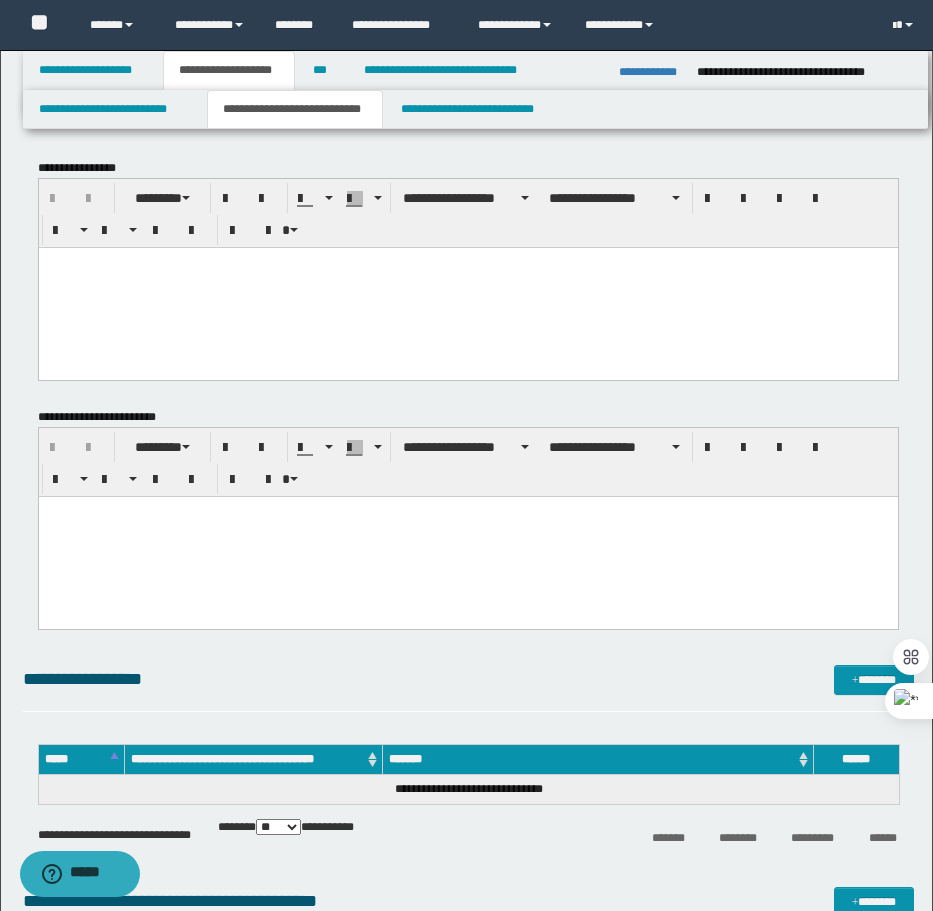 click at bounding box center (467, 287) 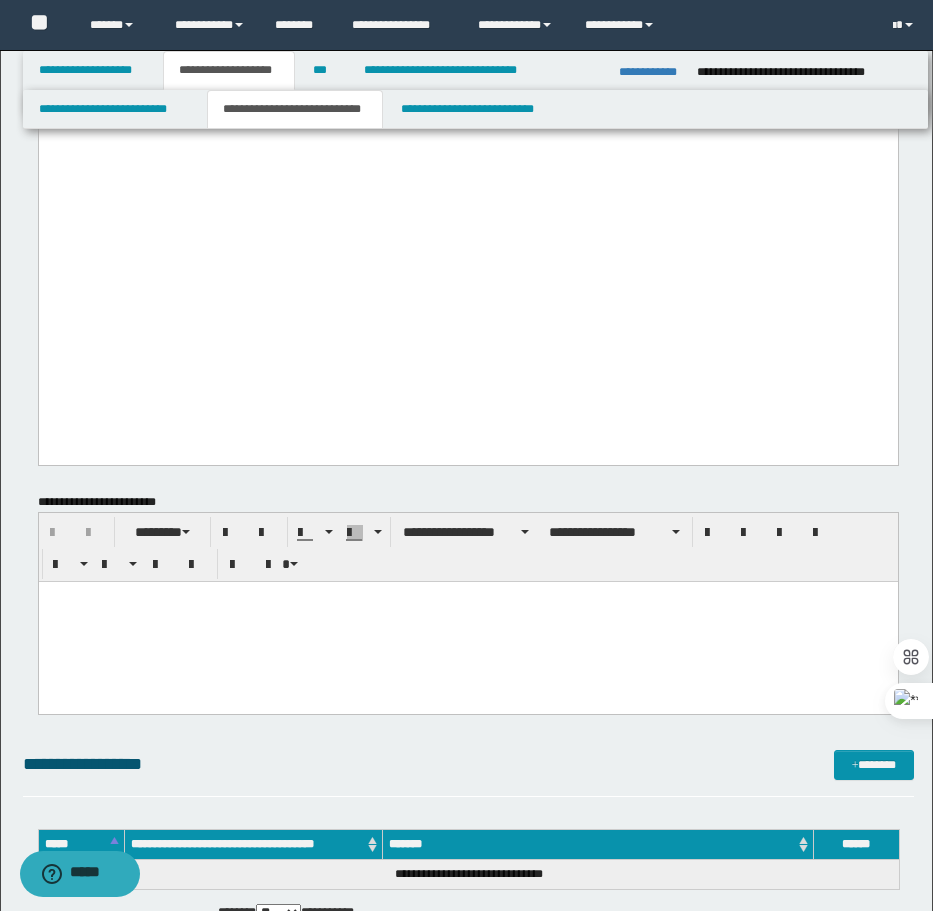 scroll, scrollTop: 1400, scrollLeft: 0, axis: vertical 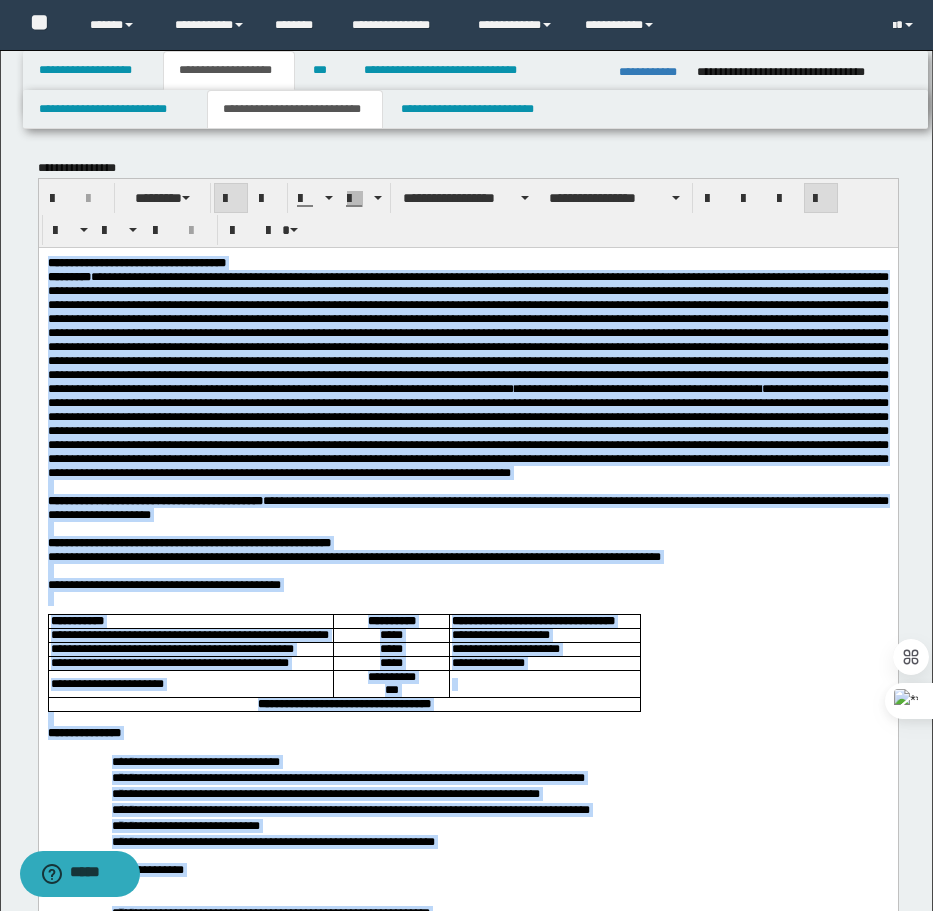 drag, startPoint x: 288, startPoint y: 2150, endPoint x: 43, endPoint y: 260, distance: 1905.8135 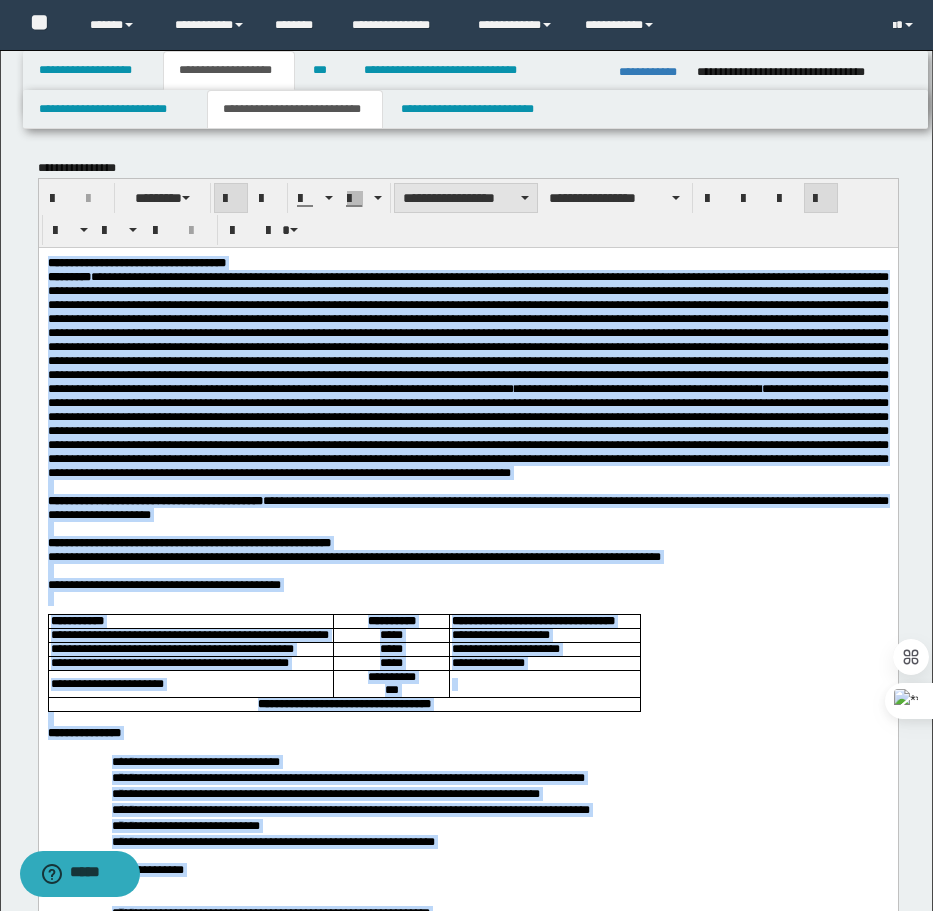 click on "**********" at bounding box center [466, 198] 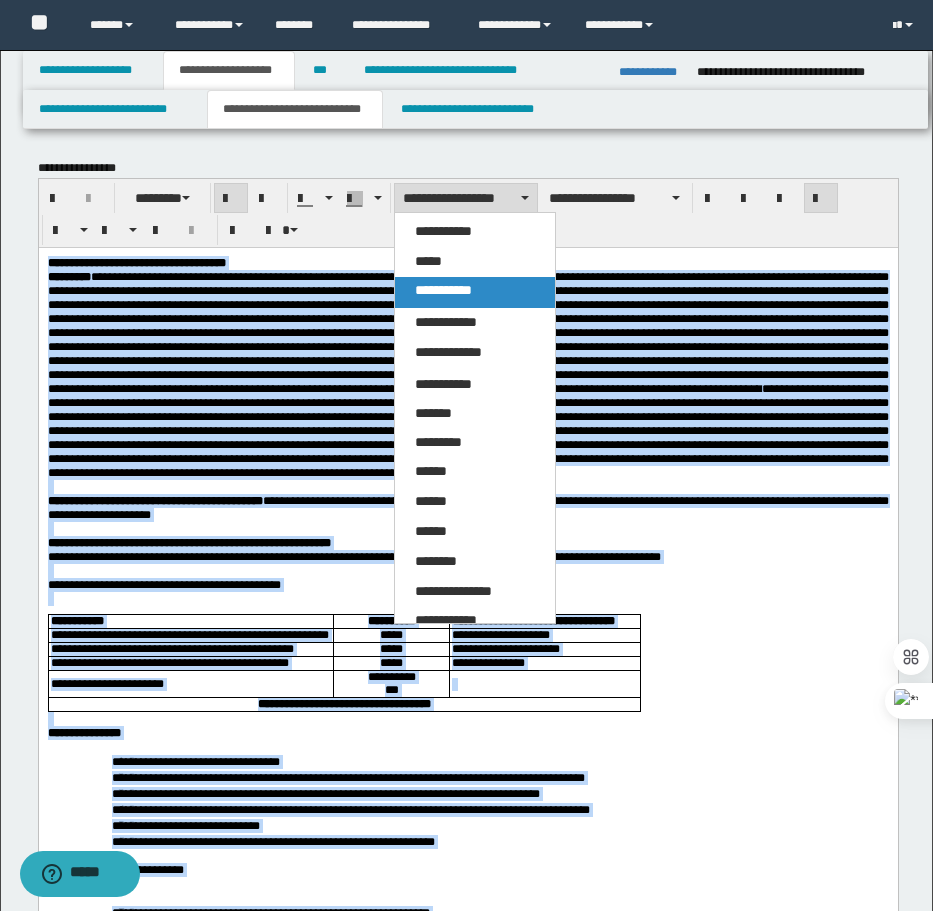 drag, startPoint x: 434, startPoint y: 276, endPoint x: 398, endPoint y: 28, distance: 250.59929 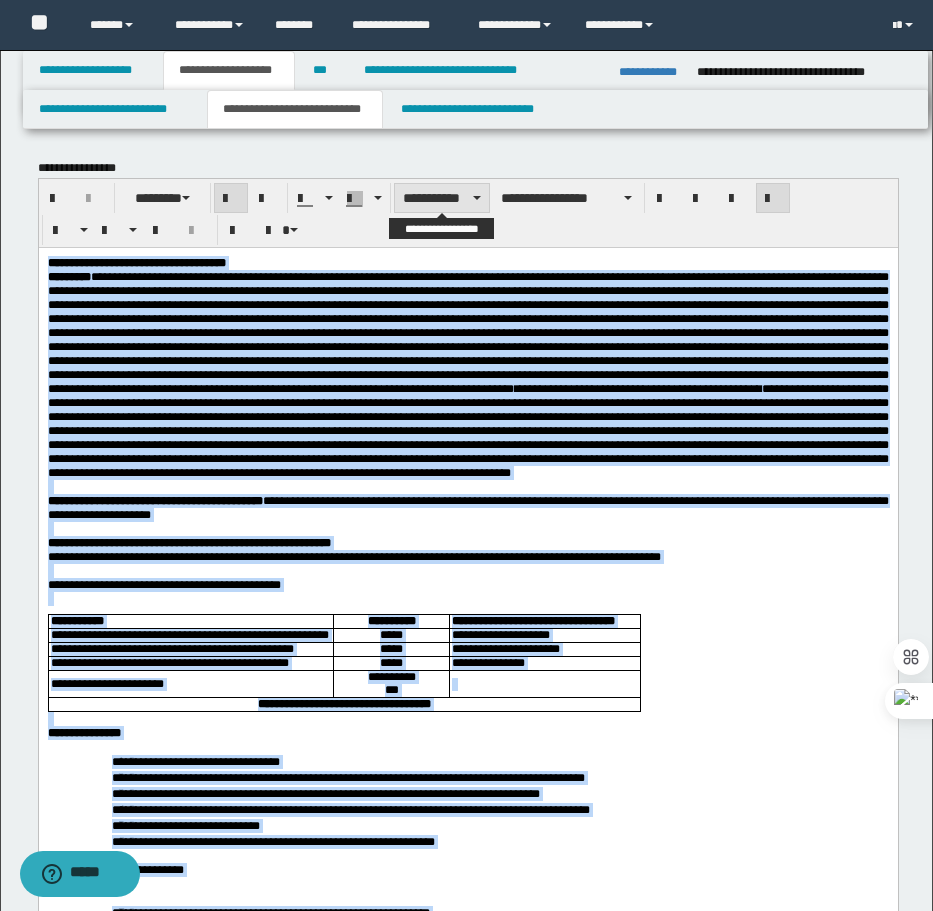 drag, startPoint x: 438, startPoint y: 204, endPoint x: 431, endPoint y: 244, distance: 40.60788 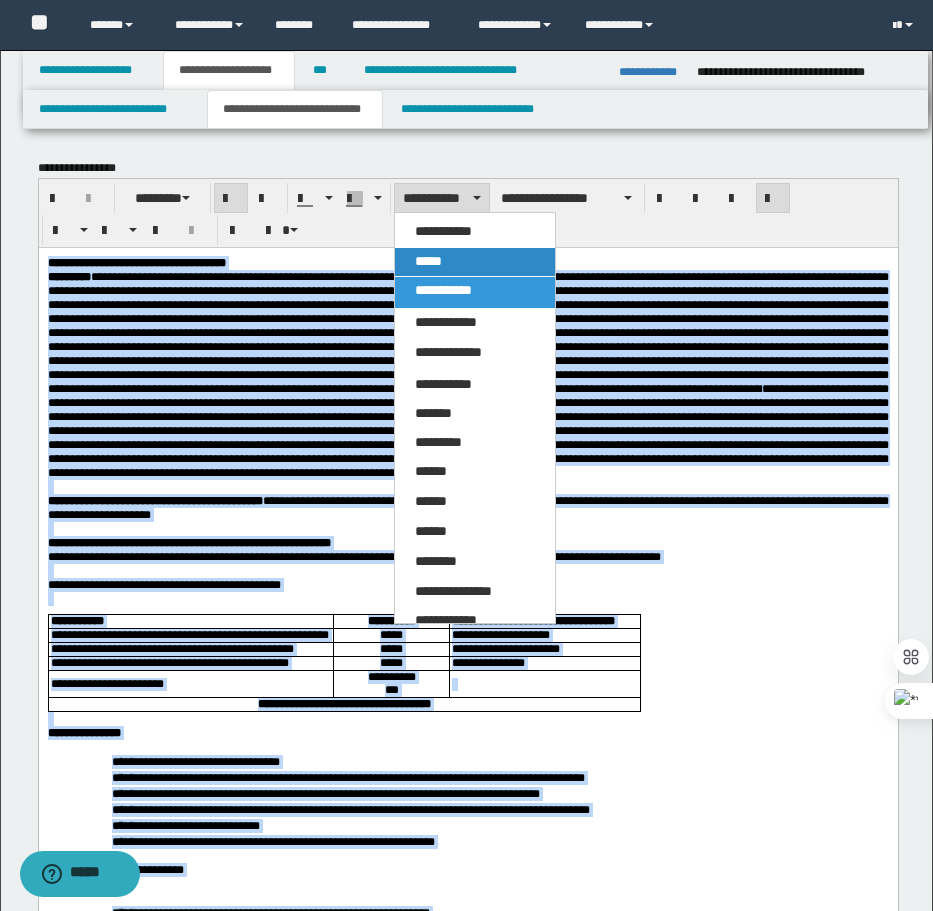 drag, startPoint x: 421, startPoint y: 255, endPoint x: 411, endPoint y: 0, distance: 255.196 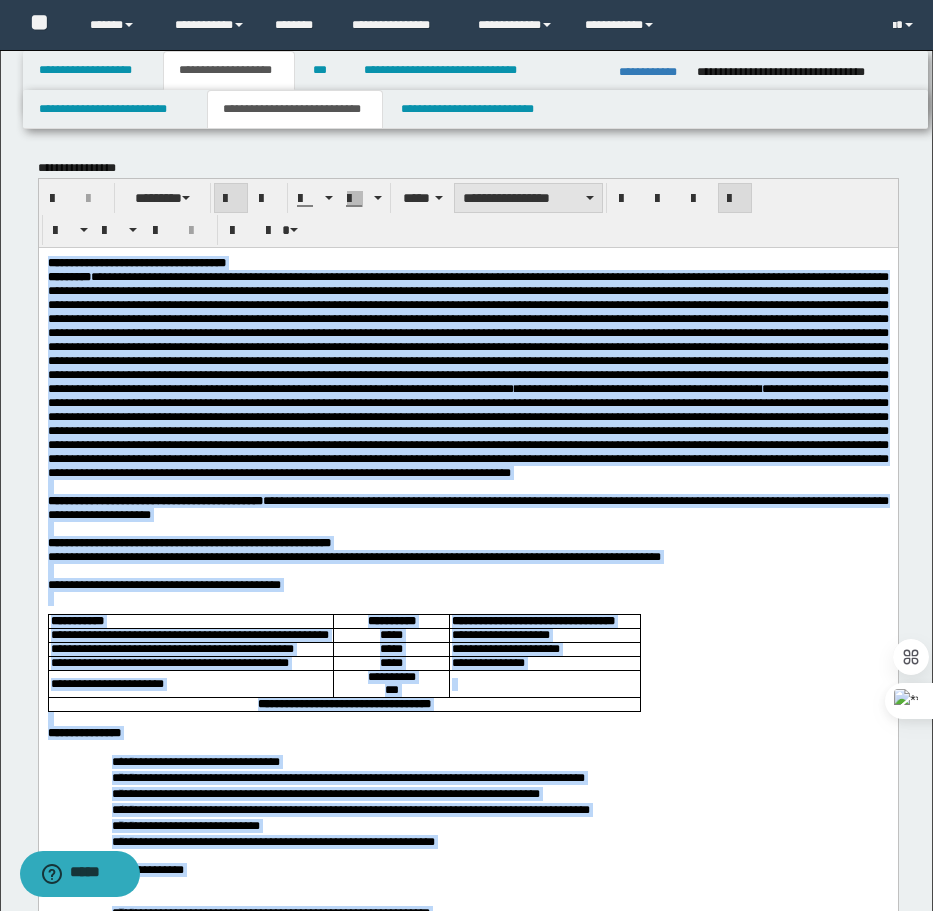 click on "**********" at bounding box center (528, 198) 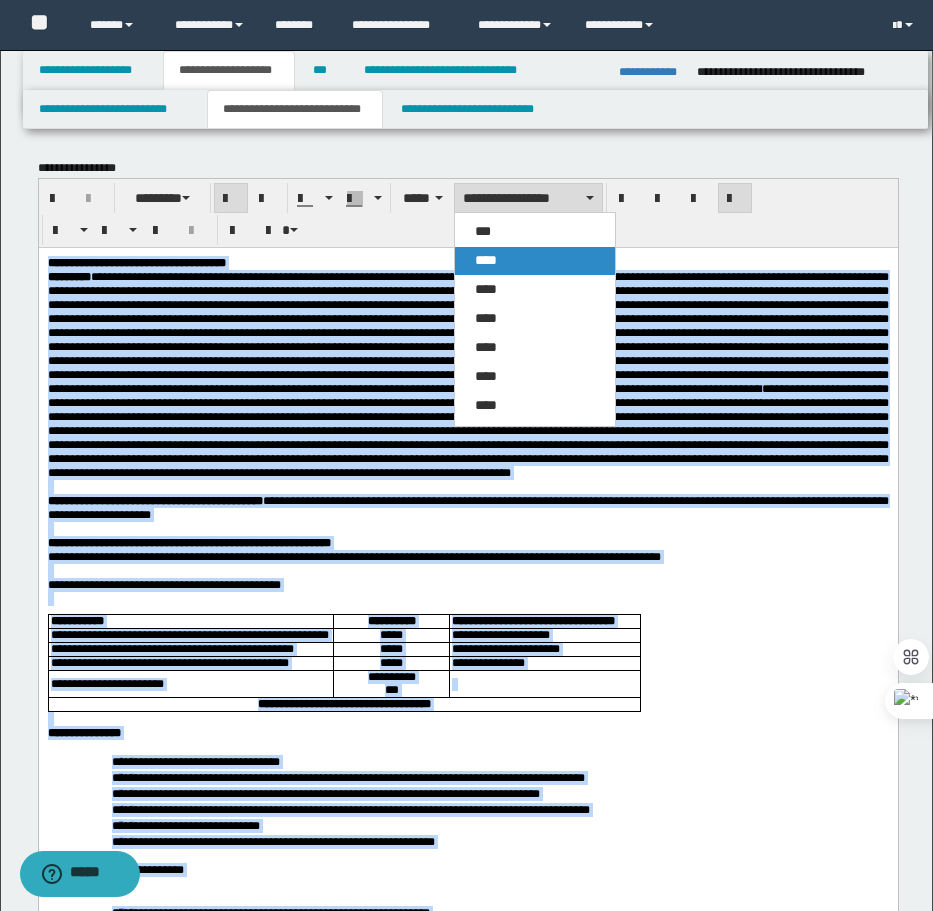 click on "****" at bounding box center (535, 261) 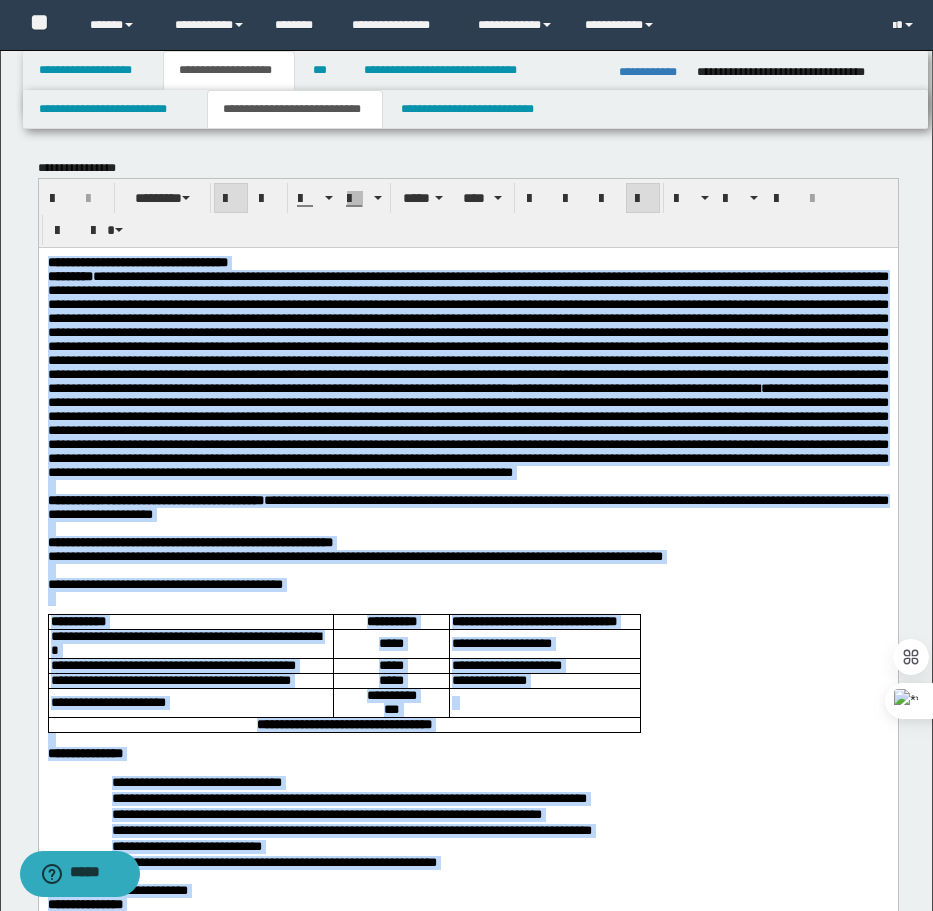 click at bounding box center (643, 199) 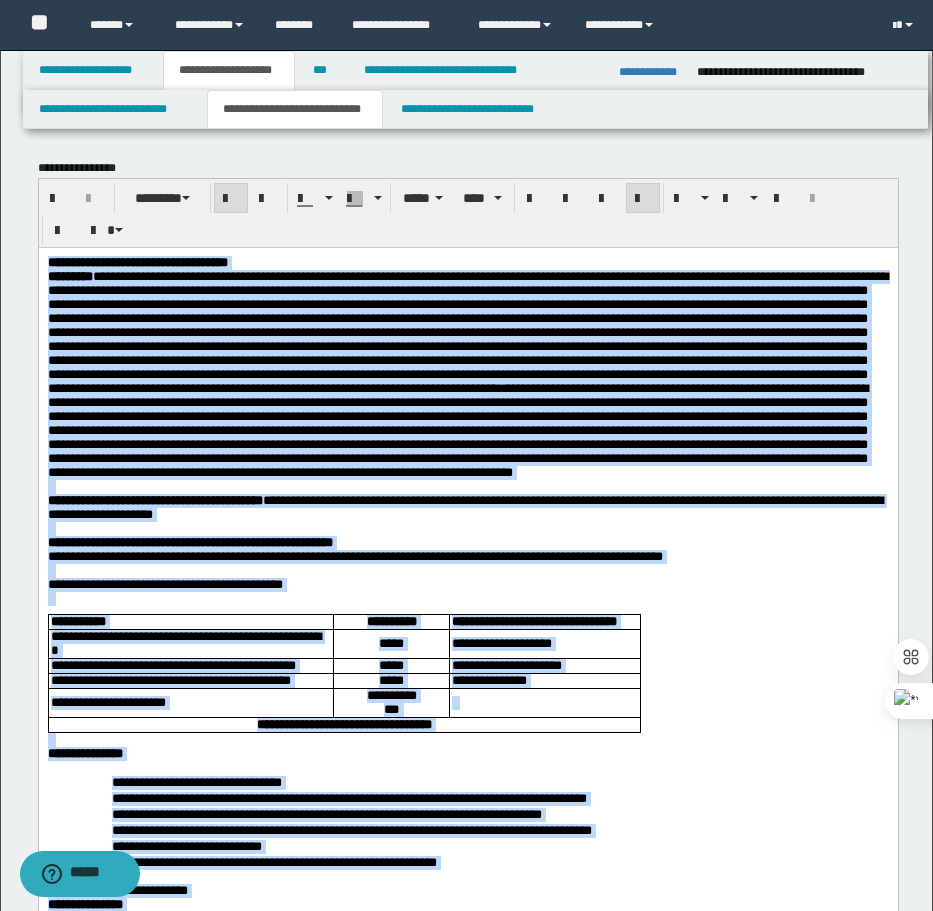 click at bounding box center (643, 199) 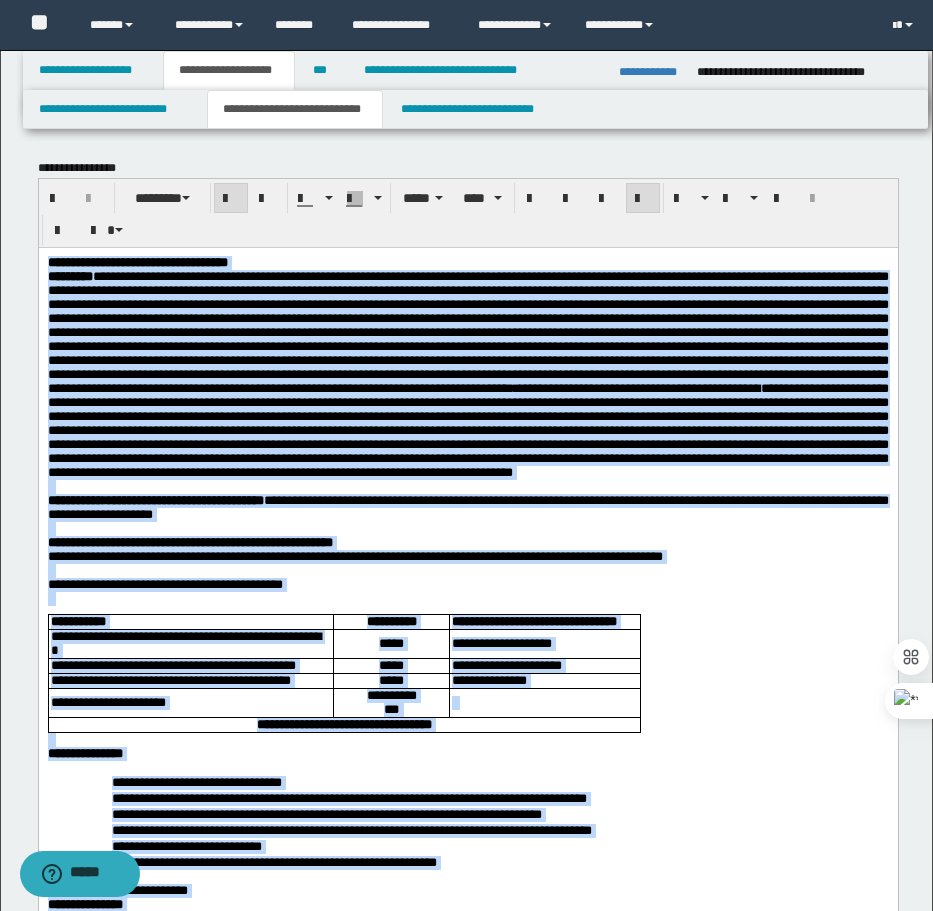 drag, startPoint x: 620, startPoint y: 421, endPoint x: 449, endPoint y: 454, distance: 174.1551 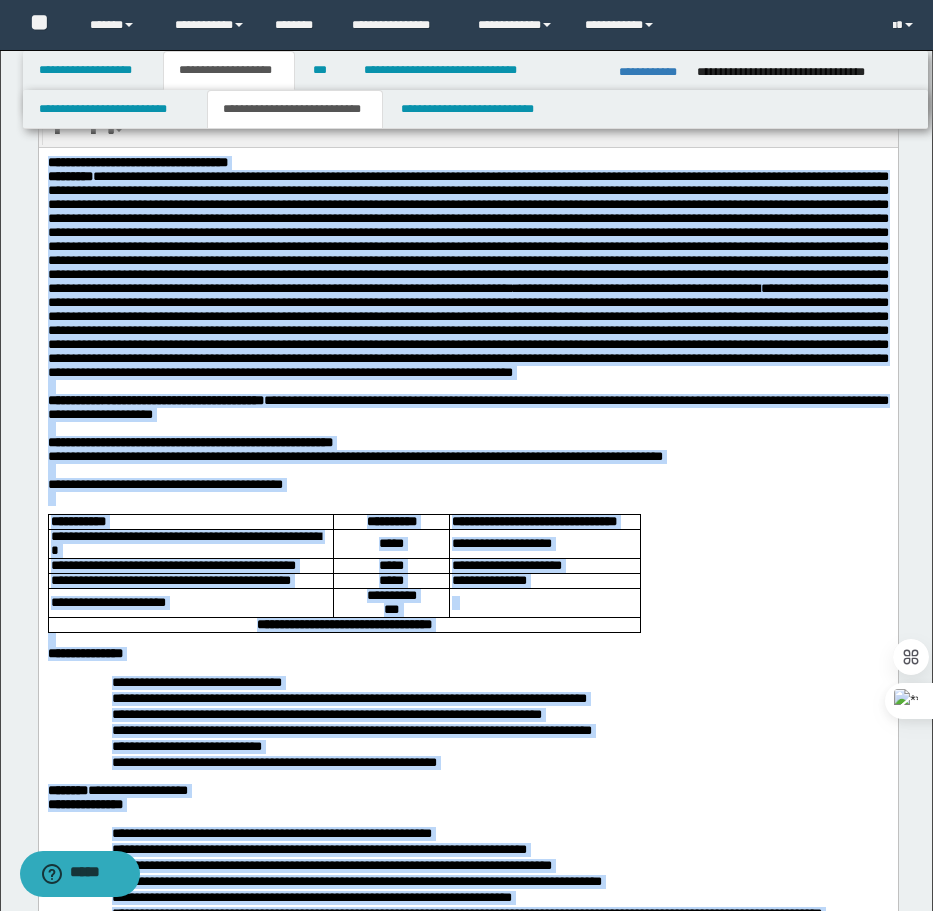 click at bounding box center (467, 470) 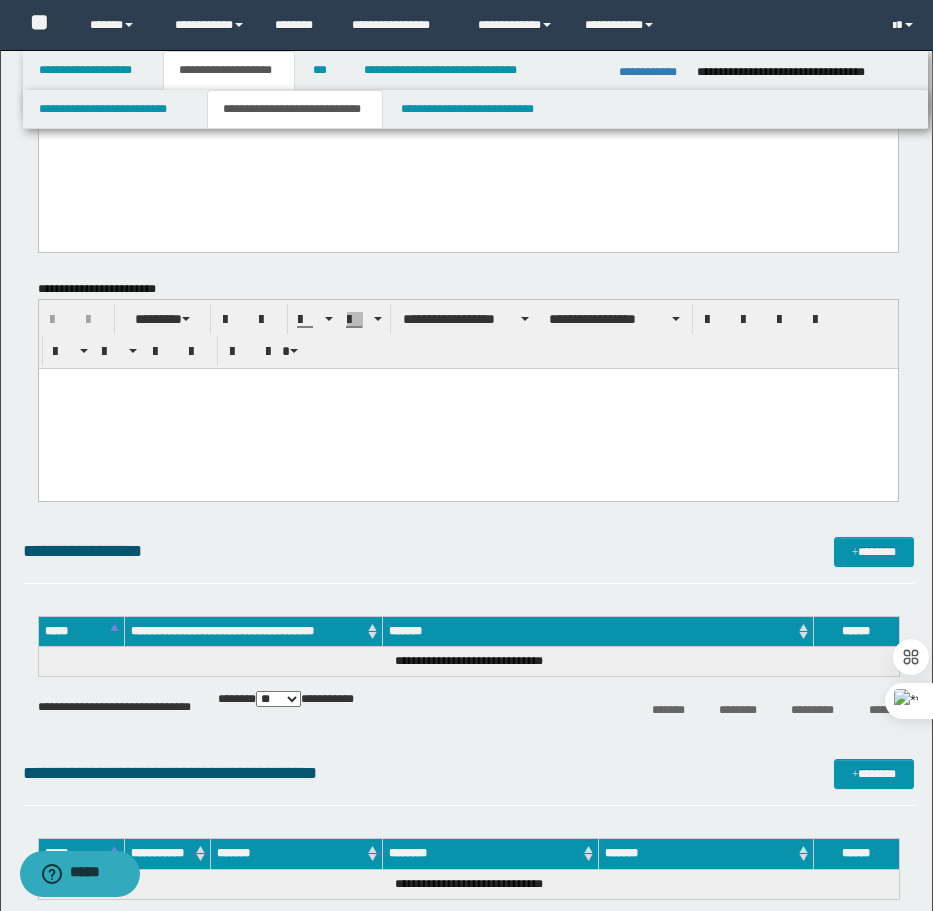 scroll, scrollTop: 2400, scrollLeft: 0, axis: vertical 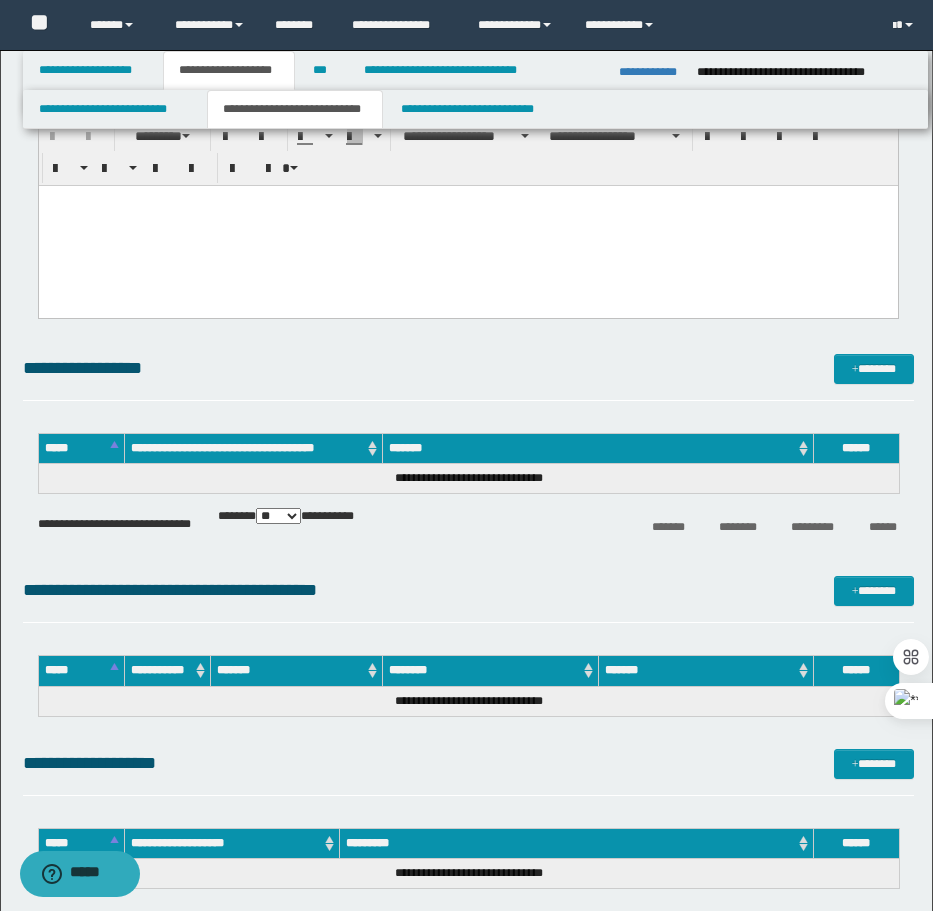 click at bounding box center (467, 225) 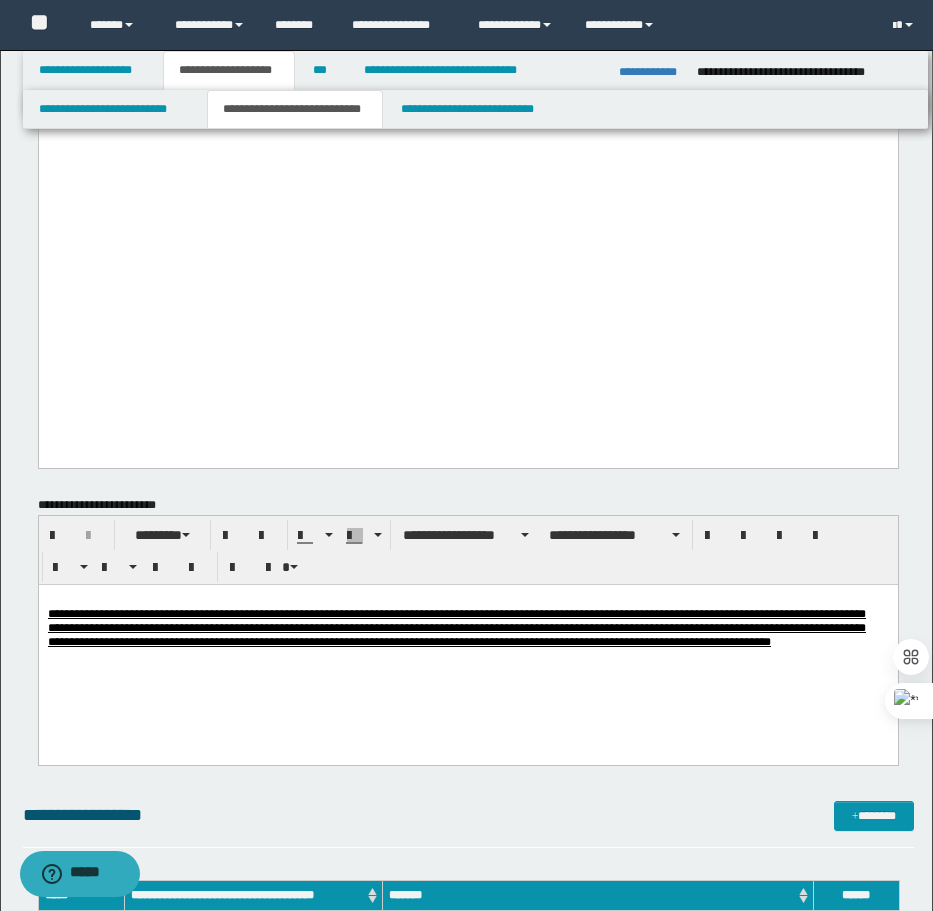 scroll, scrollTop: 2000, scrollLeft: 0, axis: vertical 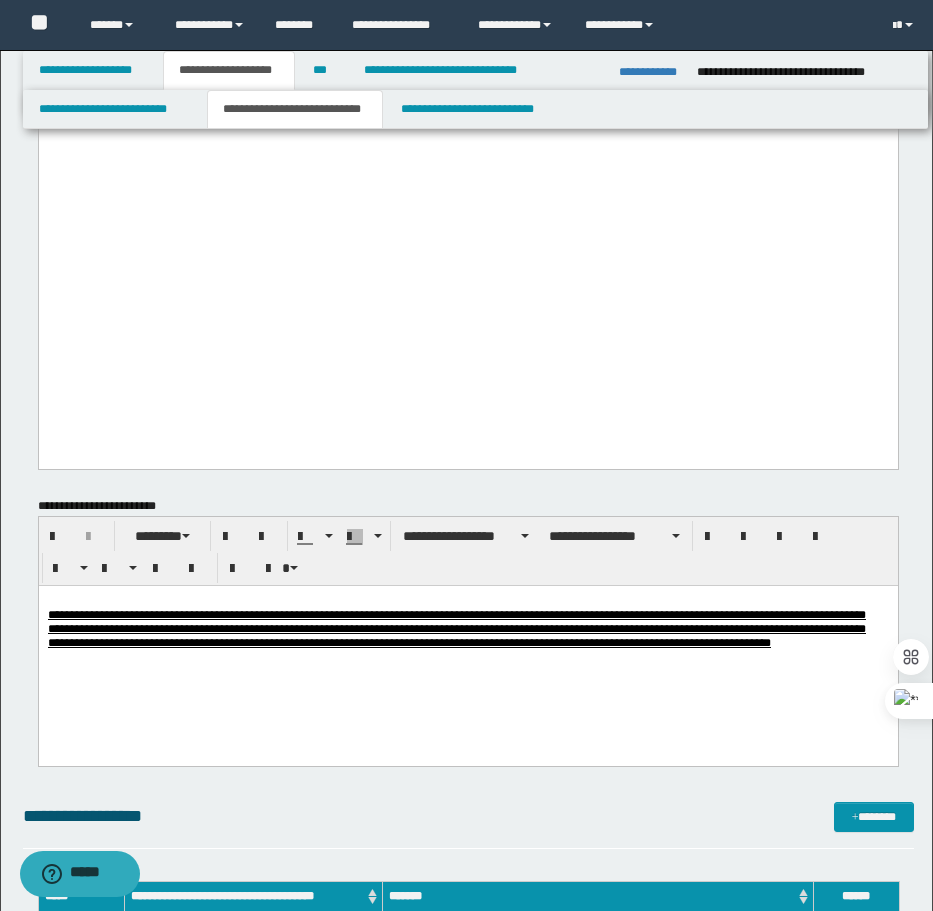 click on "**********" at bounding box center [456, 628] 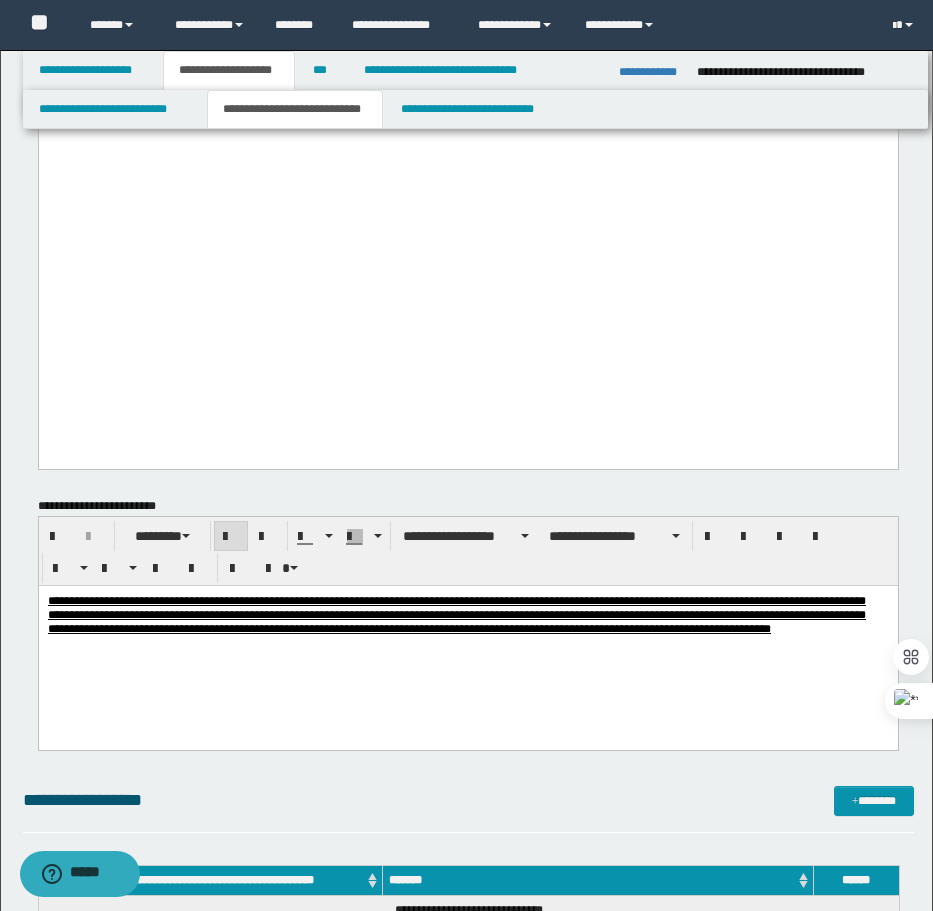 click on "**********" at bounding box center [456, 613] 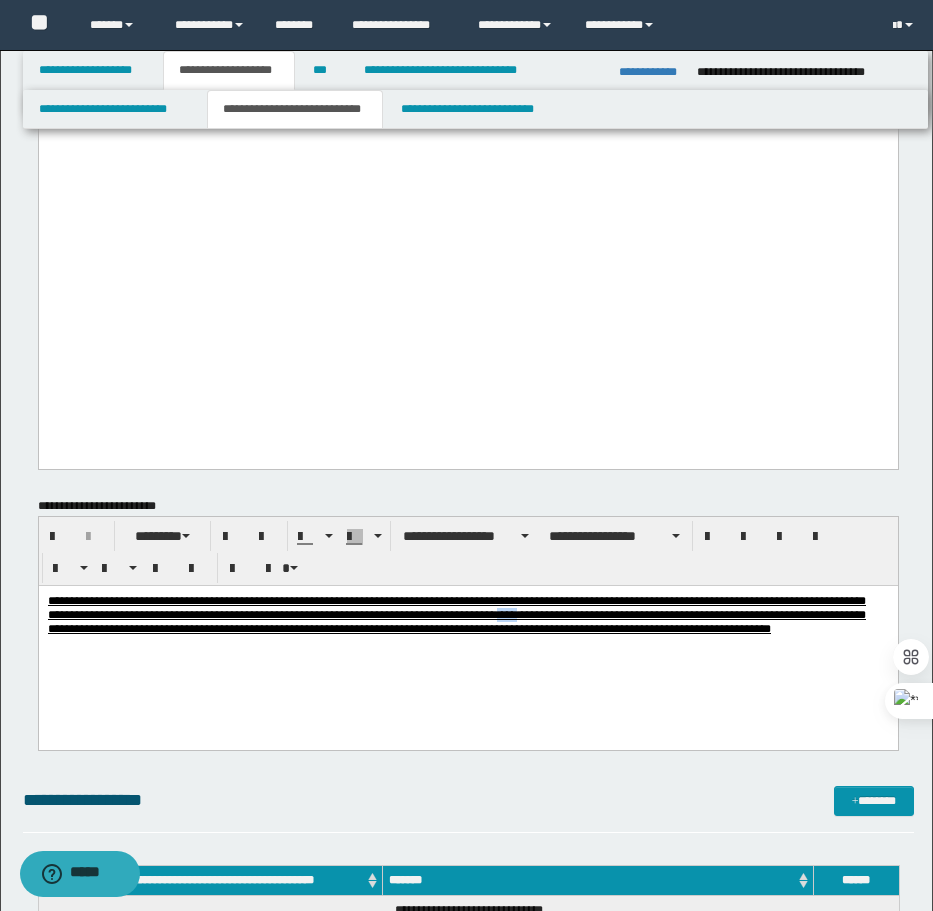 click on "**********" at bounding box center [456, 613] 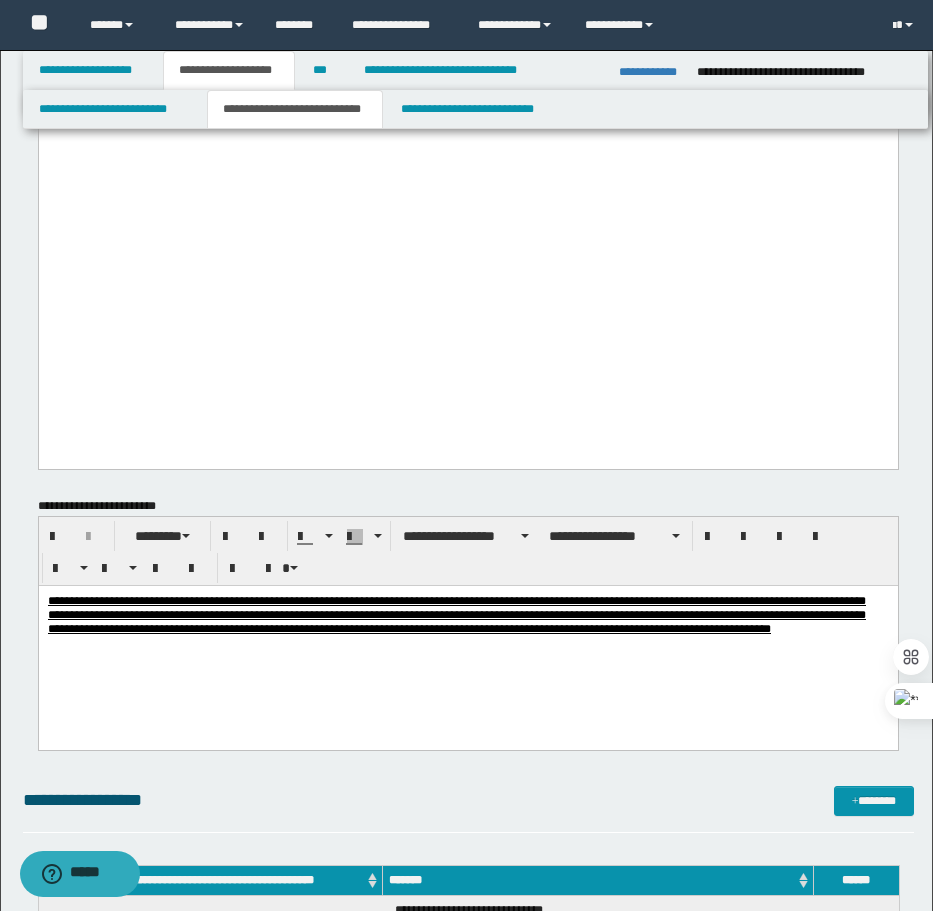 click on "**********" at bounding box center [456, 614] 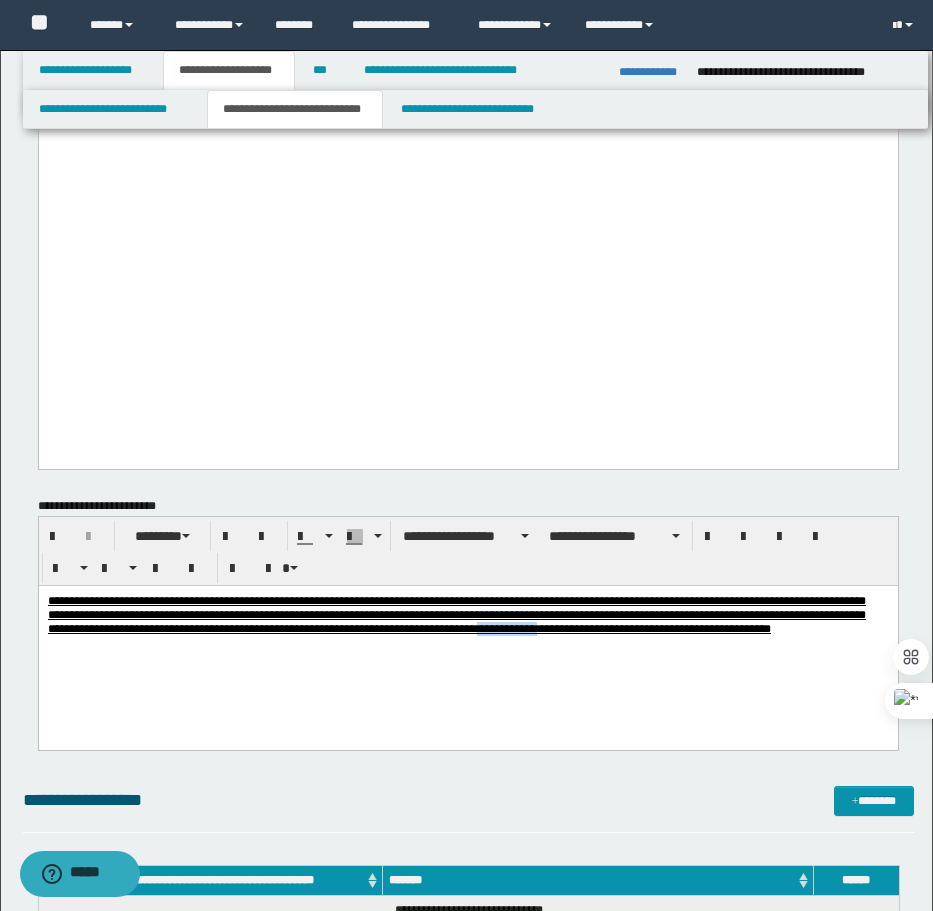 click on "**********" at bounding box center [456, 614] 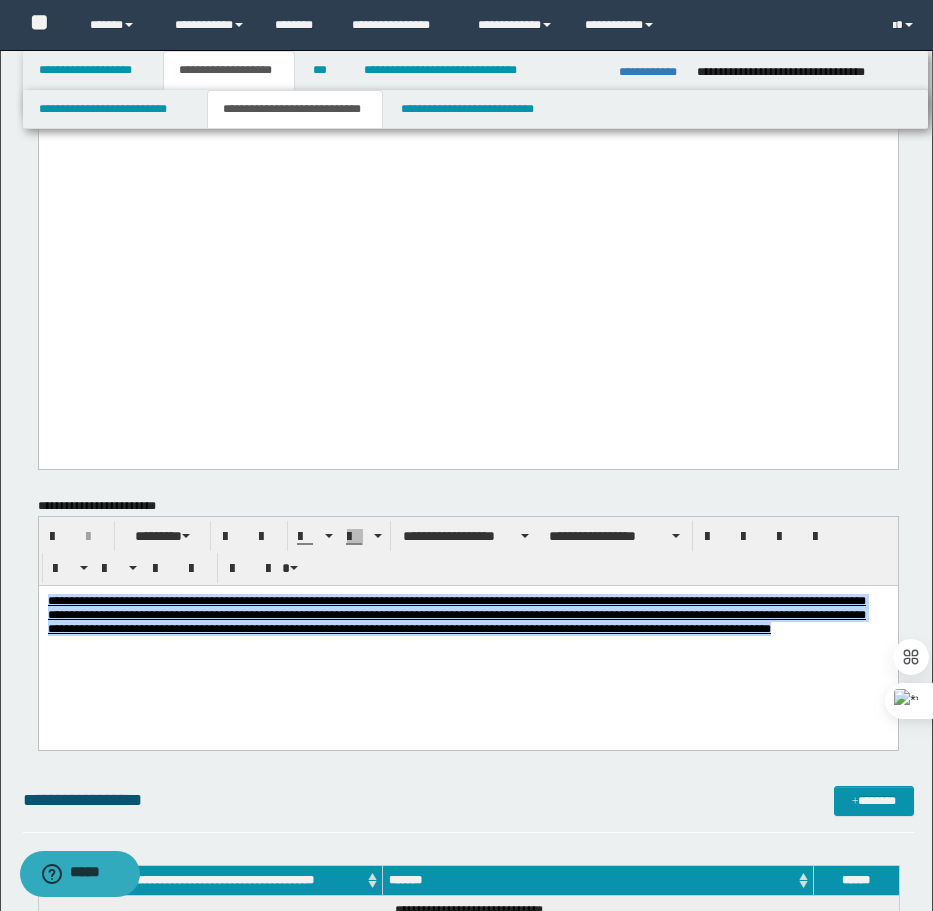 click on "**********" at bounding box center (456, 614) 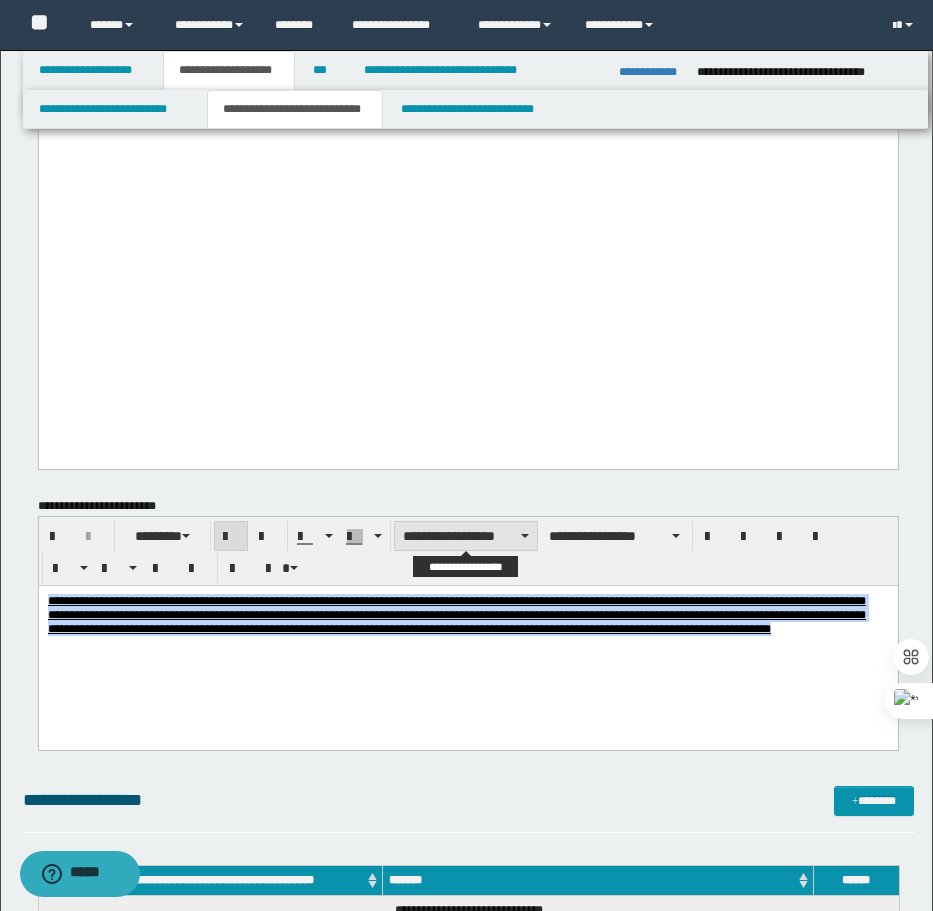 click on "**********" at bounding box center (466, 536) 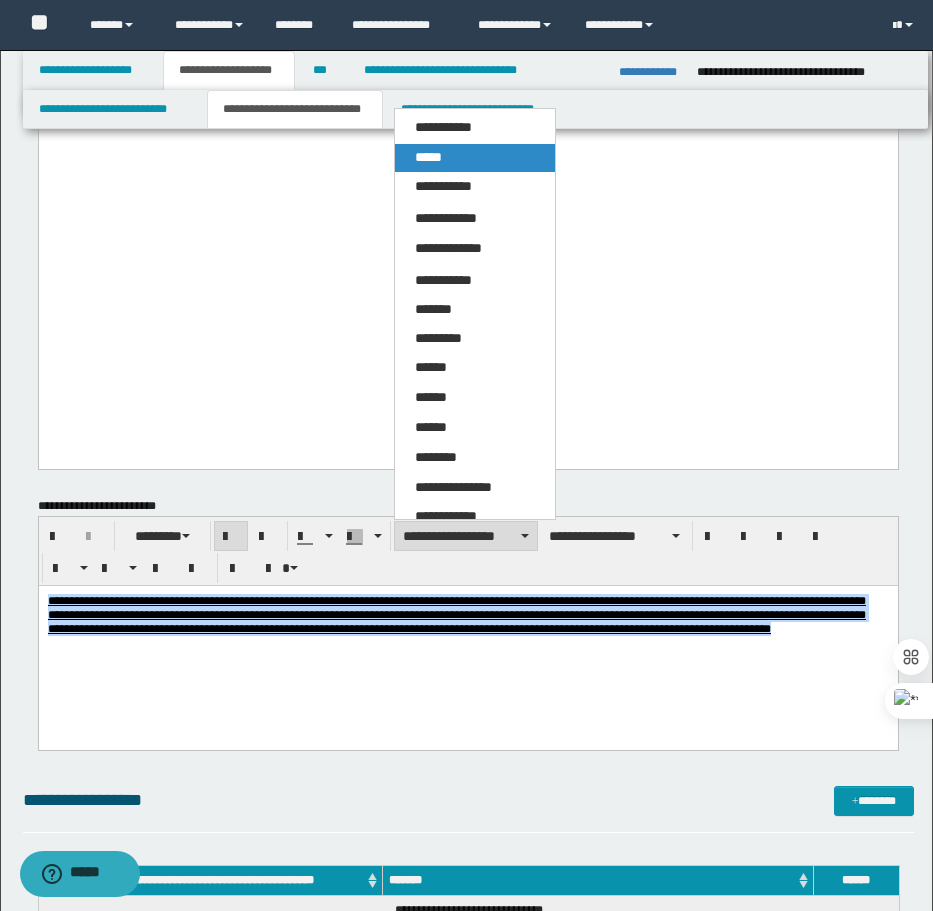 drag, startPoint x: 409, startPoint y: 1904, endPoint x: 448, endPoint y: 152, distance: 1752.4341 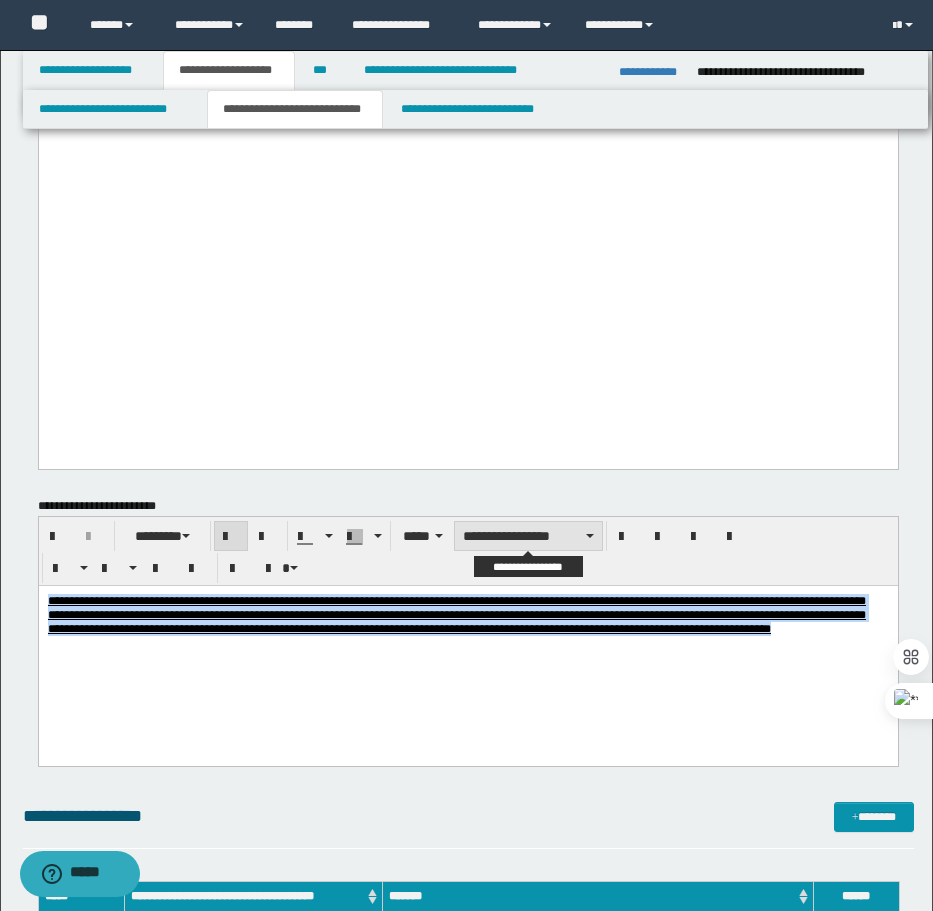 click on "**********" at bounding box center (528, 536) 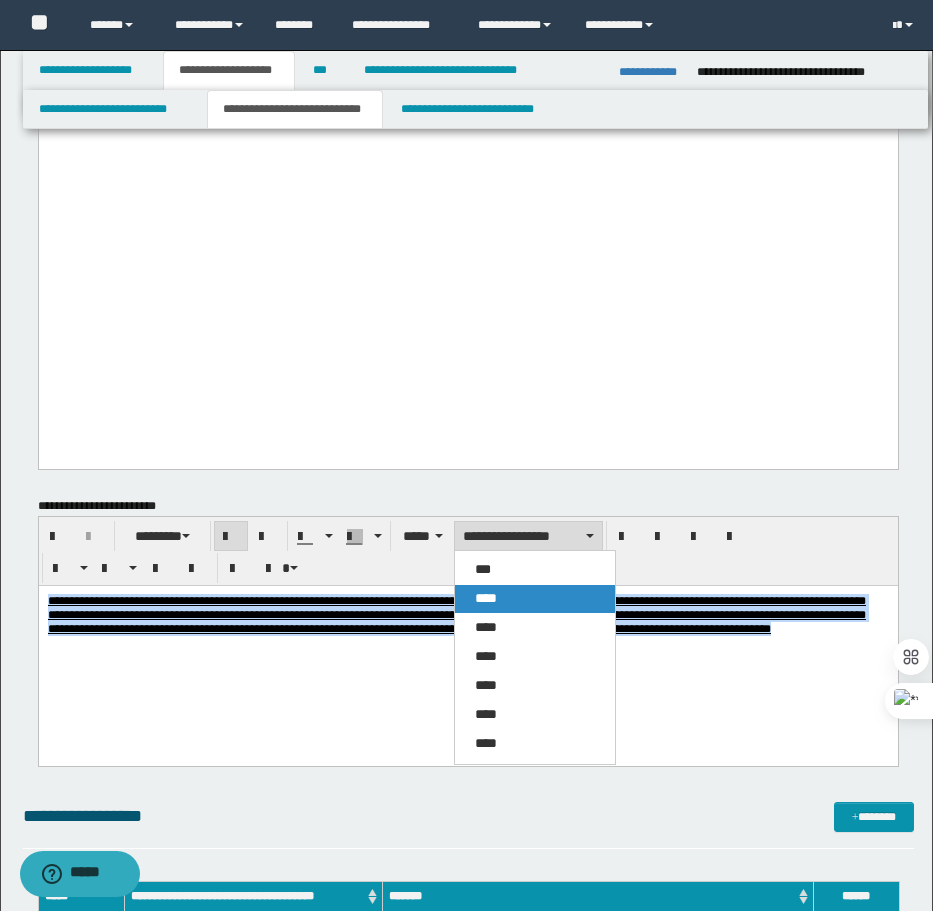 click on "****" at bounding box center (486, 598) 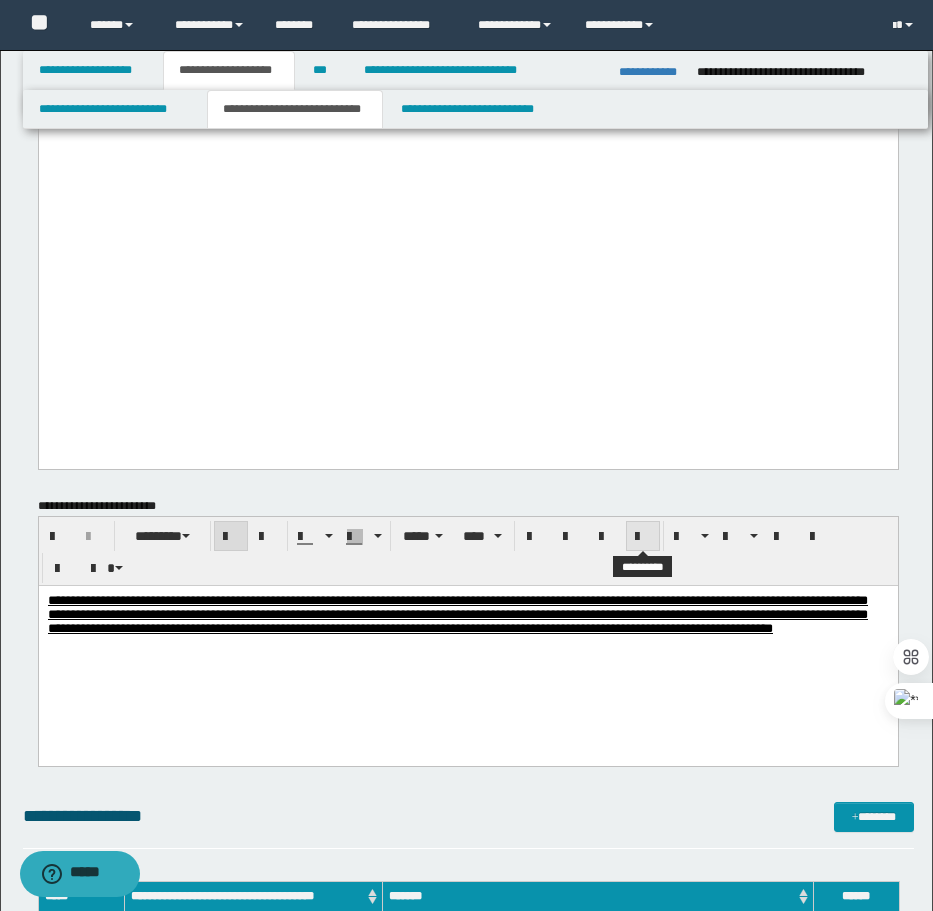 click at bounding box center (643, 537) 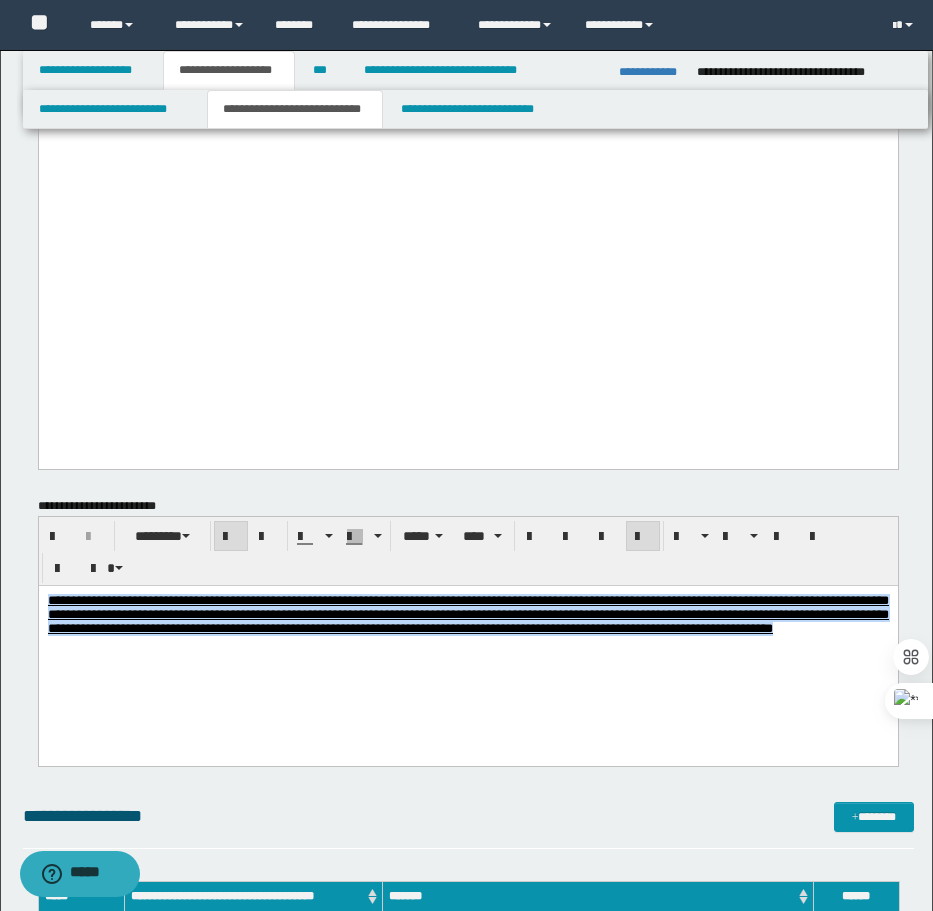 drag, startPoint x: 553, startPoint y: 678, endPoint x: 415, endPoint y: 642, distance: 142.61838 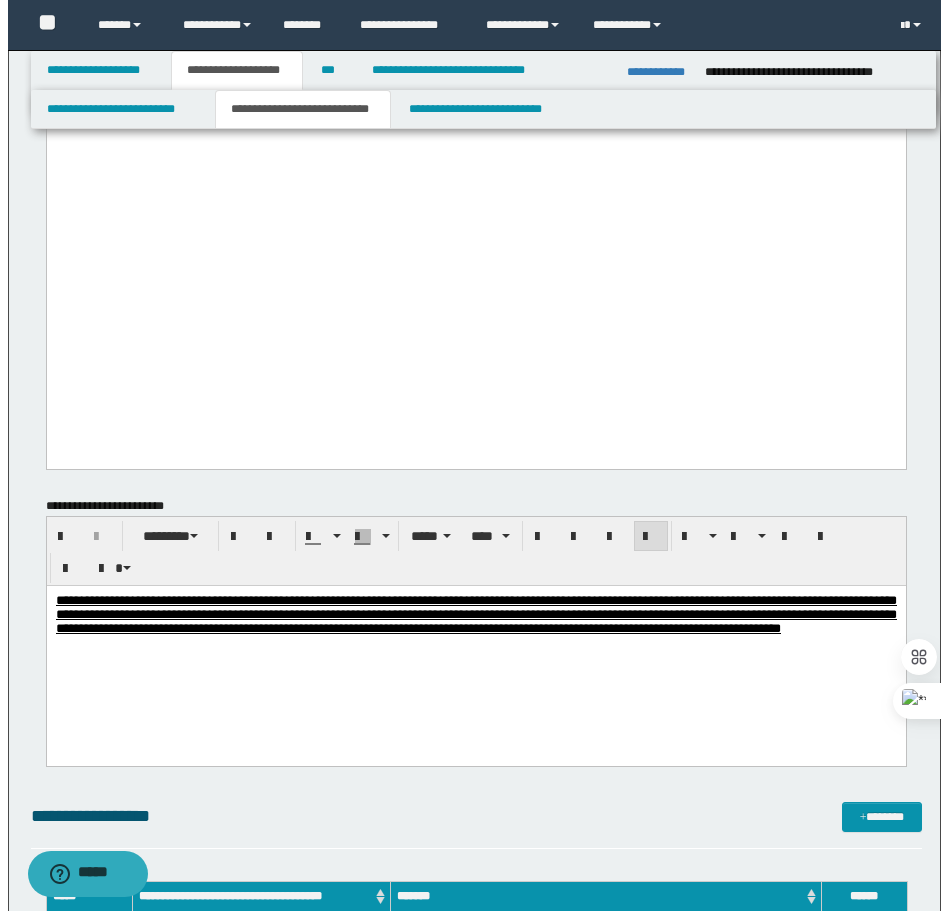 scroll, scrollTop: 2500, scrollLeft: 0, axis: vertical 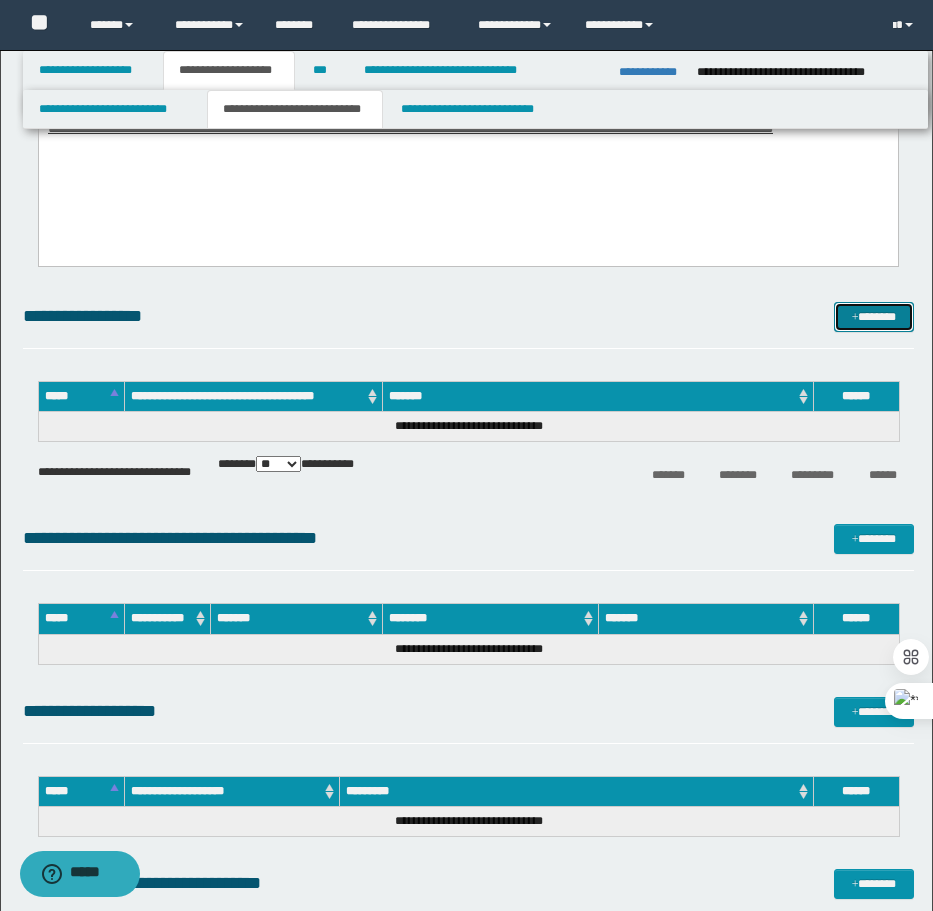 click on "*******" at bounding box center [874, 317] 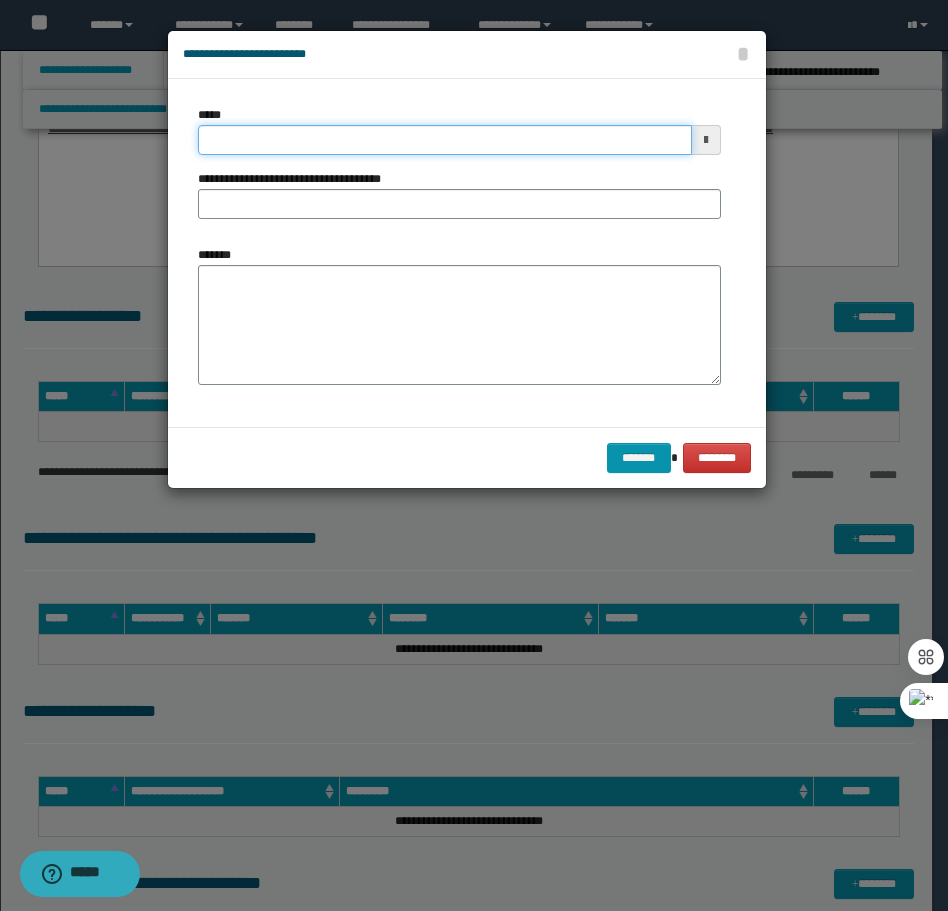 click on "*****" at bounding box center (445, 140) 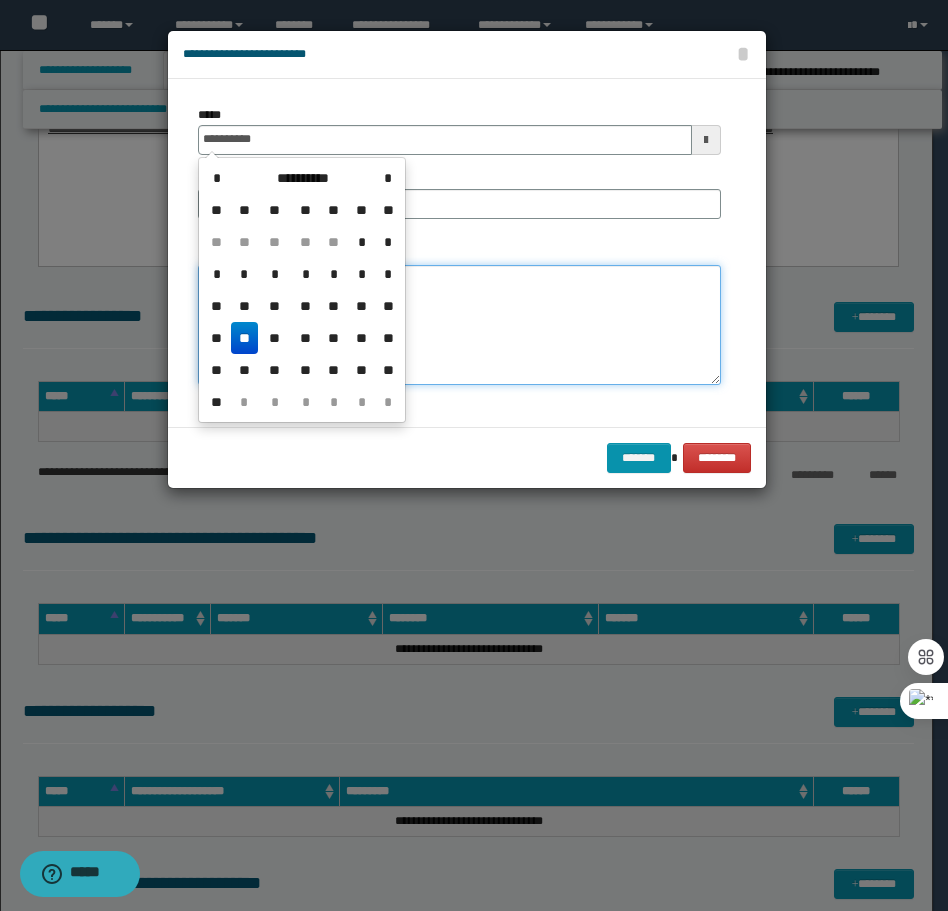 type on "**********" 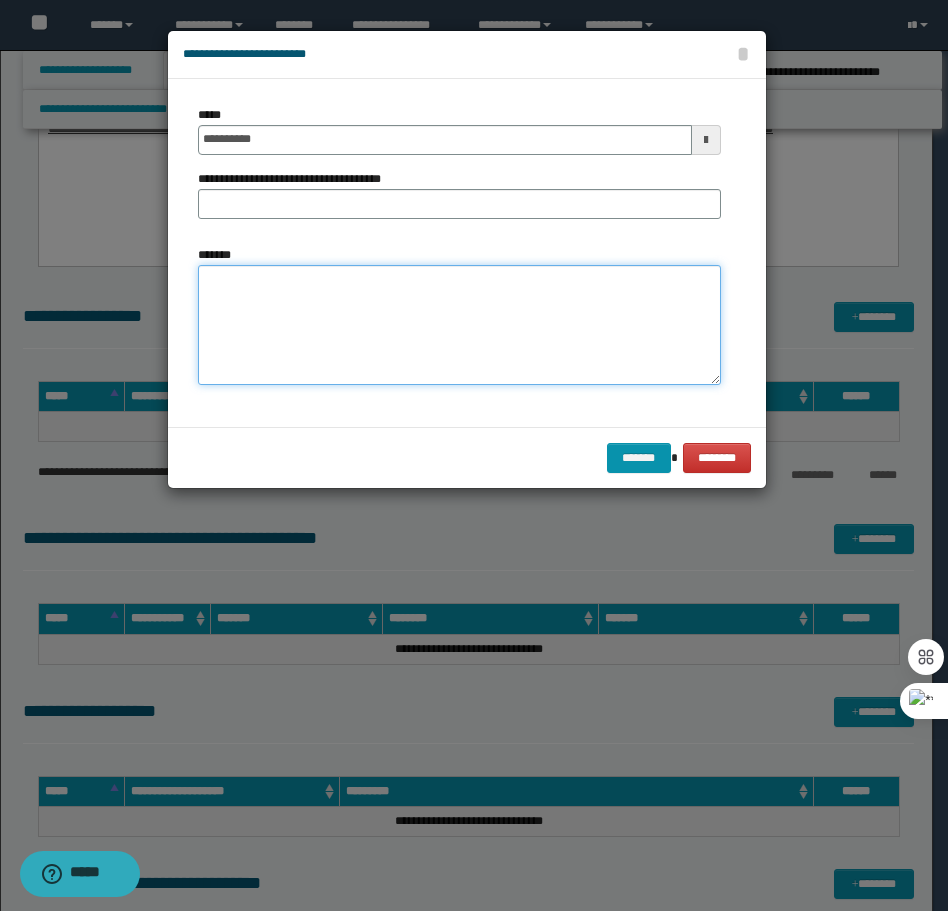 click on "*******" at bounding box center [459, 325] 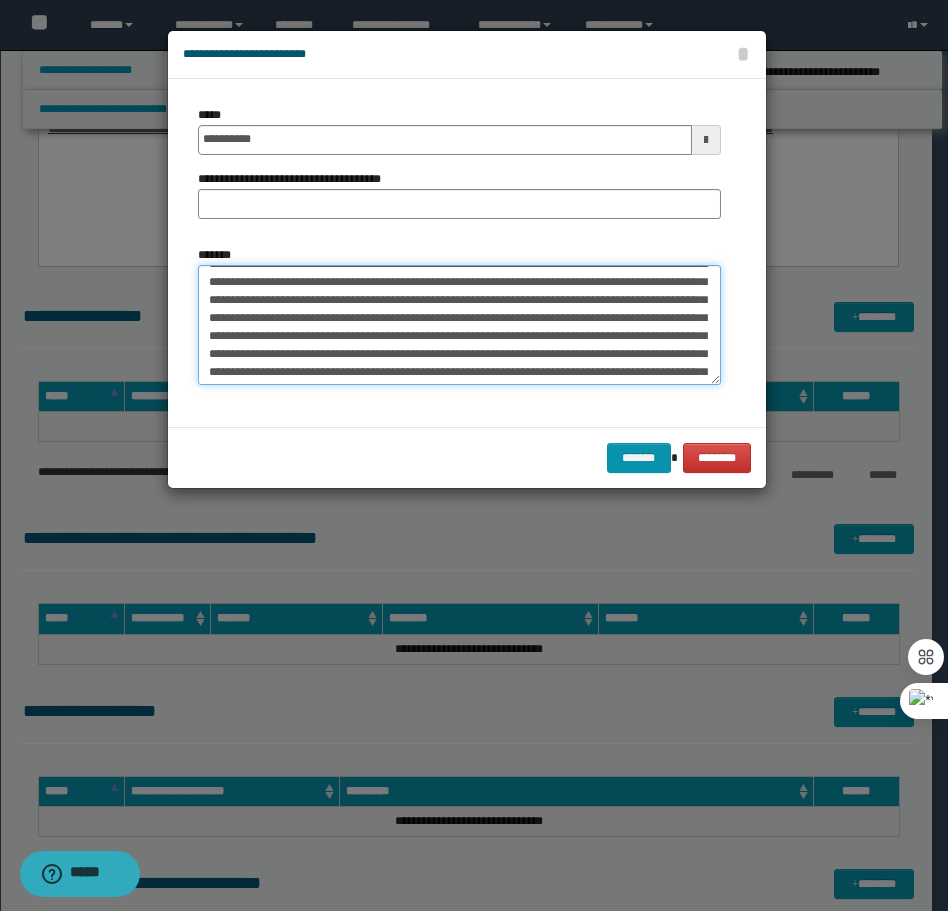 scroll, scrollTop: 0, scrollLeft: 0, axis: both 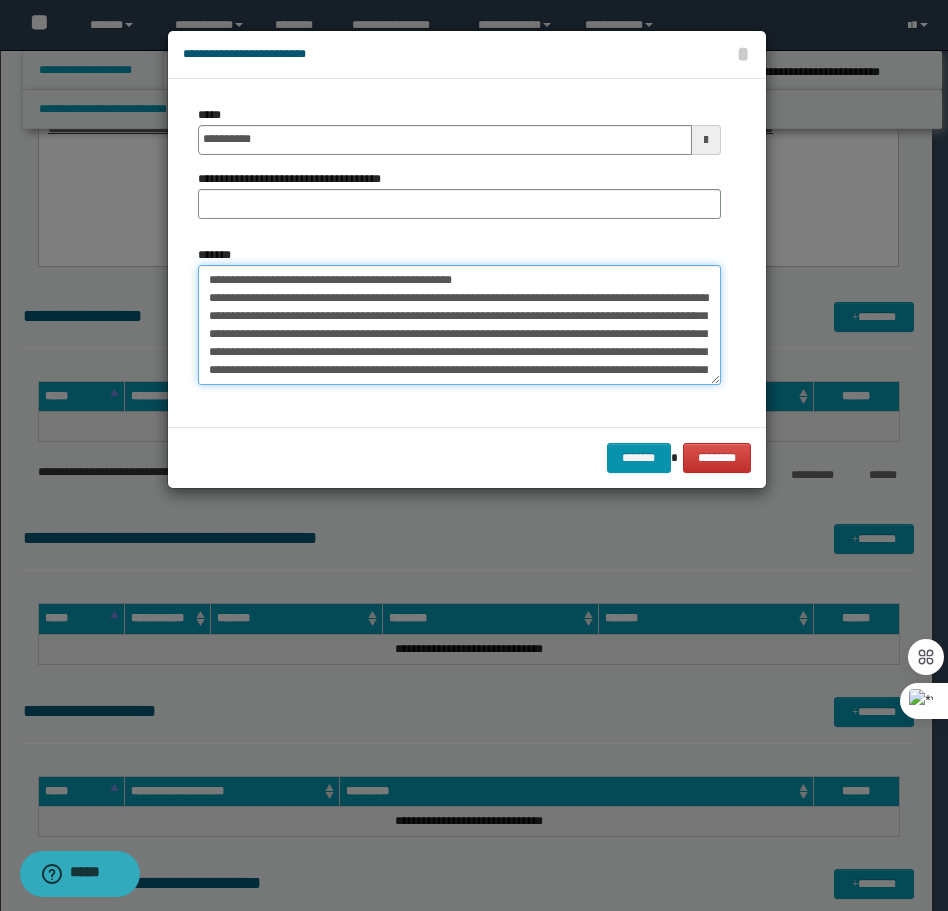drag, startPoint x: 506, startPoint y: 284, endPoint x: 275, endPoint y: 281, distance: 231.01949 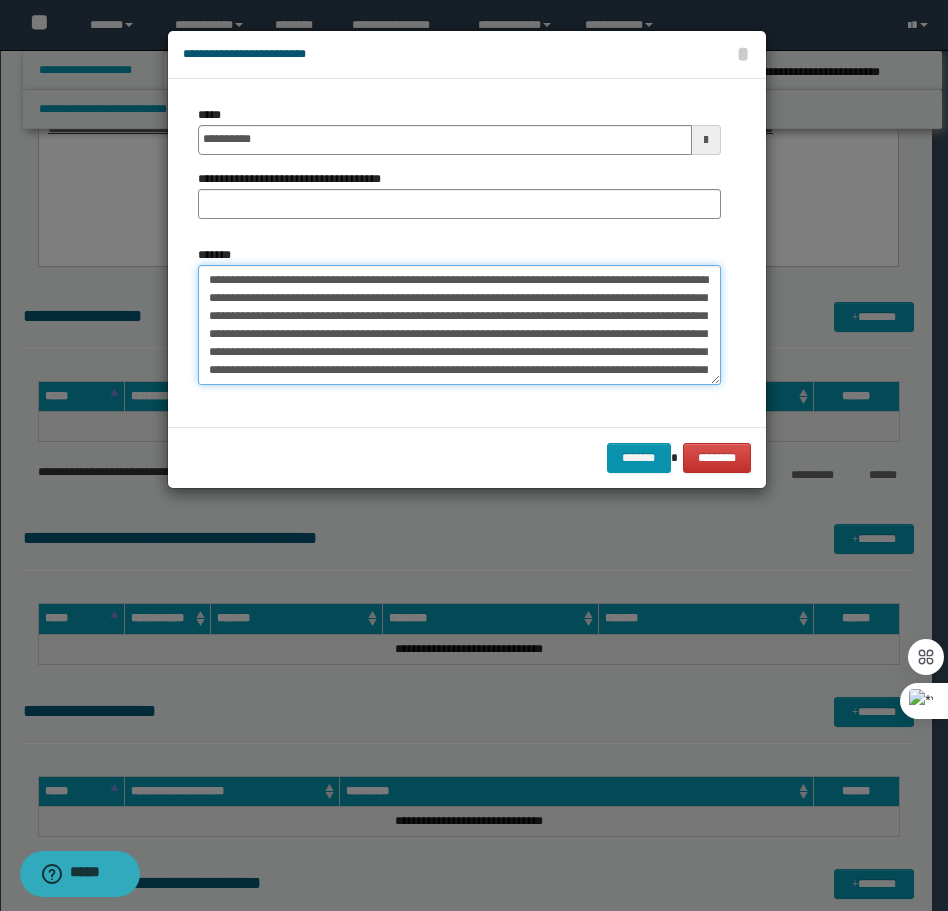 type on "**********" 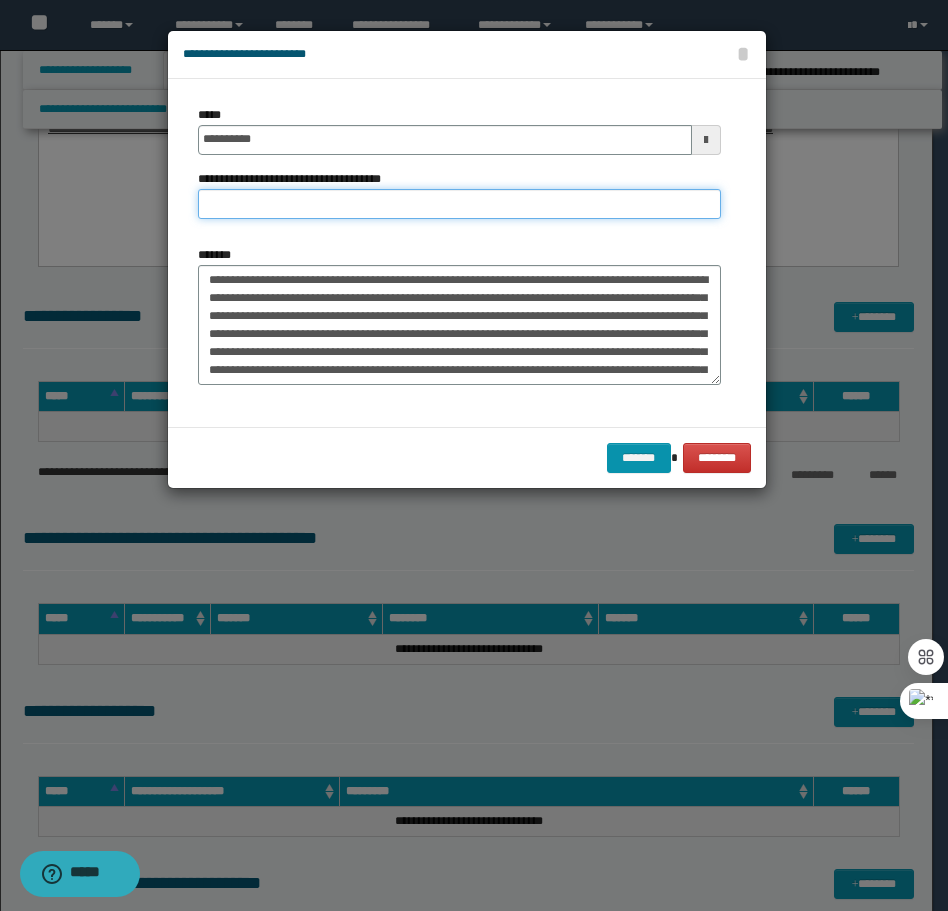 click on "**********" at bounding box center [459, 204] 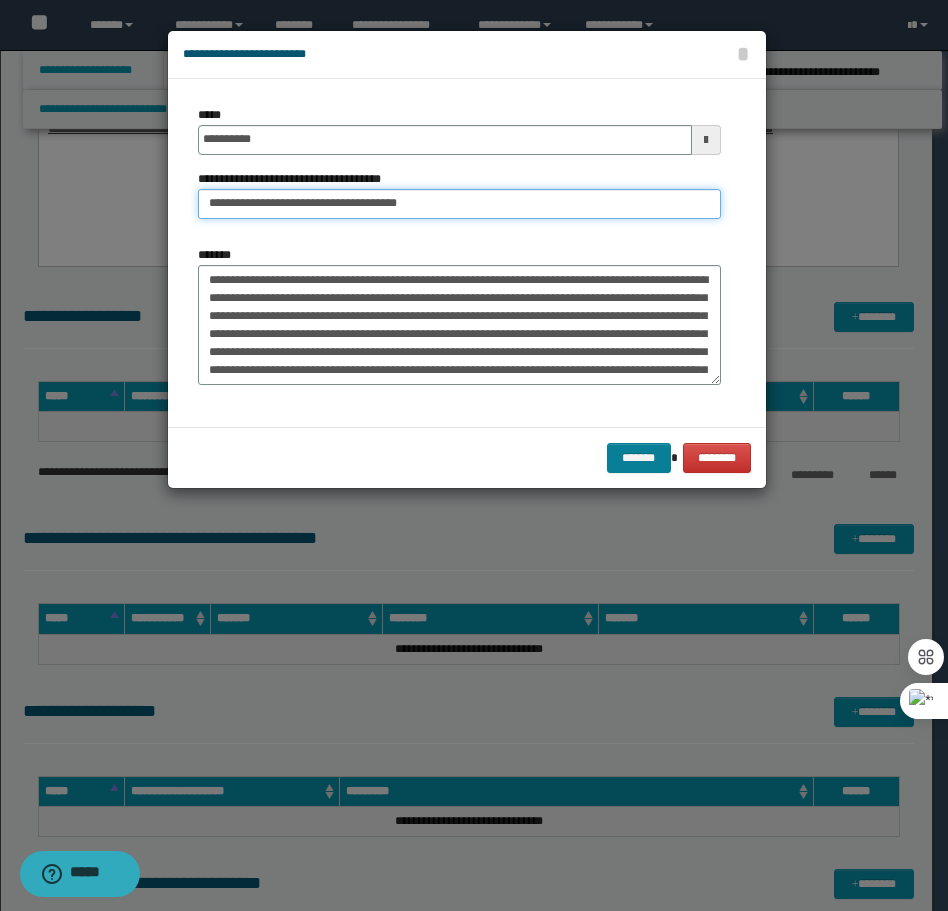 type on "**********" 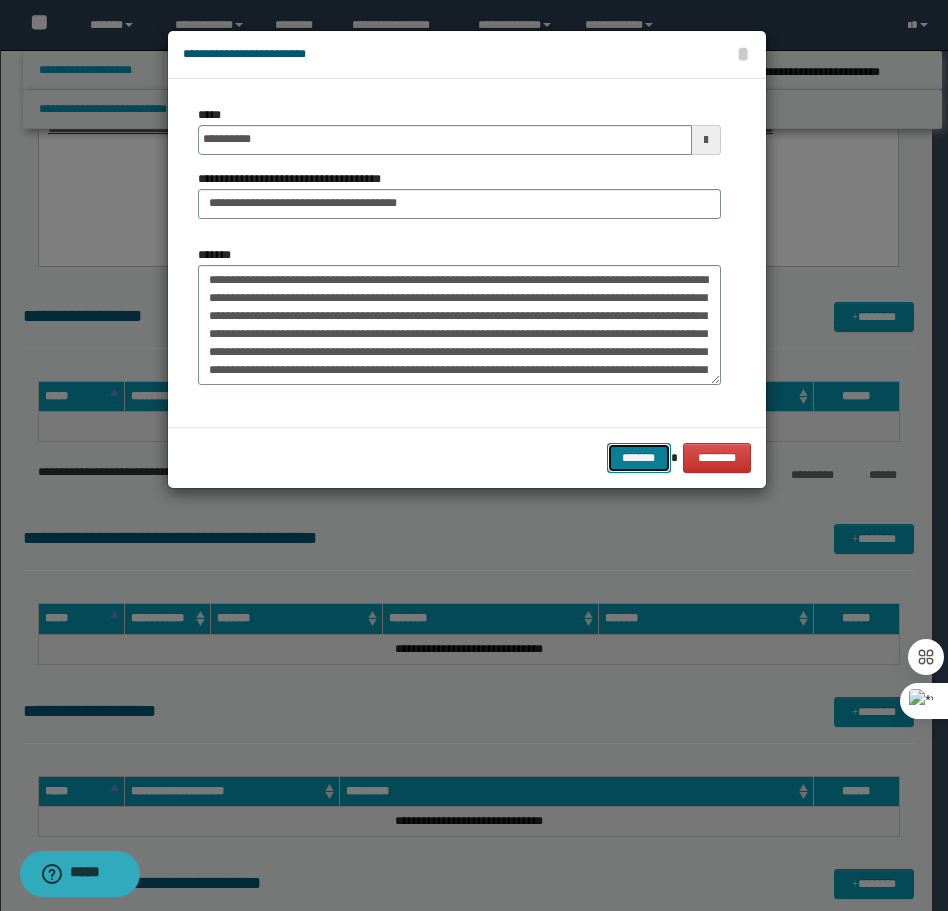 click on "*******" at bounding box center (639, 458) 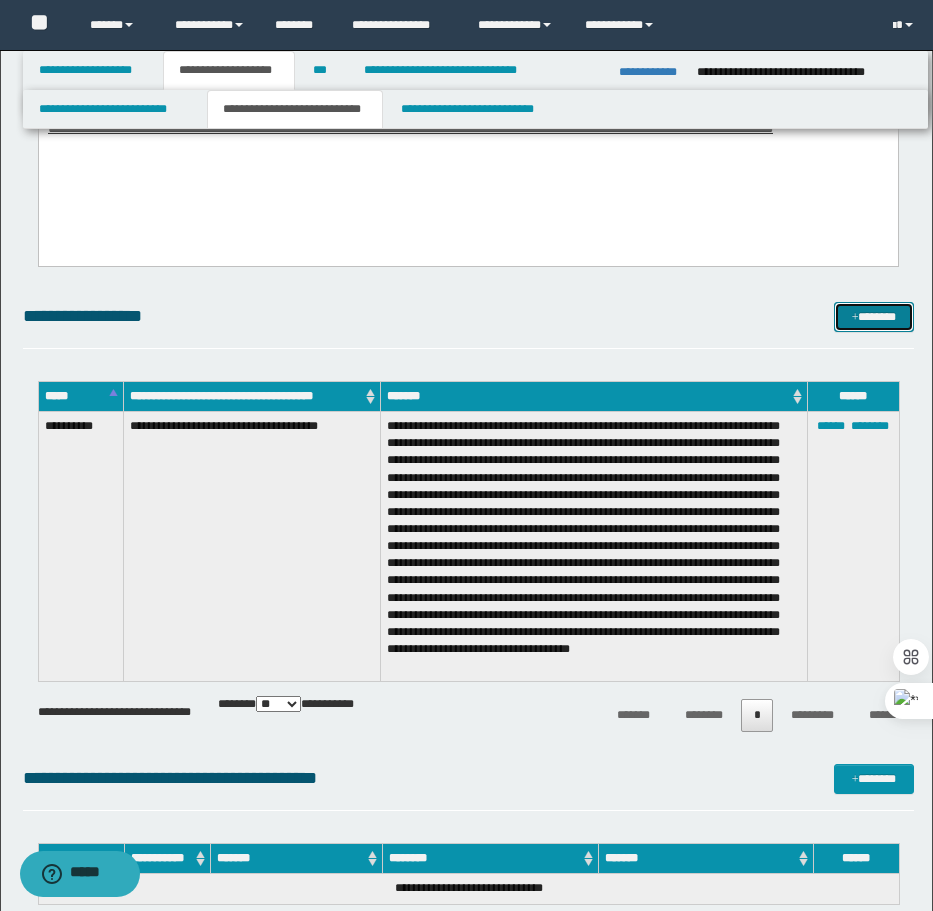drag, startPoint x: 868, startPoint y: 314, endPoint x: 806, endPoint y: 288, distance: 67.23094 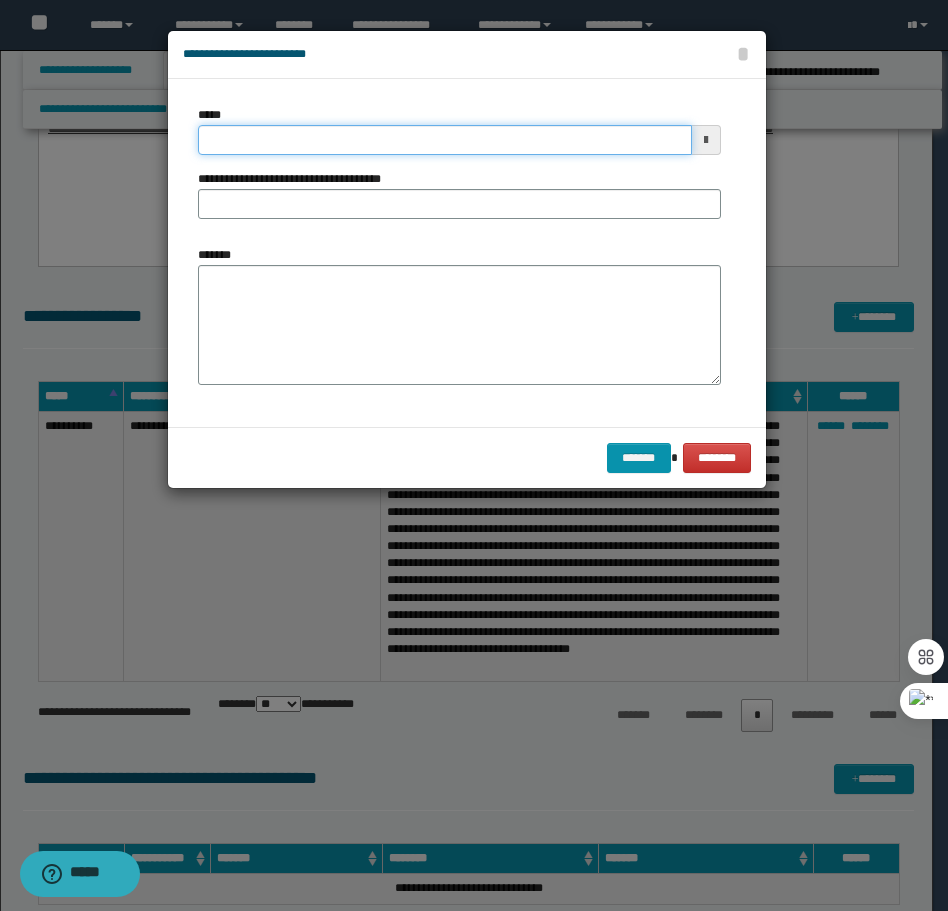 click on "*****" at bounding box center [445, 140] 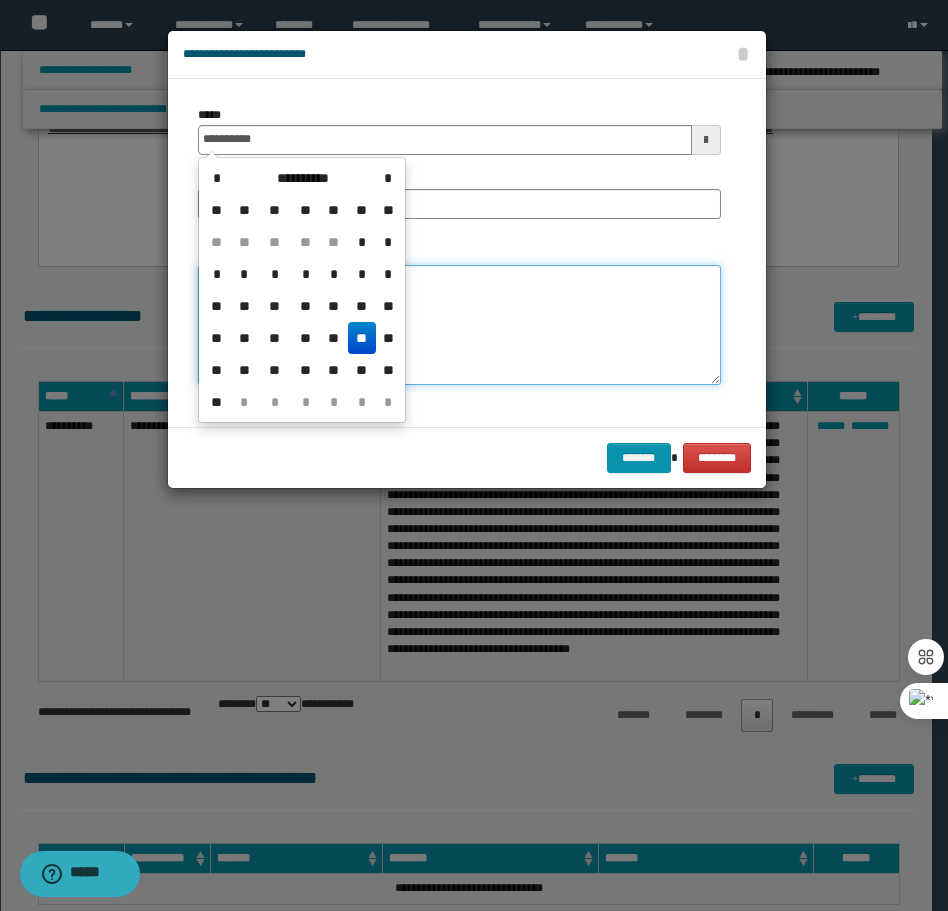 type on "**********" 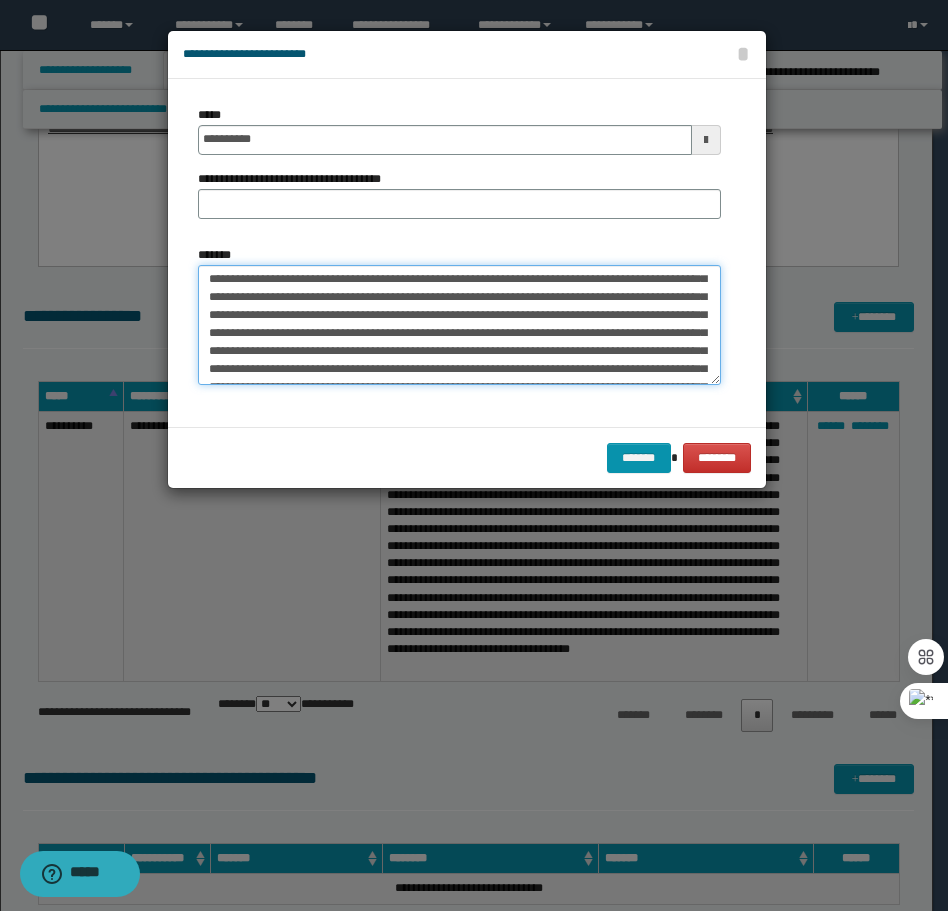 scroll, scrollTop: 0, scrollLeft: 0, axis: both 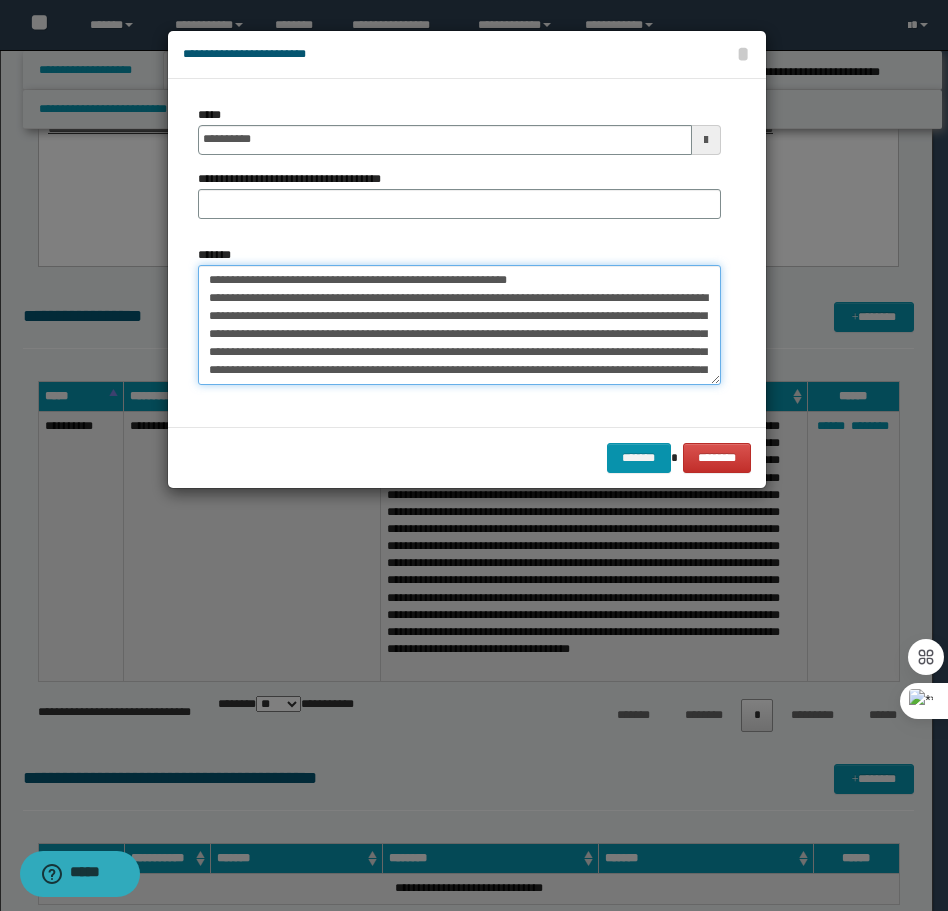 drag, startPoint x: 565, startPoint y: 278, endPoint x: 277, endPoint y: 282, distance: 288.02777 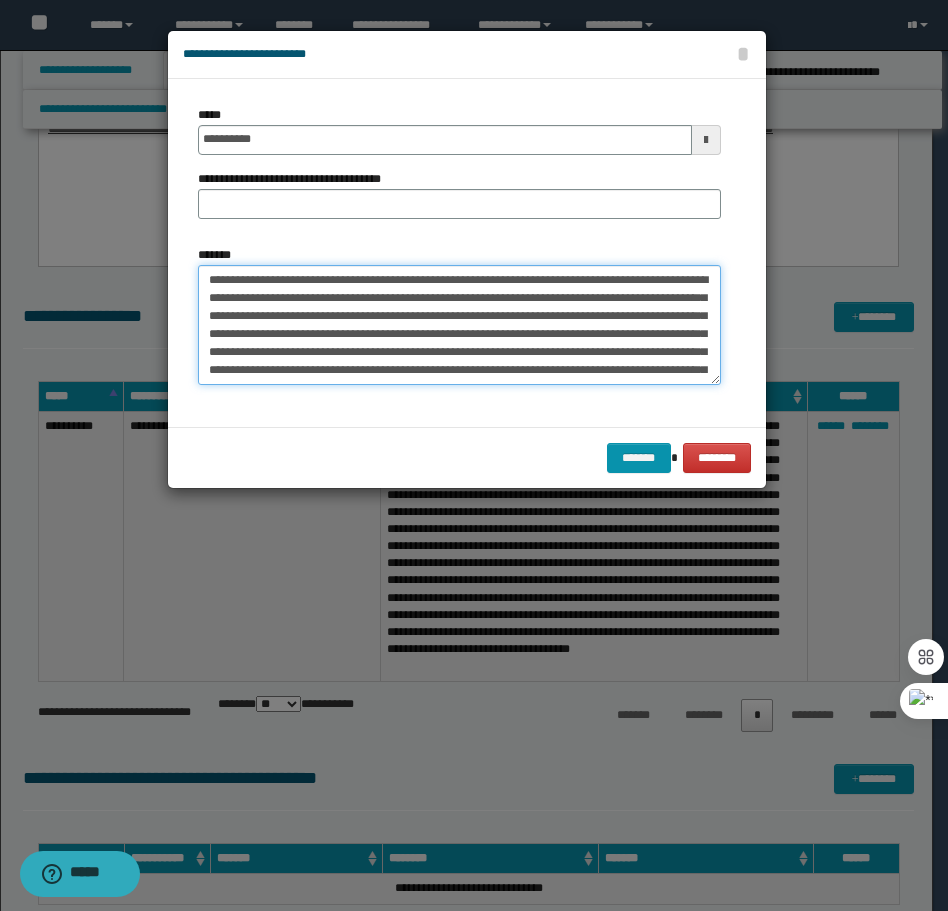 type on "**********" 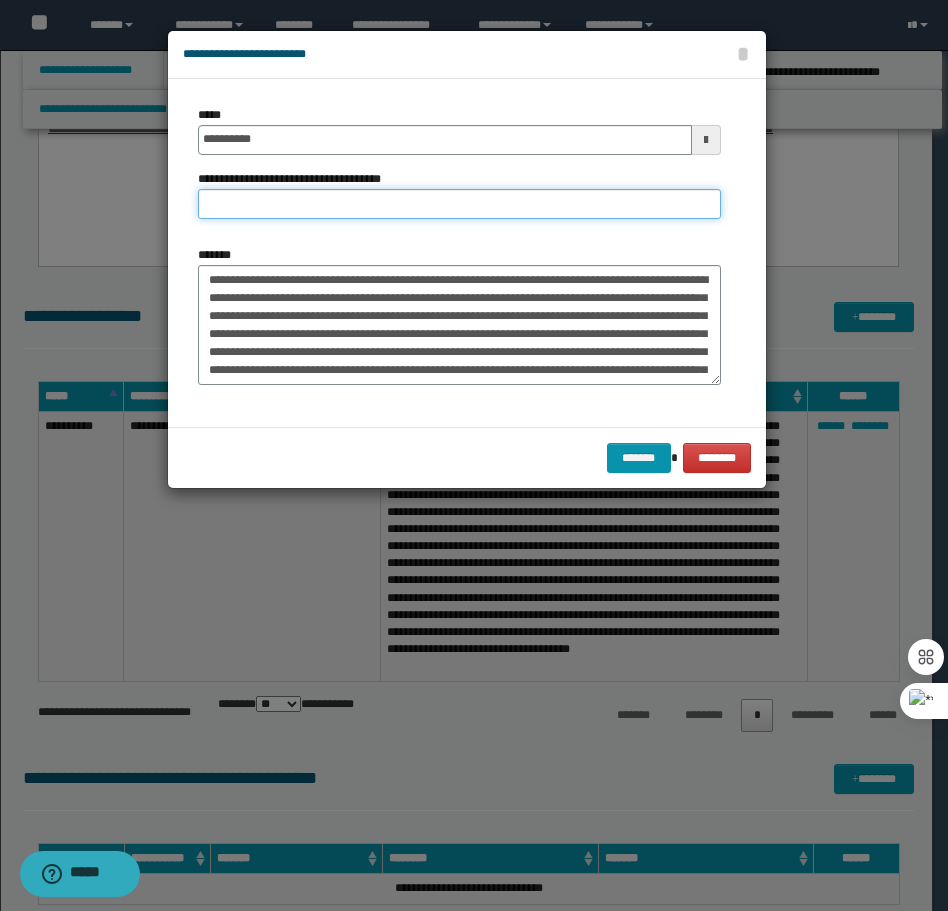 click on "**********" at bounding box center (459, 204) 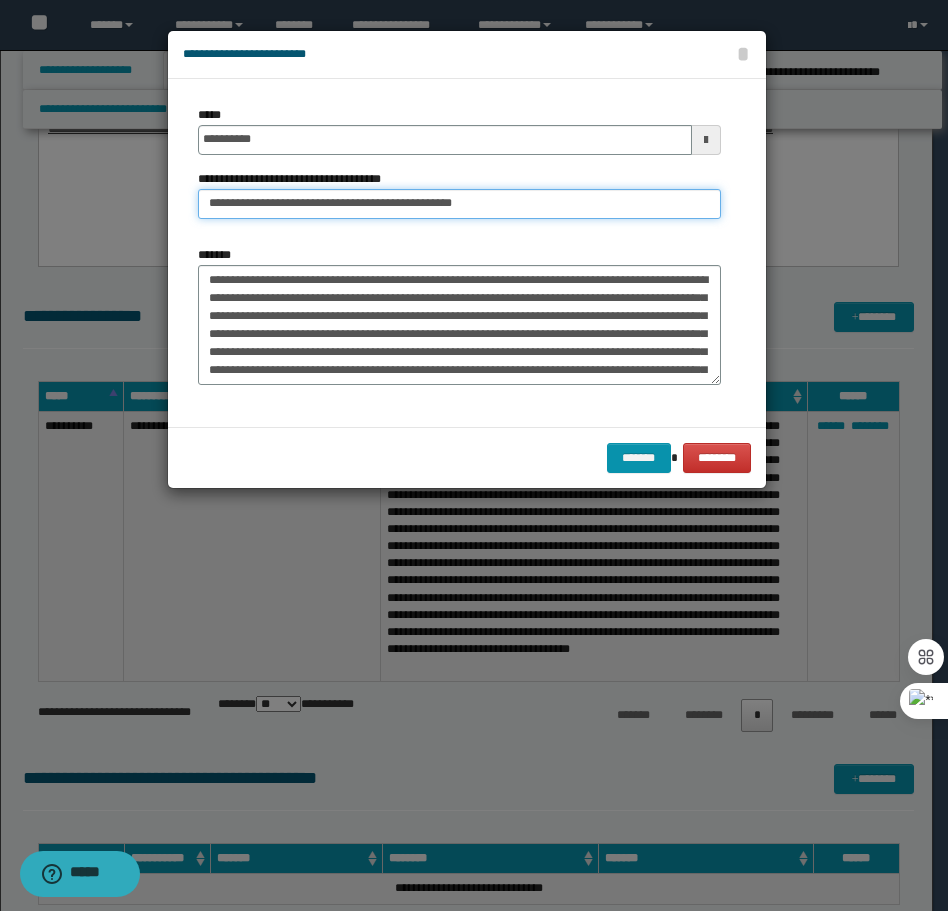type on "**********" 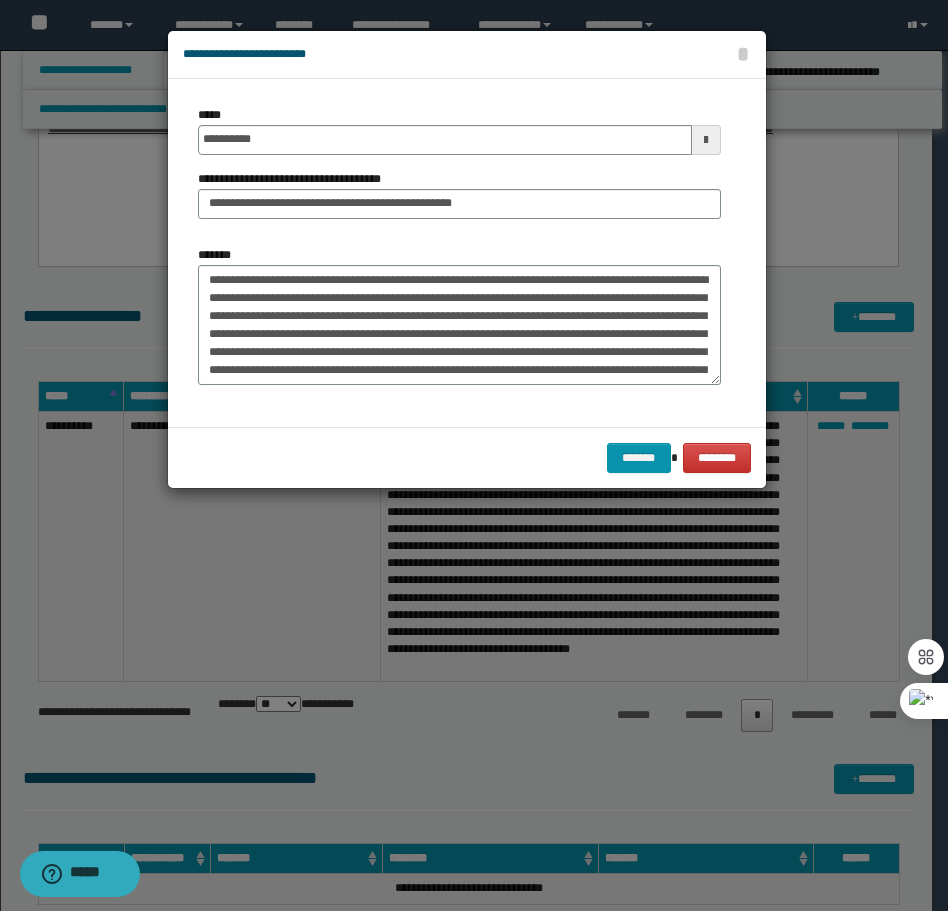 click on "*******
********" at bounding box center [467, 457] 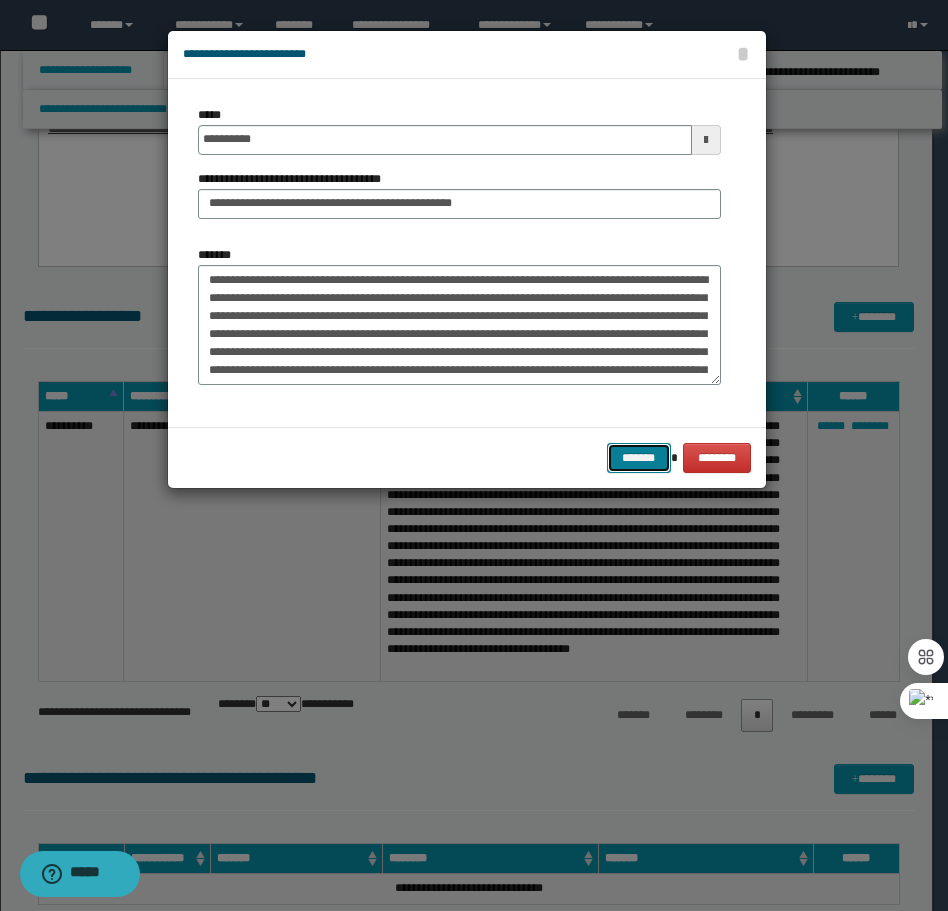 click on "*******" at bounding box center (639, 458) 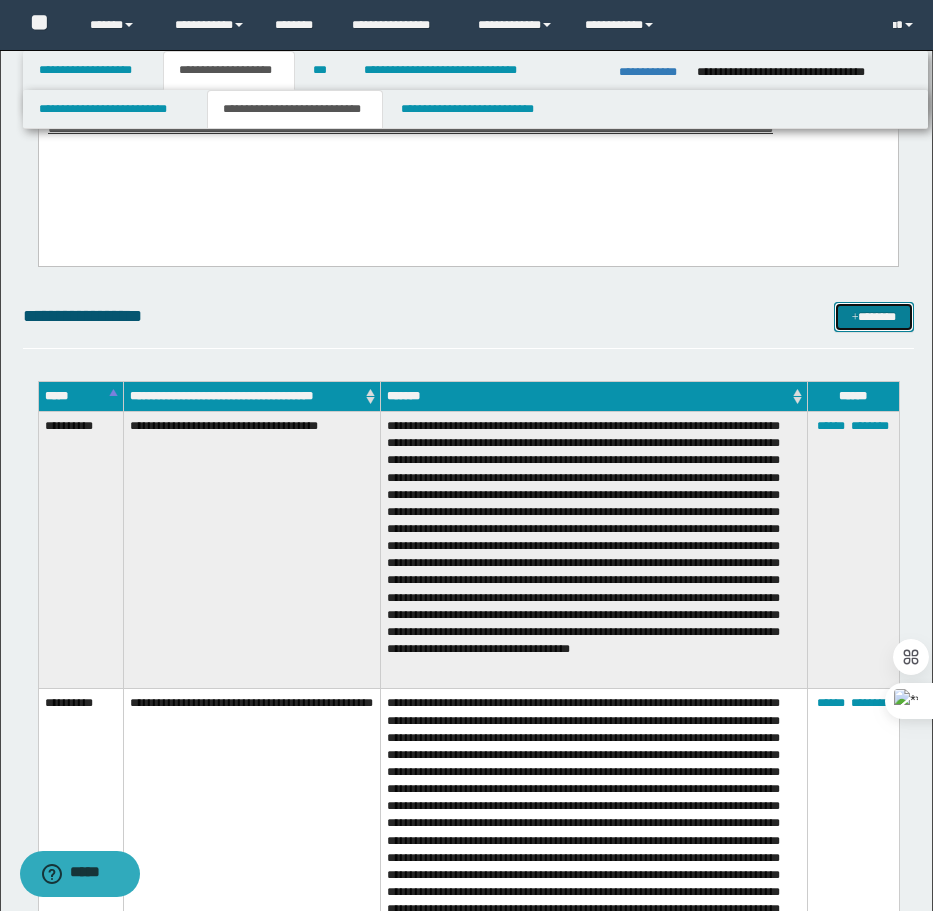 click on "*******" at bounding box center (874, 317) 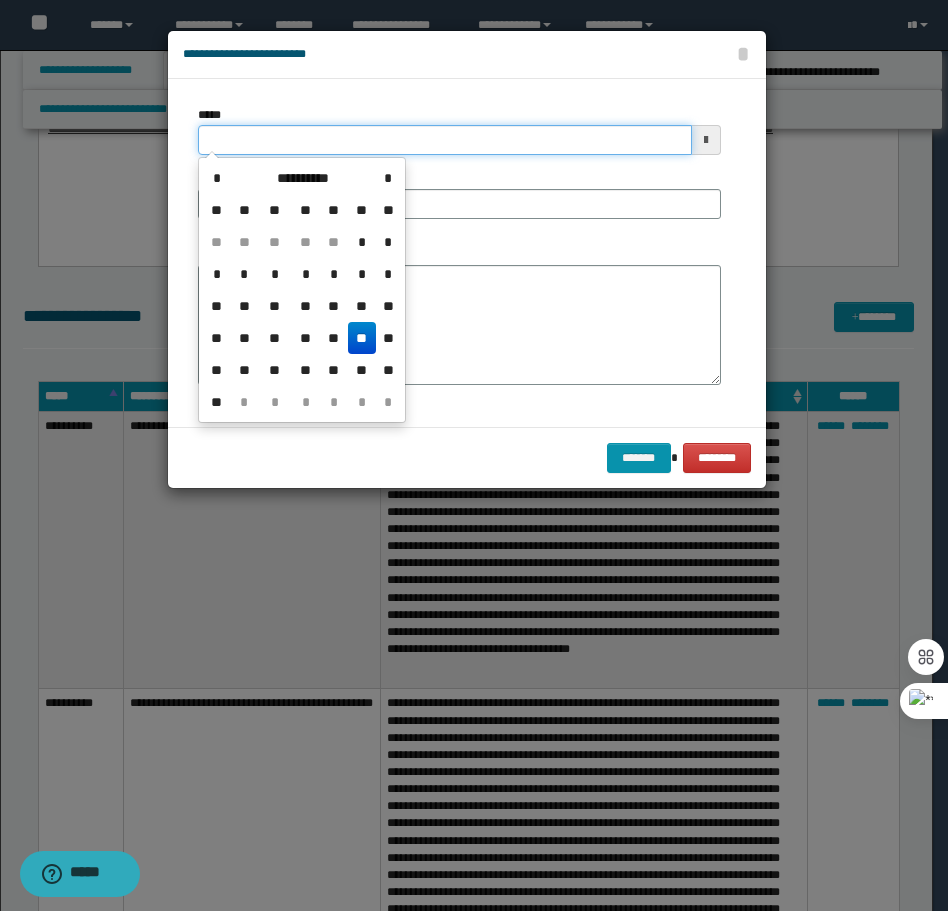 click on "*****" at bounding box center [445, 140] 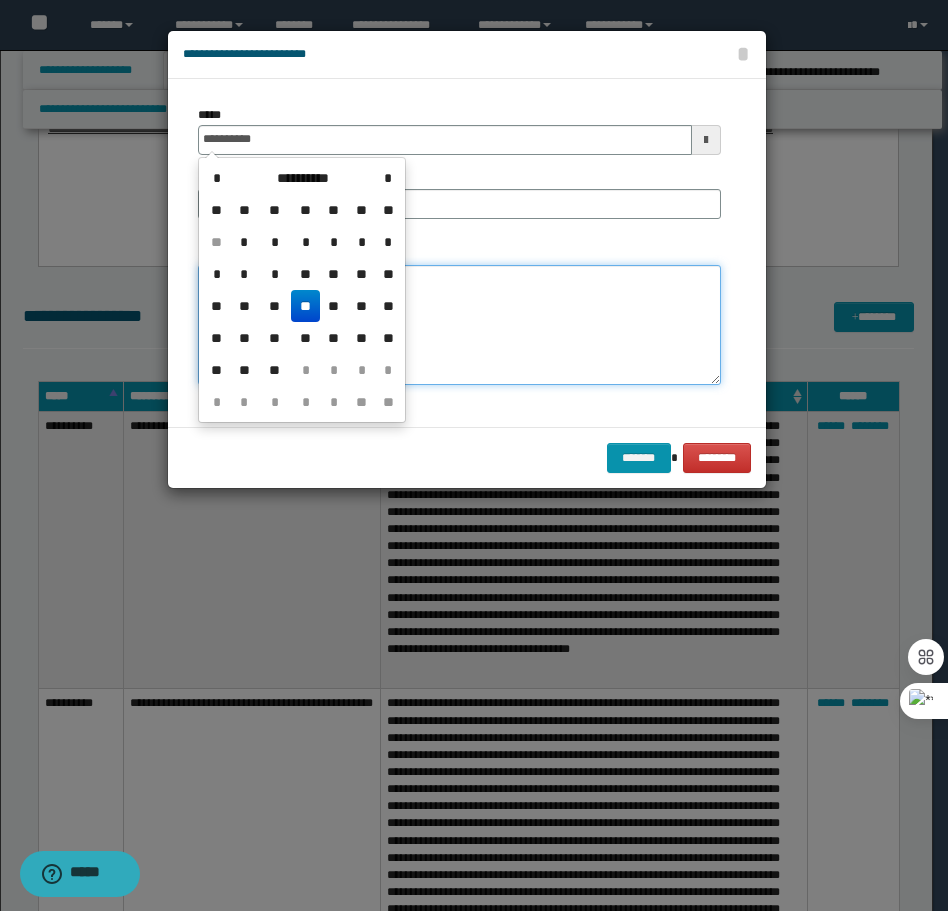 type on "**********" 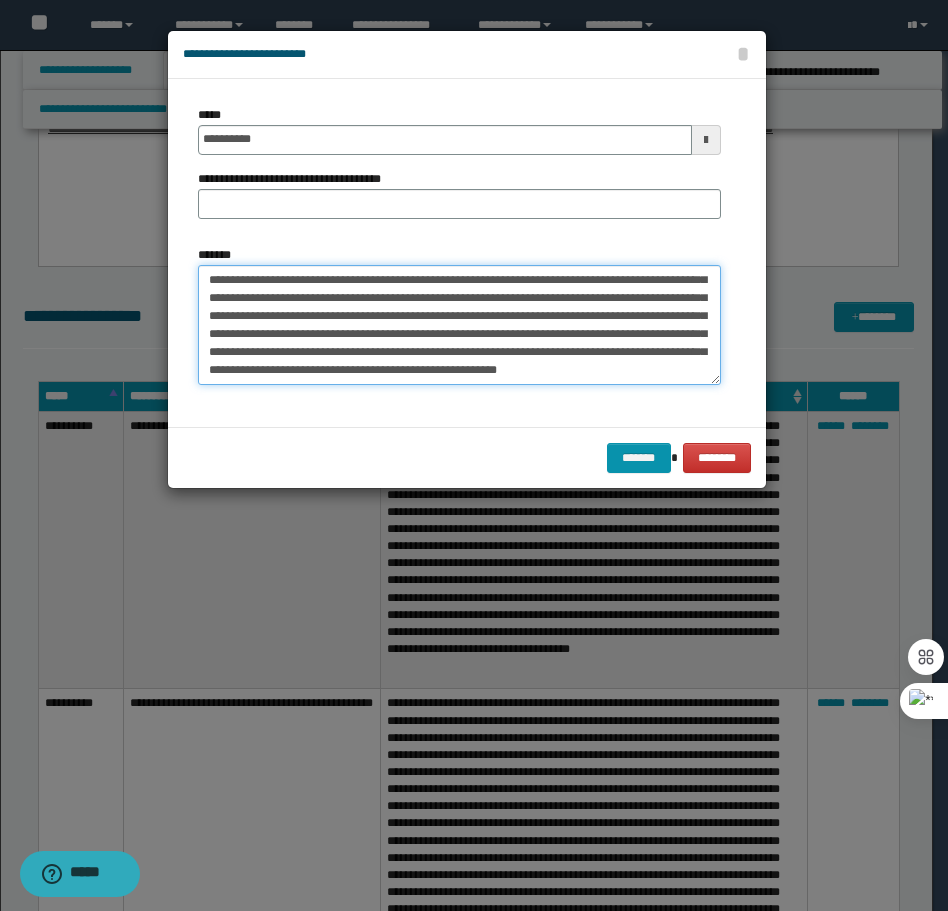 scroll, scrollTop: 0, scrollLeft: 0, axis: both 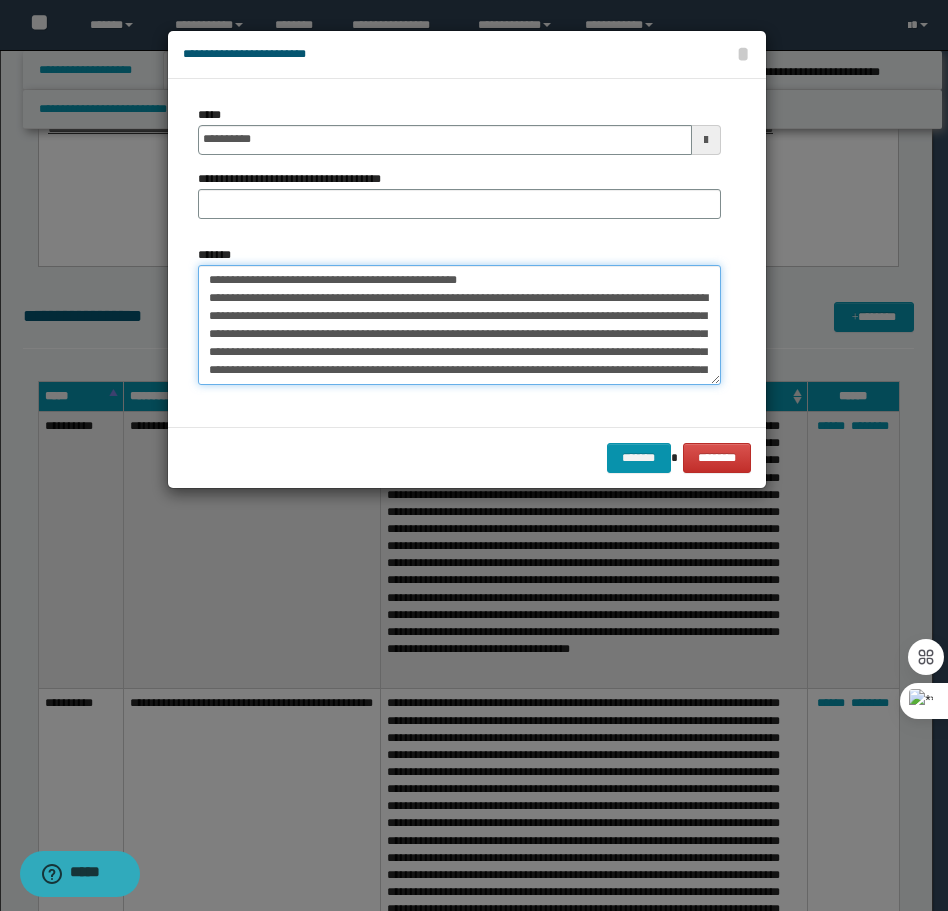 drag, startPoint x: 517, startPoint y: 277, endPoint x: 276, endPoint y: 282, distance: 241.05186 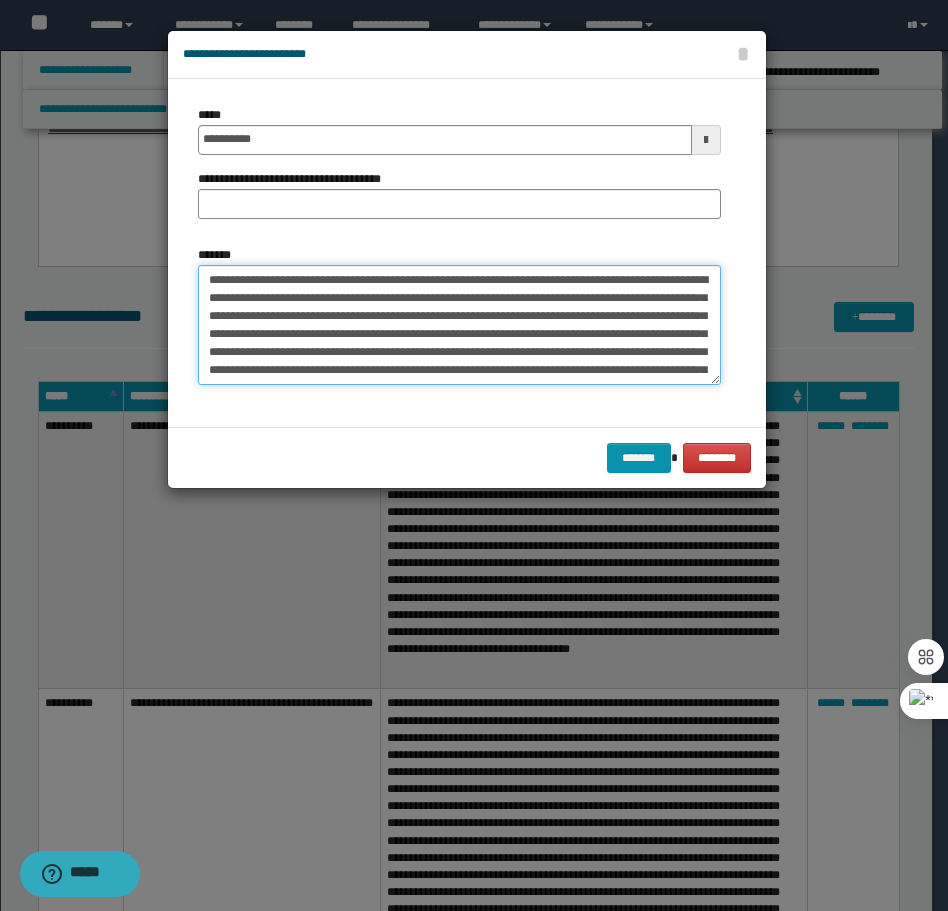 type on "**********" 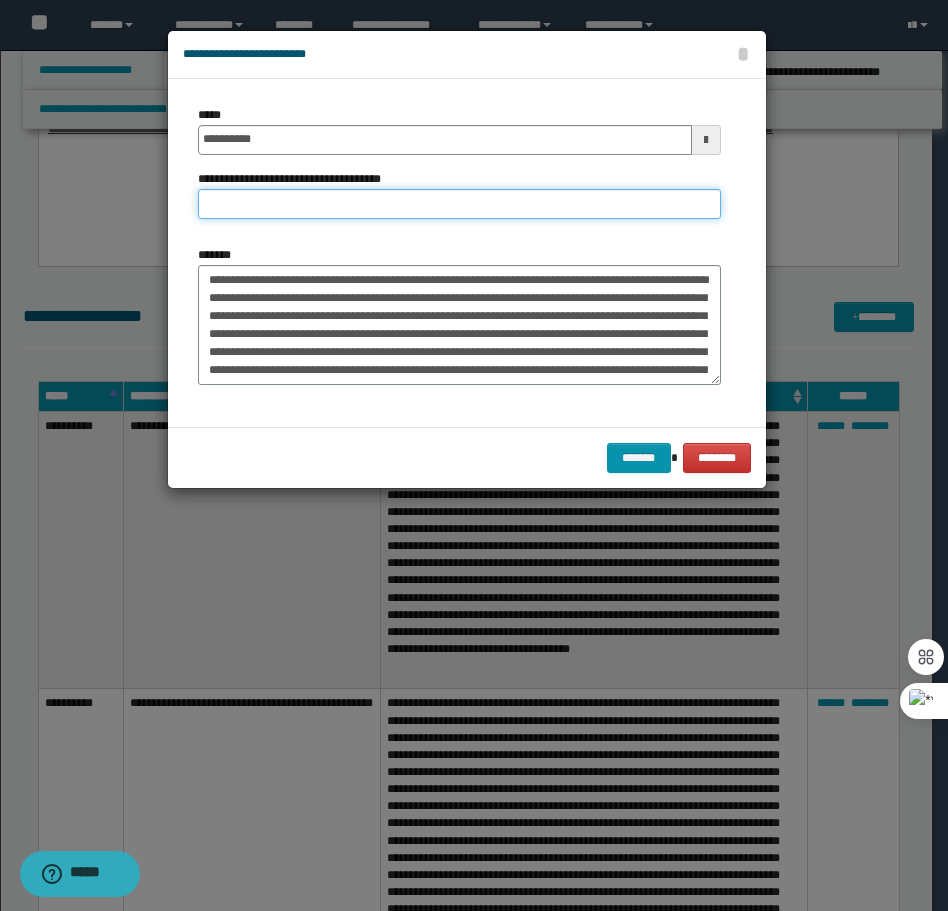 click on "**********" at bounding box center [459, 204] 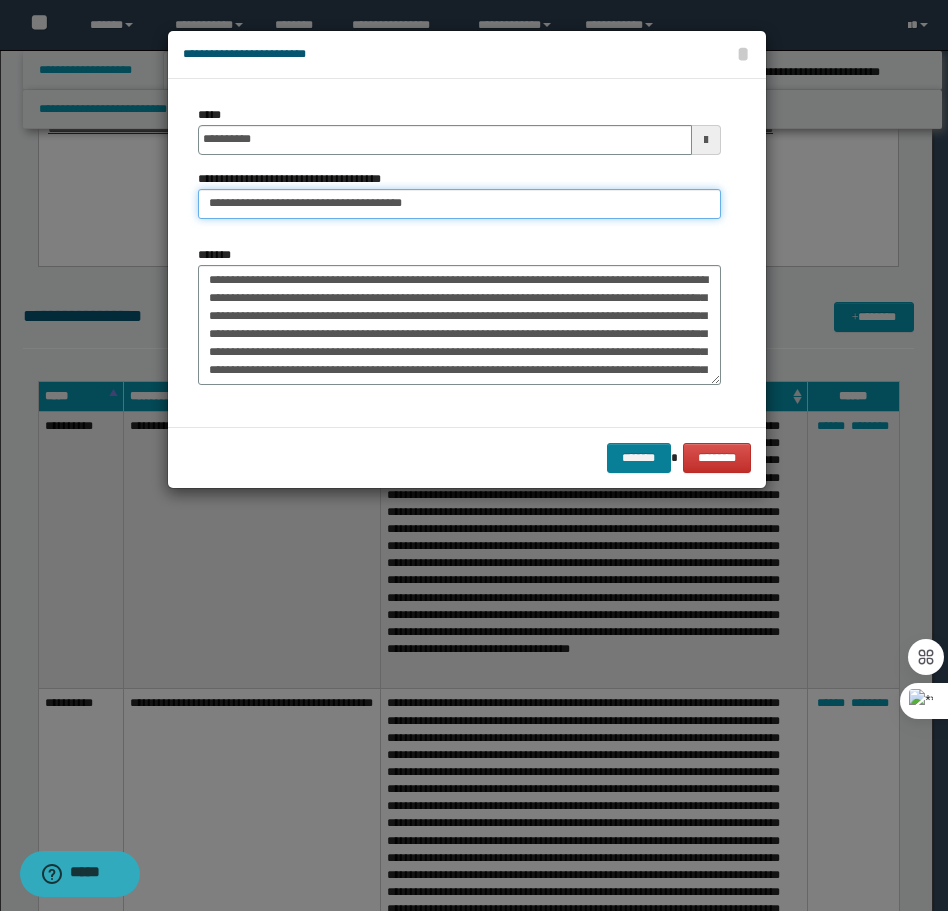 type on "**********" 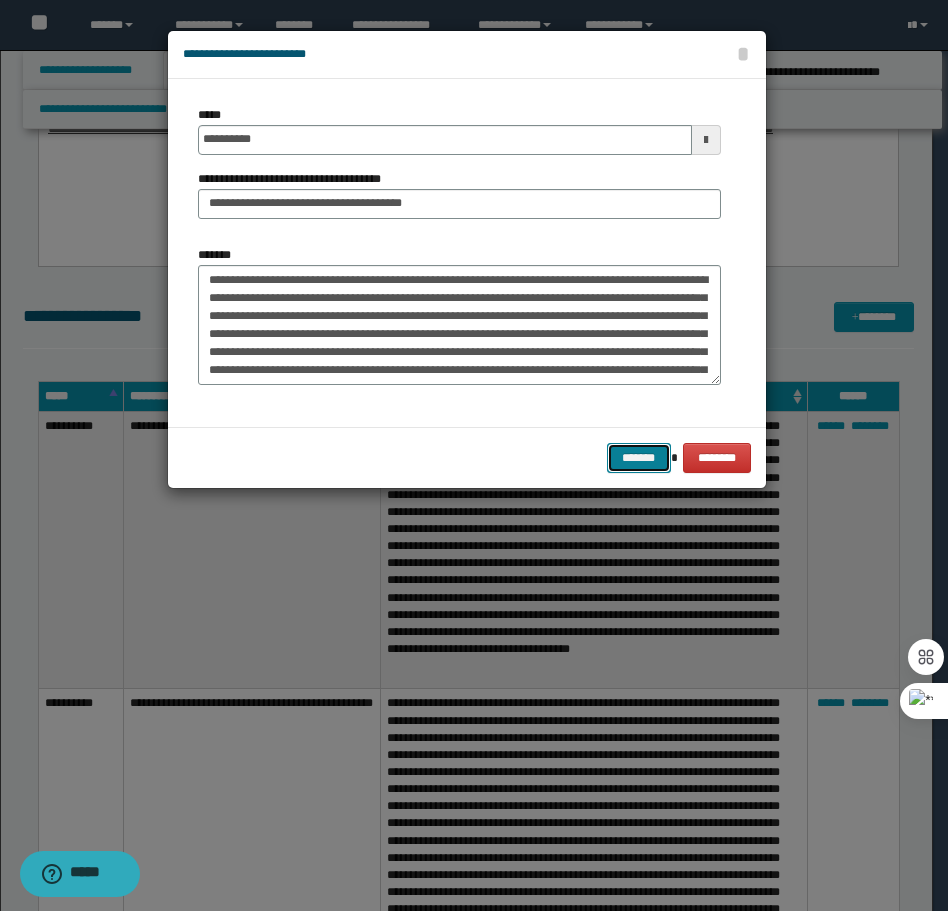 click on "*******" at bounding box center (639, 458) 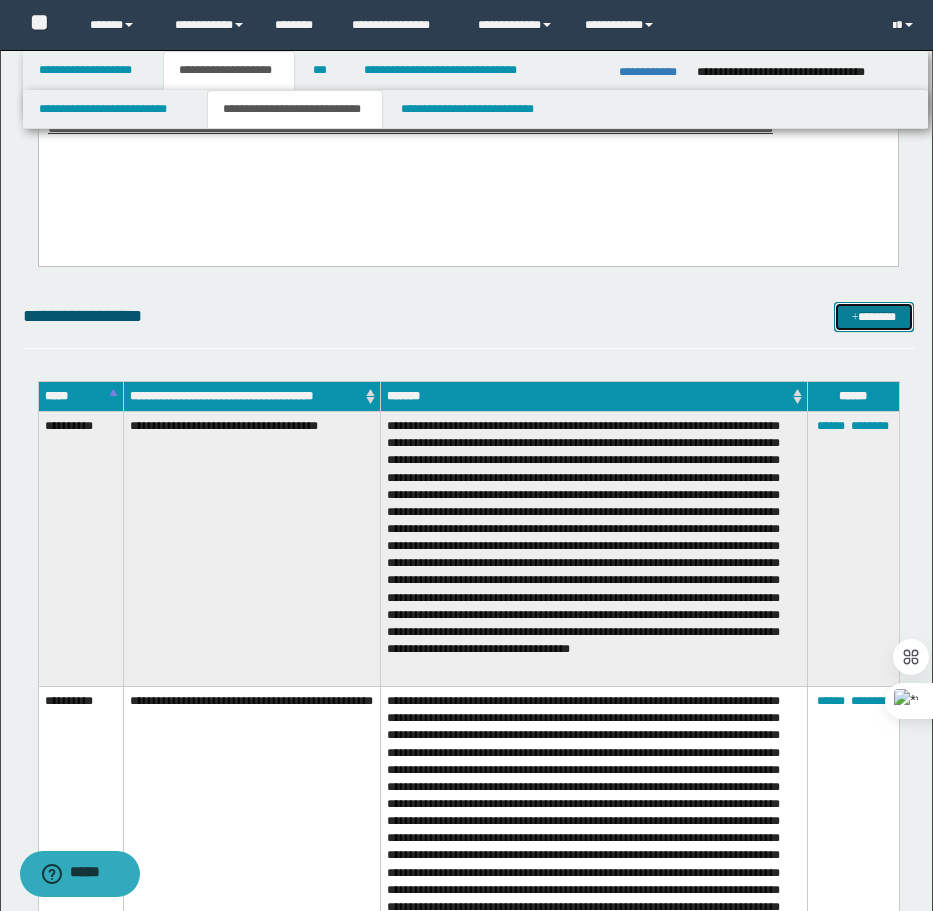 click on "*******" at bounding box center (874, 317) 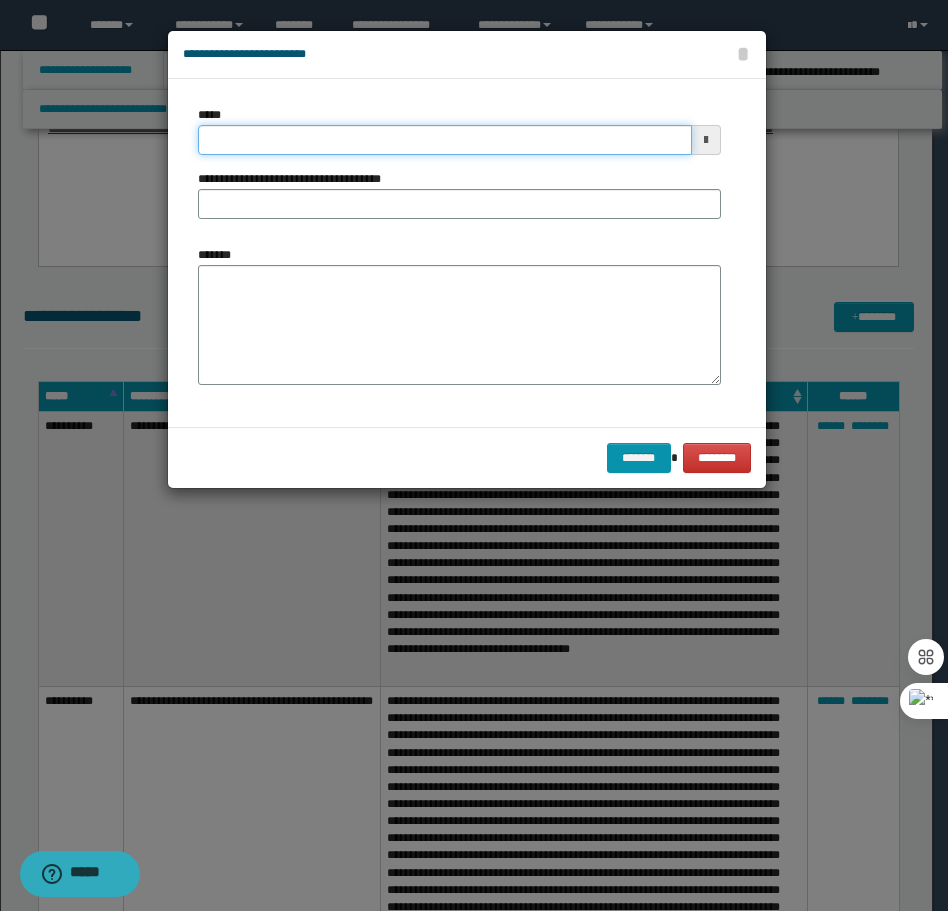 click on "*****" at bounding box center [445, 140] 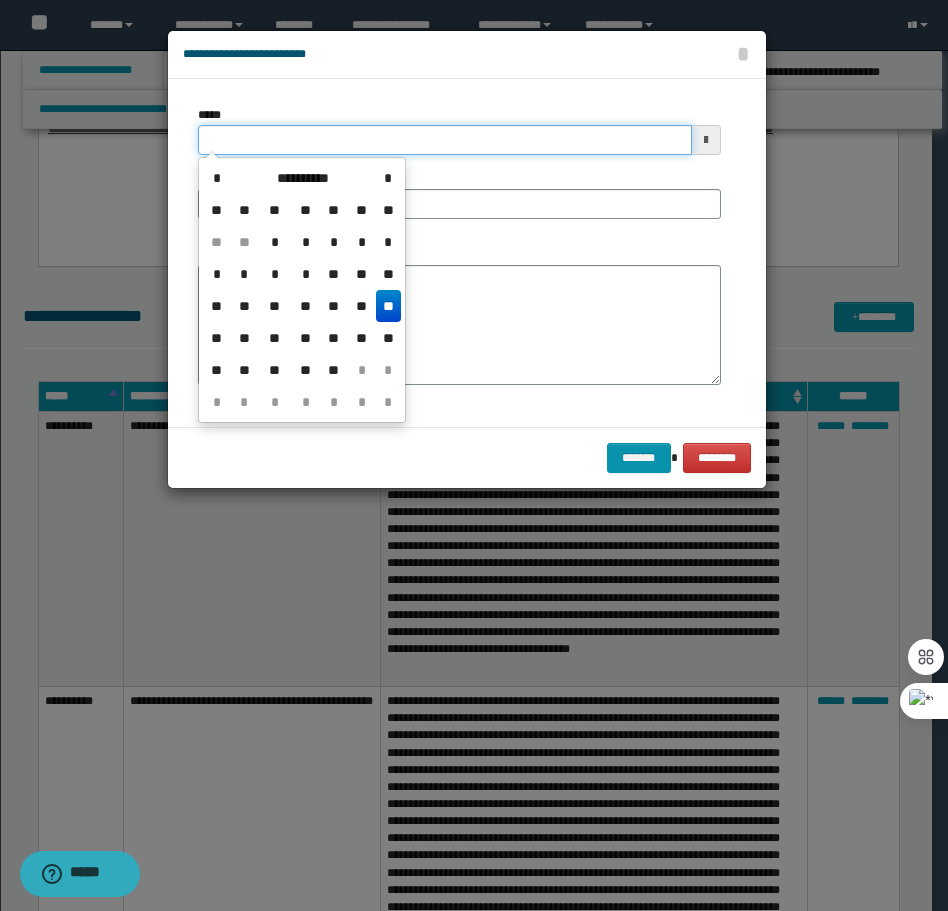 click on "*****" at bounding box center [445, 140] 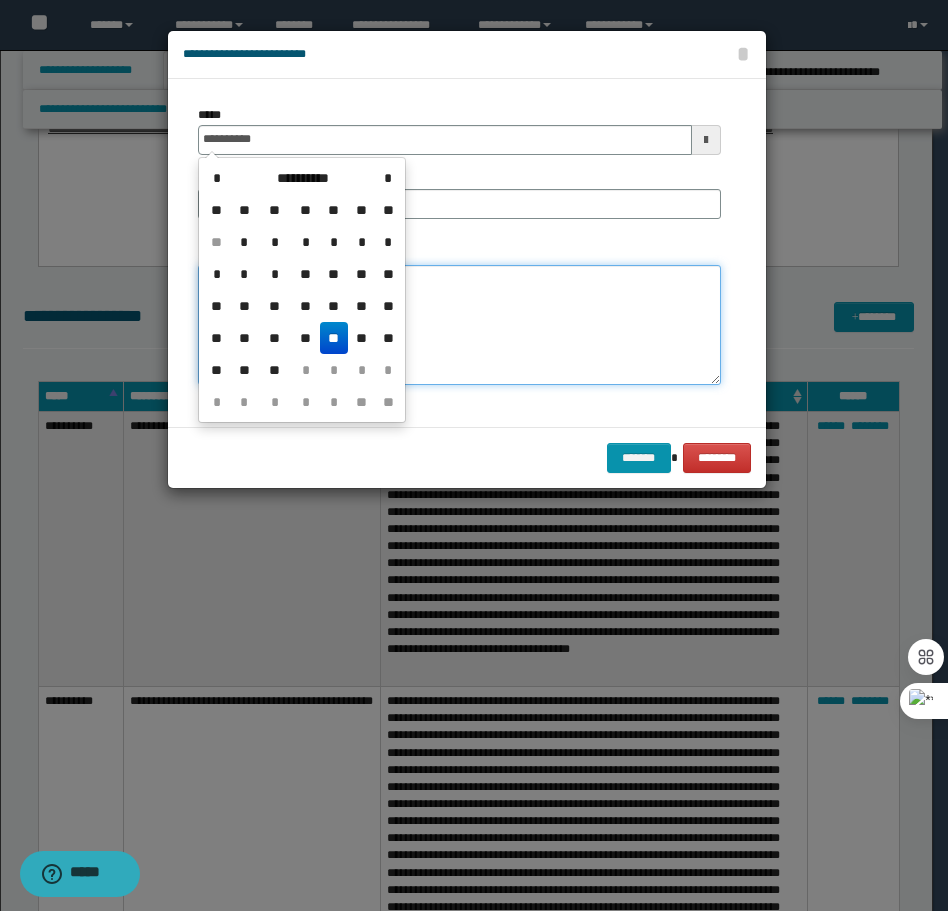 type on "**********" 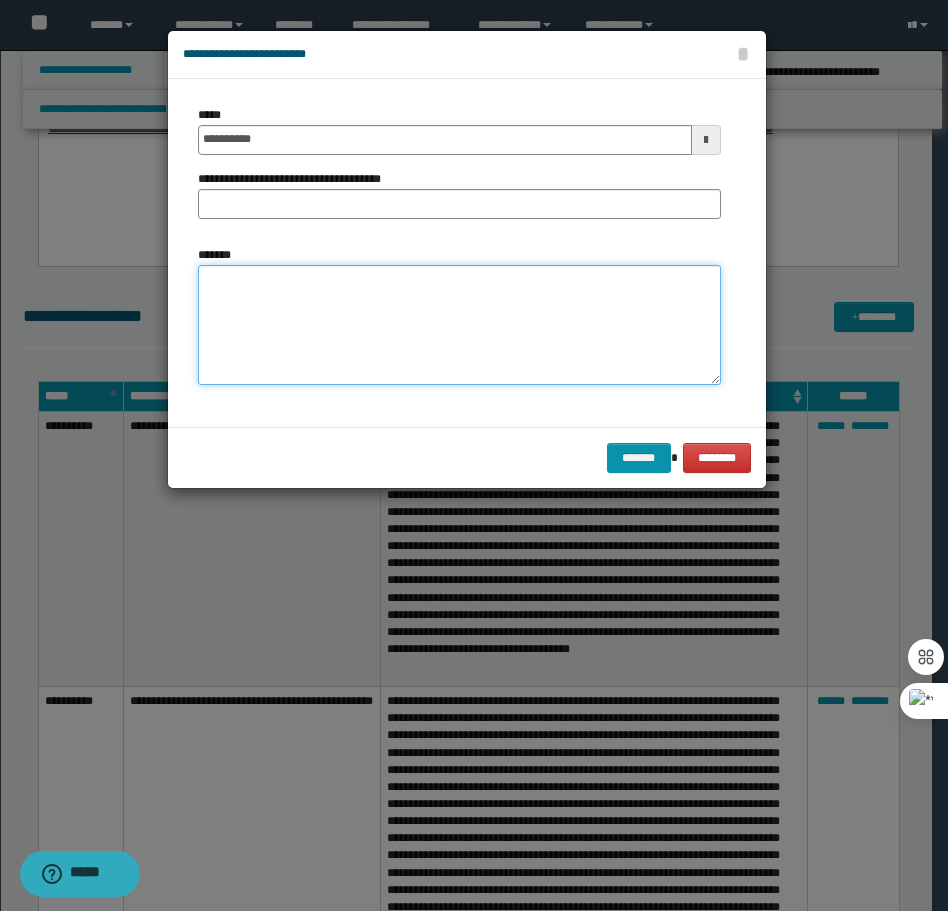 paste on "**********" 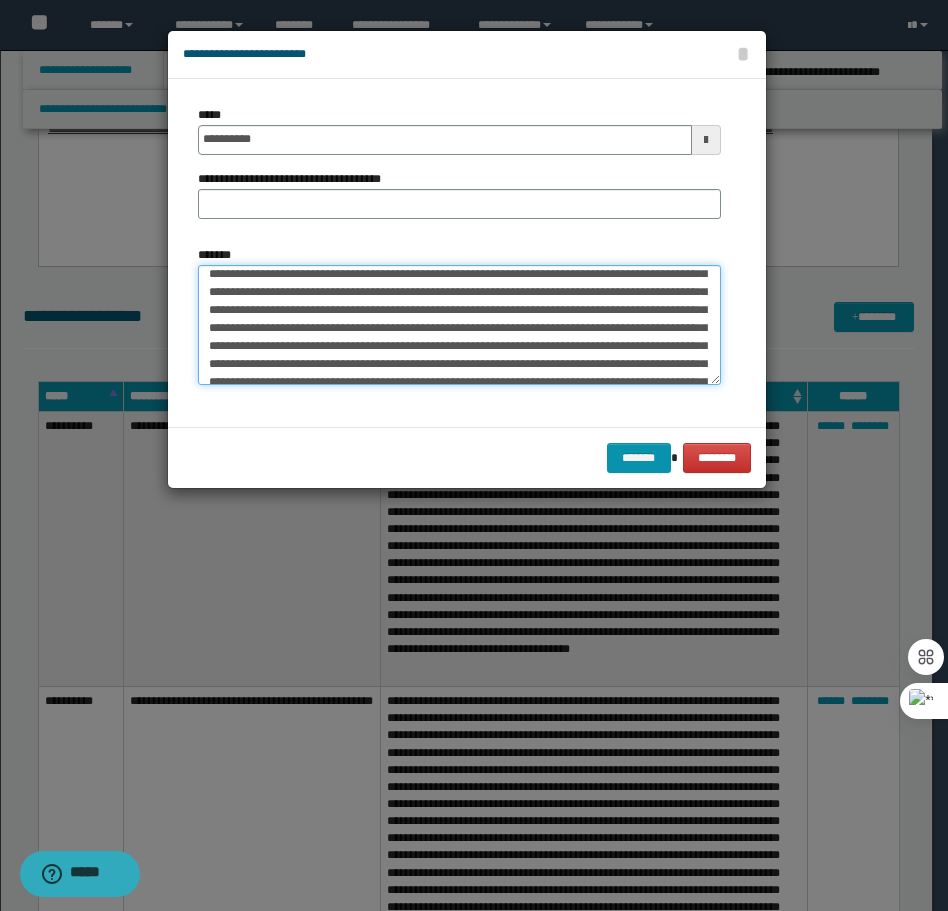 scroll, scrollTop: 0, scrollLeft: 0, axis: both 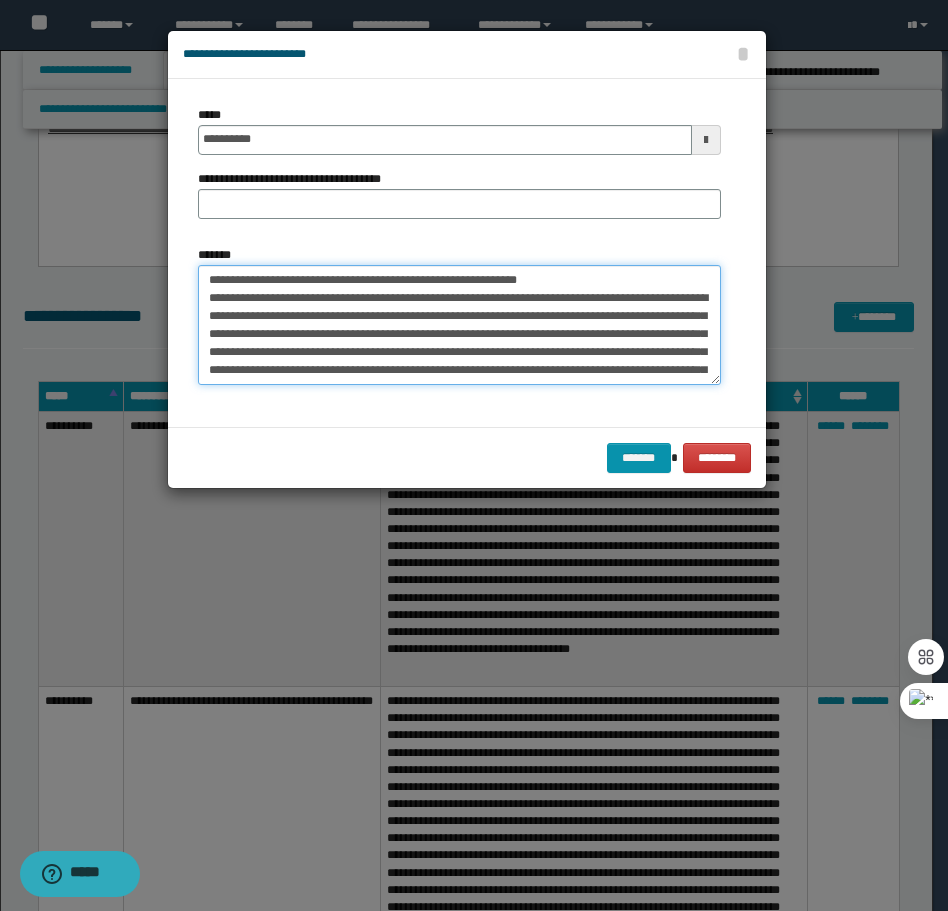 drag, startPoint x: 497, startPoint y: 280, endPoint x: 275, endPoint y: 281, distance: 222.00226 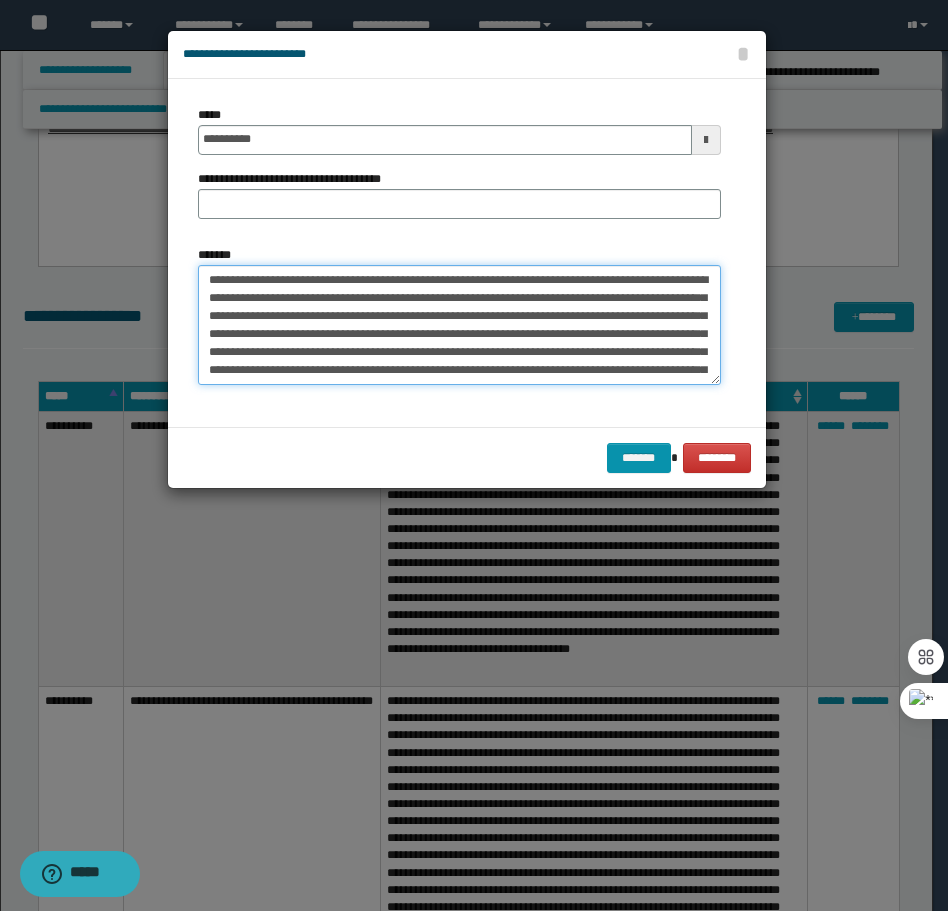 type on "**********" 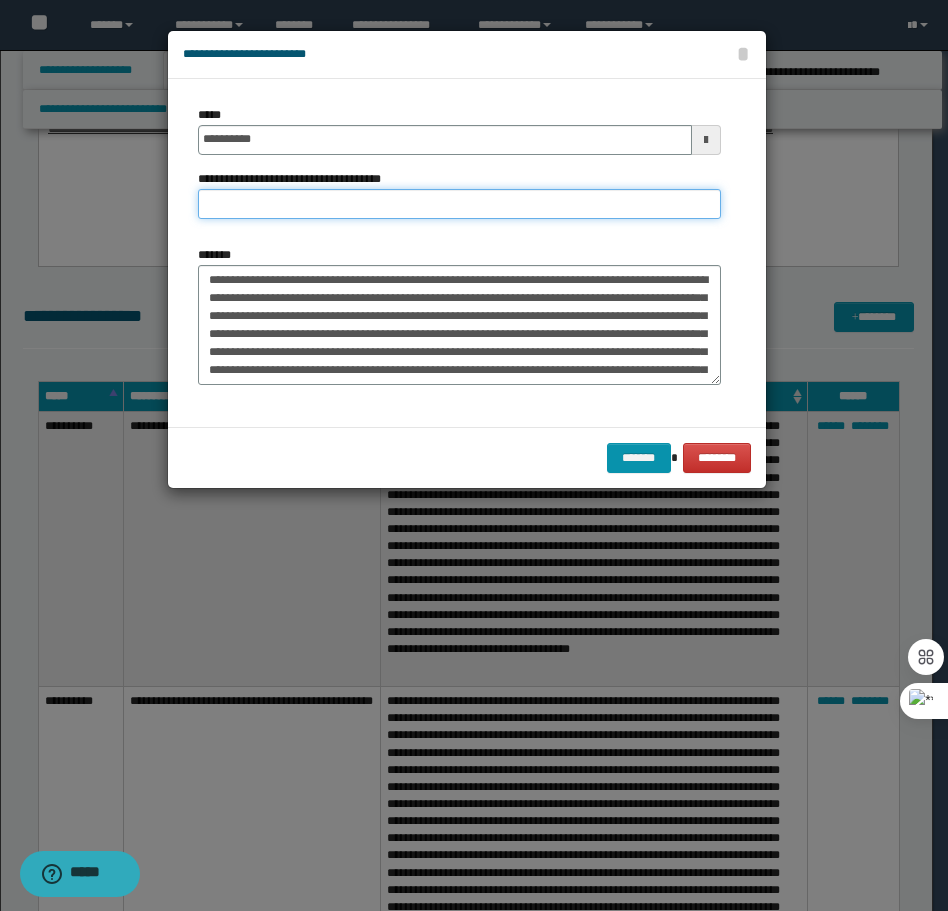 click on "**********" at bounding box center [459, 204] 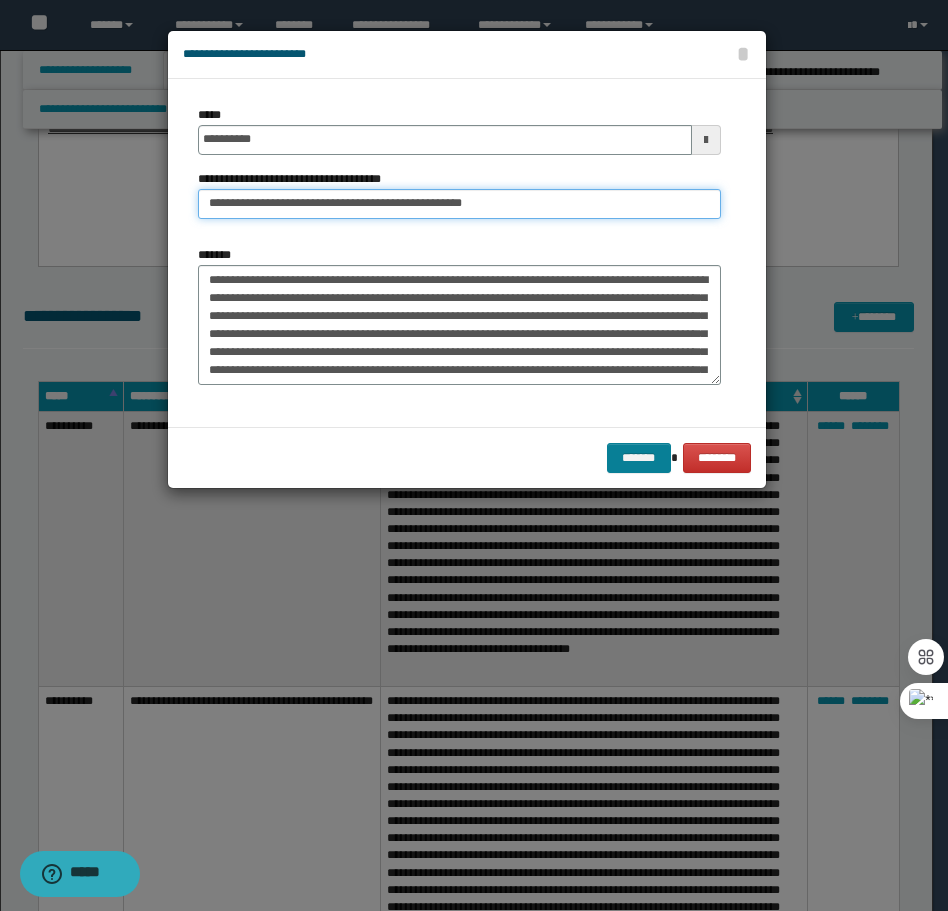 type on "**********" 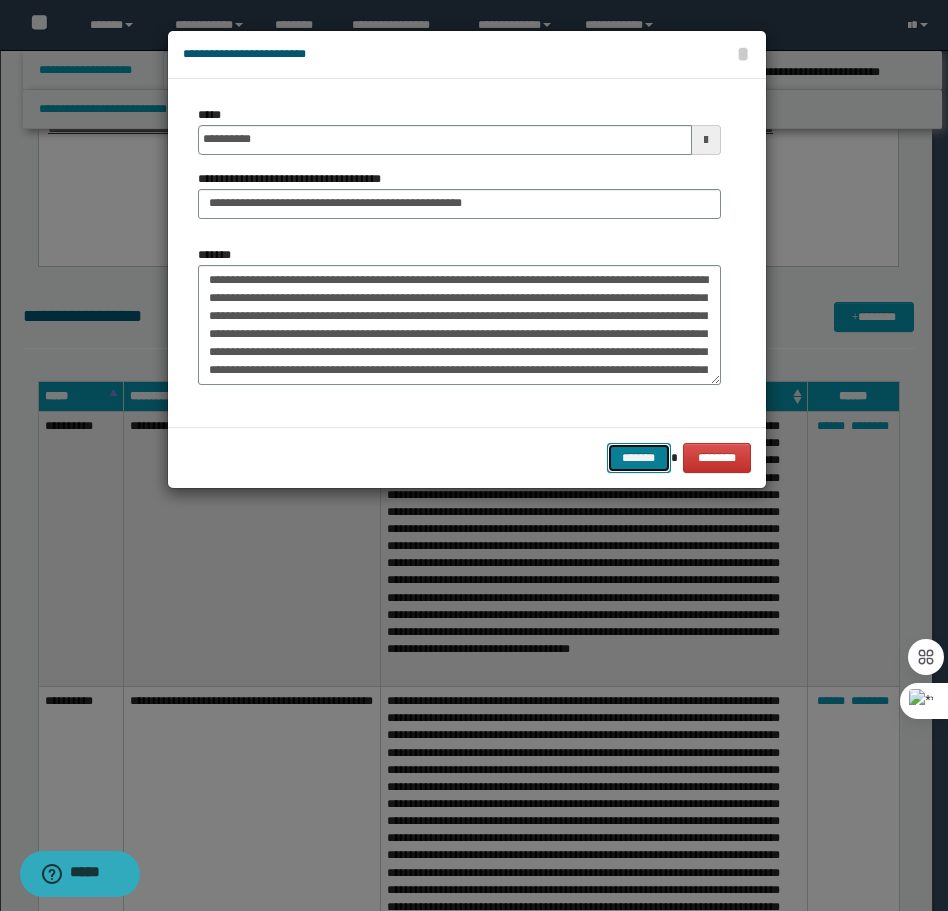 click on "*******" at bounding box center [639, 458] 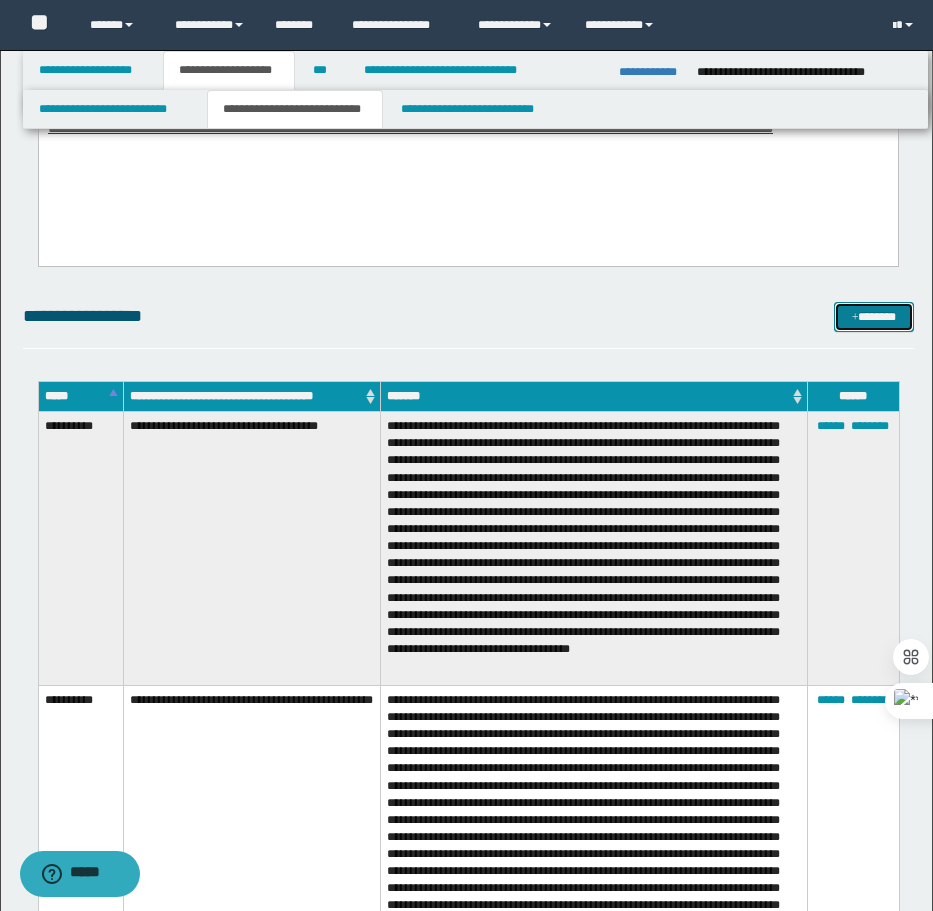 click on "*******" at bounding box center [874, 317] 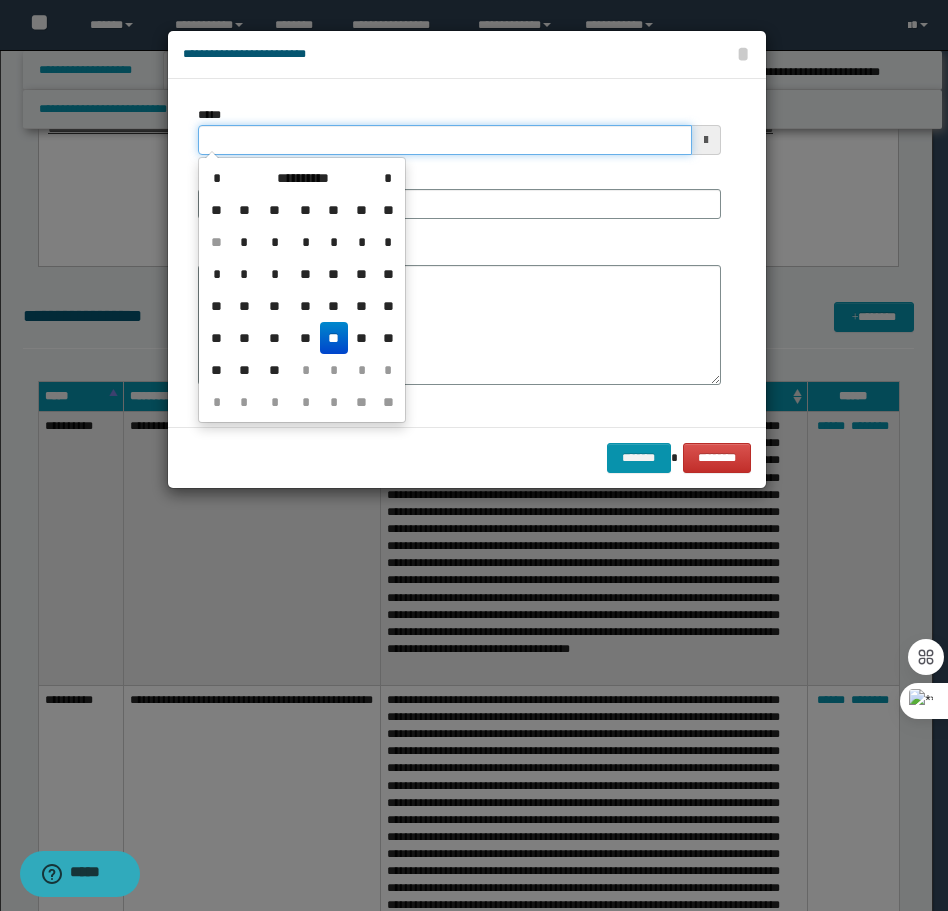 click on "*****" at bounding box center [445, 140] 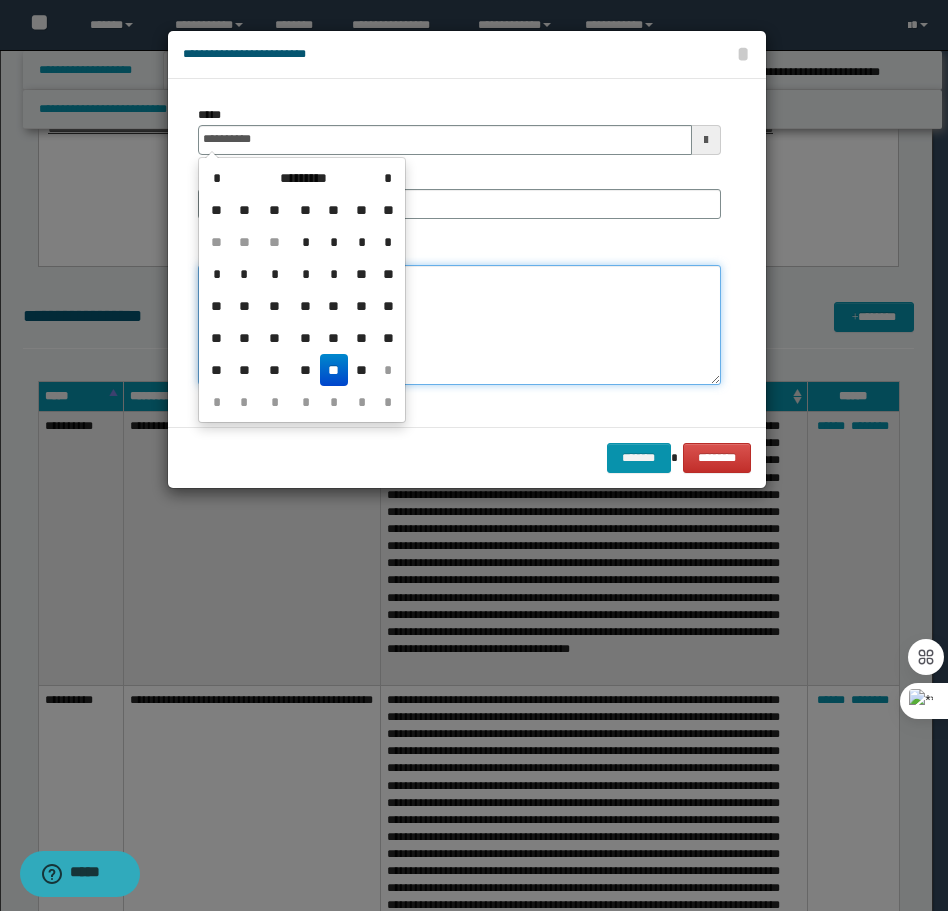 type on "**********" 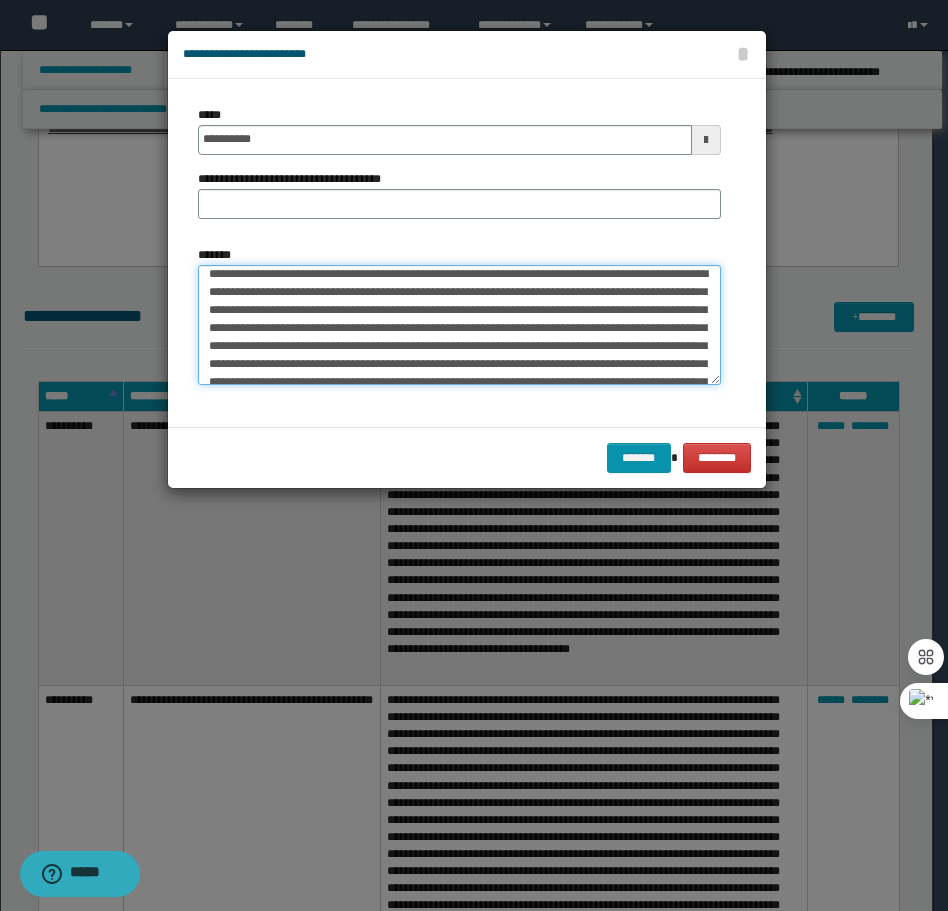 scroll, scrollTop: 0, scrollLeft: 0, axis: both 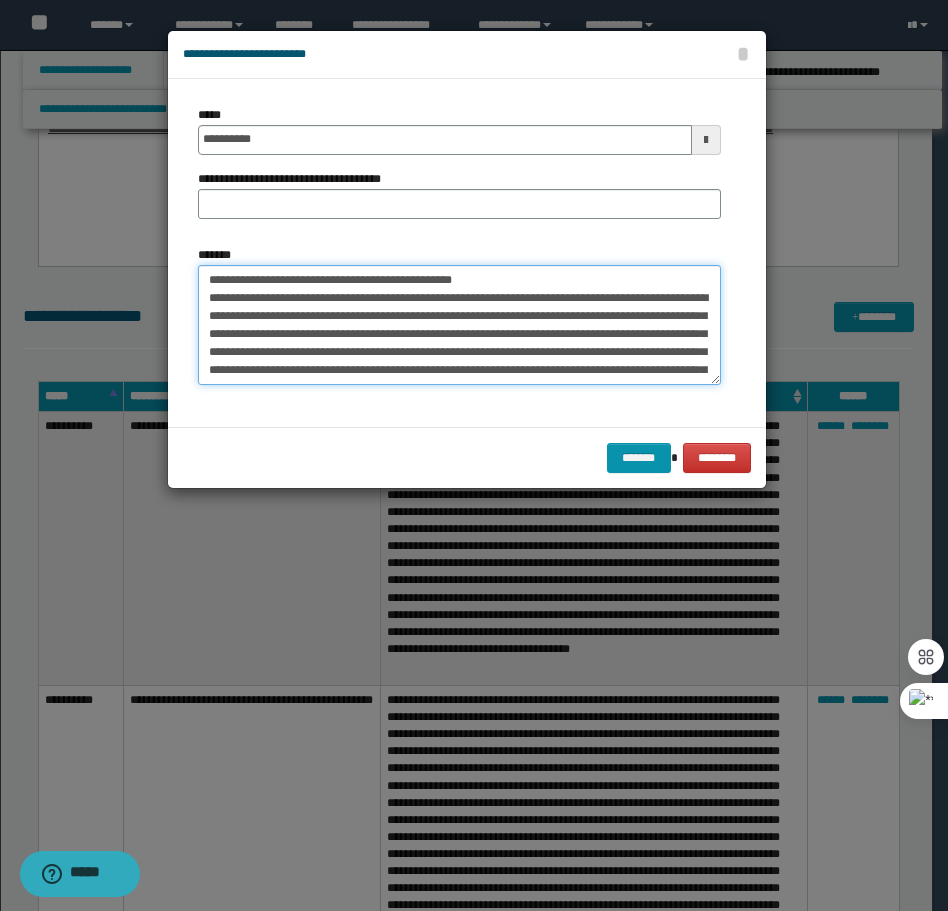 drag, startPoint x: 506, startPoint y: 273, endPoint x: 273, endPoint y: 283, distance: 233.2145 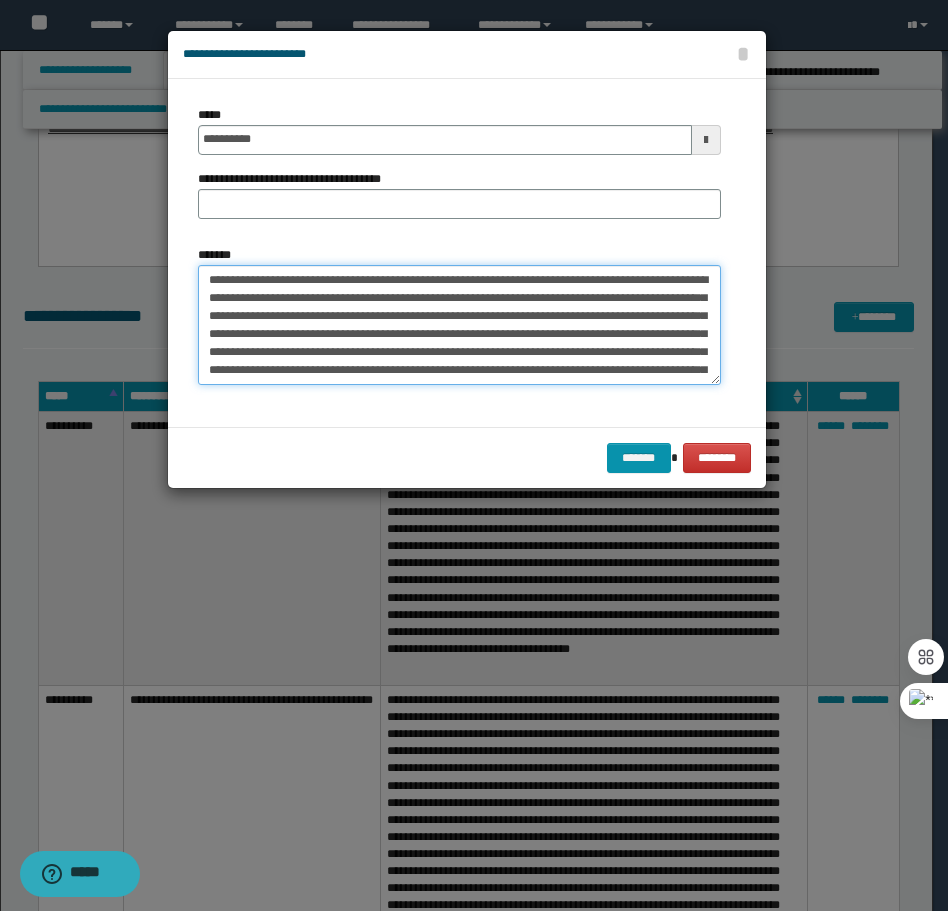 type on "**********" 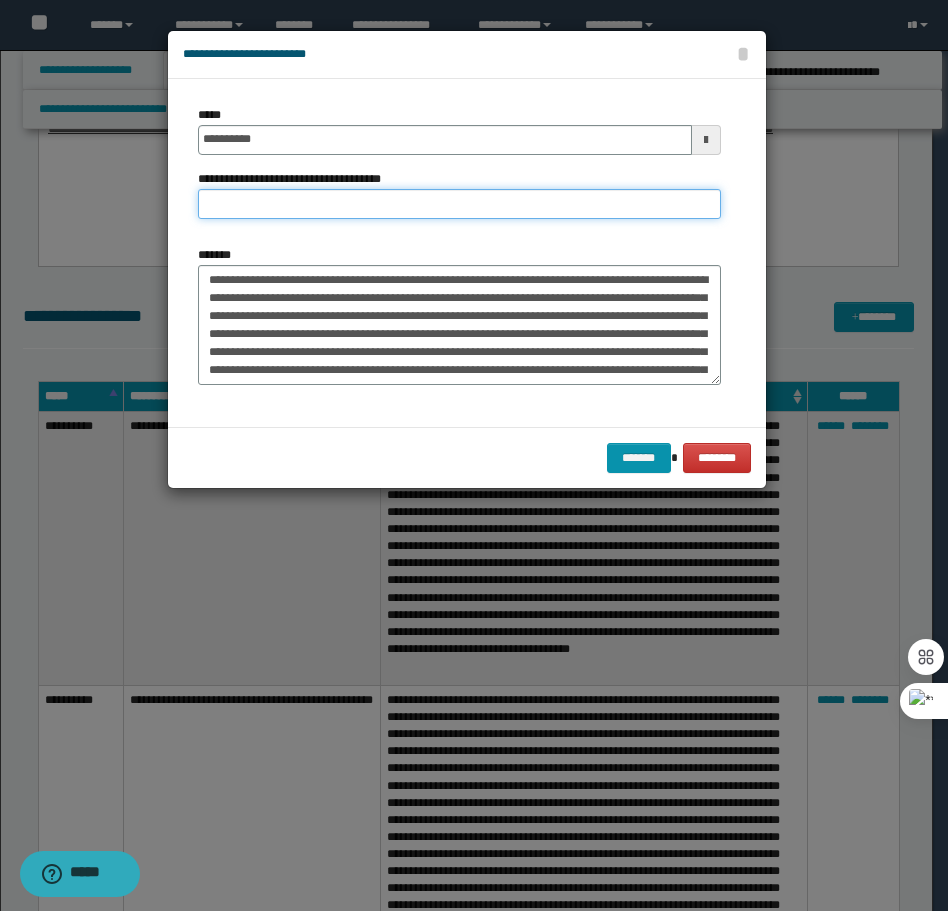 click on "**********" at bounding box center [459, 204] 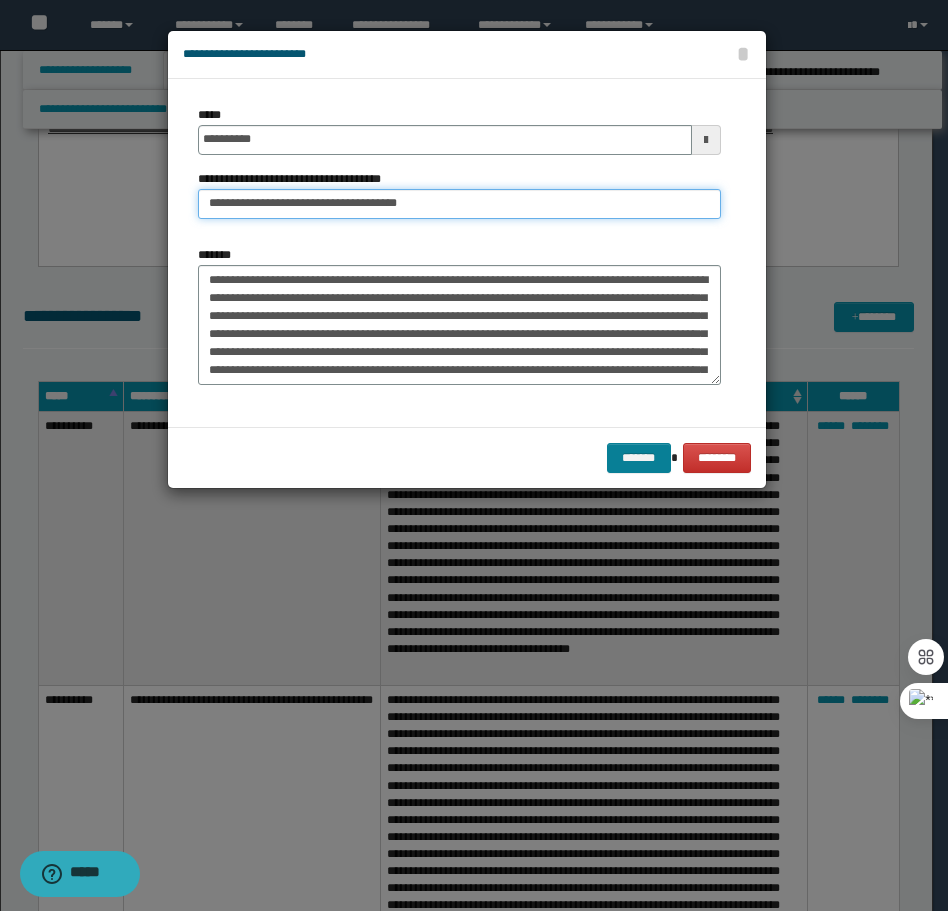 type on "**********" 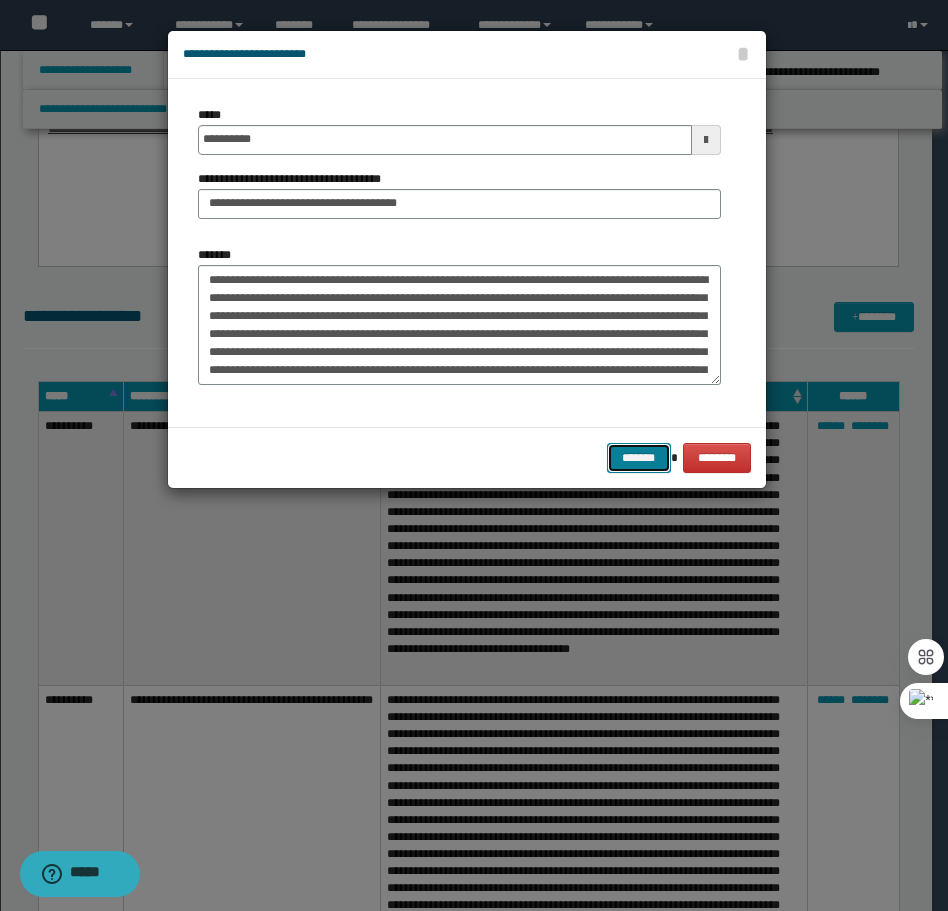 click on "*******" at bounding box center [639, 458] 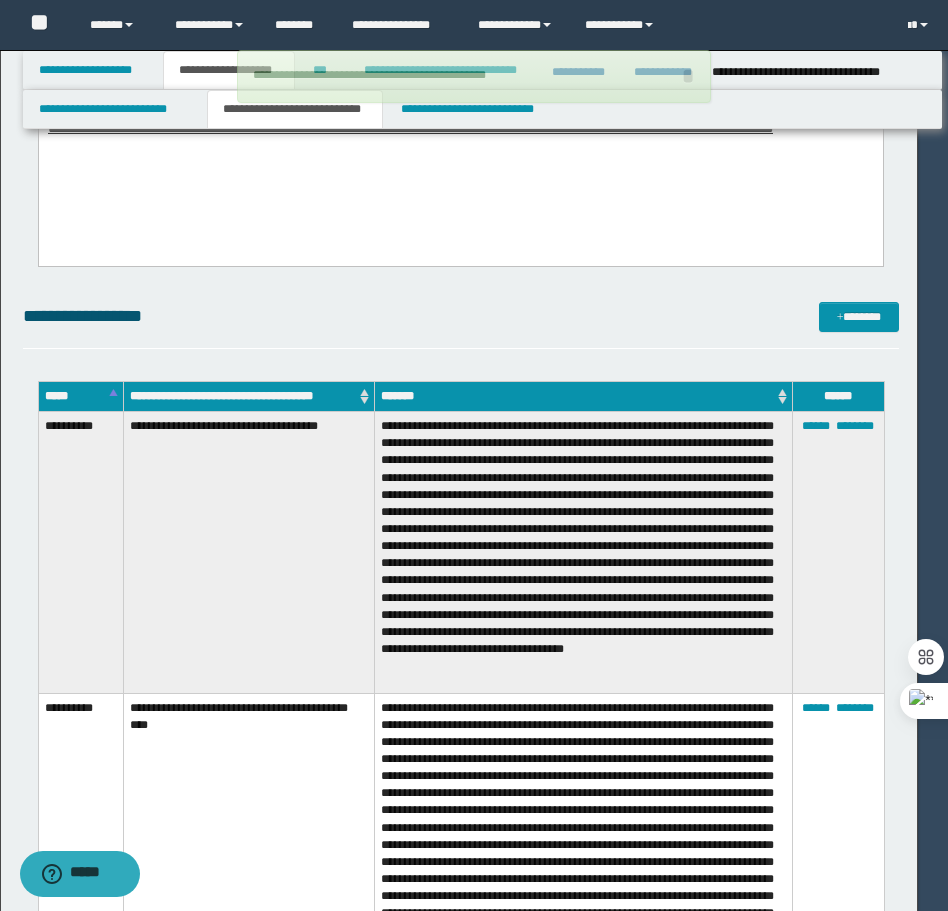 type 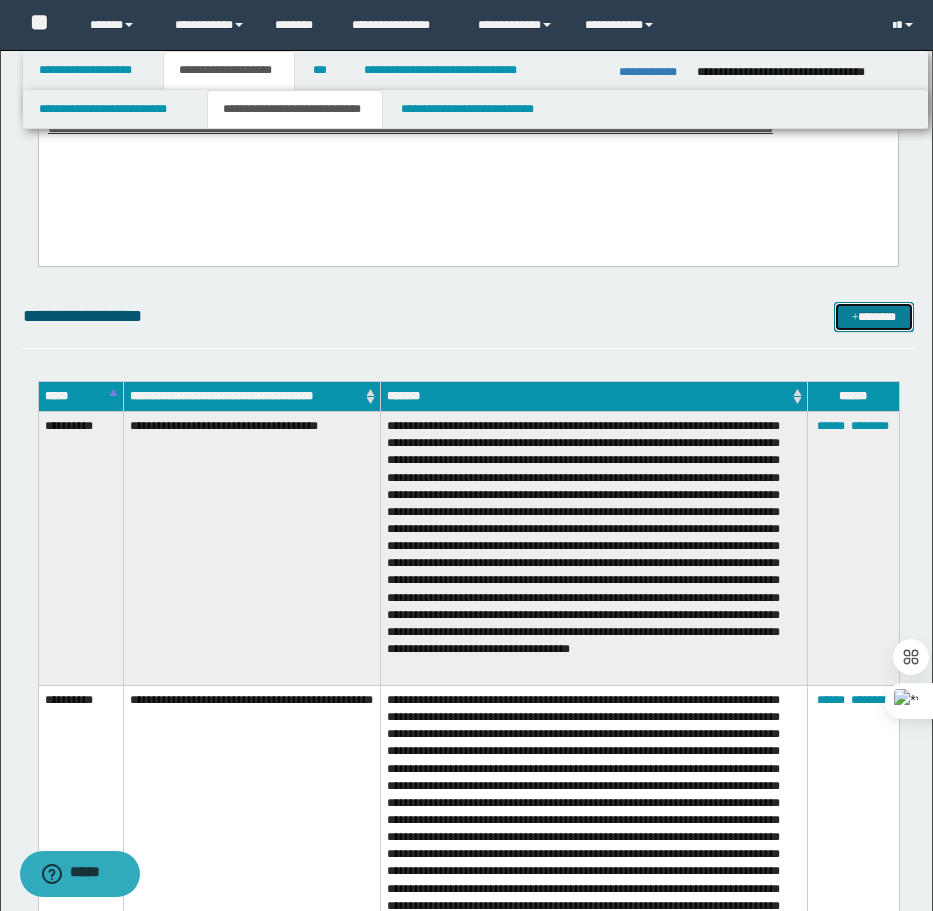 drag, startPoint x: 845, startPoint y: 313, endPoint x: 740, endPoint y: 290, distance: 107.48953 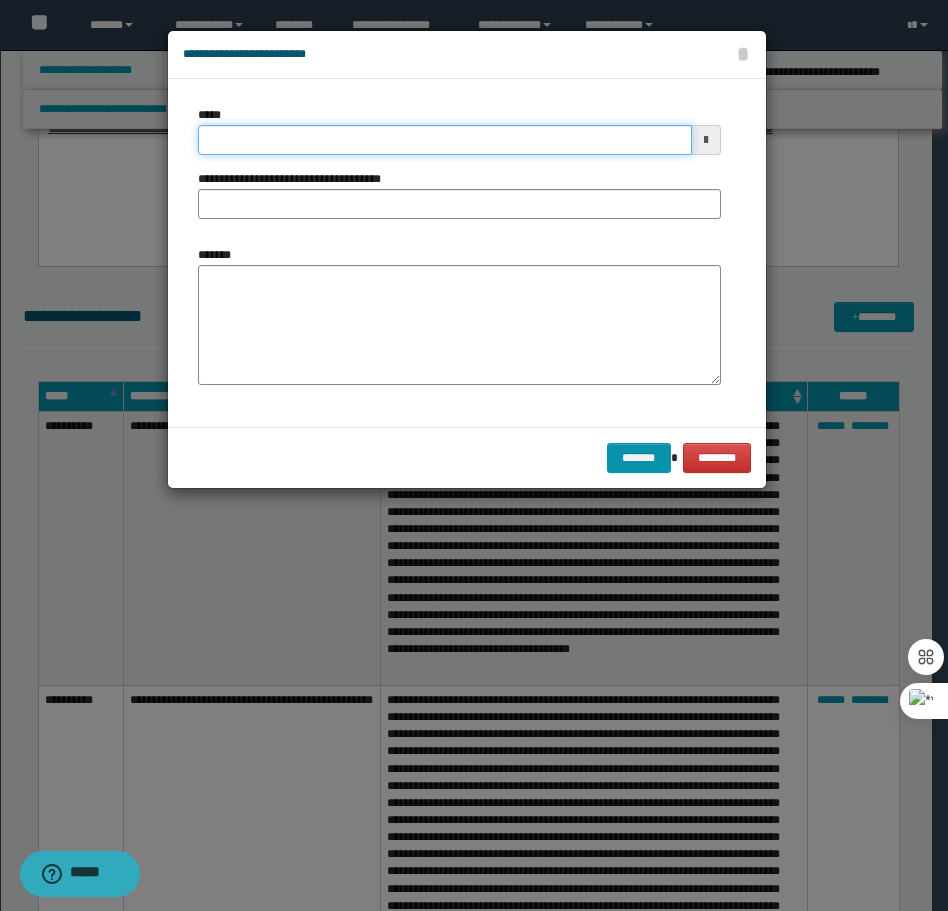 click on "*****" at bounding box center [445, 140] 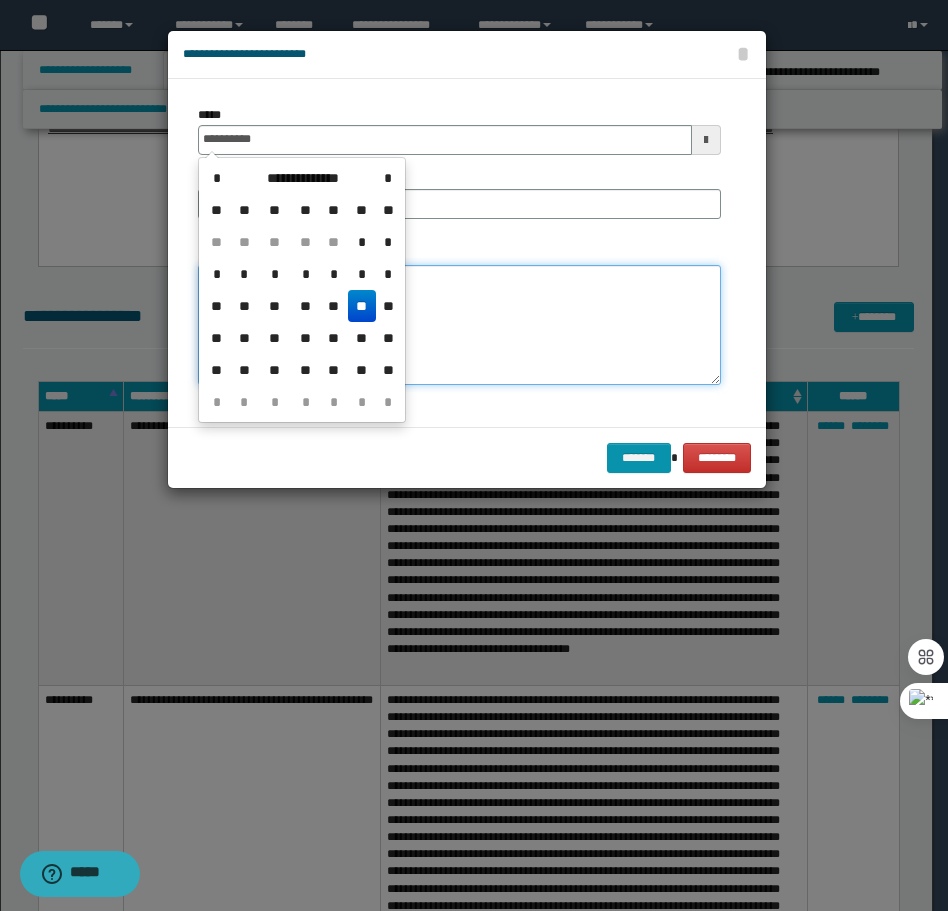 type on "**********" 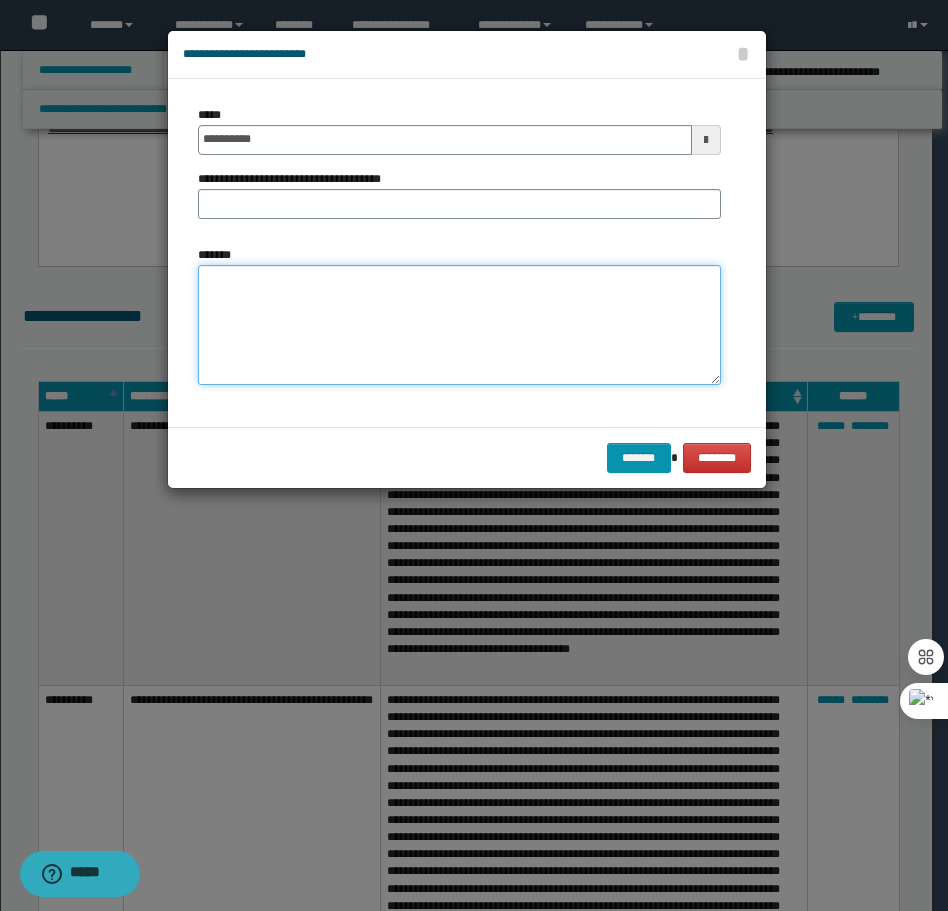click on "*******" at bounding box center [459, 325] 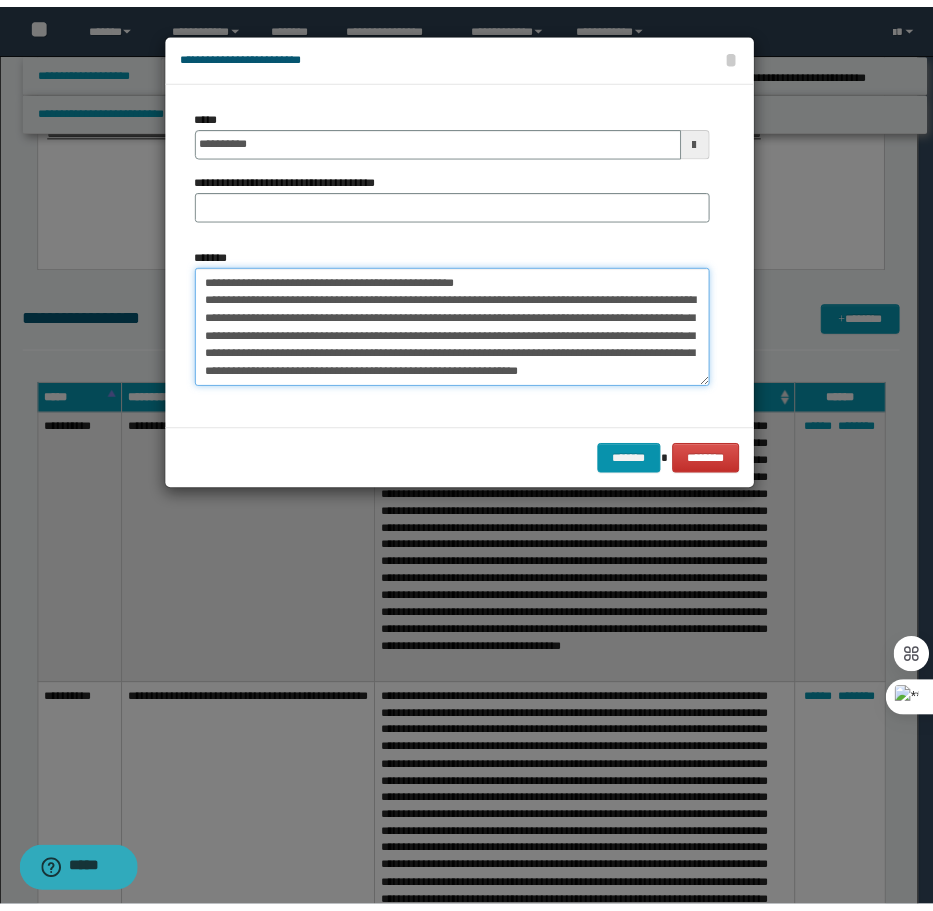 scroll, scrollTop: 0, scrollLeft: 0, axis: both 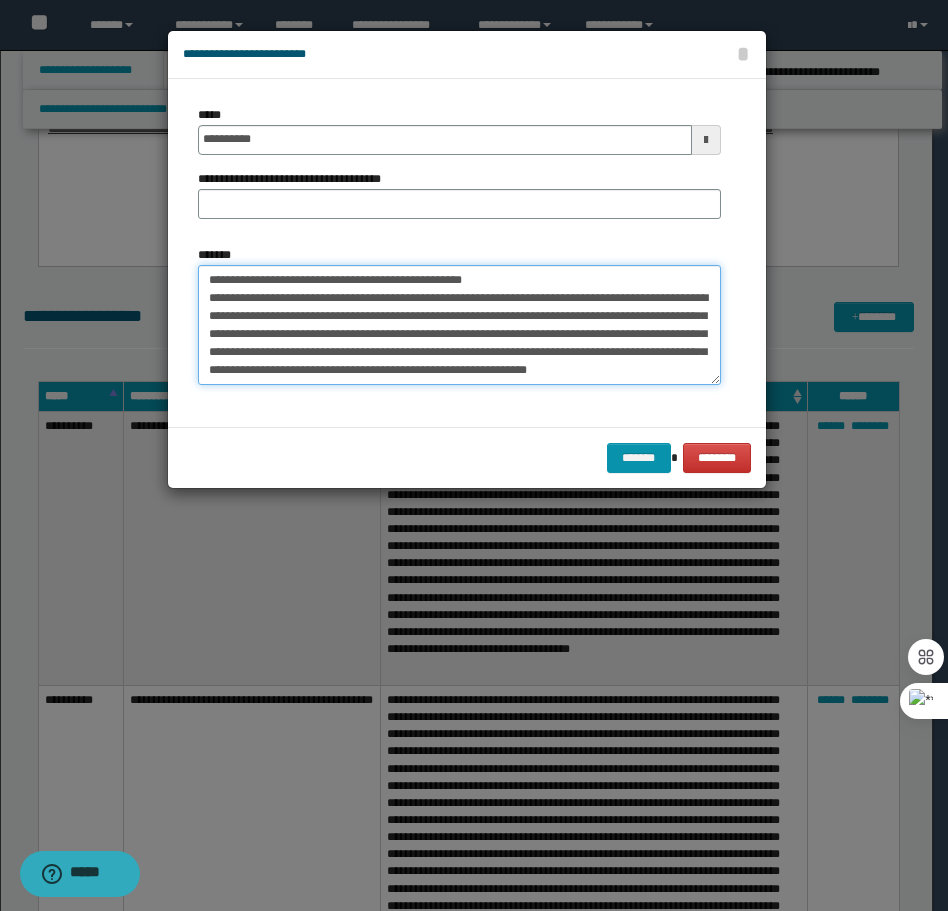 drag, startPoint x: 514, startPoint y: 275, endPoint x: 276, endPoint y: 276, distance: 238.0021 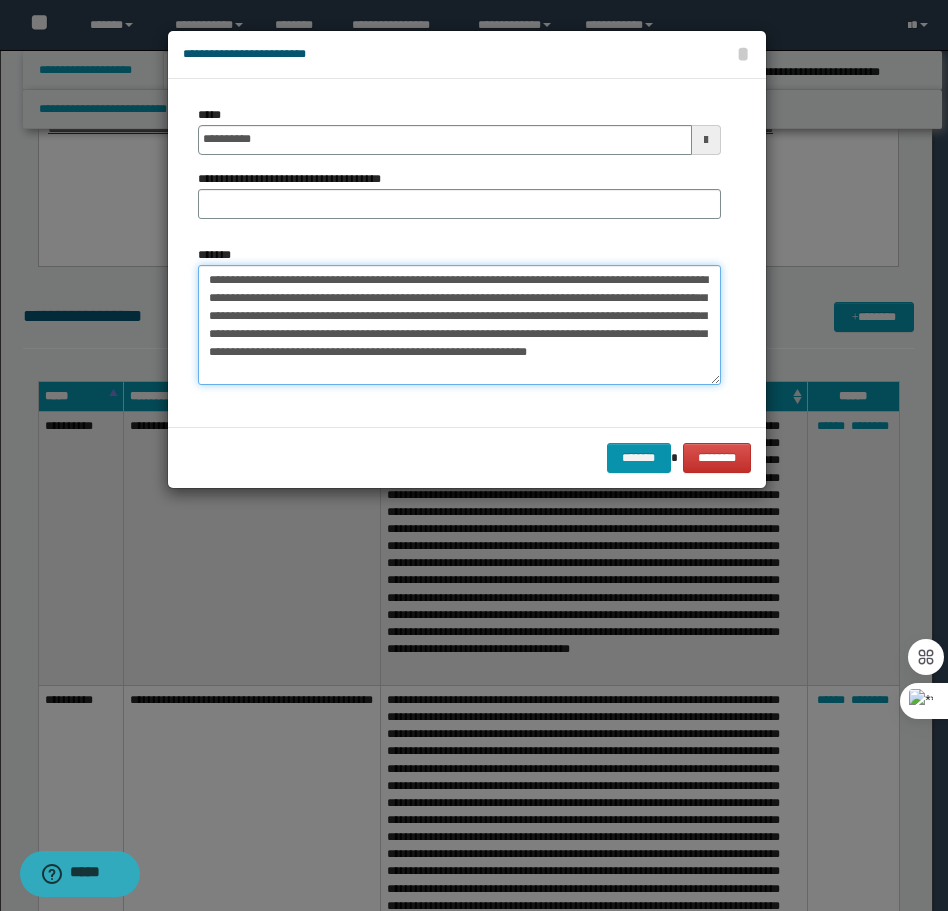 type on "**********" 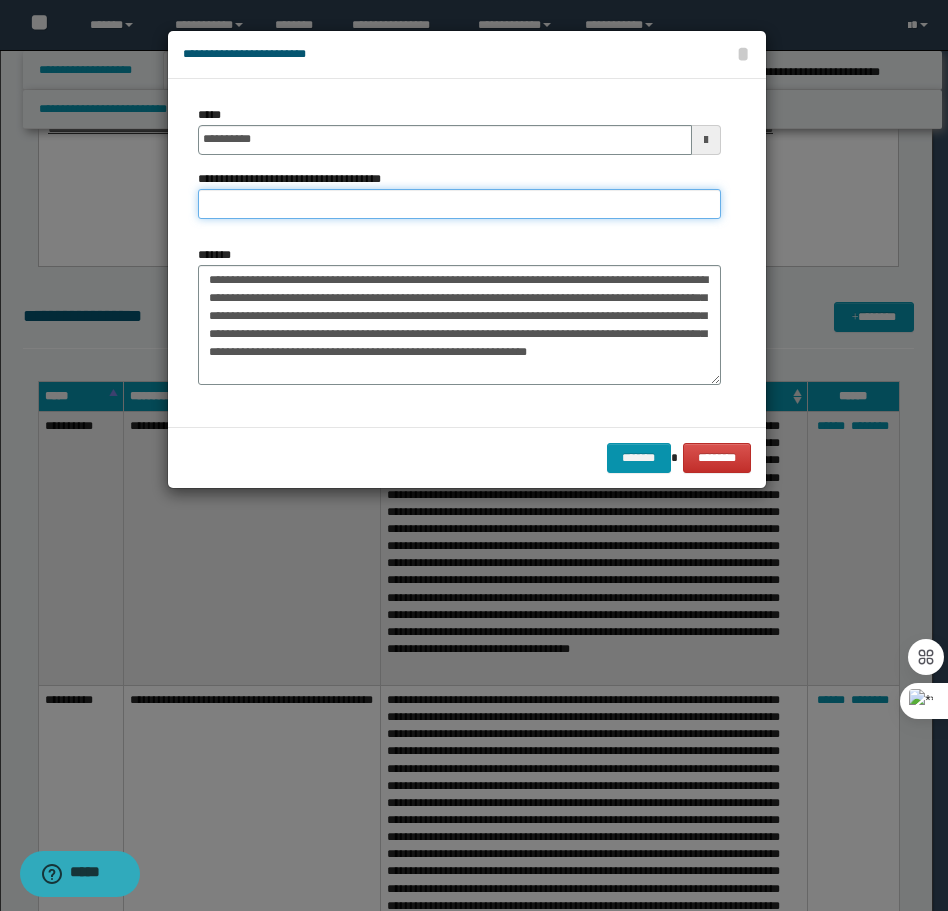 click on "**********" at bounding box center (459, 204) 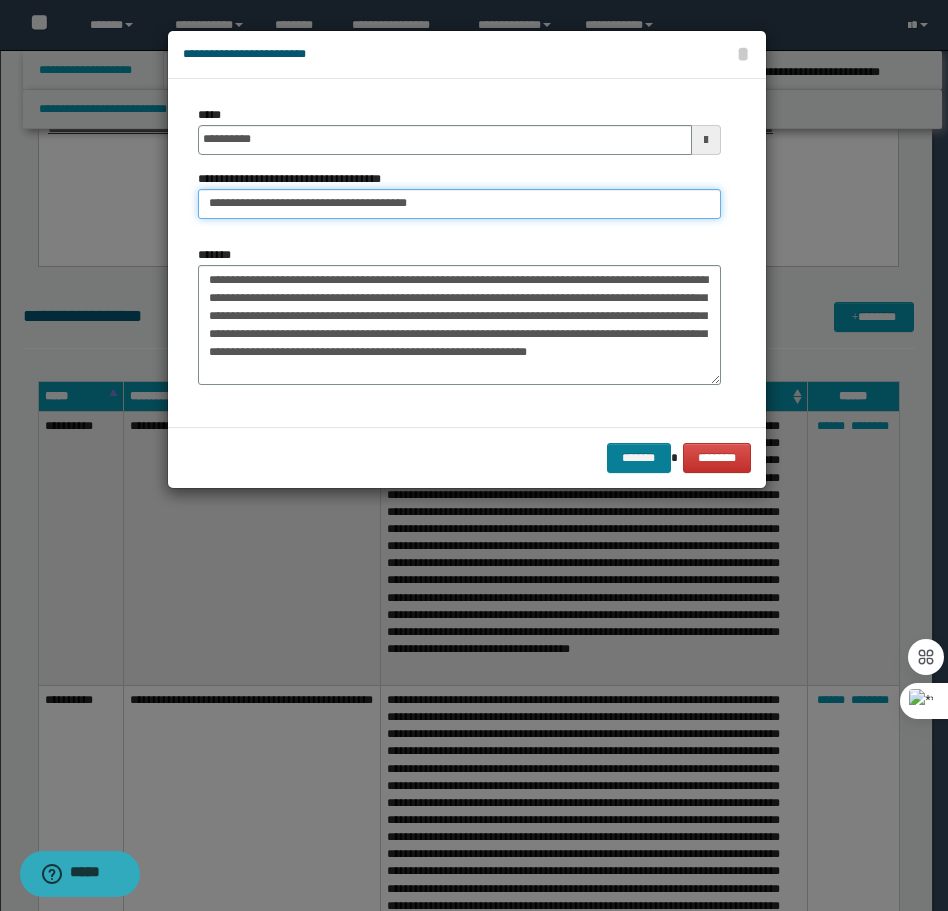 type on "**********" 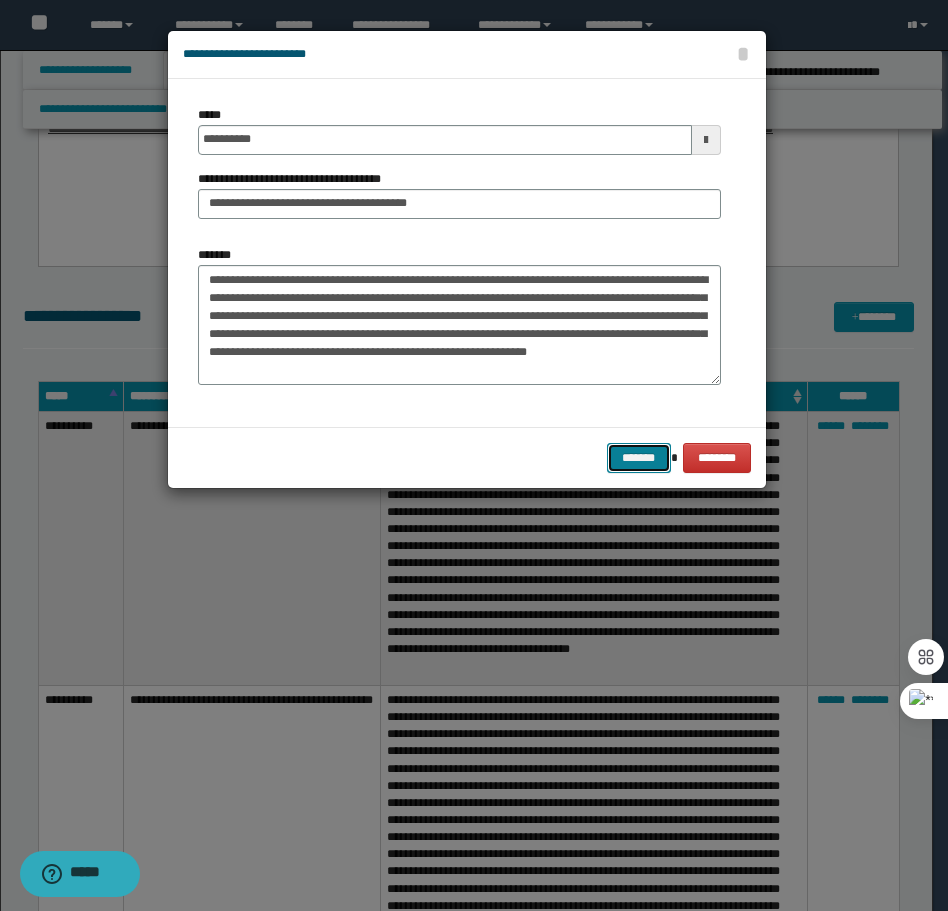 click on "*******" at bounding box center (639, 458) 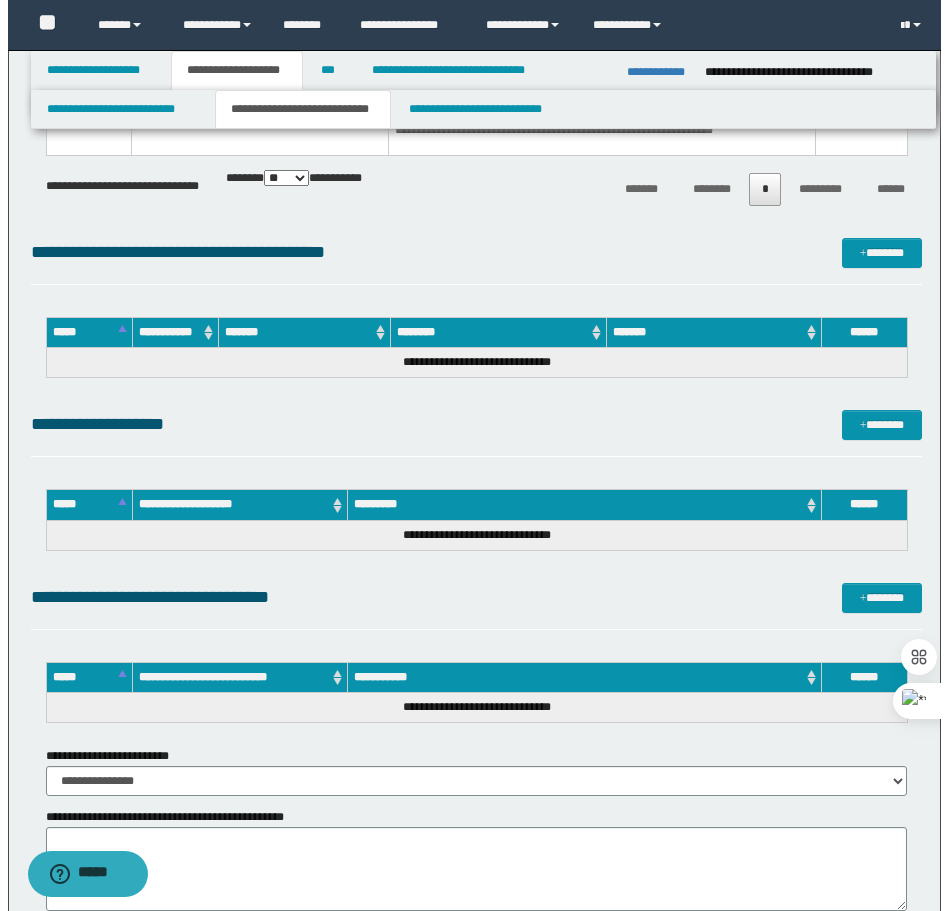 scroll, scrollTop: 5400, scrollLeft: 0, axis: vertical 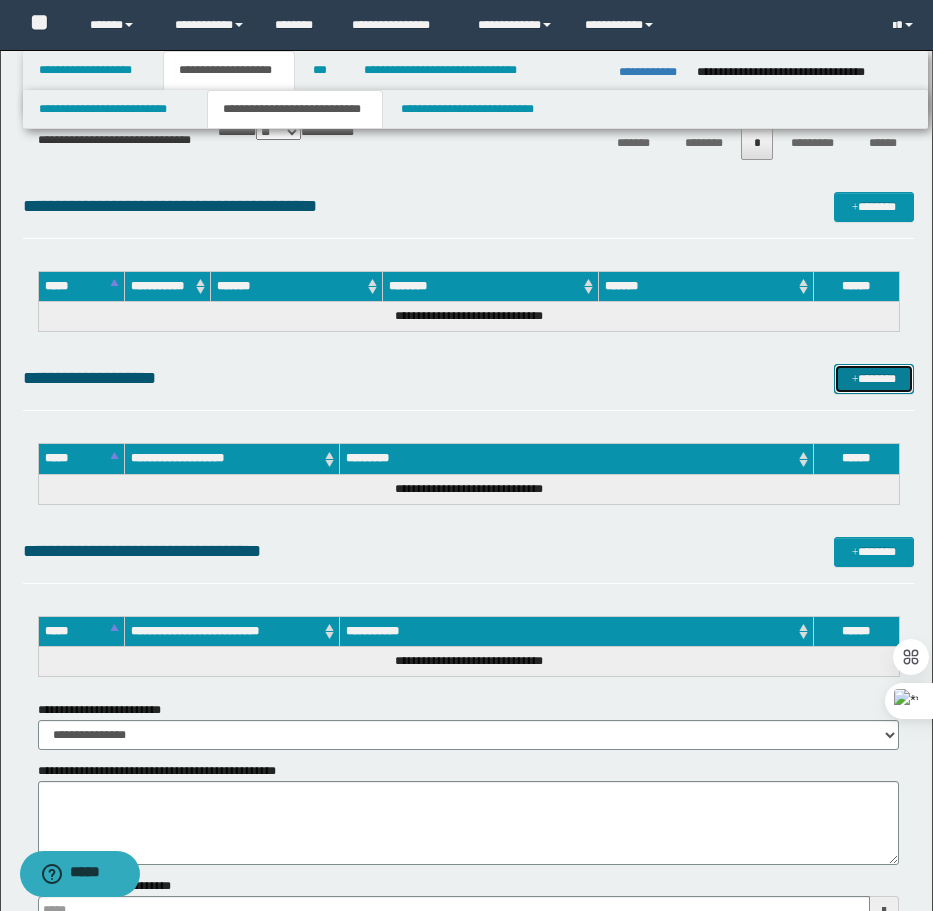 click on "*******" at bounding box center (874, 379) 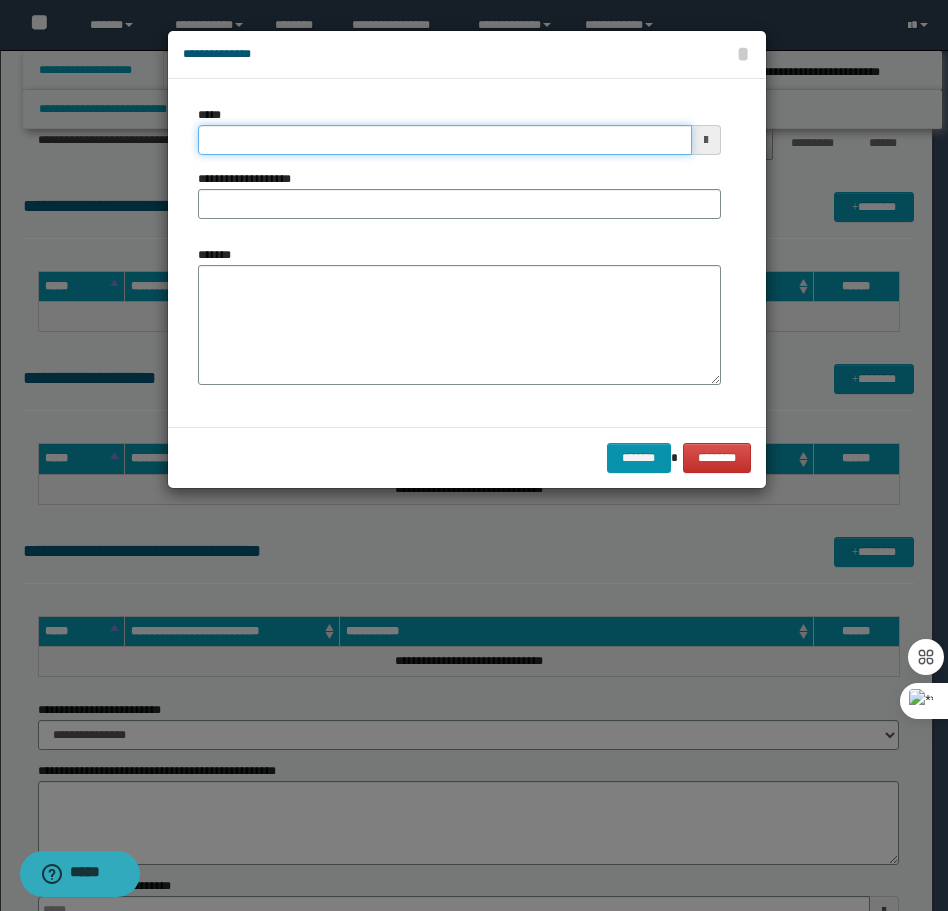 click on "*****" at bounding box center (445, 140) 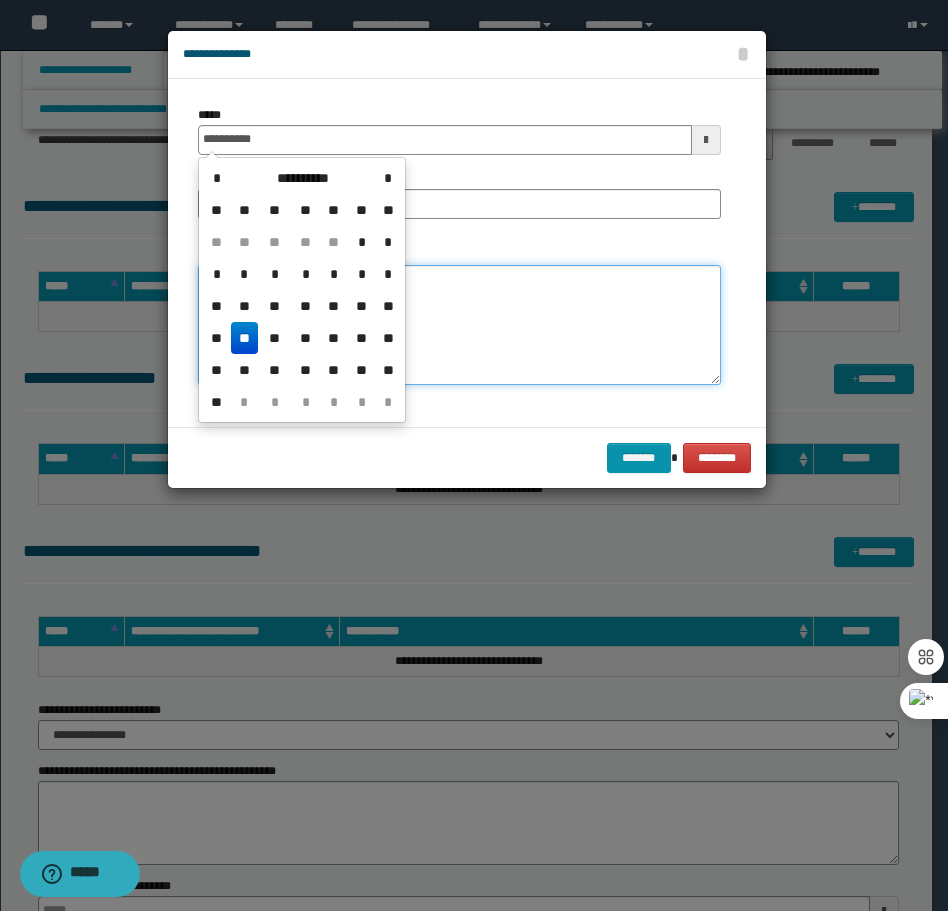 type on "**********" 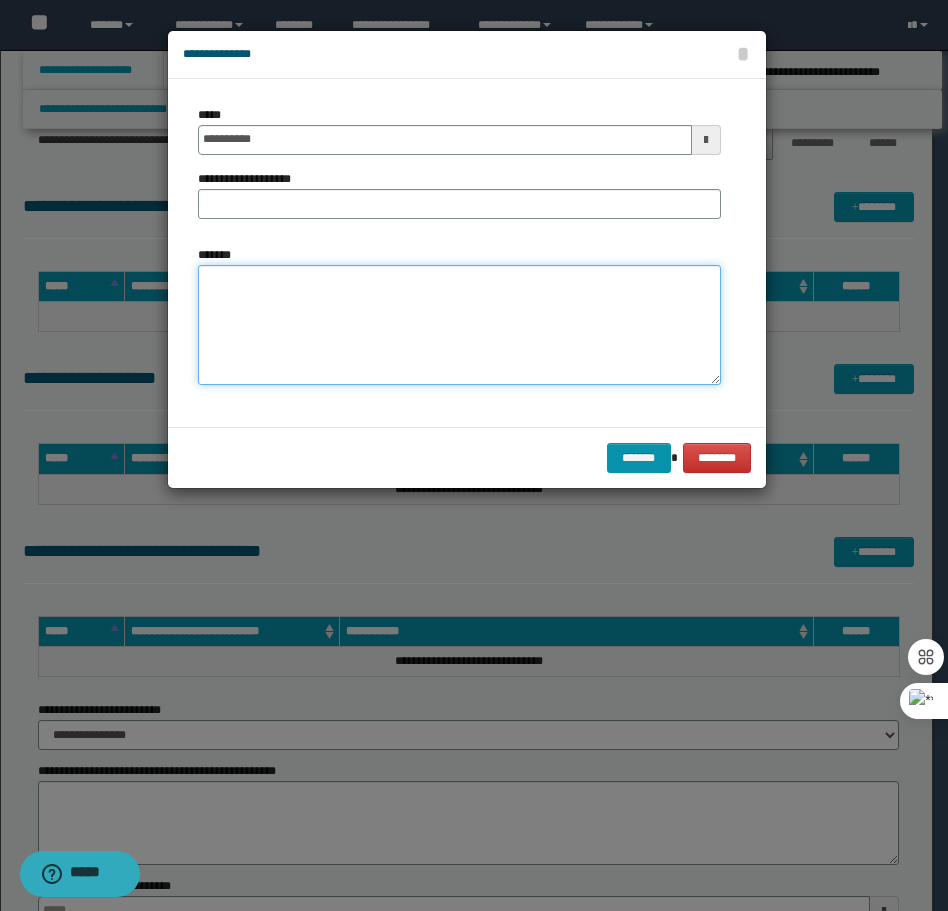 paste on "**********" 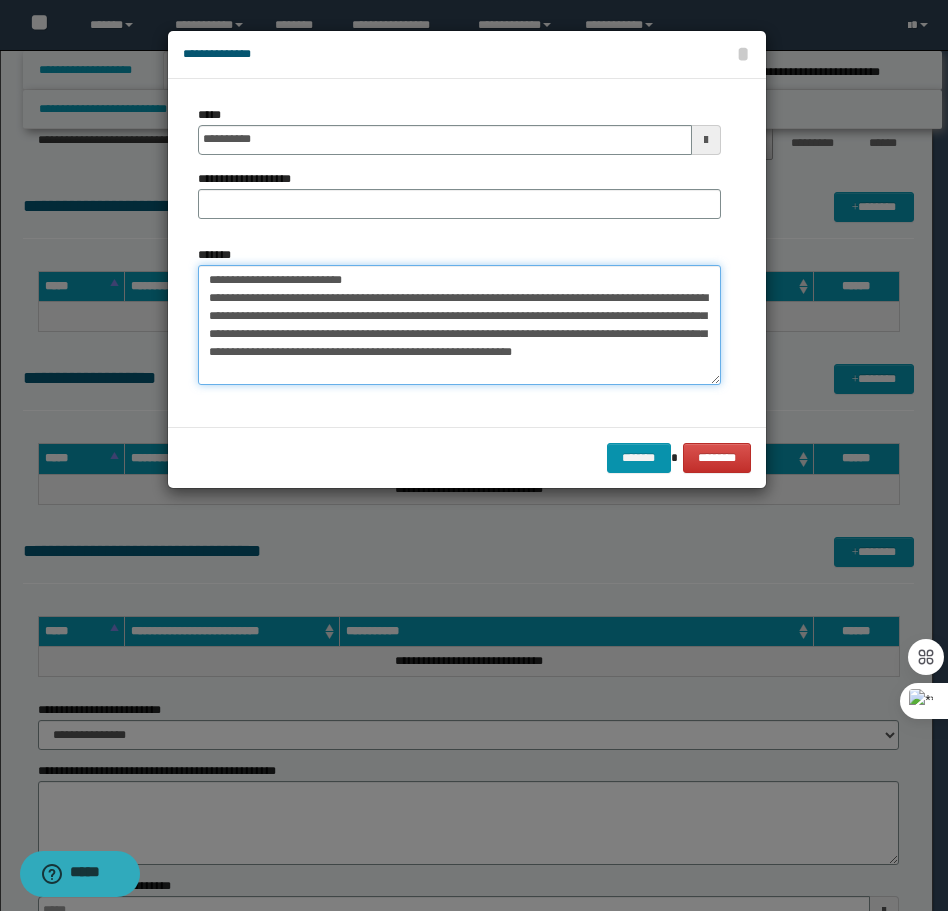 drag, startPoint x: 375, startPoint y: 272, endPoint x: 275, endPoint y: 277, distance: 100.12492 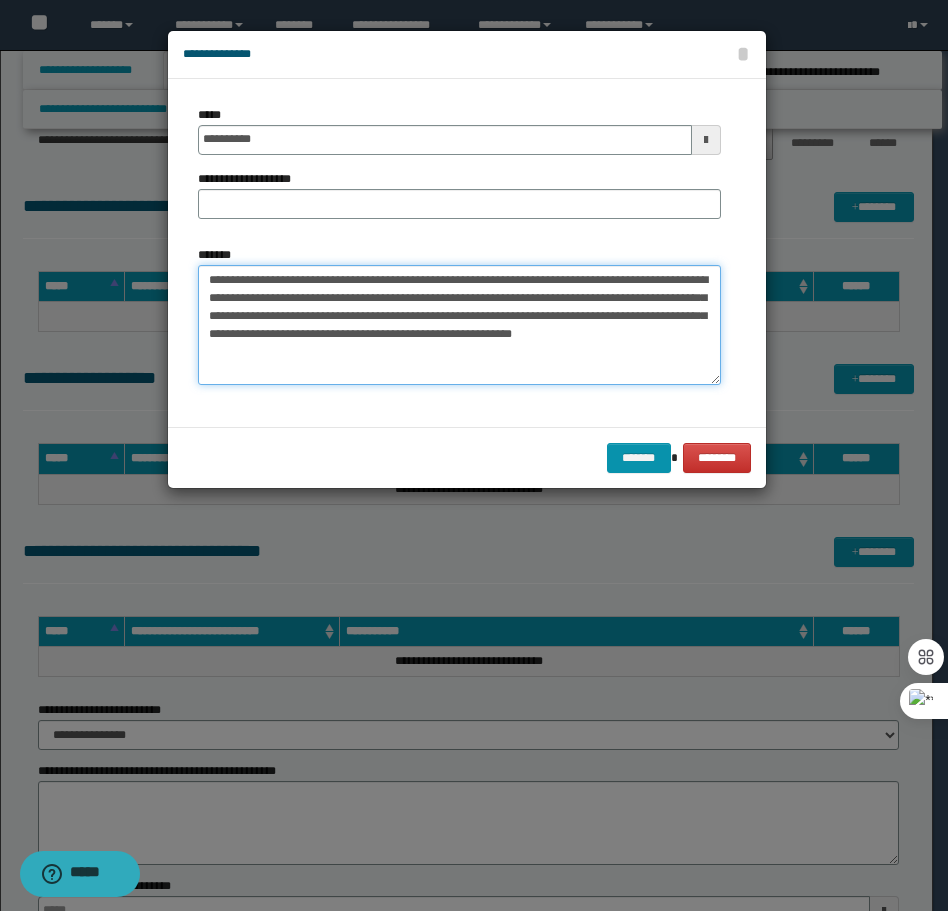 type on "**********" 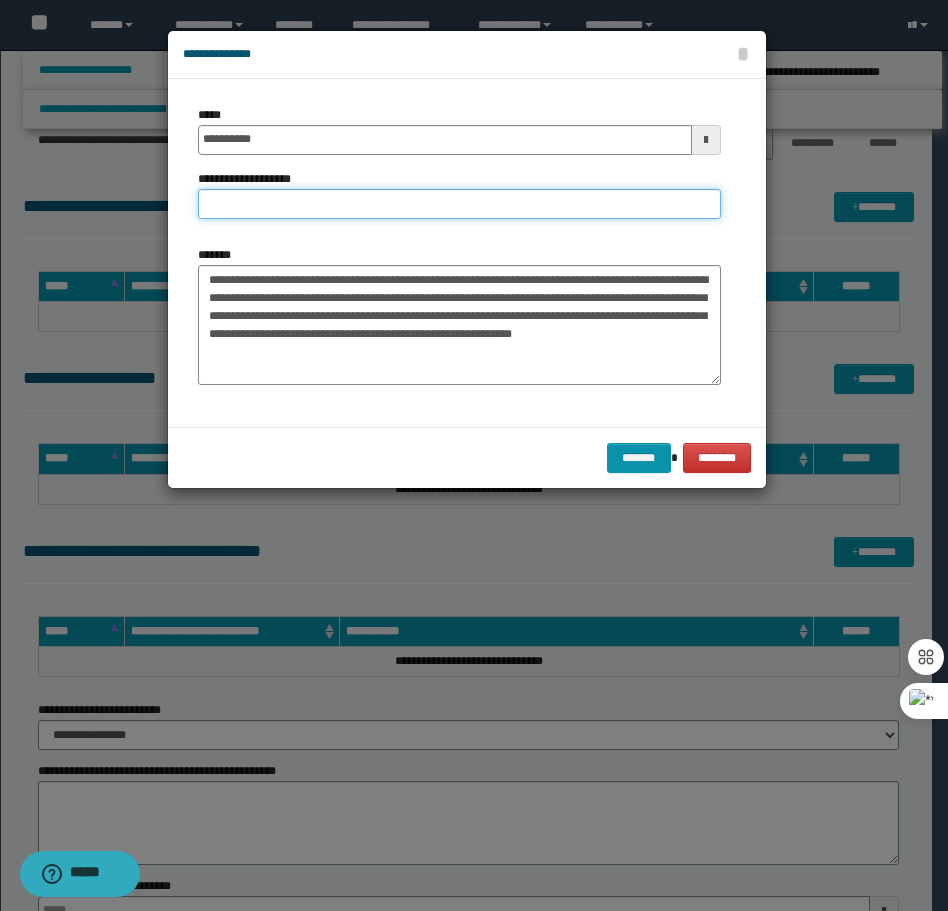 click on "**********" at bounding box center (459, 204) 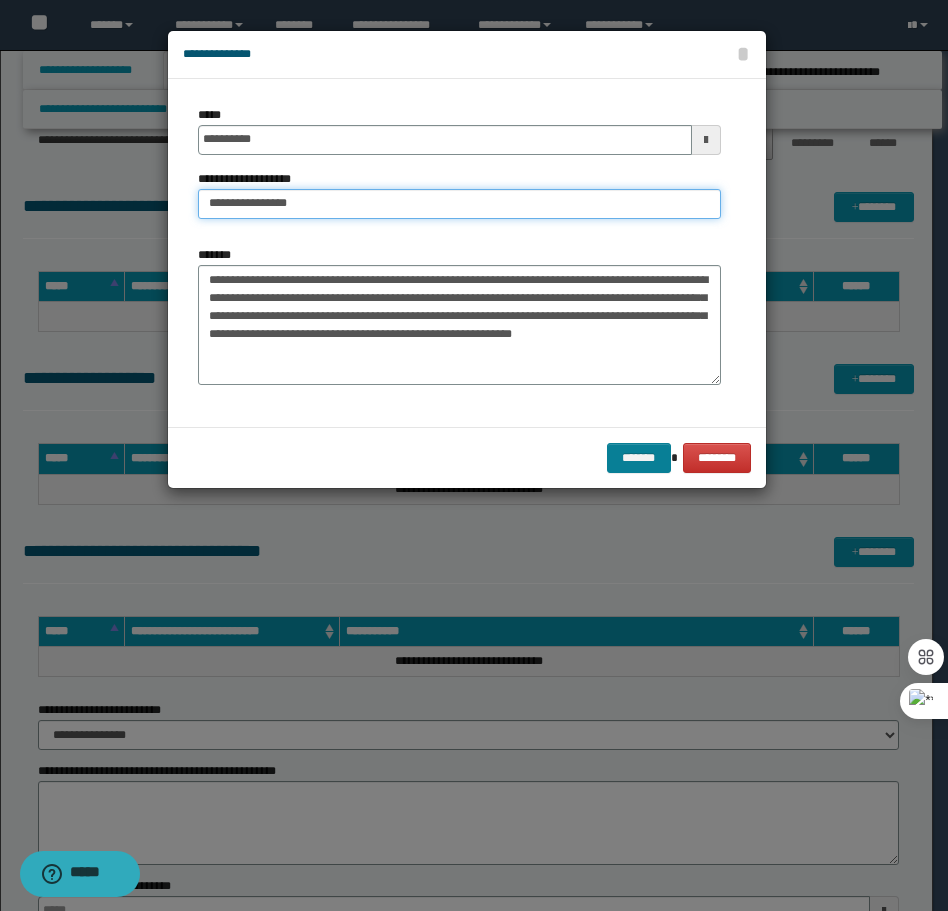 type on "**********" 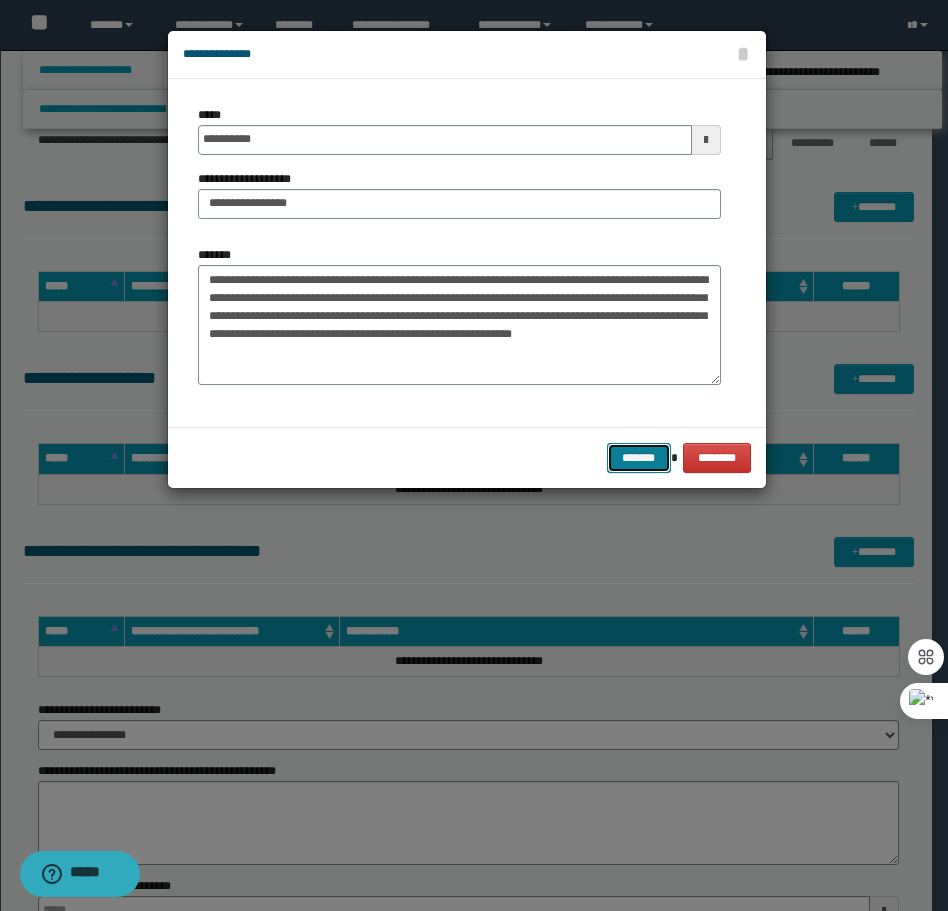 click on "*******" at bounding box center (639, 458) 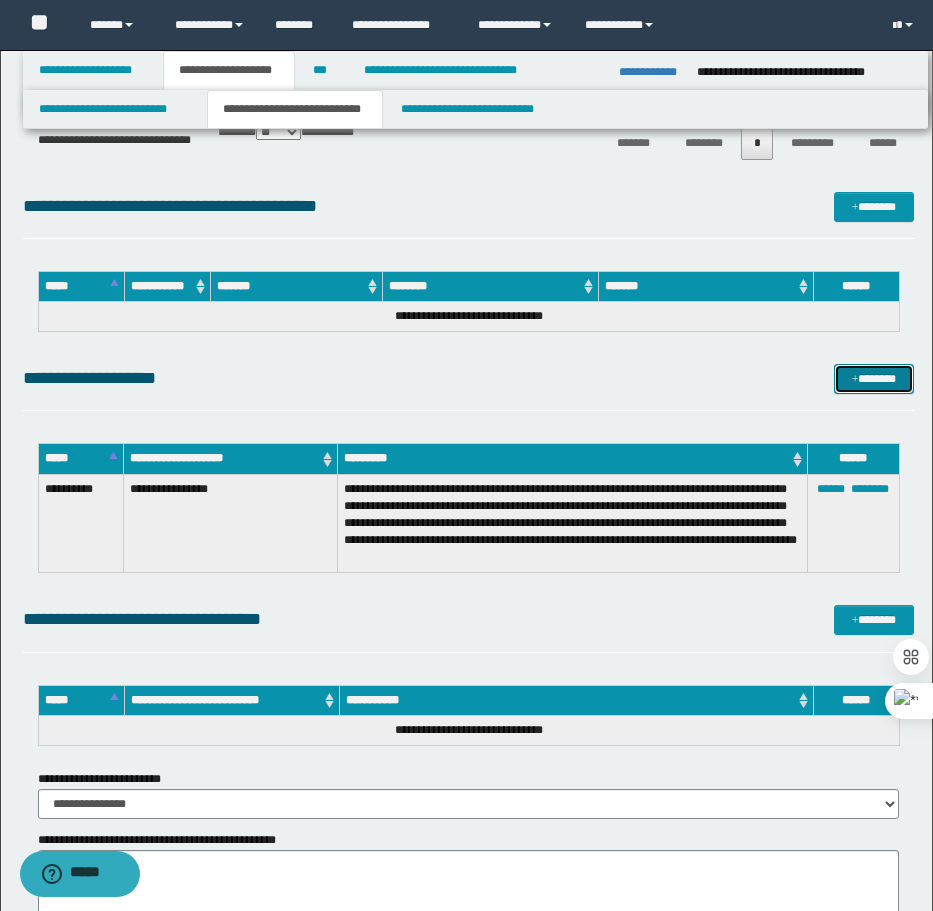 click on "*******" at bounding box center [874, 379] 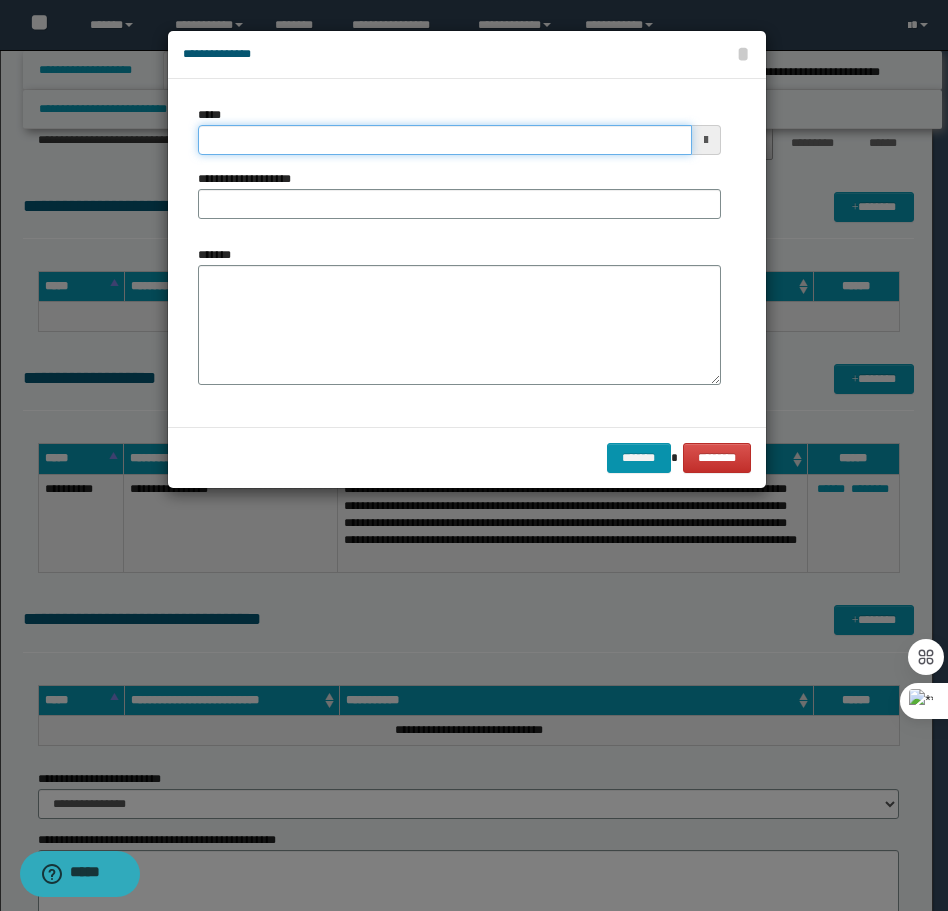 click on "*****" at bounding box center (445, 140) 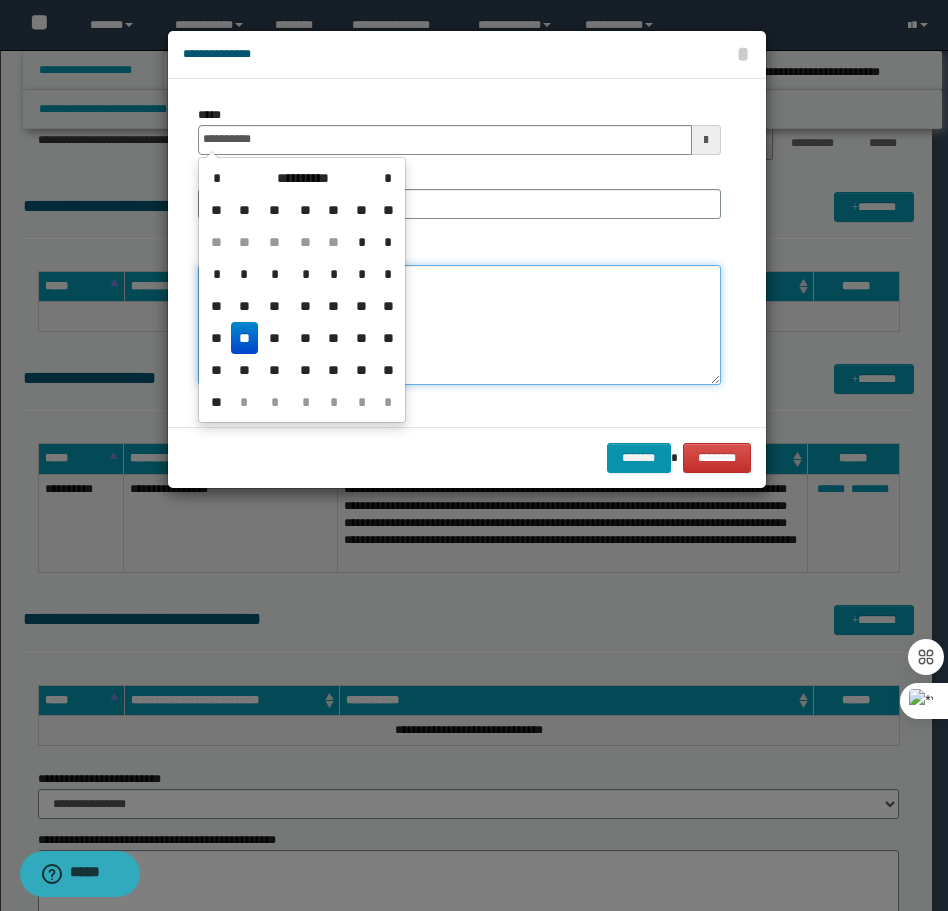 type on "**********" 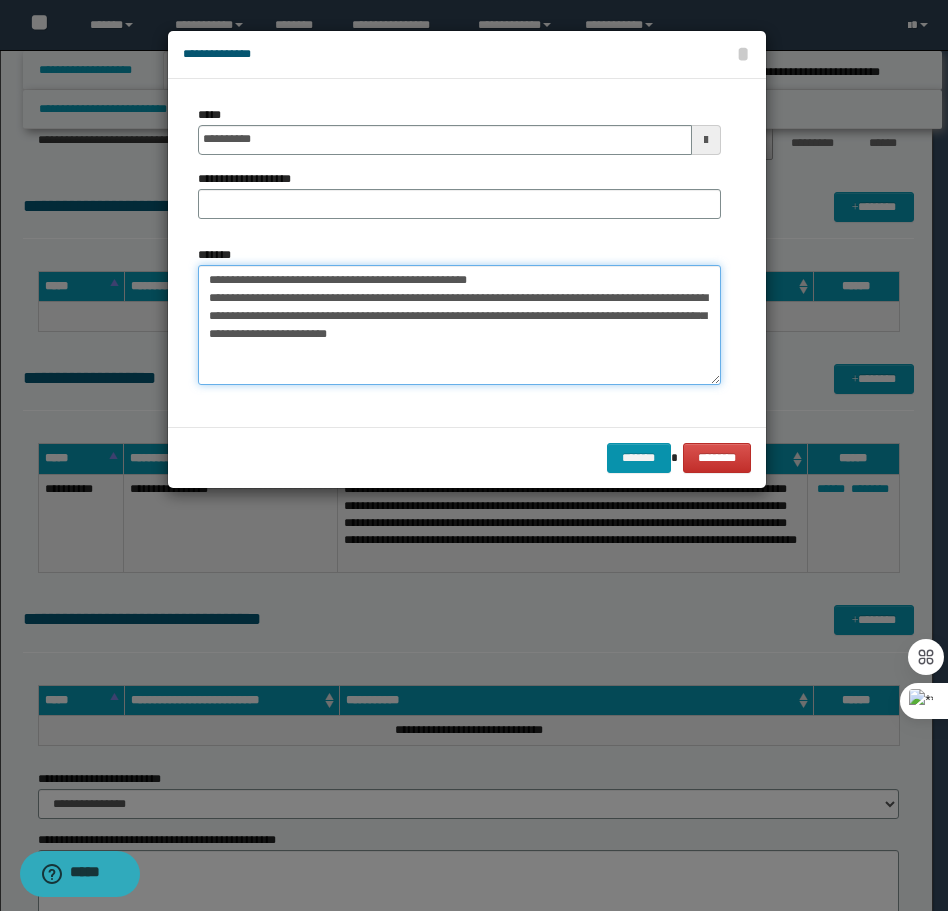 drag, startPoint x: 528, startPoint y: 274, endPoint x: 275, endPoint y: 279, distance: 253.04941 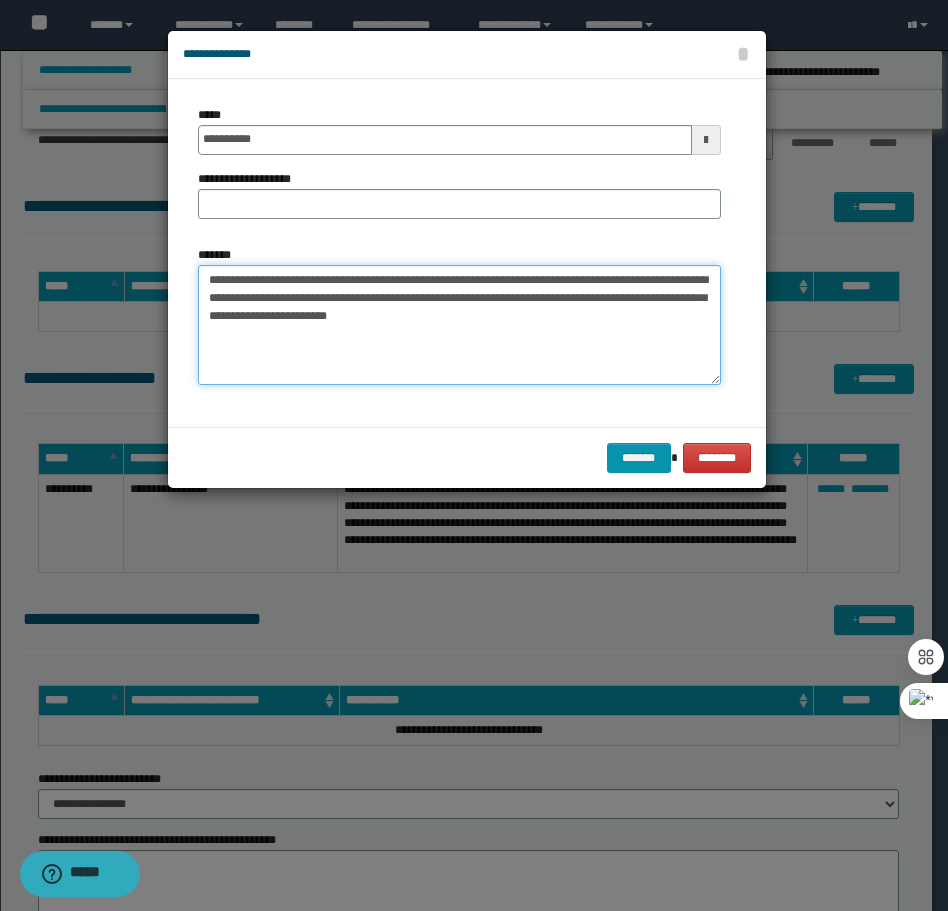type on "**********" 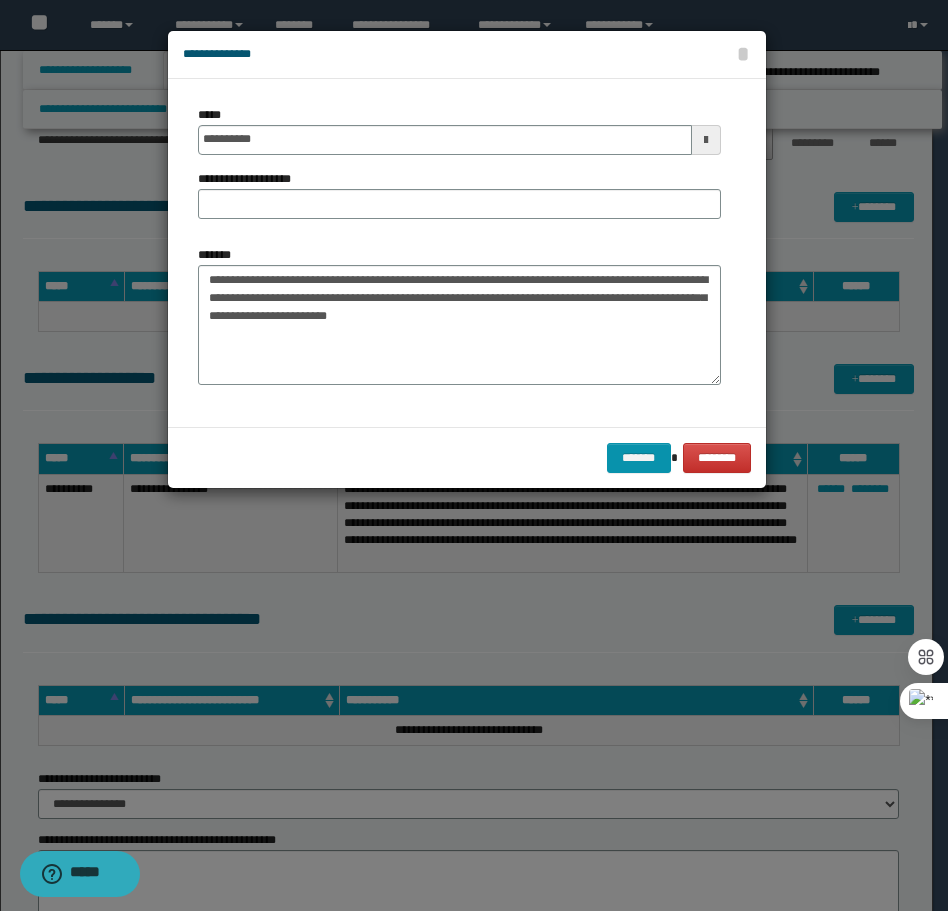 click on "**********" at bounding box center (459, 170) 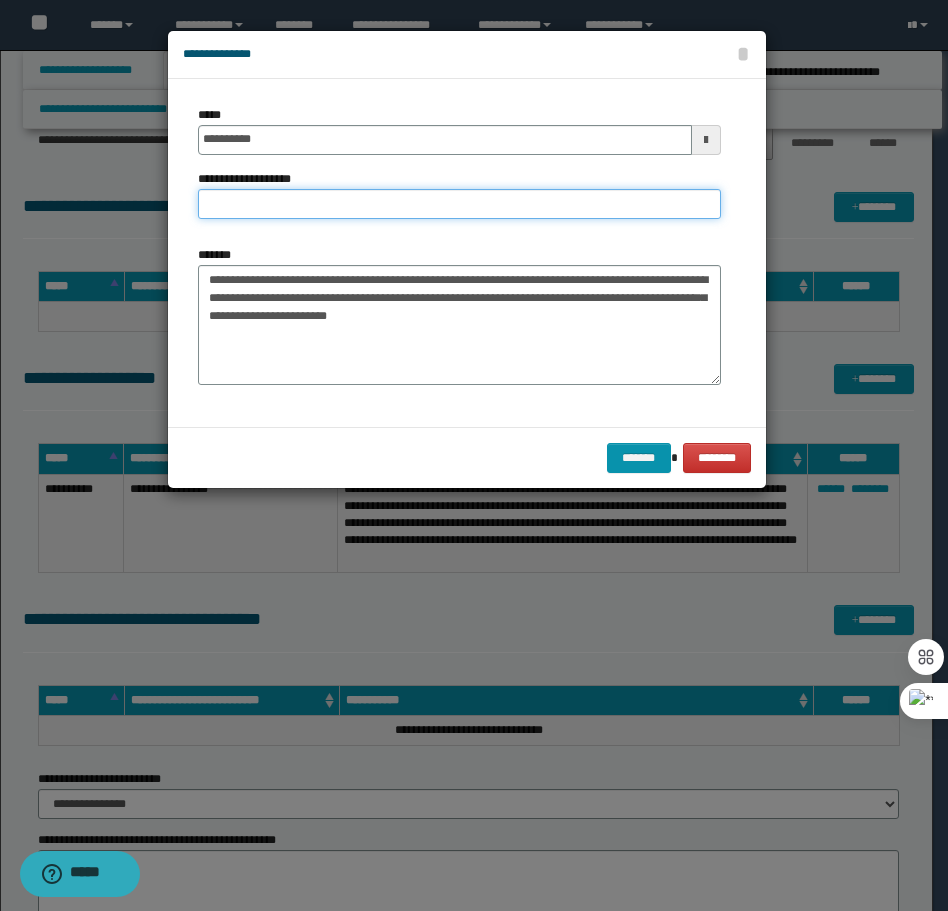 click on "**********" at bounding box center (459, 204) 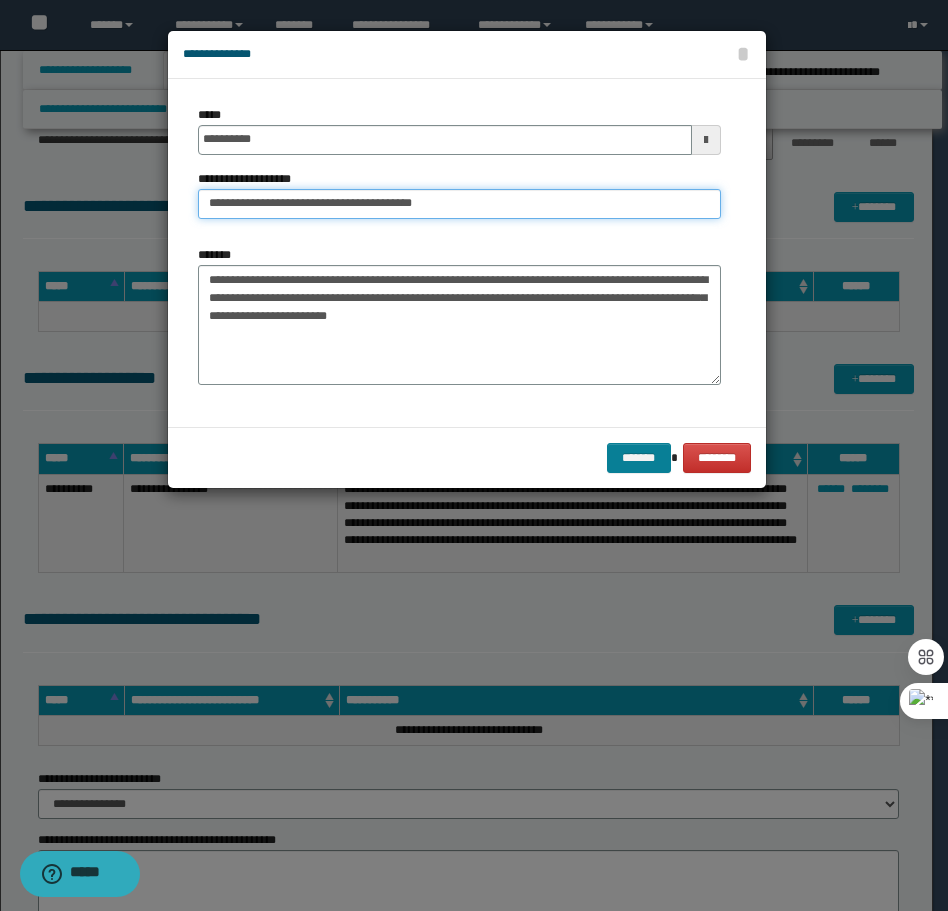 type on "**********" 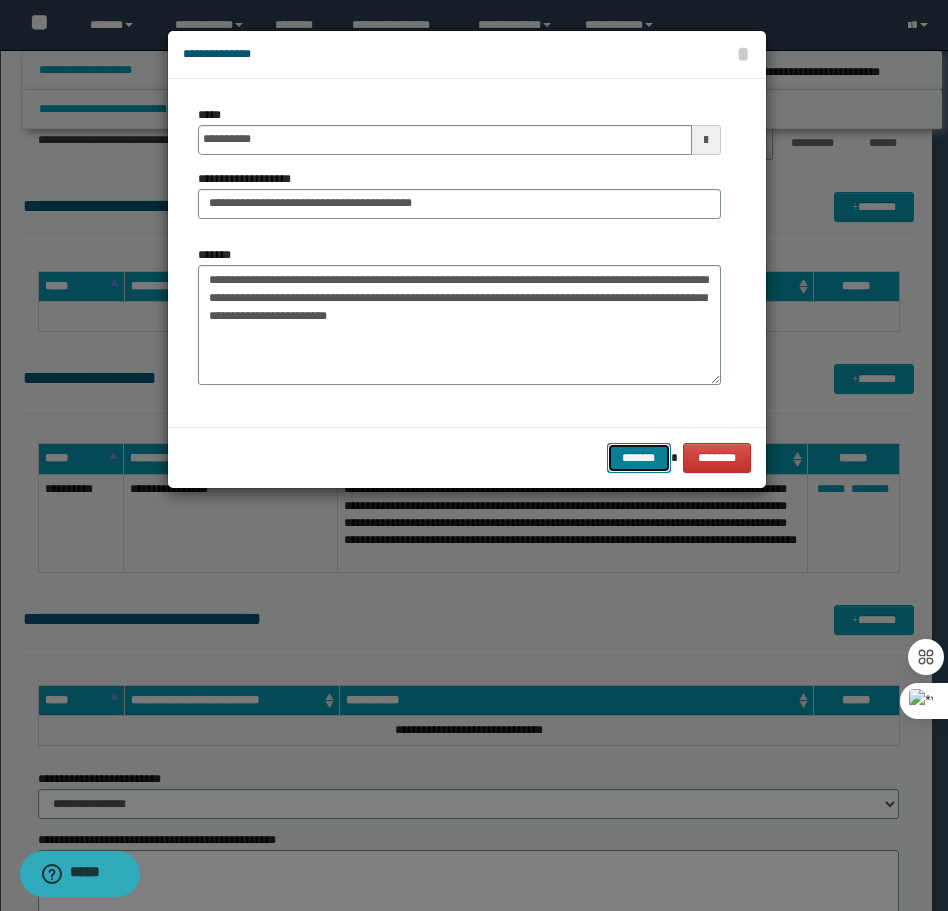 click on "*******" at bounding box center [639, 458] 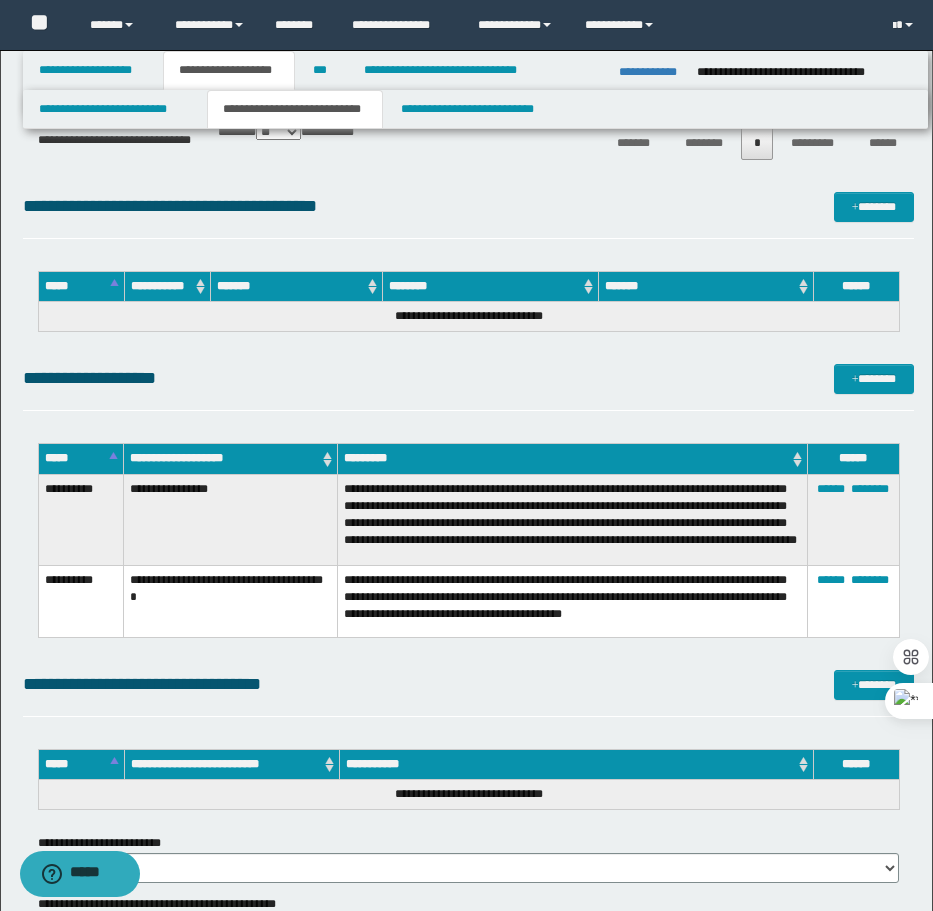 click on "**********" at bounding box center (468, 378) 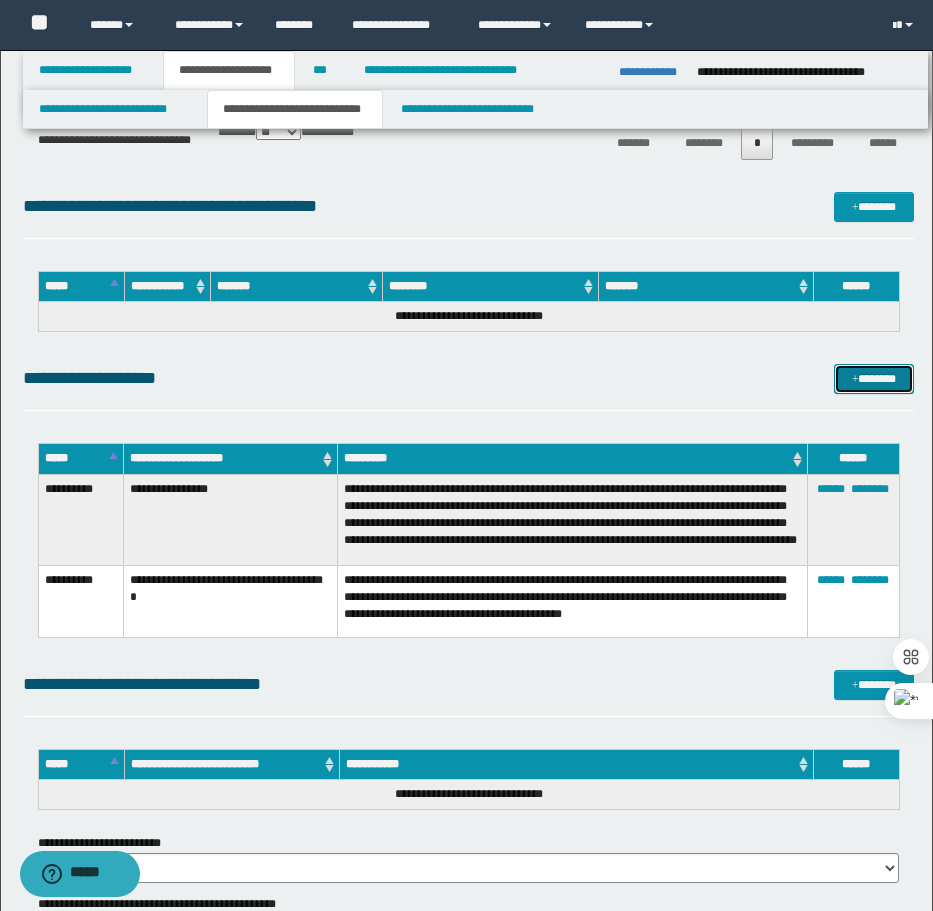 click at bounding box center (855, 380) 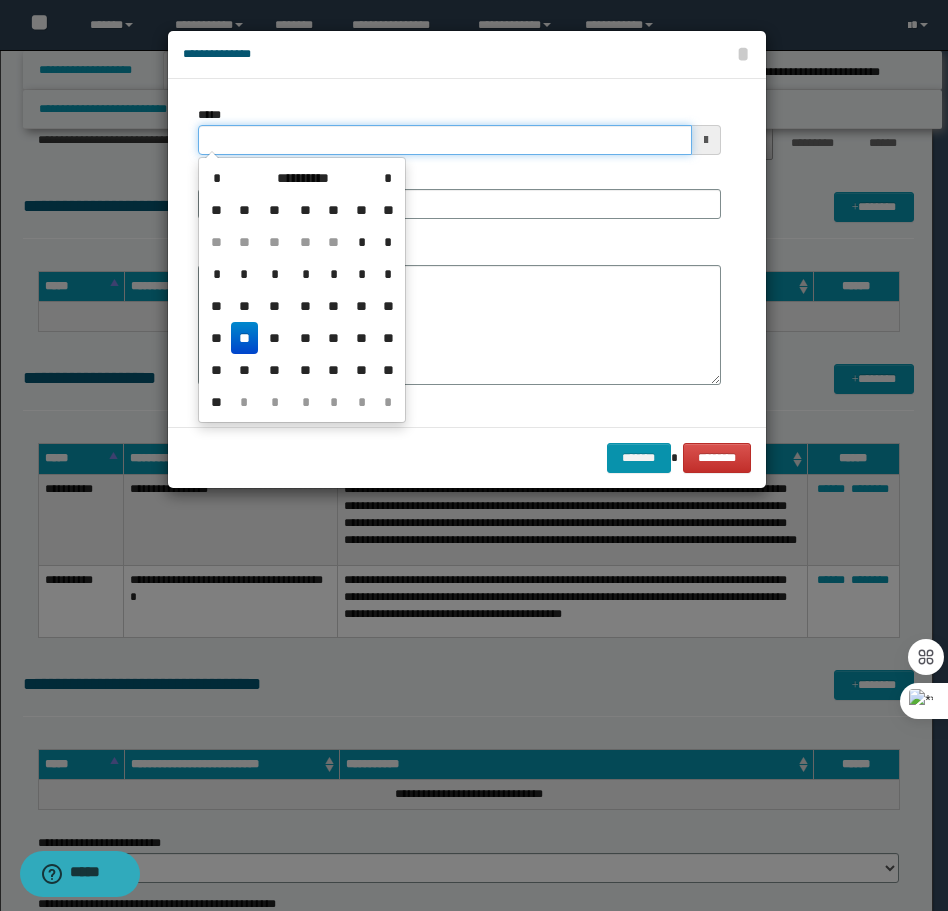 click on "*****" at bounding box center [445, 140] 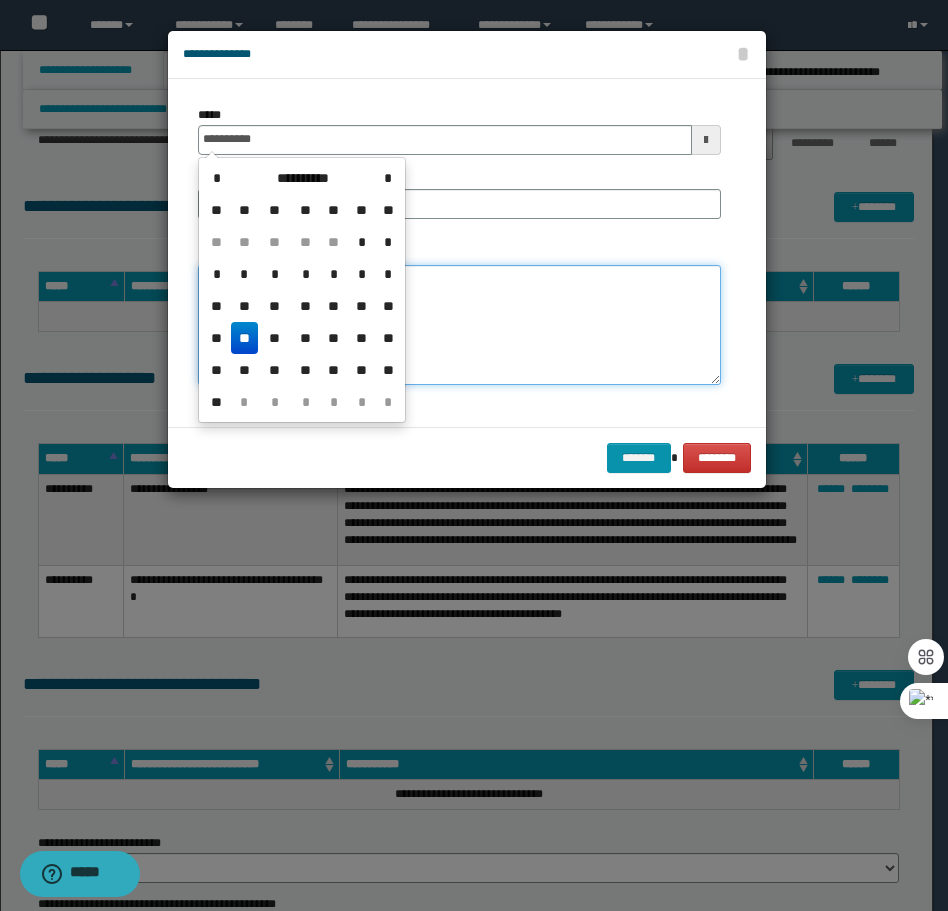 type on "**********" 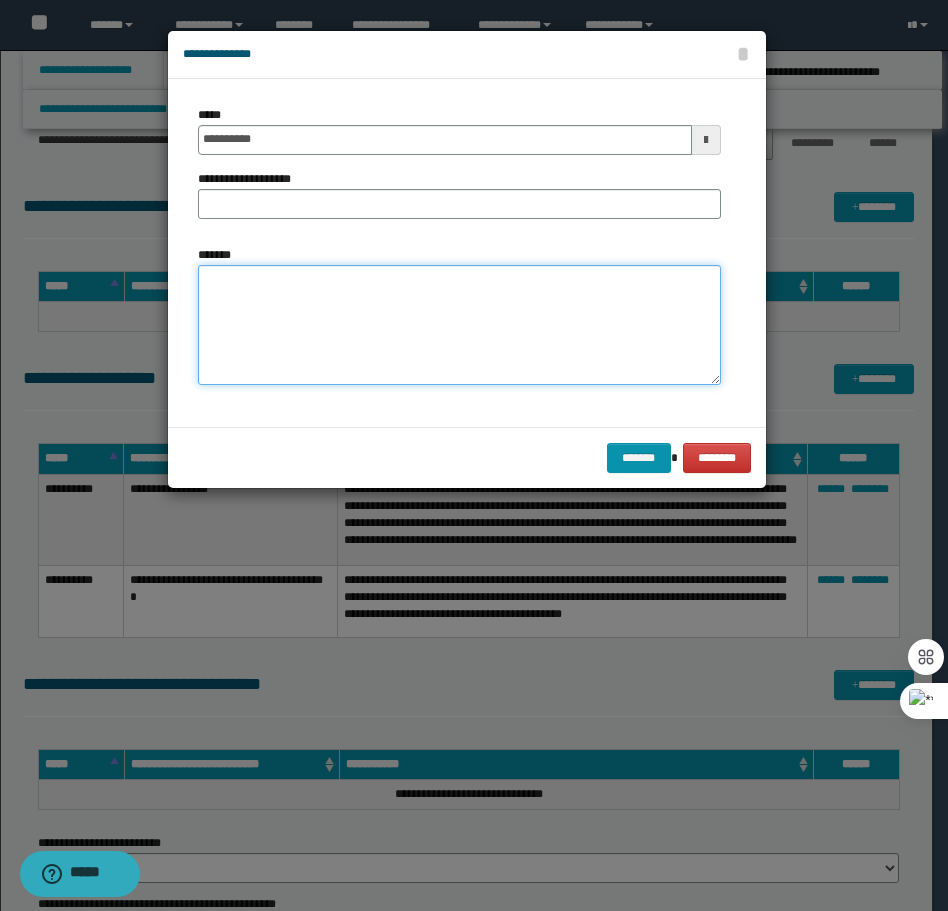click on "*******" at bounding box center (459, 325) 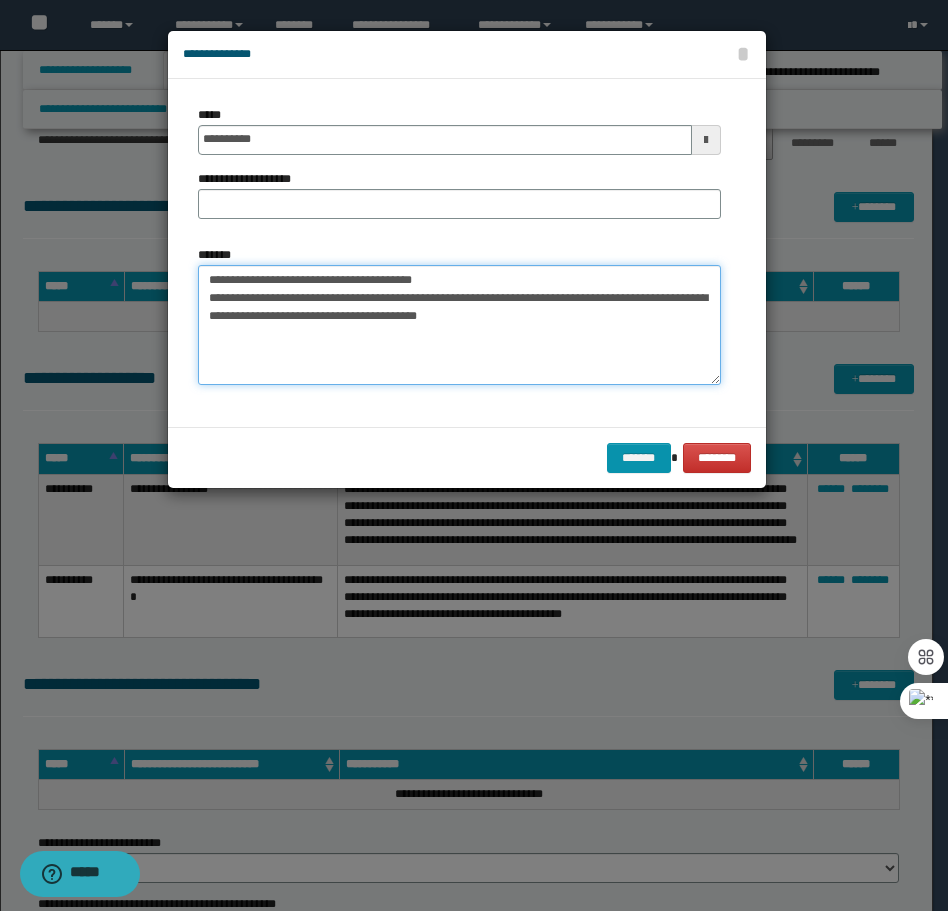 drag, startPoint x: 450, startPoint y: 287, endPoint x: 299, endPoint y: 286, distance: 151.00331 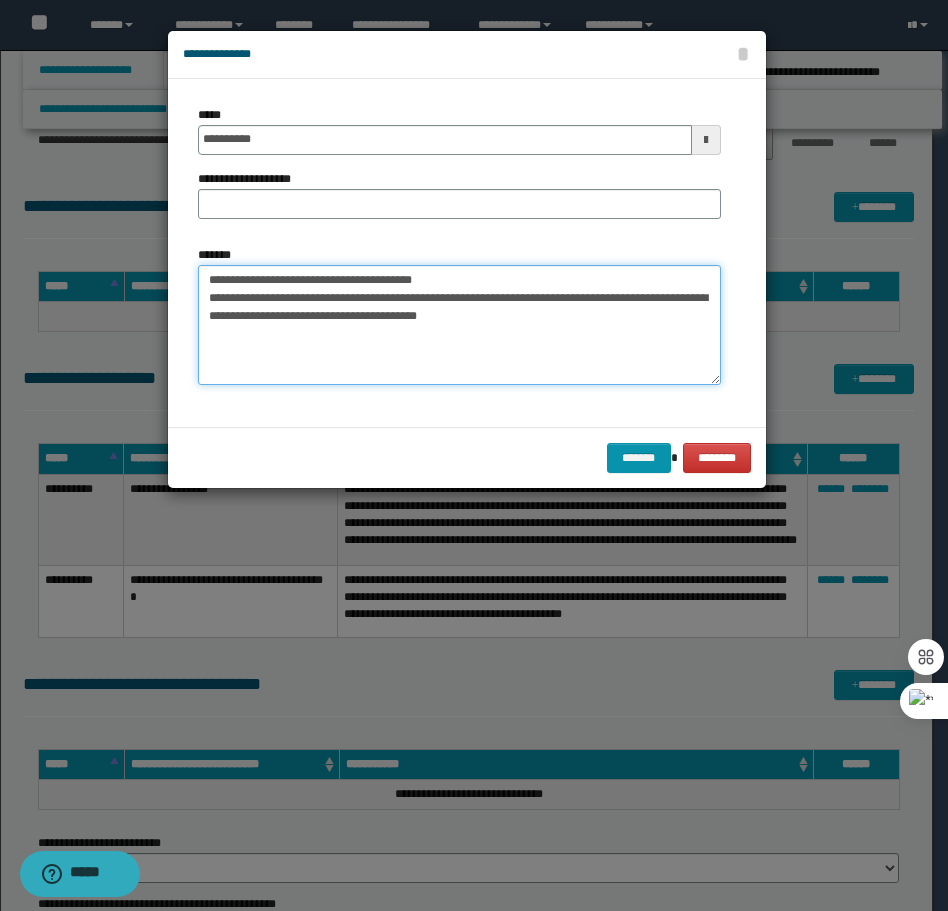 drag, startPoint x: 442, startPoint y: 279, endPoint x: 276, endPoint y: 276, distance: 166.0271 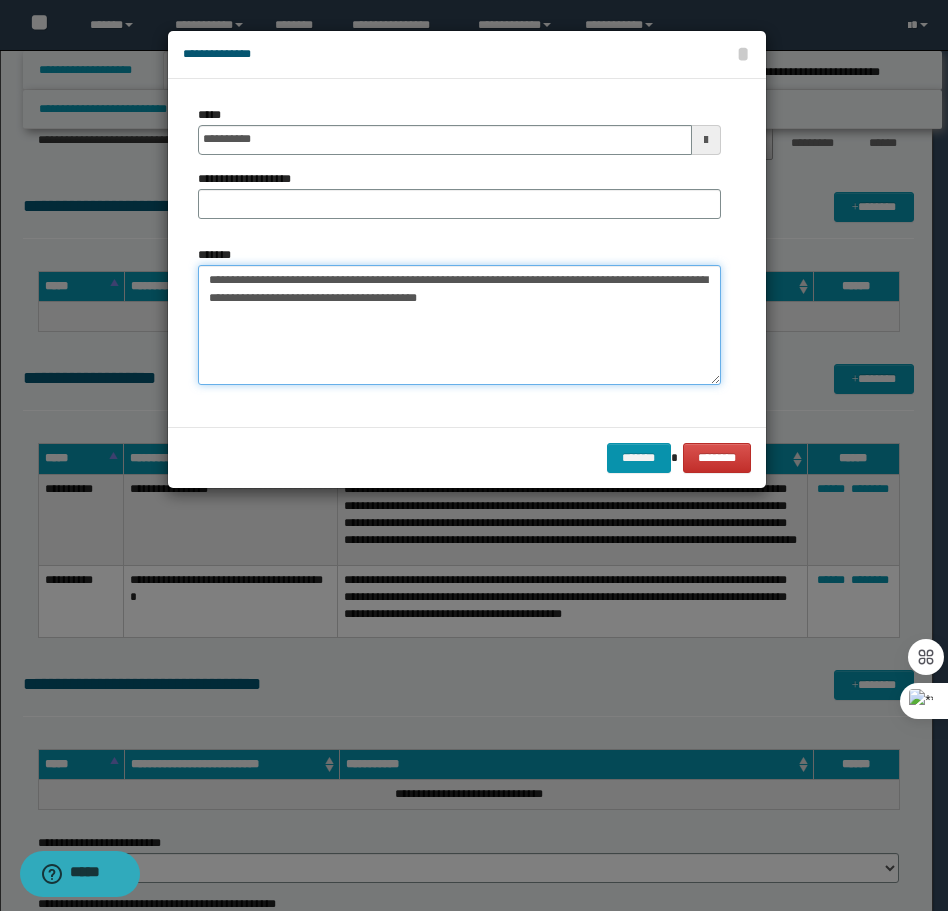 type on "**********" 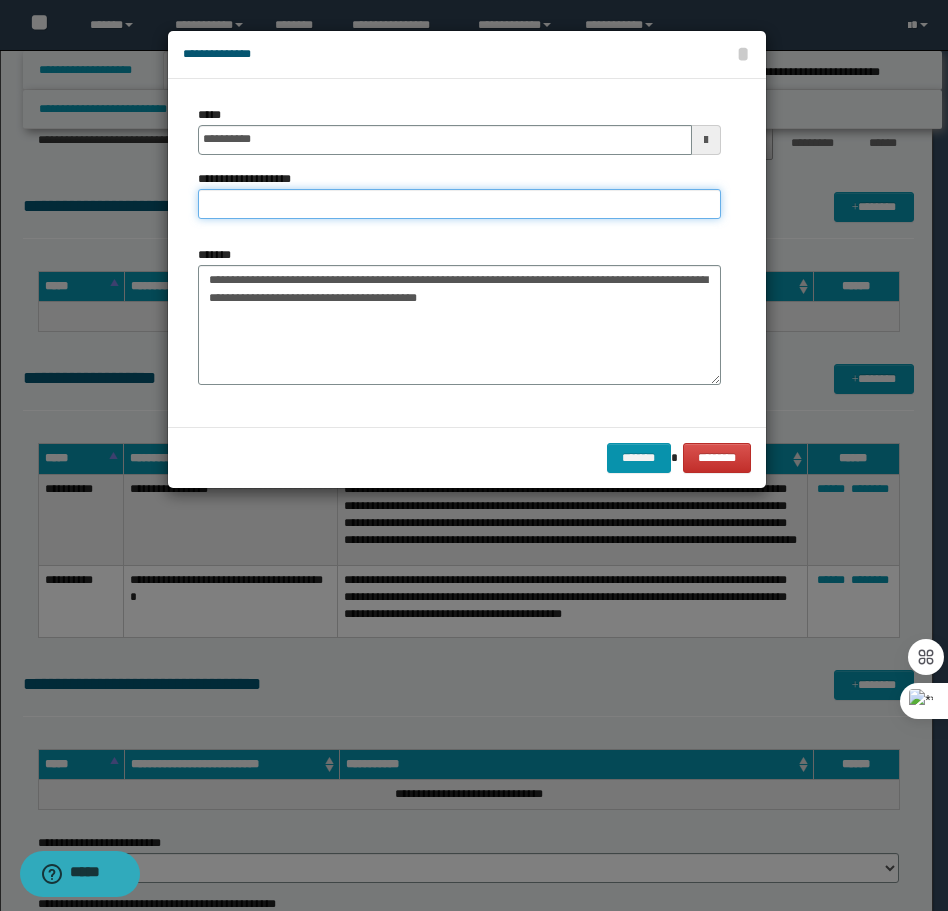 click on "**********" at bounding box center (459, 204) 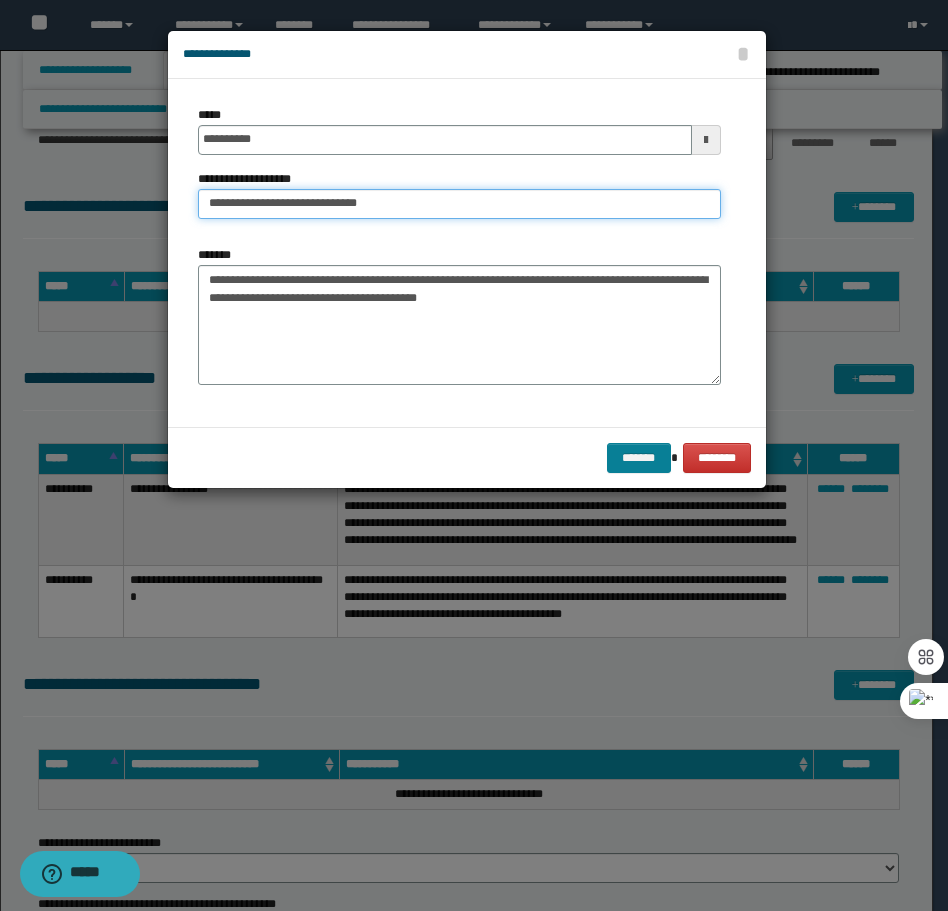 type on "**********" 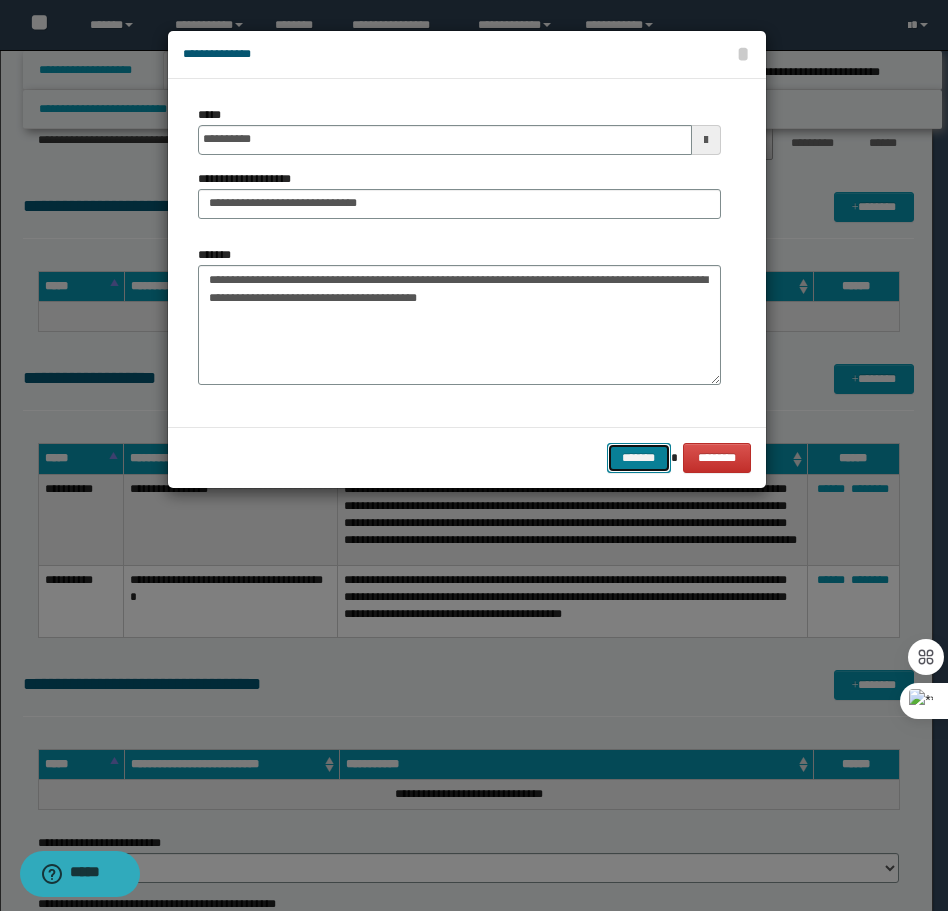 click on "*******" at bounding box center (639, 458) 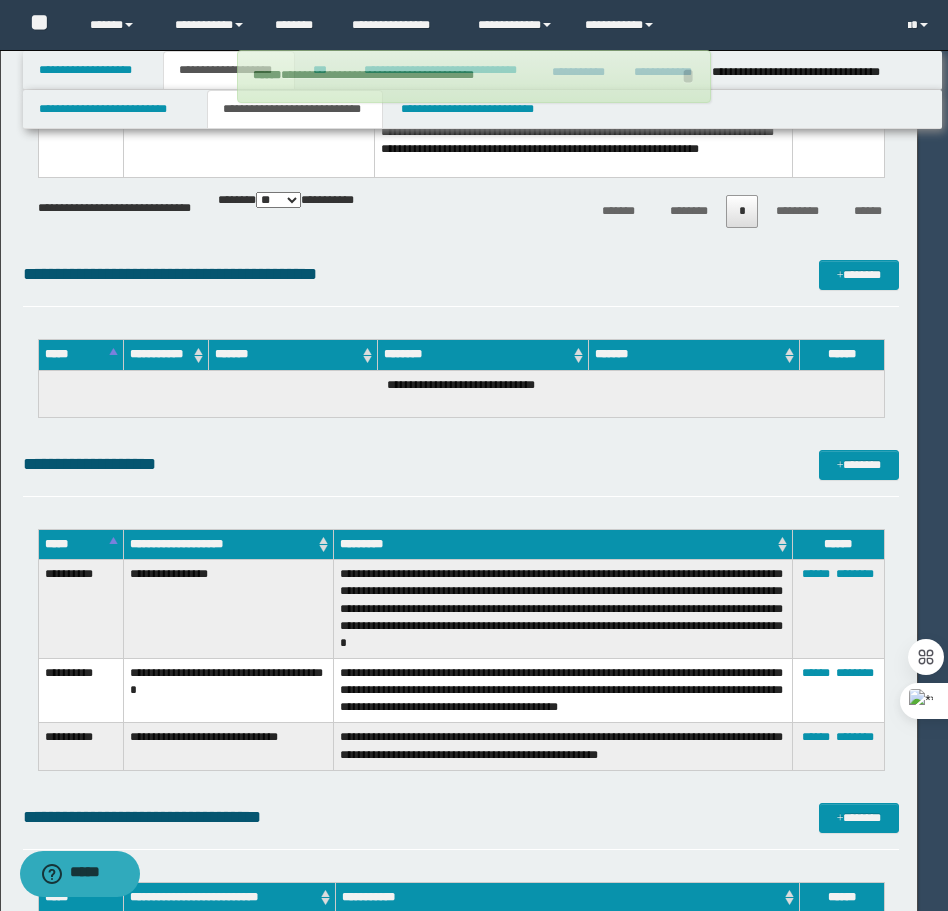 type 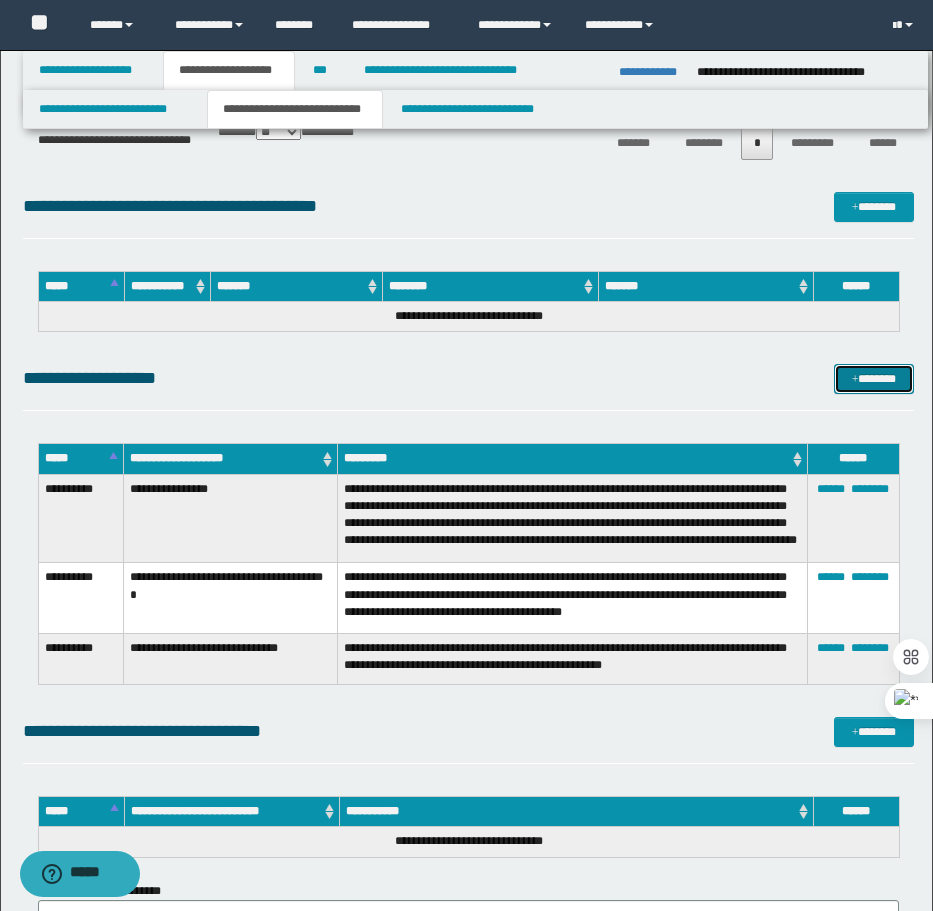 click on "*******" at bounding box center (874, 379) 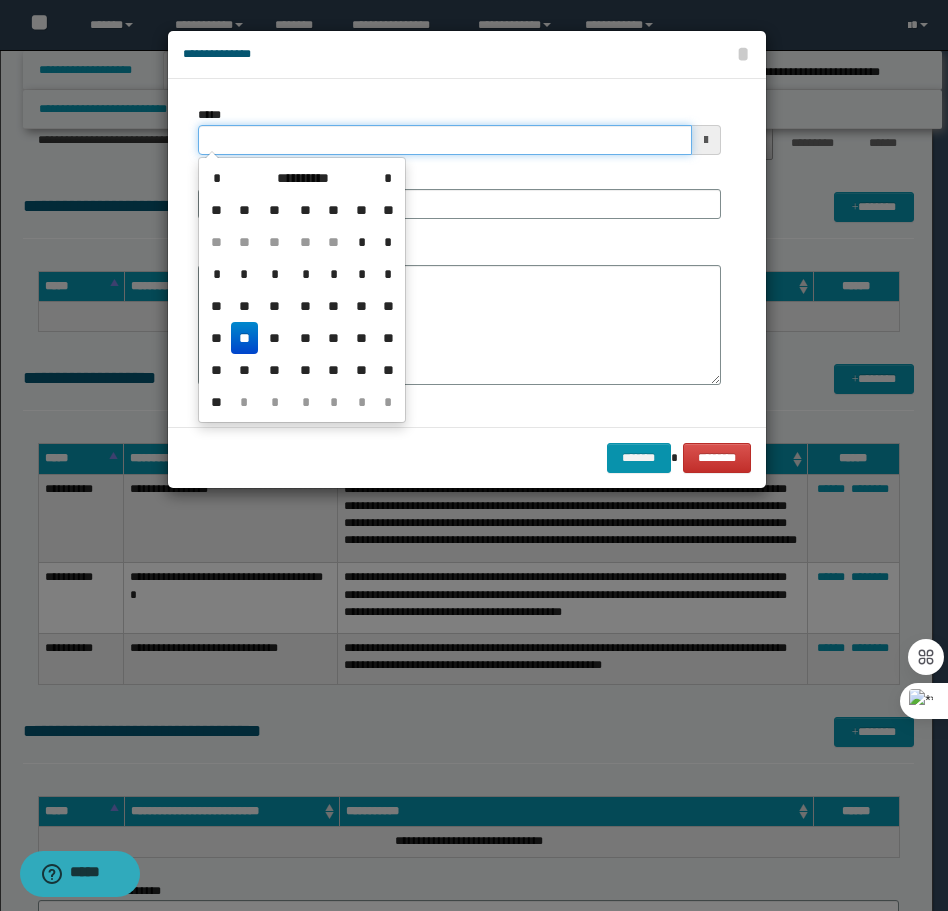 click on "*****" at bounding box center (445, 140) 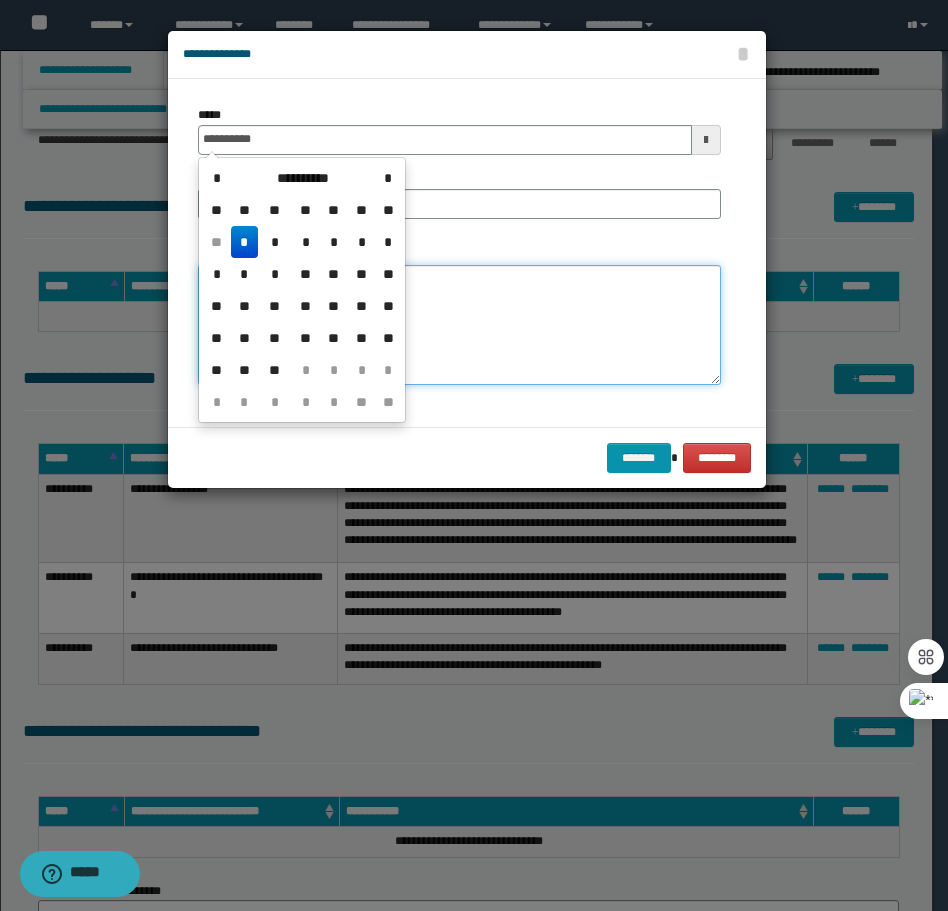 type on "**********" 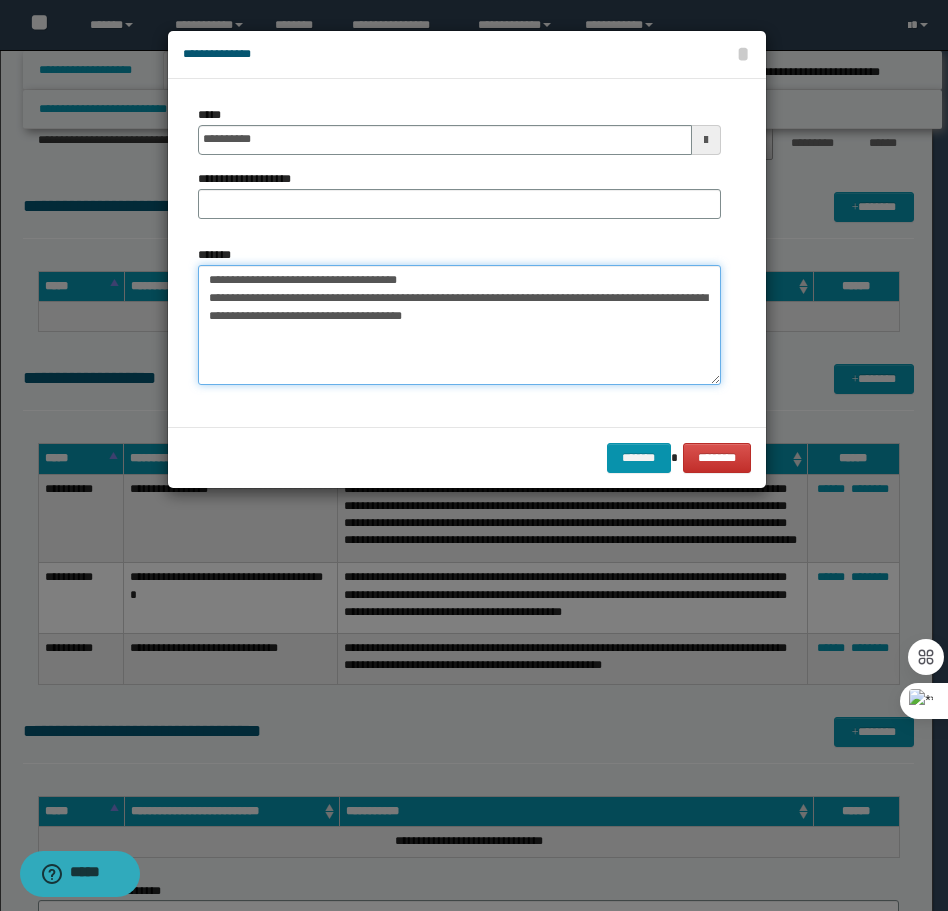 drag, startPoint x: 488, startPoint y: 281, endPoint x: 273, endPoint y: 283, distance: 215.00931 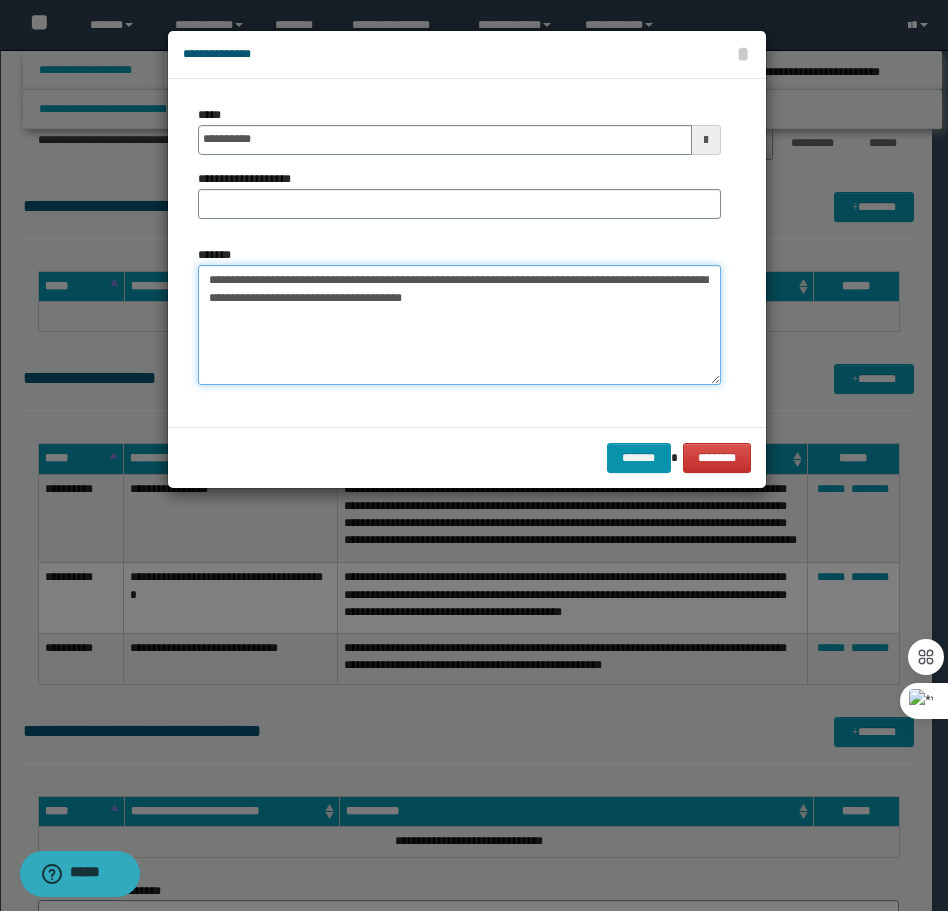type on "**********" 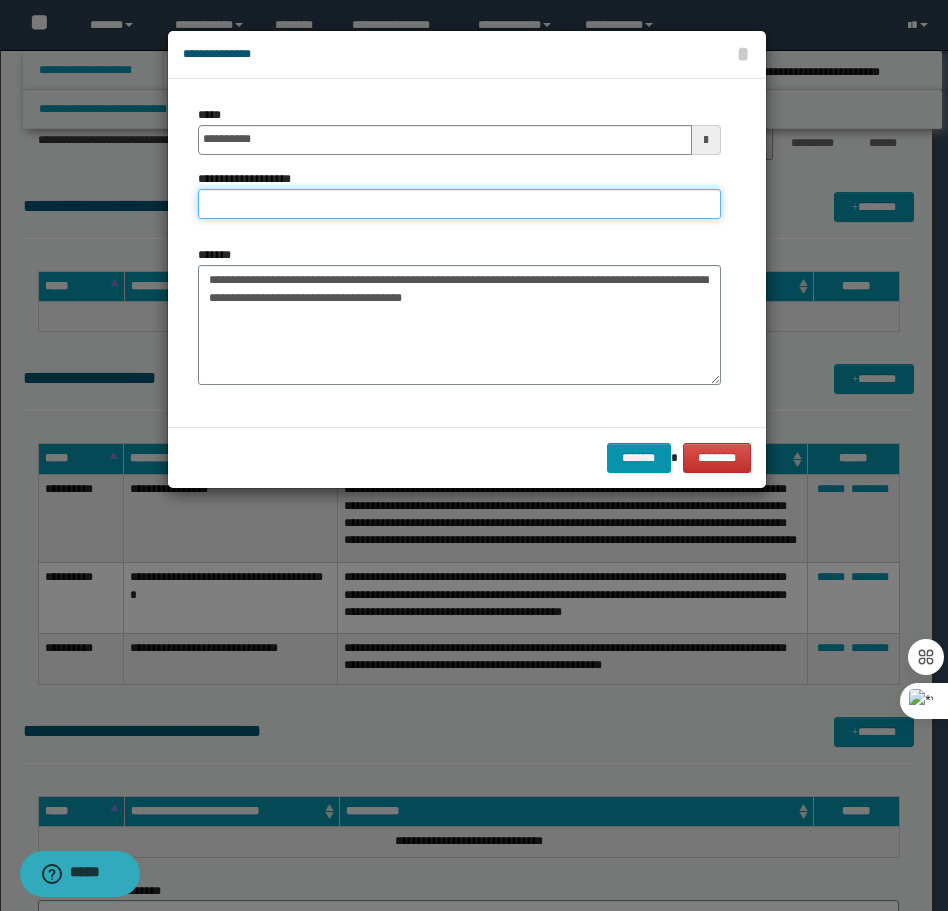 click on "**********" at bounding box center [459, 204] 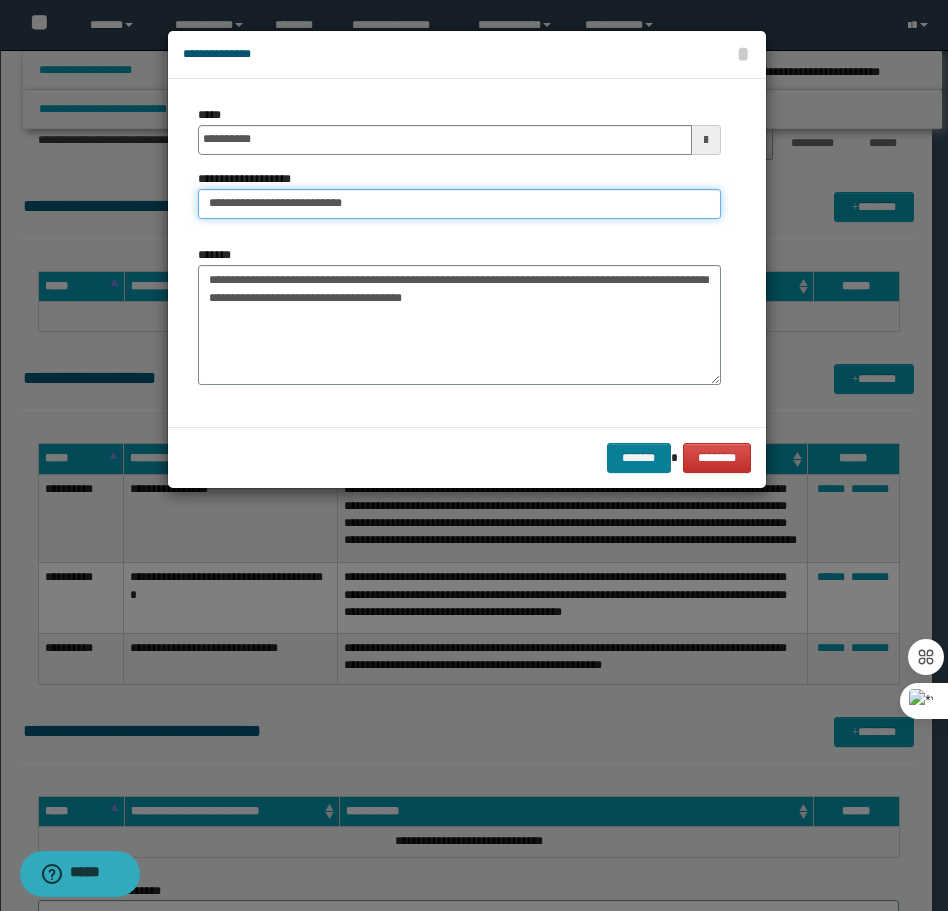 type on "**********" 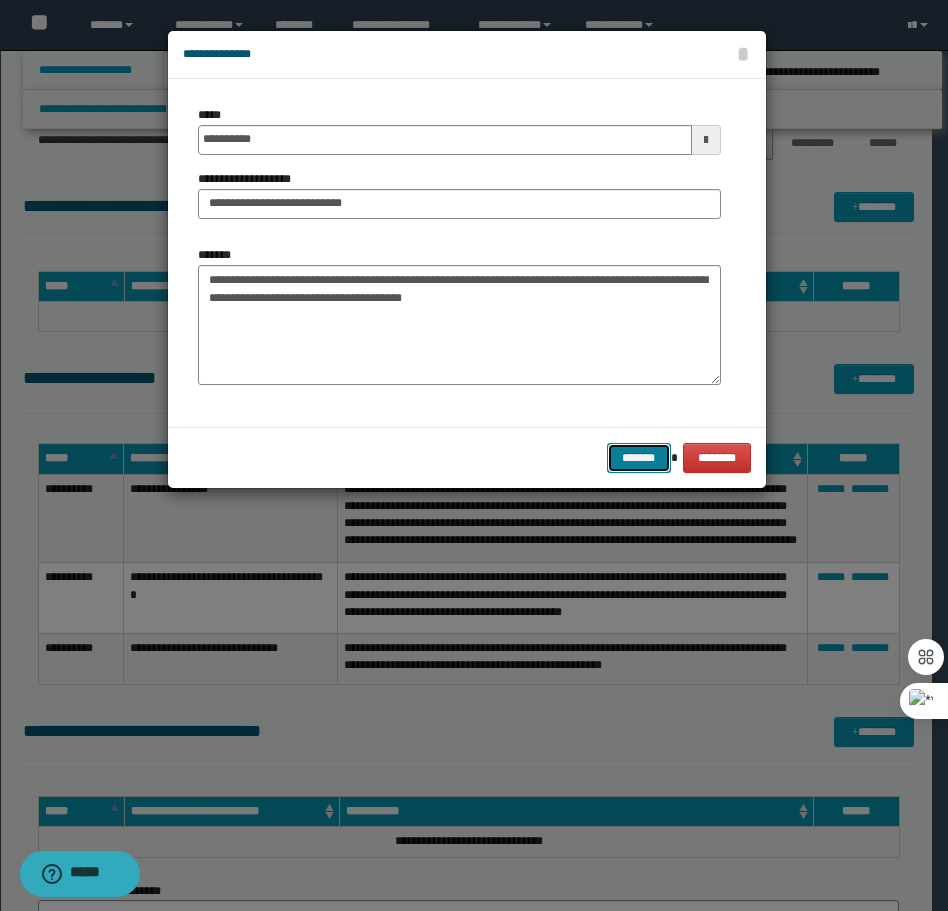 click on "*******" at bounding box center [639, 458] 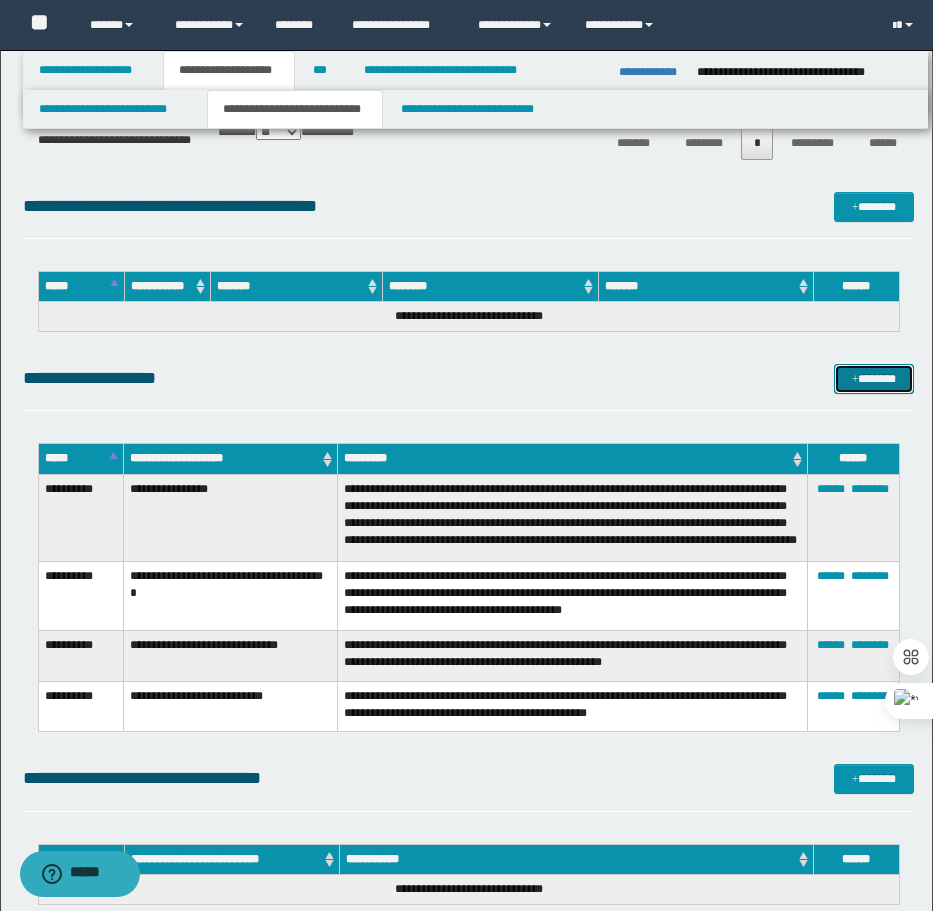 click on "*******" at bounding box center (874, 379) 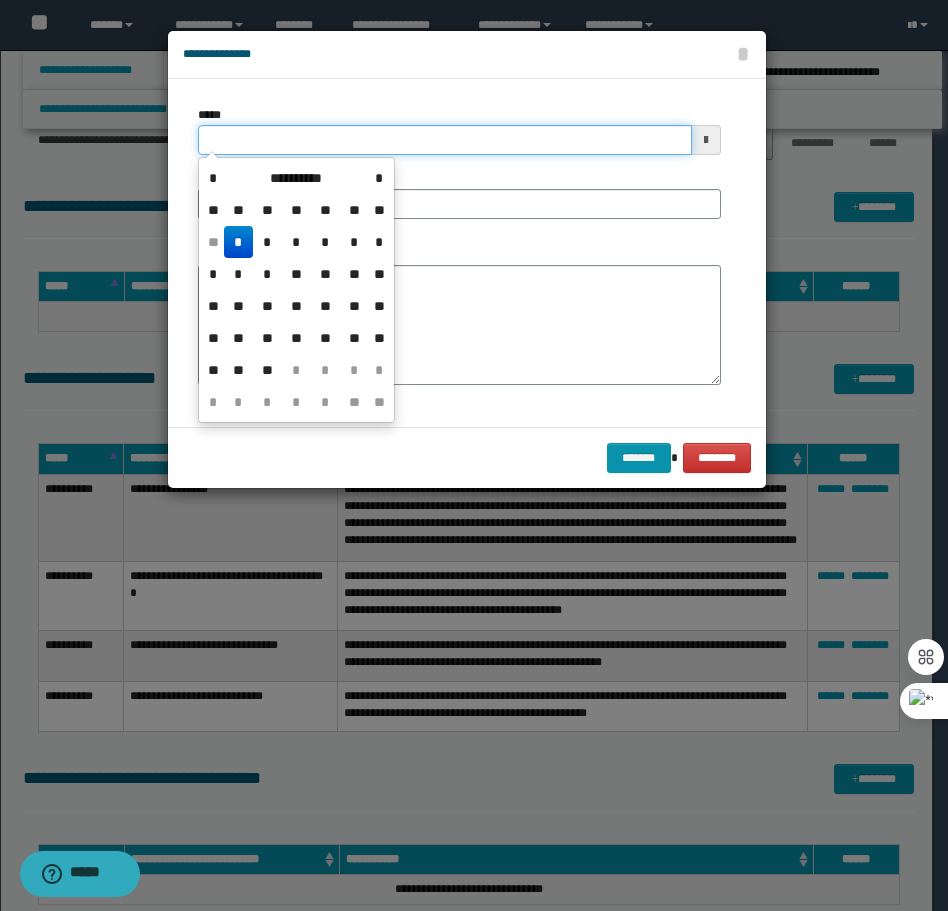 click on "*****" at bounding box center [445, 140] 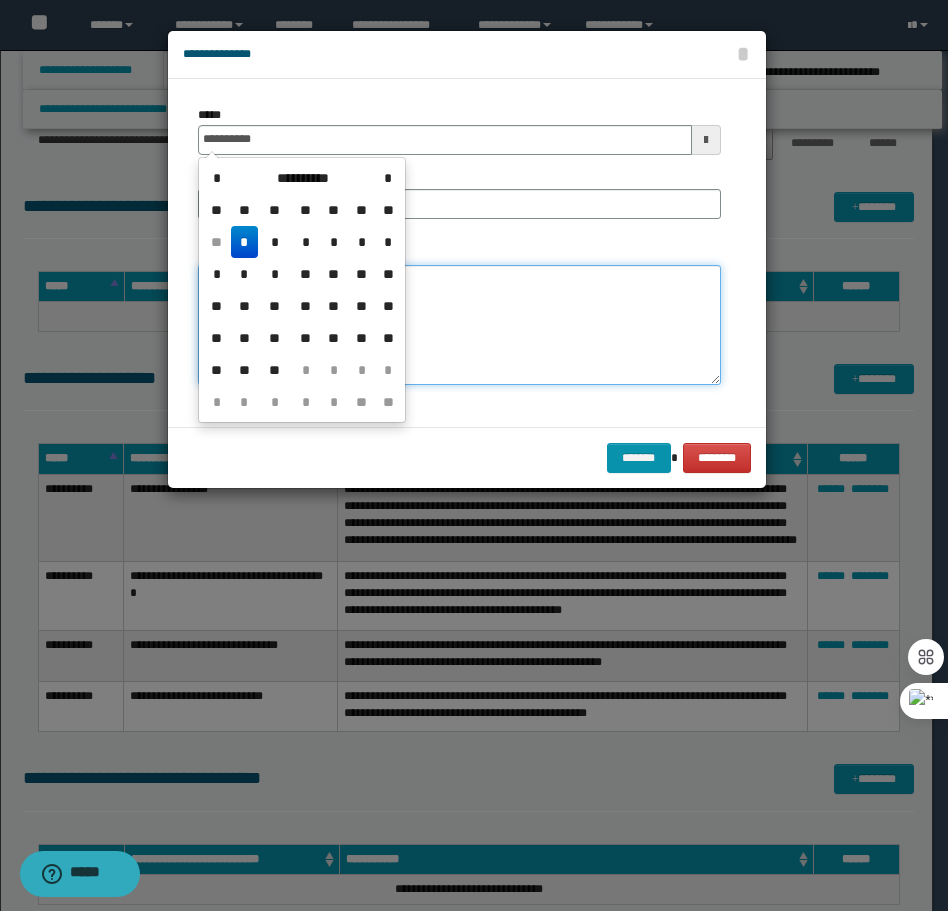 type on "**********" 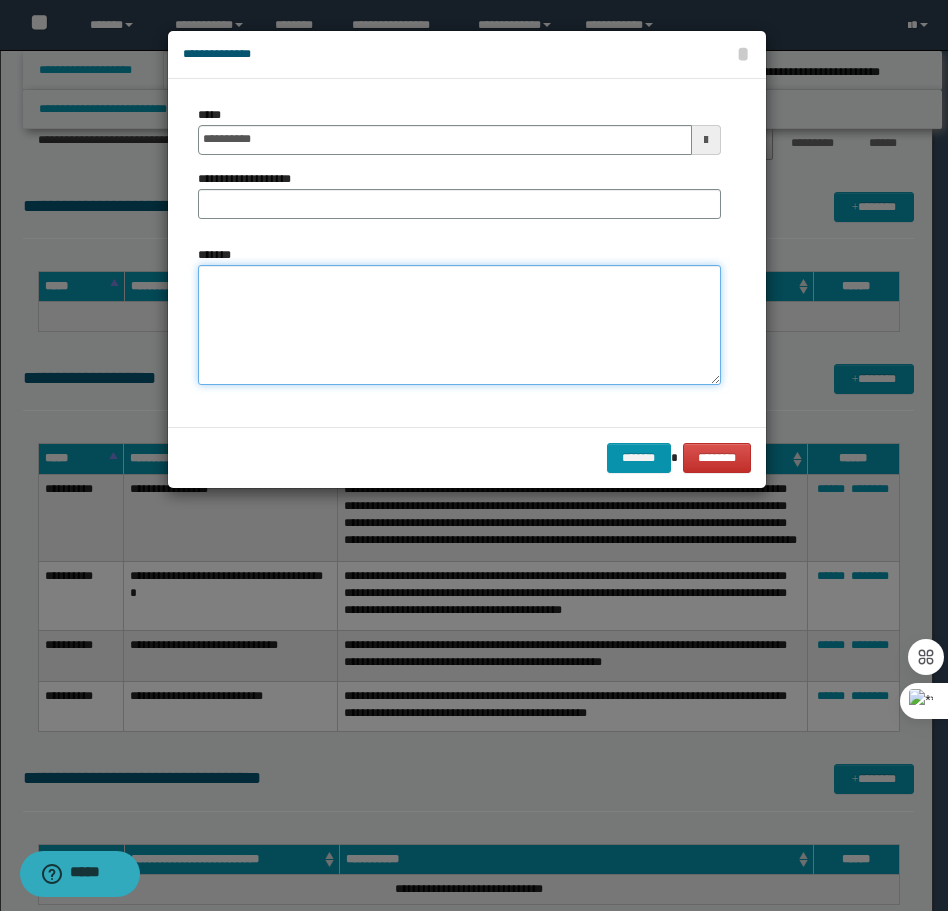 click on "*******" at bounding box center (459, 325) 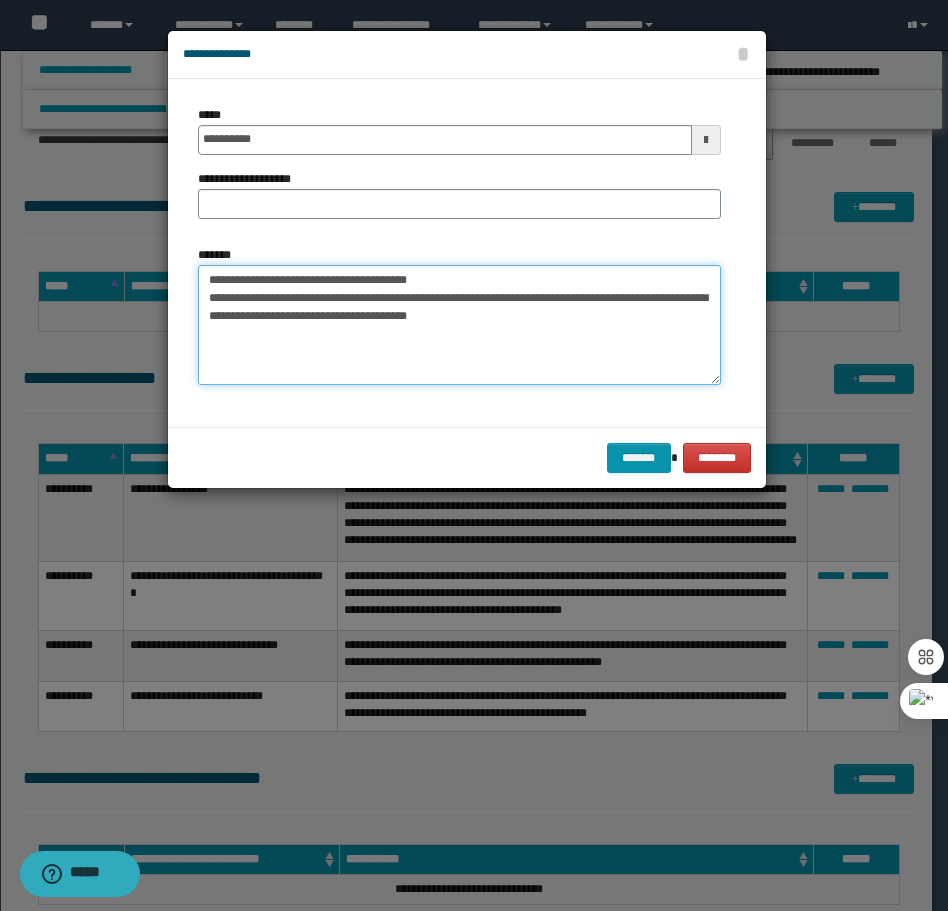 drag, startPoint x: 451, startPoint y: 275, endPoint x: 272, endPoint y: 283, distance: 179.17868 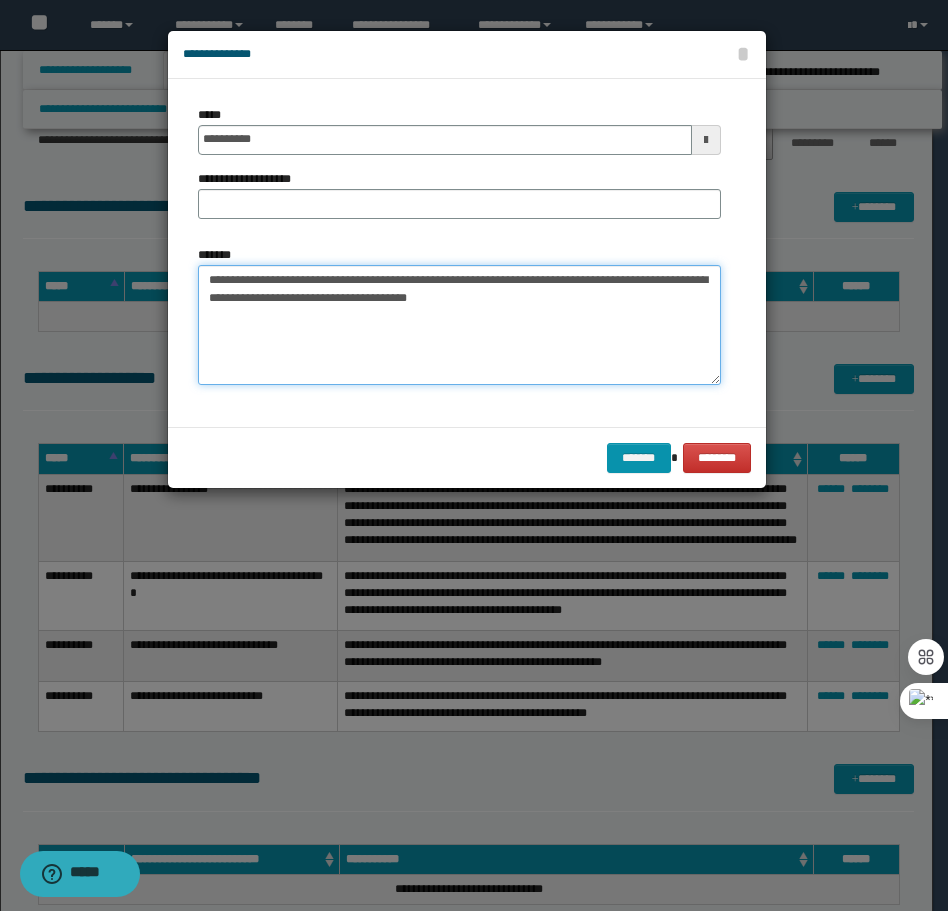 type on "**********" 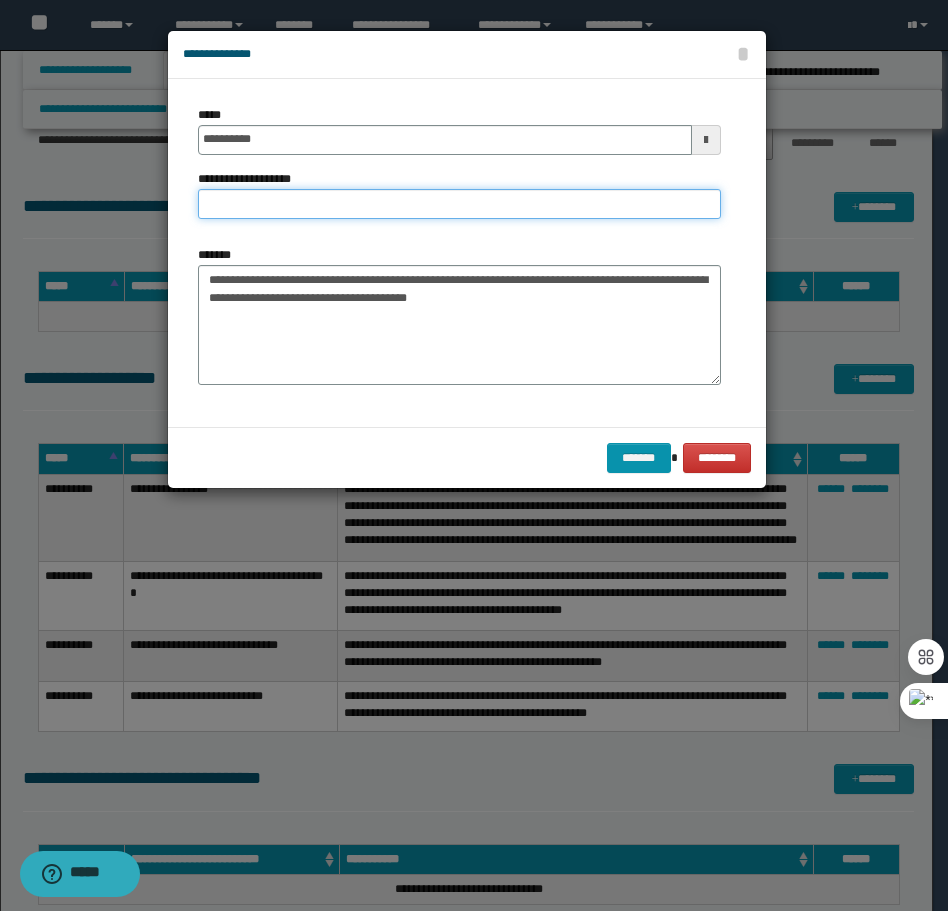 click on "**********" at bounding box center (459, 204) 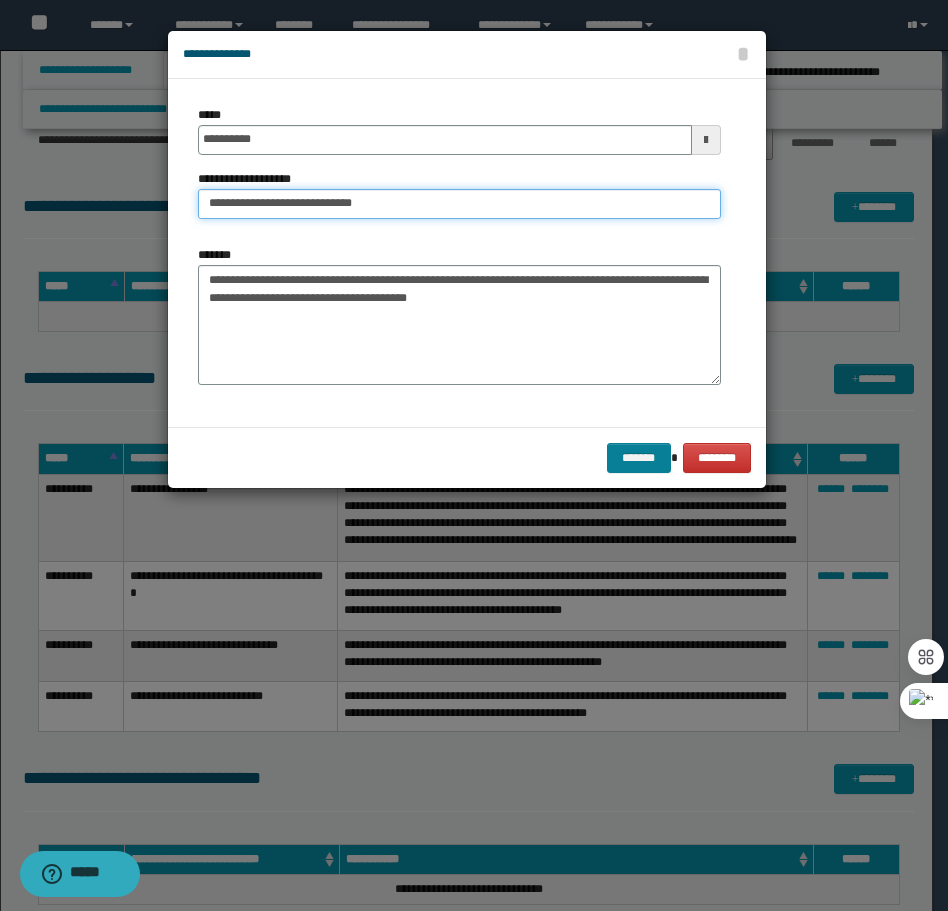 type on "**********" 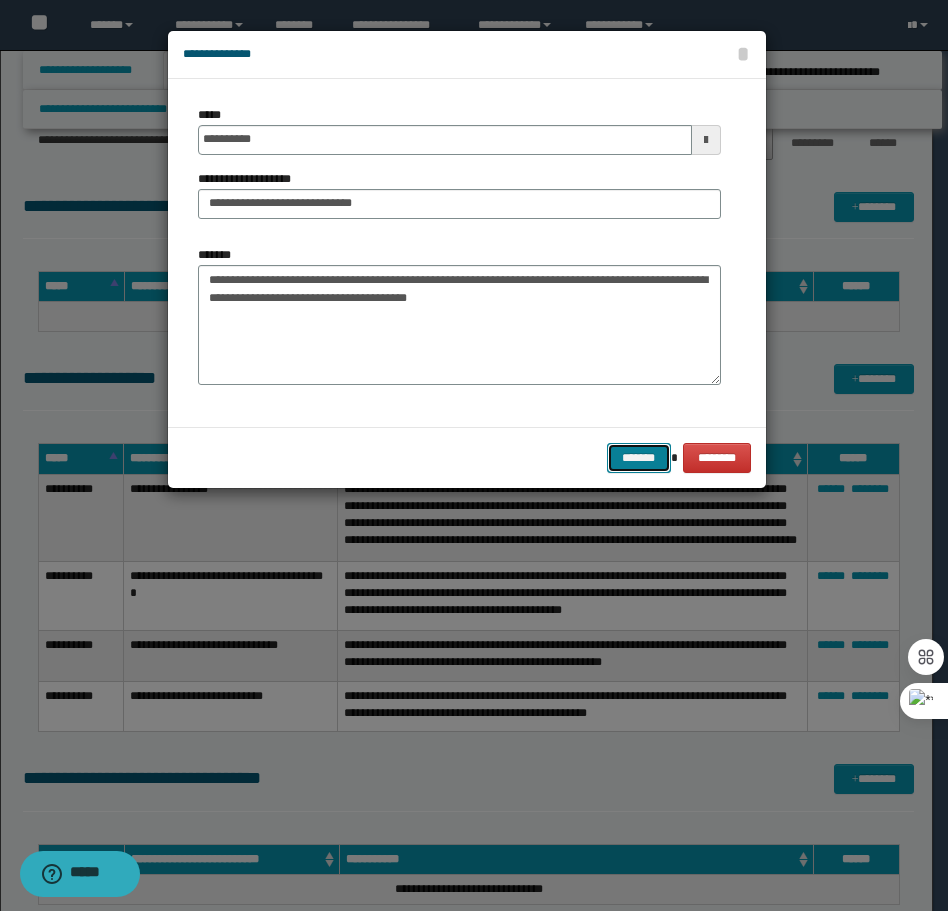 click on "*******" at bounding box center (639, 458) 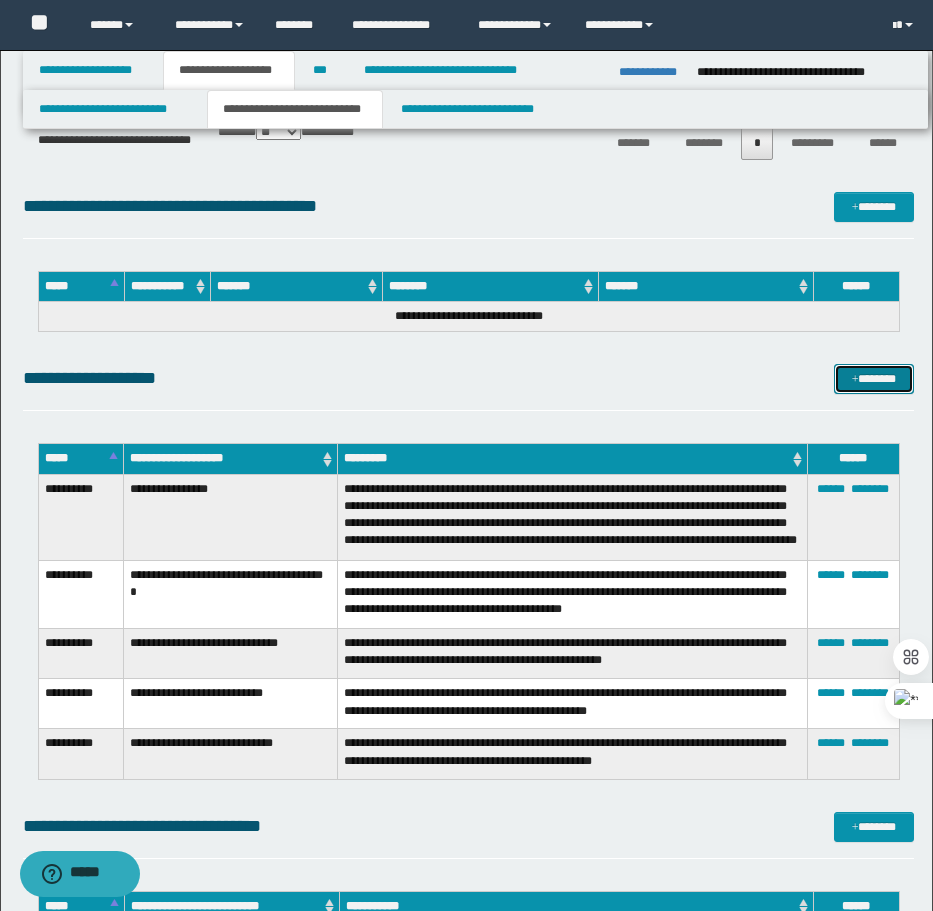 click on "*******" at bounding box center [874, 379] 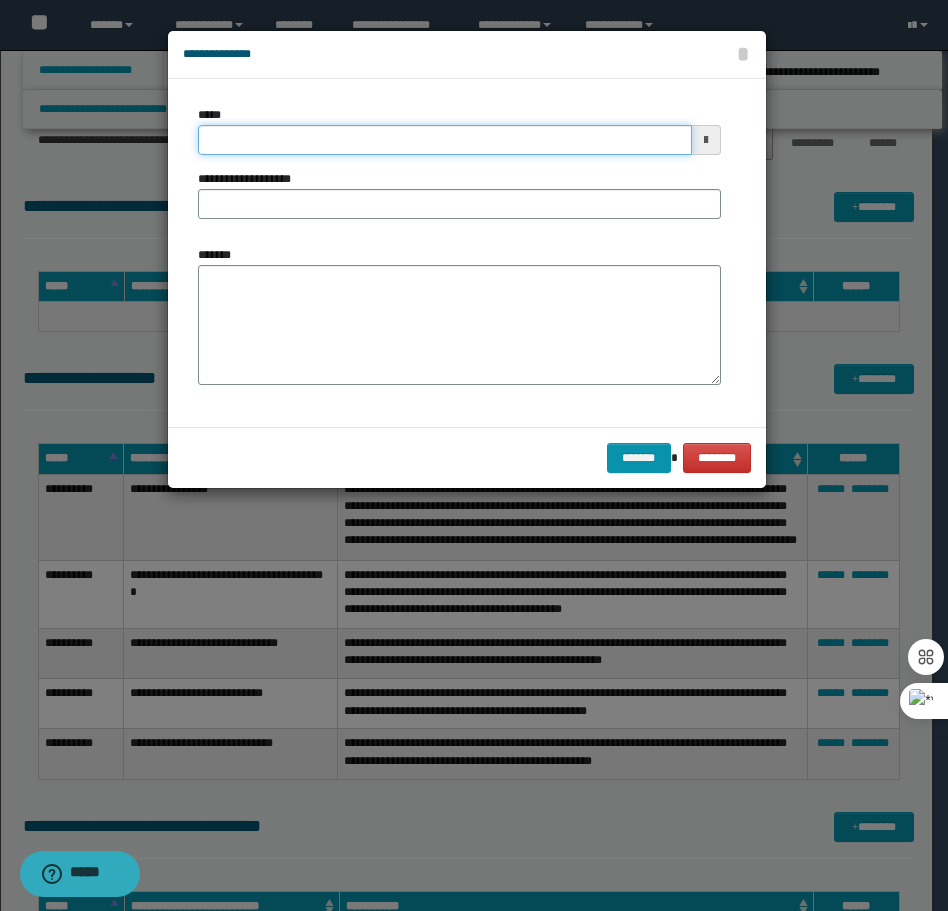 click on "*****" at bounding box center (445, 140) 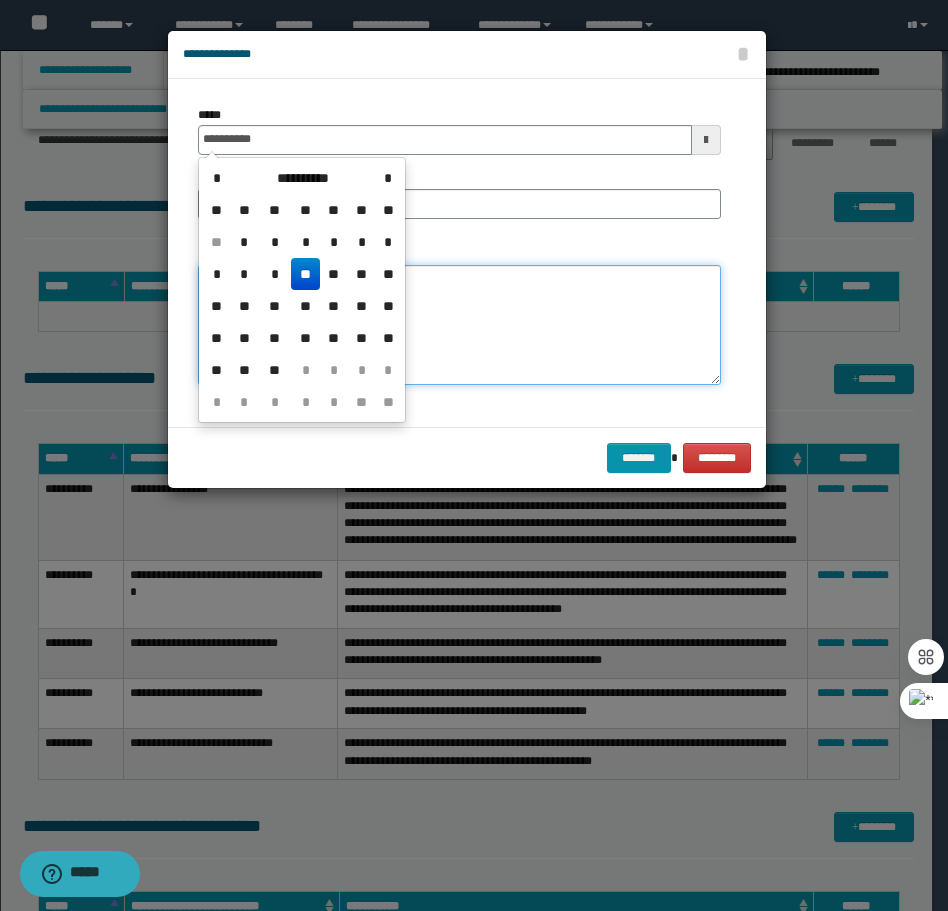 type on "**********" 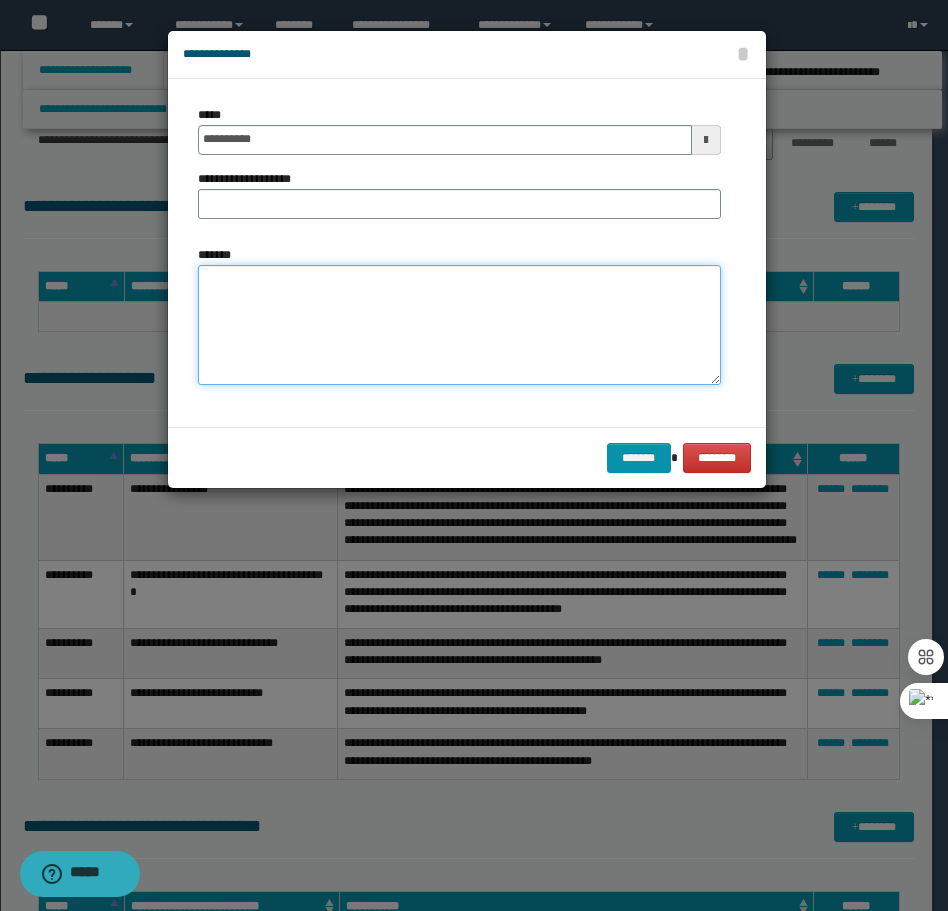 click on "*******" at bounding box center (459, 325) 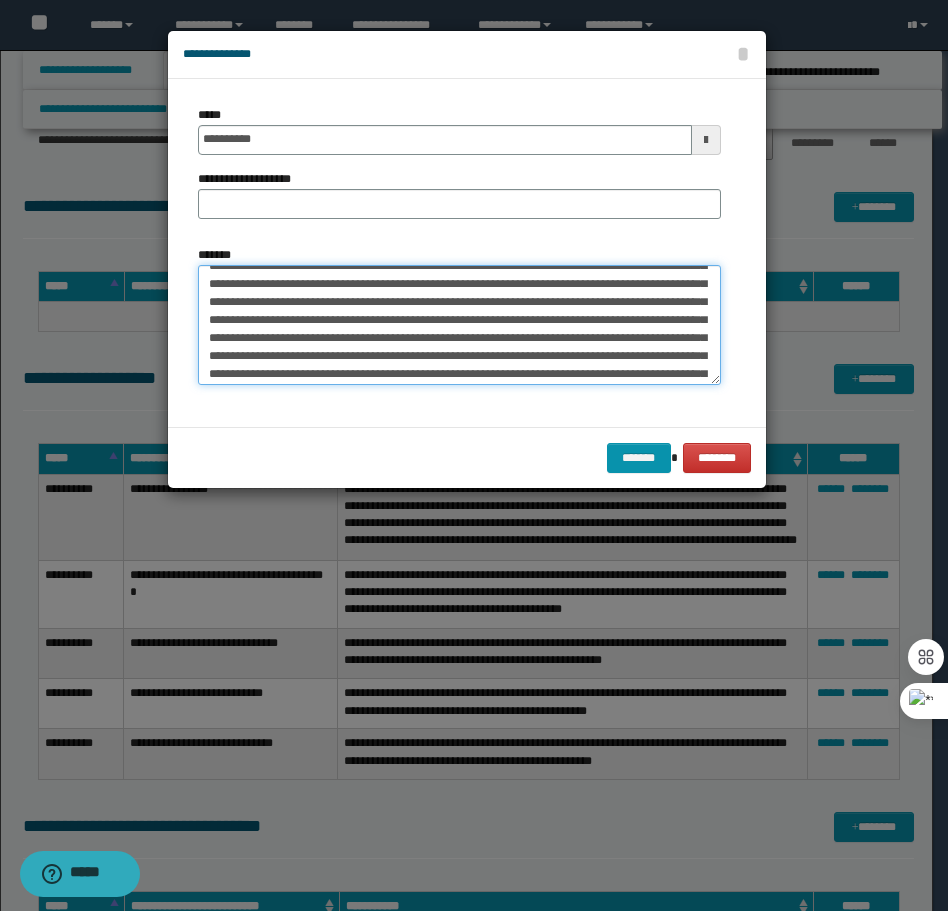 scroll, scrollTop: 0, scrollLeft: 0, axis: both 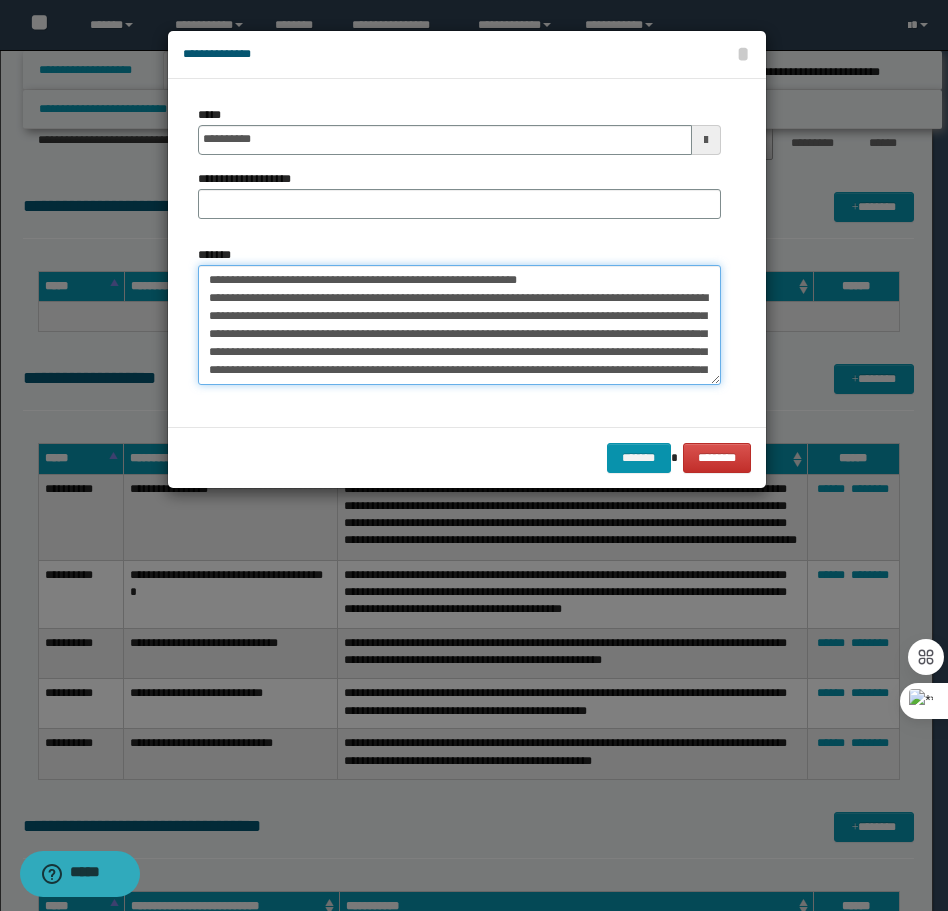 drag, startPoint x: 506, startPoint y: 278, endPoint x: 273, endPoint y: 280, distance: 233.00859 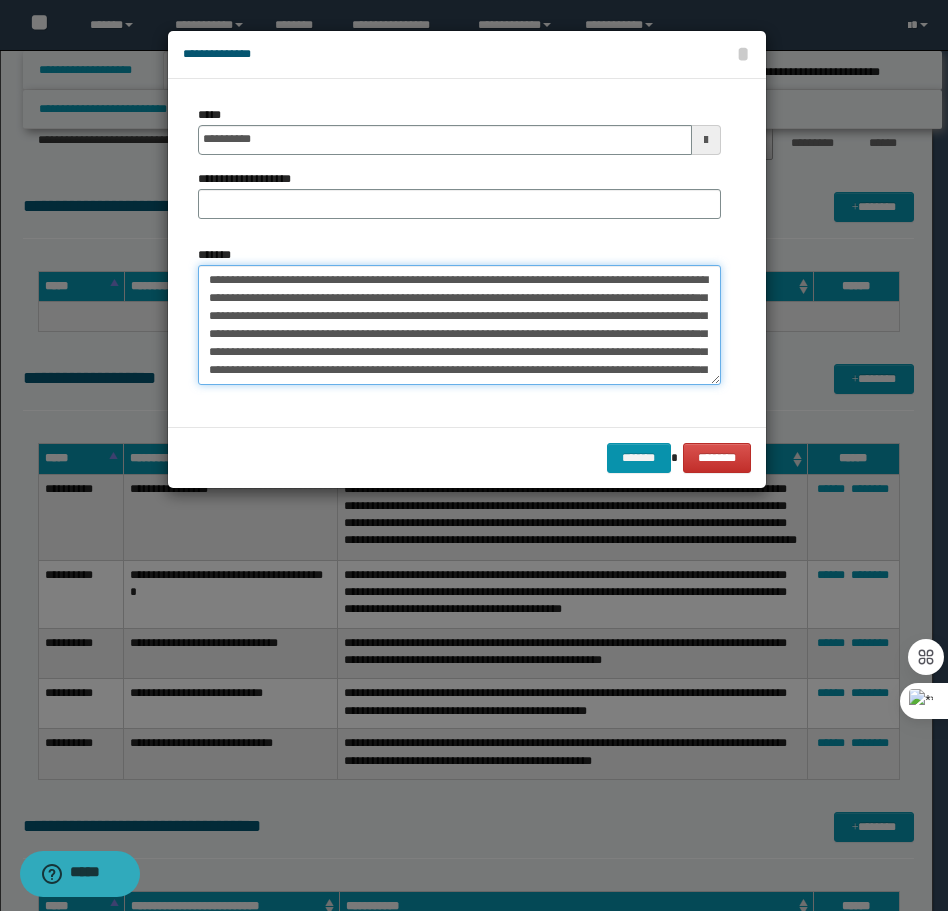 type on "**********" 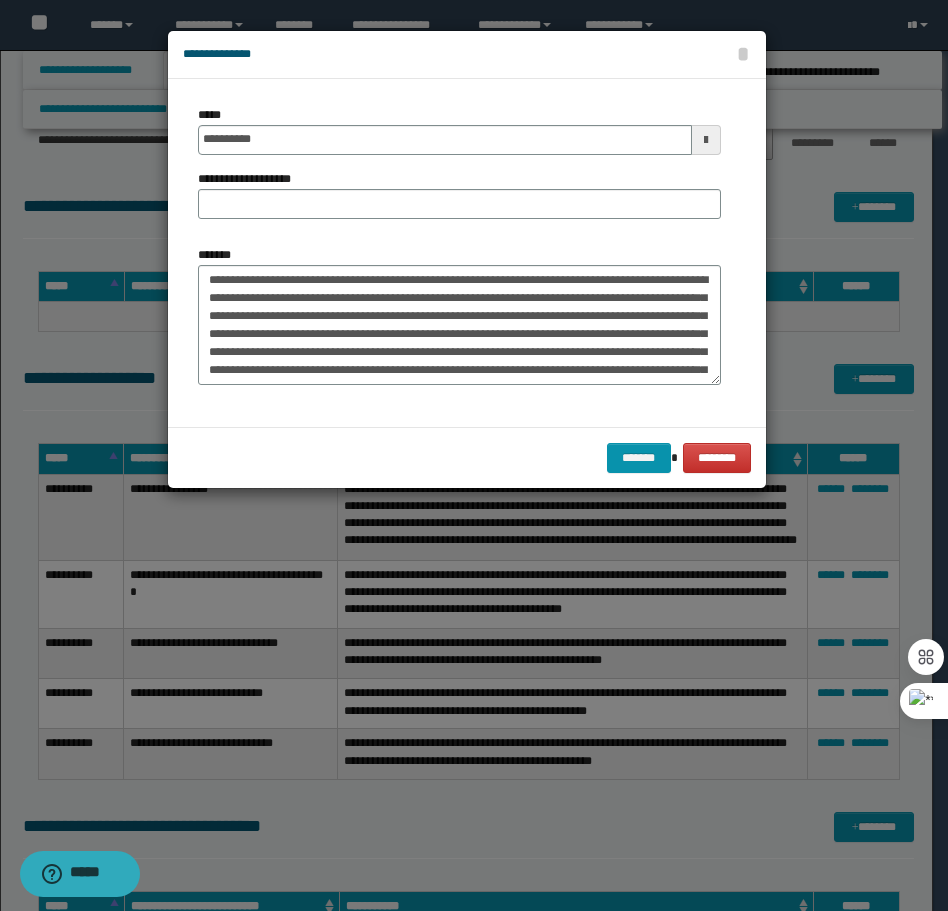 drag, startPoint x: 296, startPoint y: 182, endPoint x: 289, endPoint y: 212, distance: 30.805843 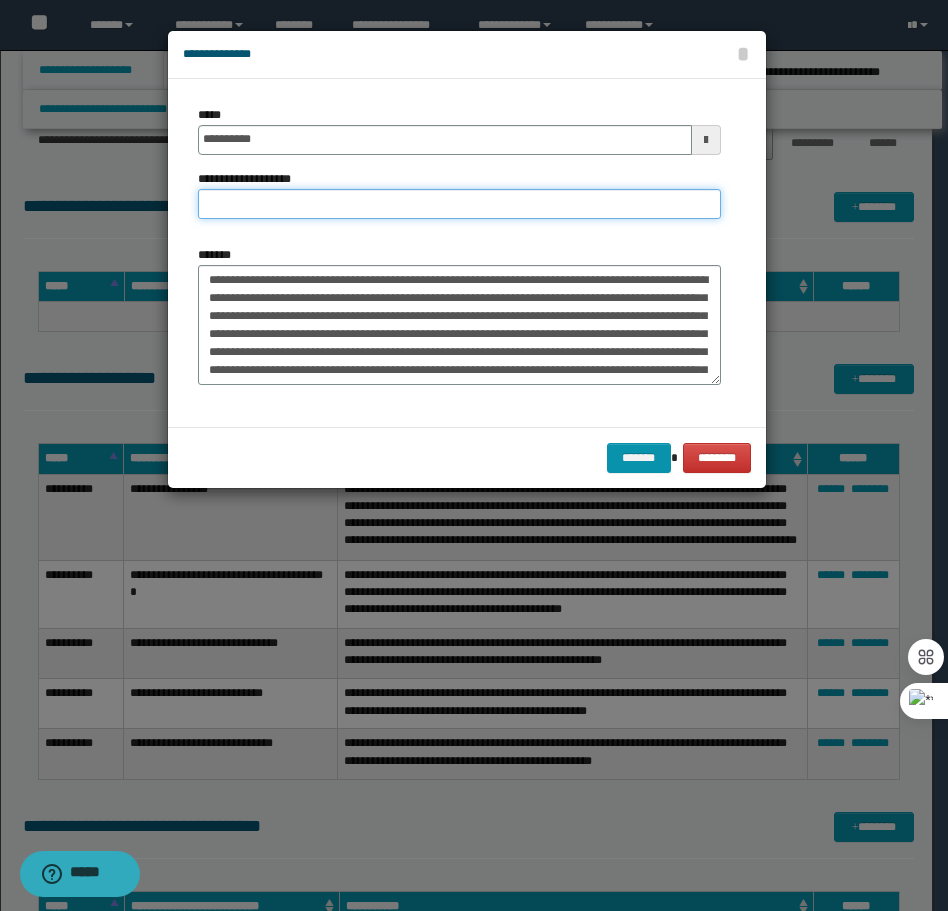 click on "**********" at bounding box center (459, 204) 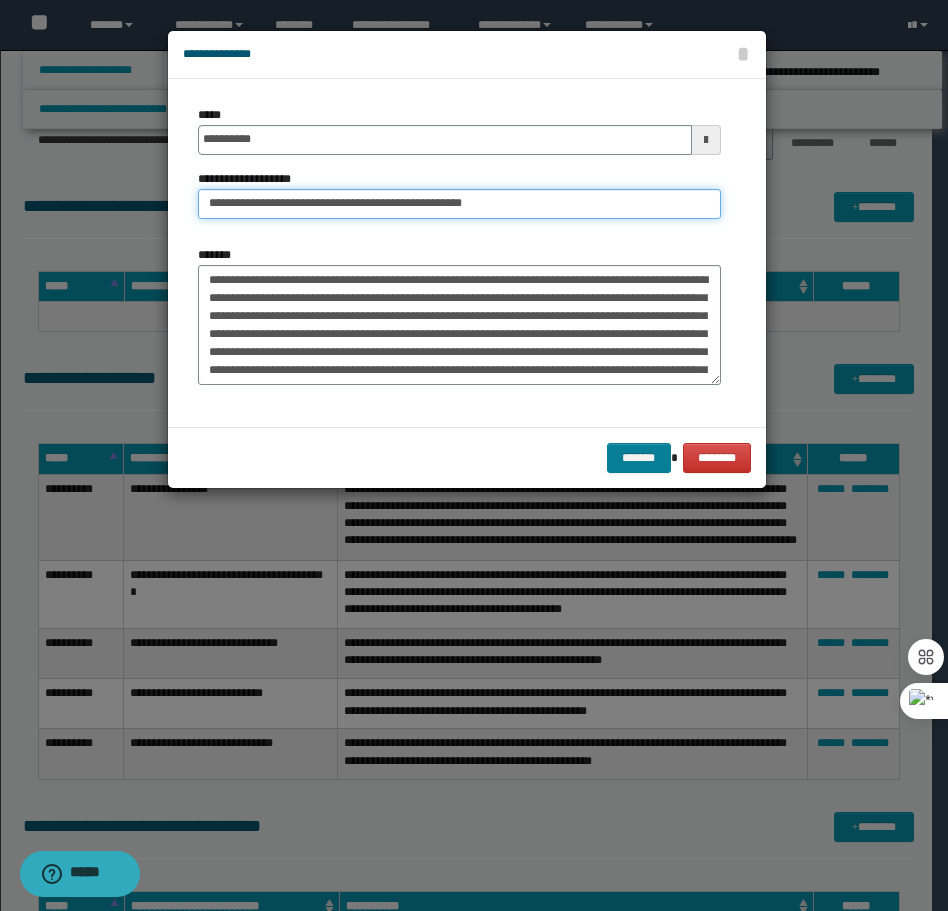 type on "**********" 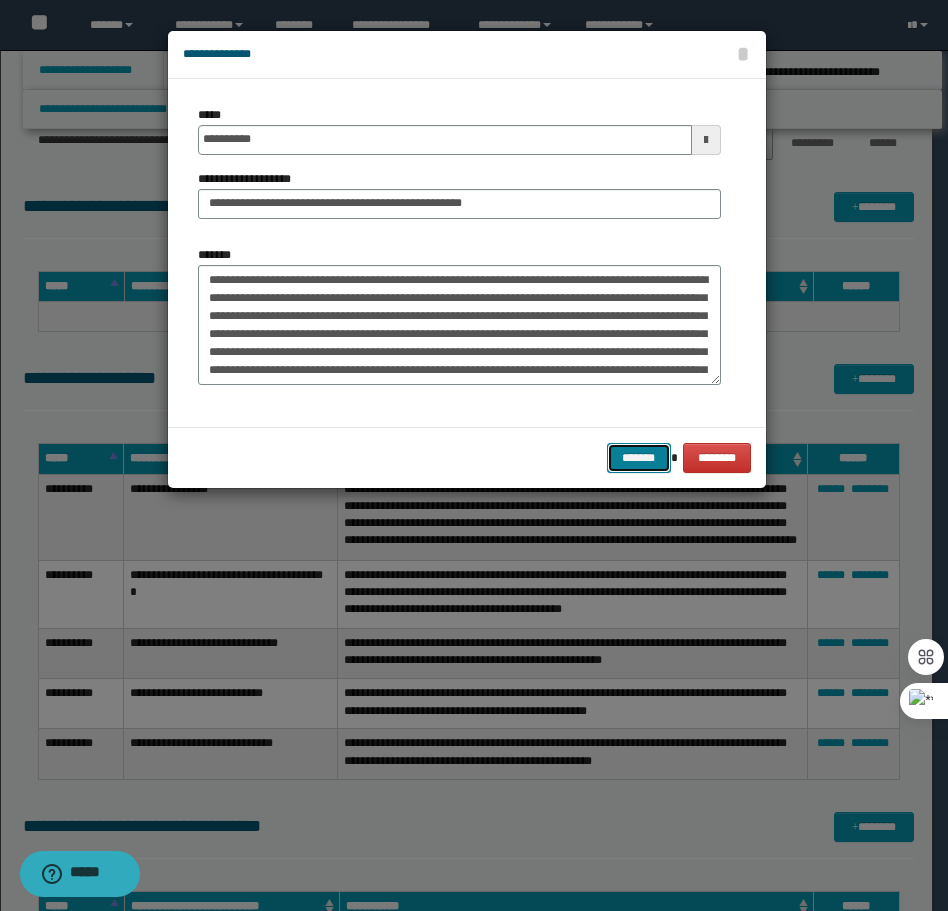 click on "*******" at bounding box center (639, 458) 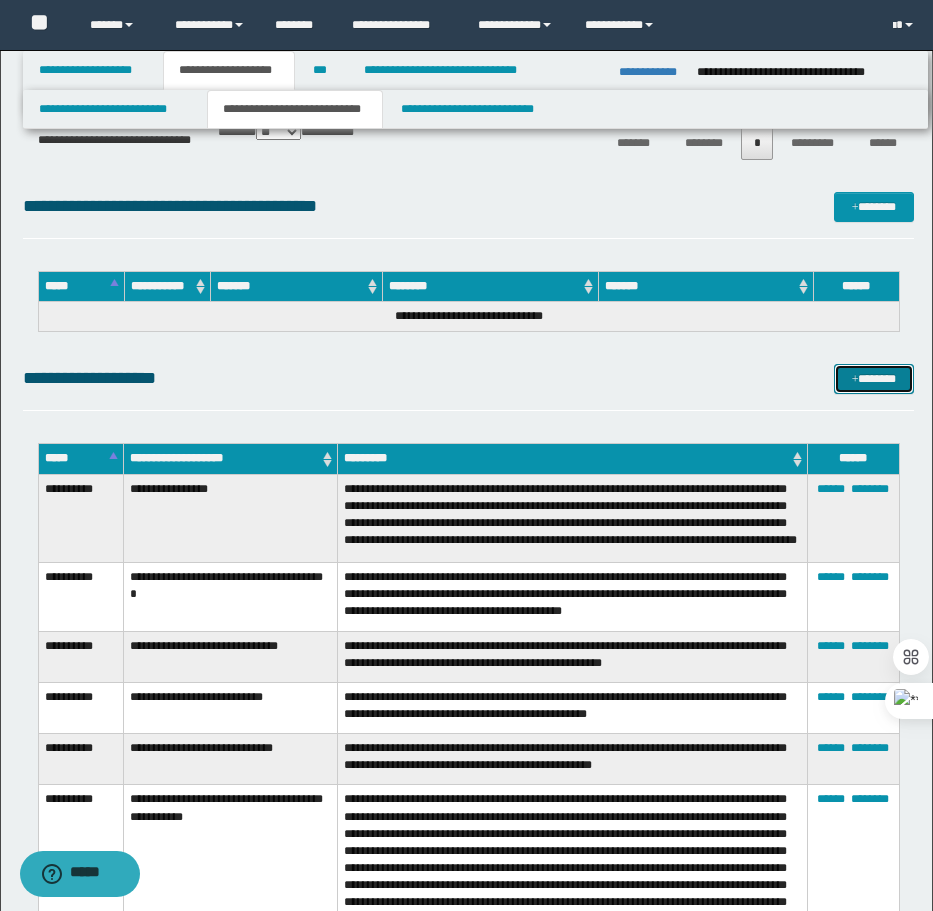 click on "*******" at bounding box center (874, 379) 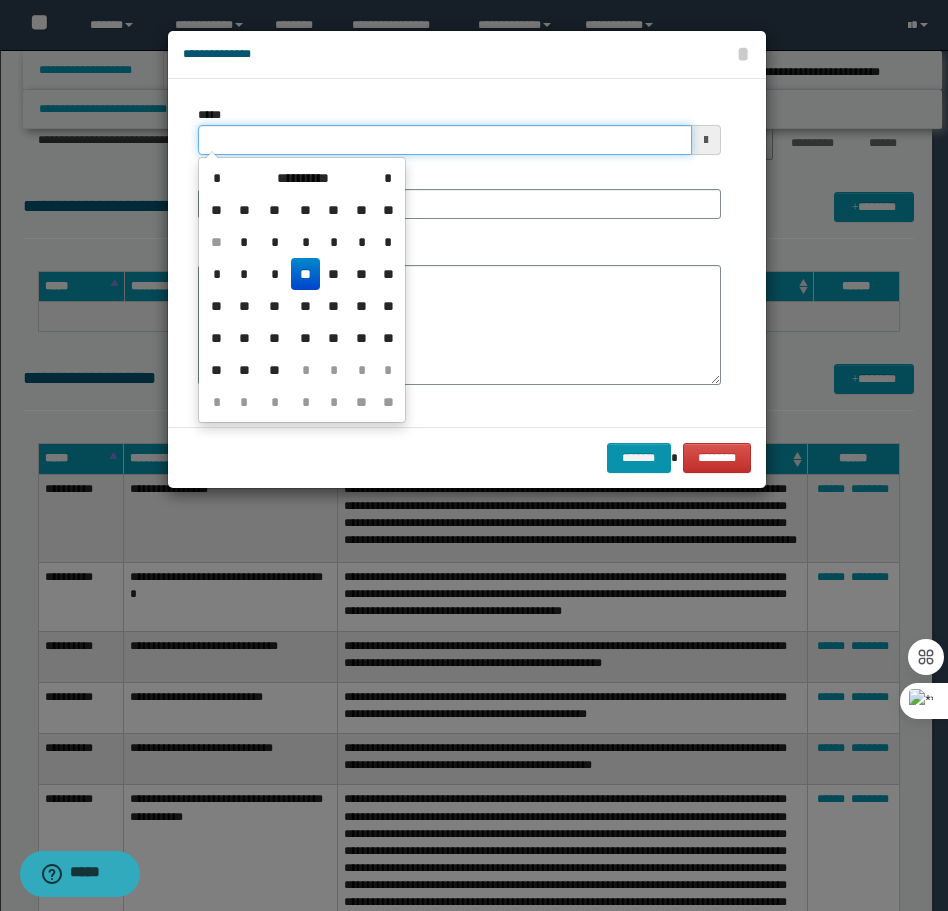 click on "*****" at bounding box center [445, 140] 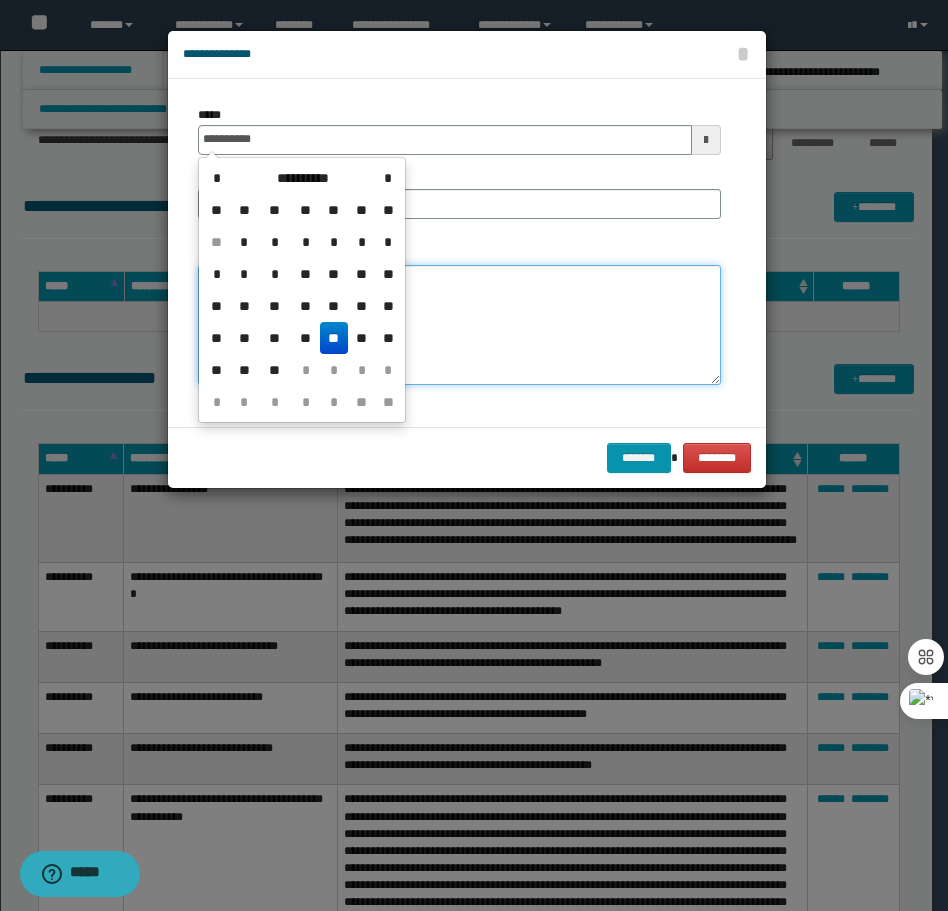 type on "**********" 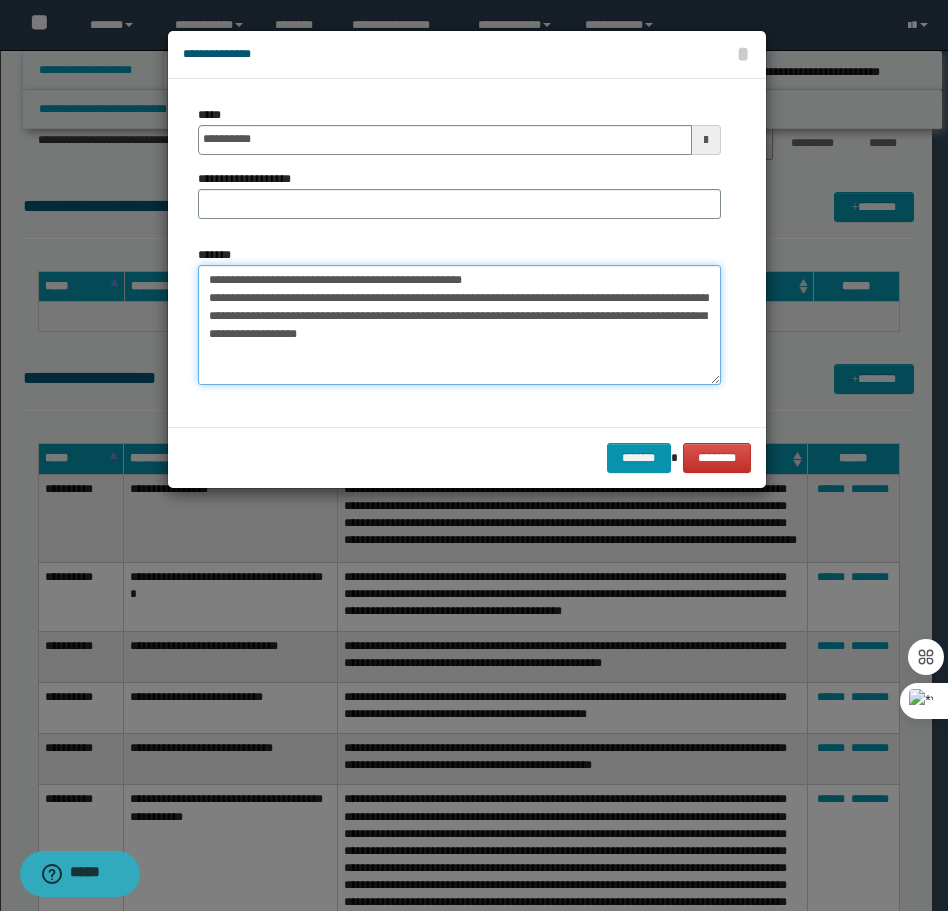 drag, startPoint x: 484, startPoint y: 279, endPoint x: 272, endPoint y: 278, distance: 212.00237 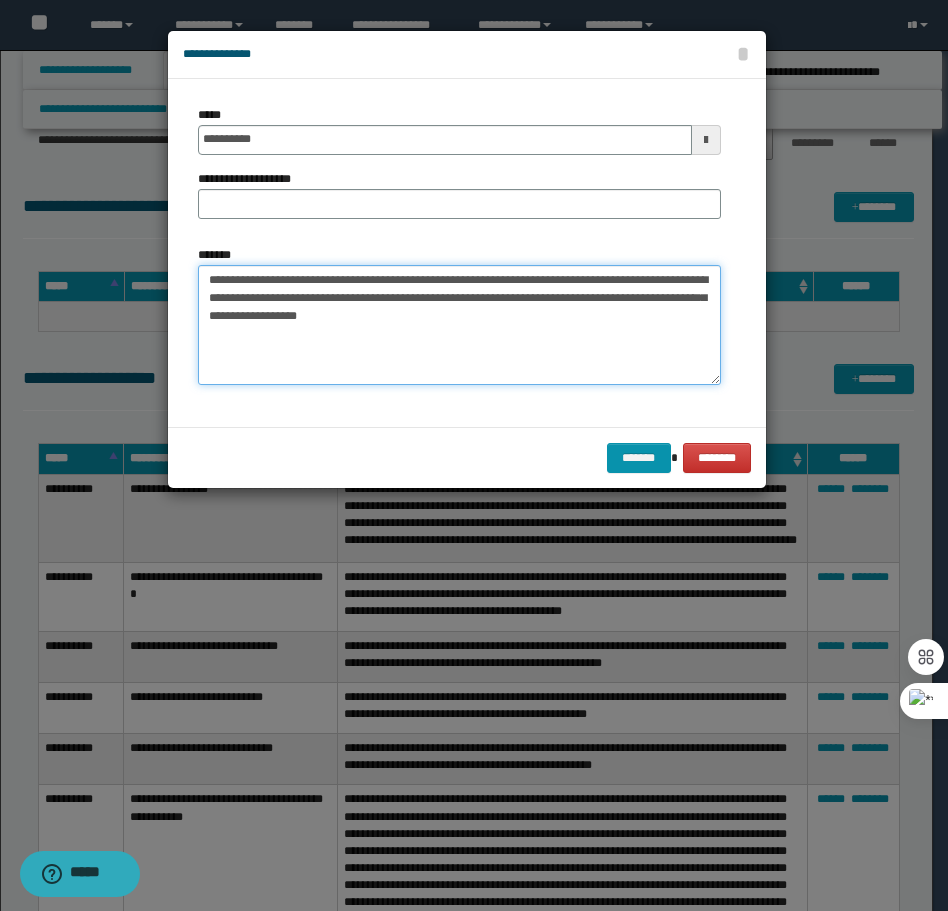 type on "**********" 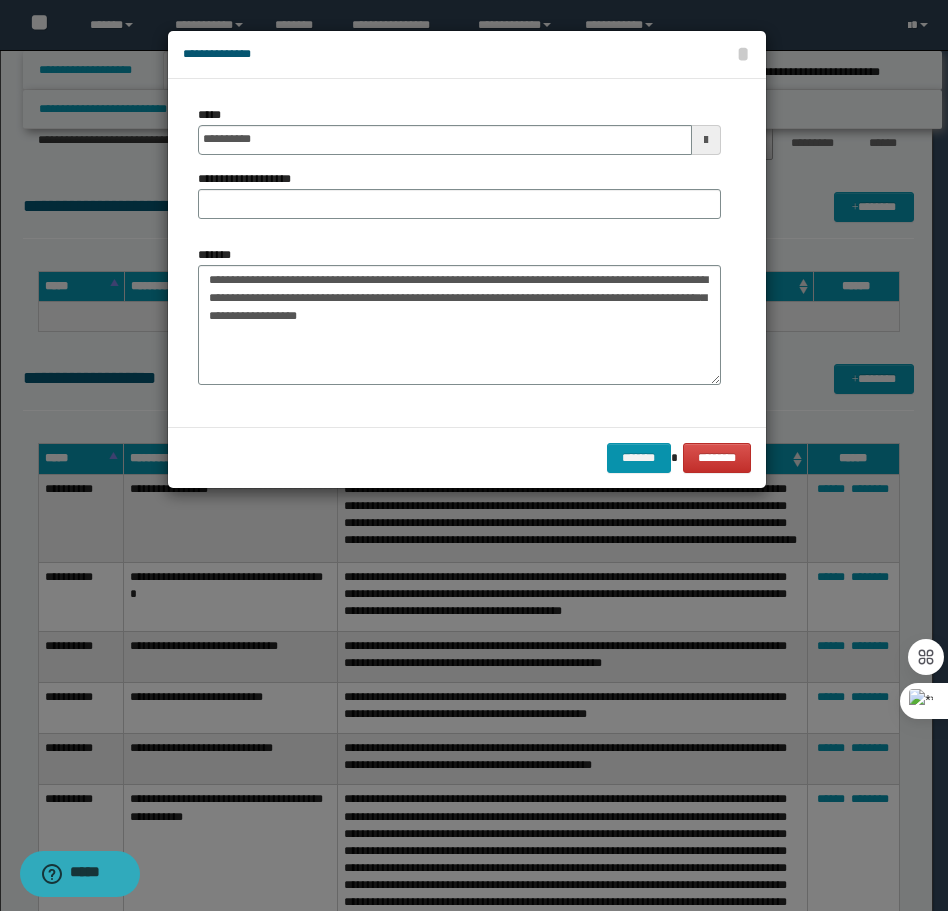 click on "**********" at bounding box center [255, 179] 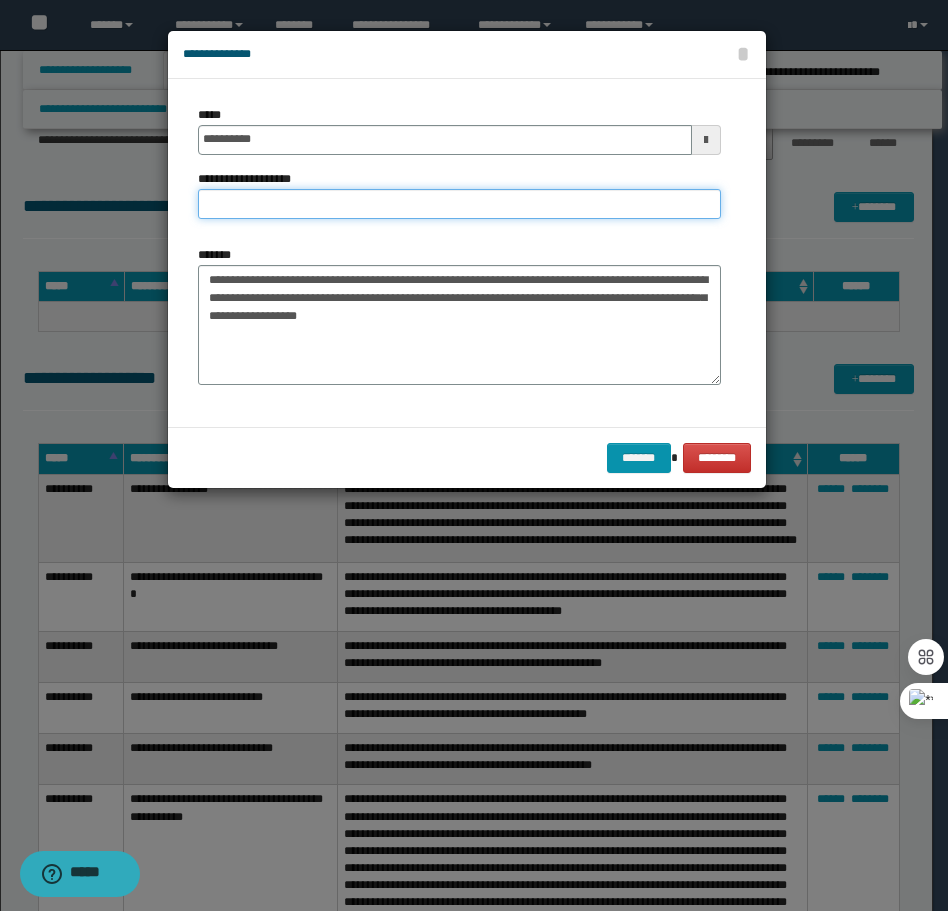 click on "**********" at bounding box center [459, 204] 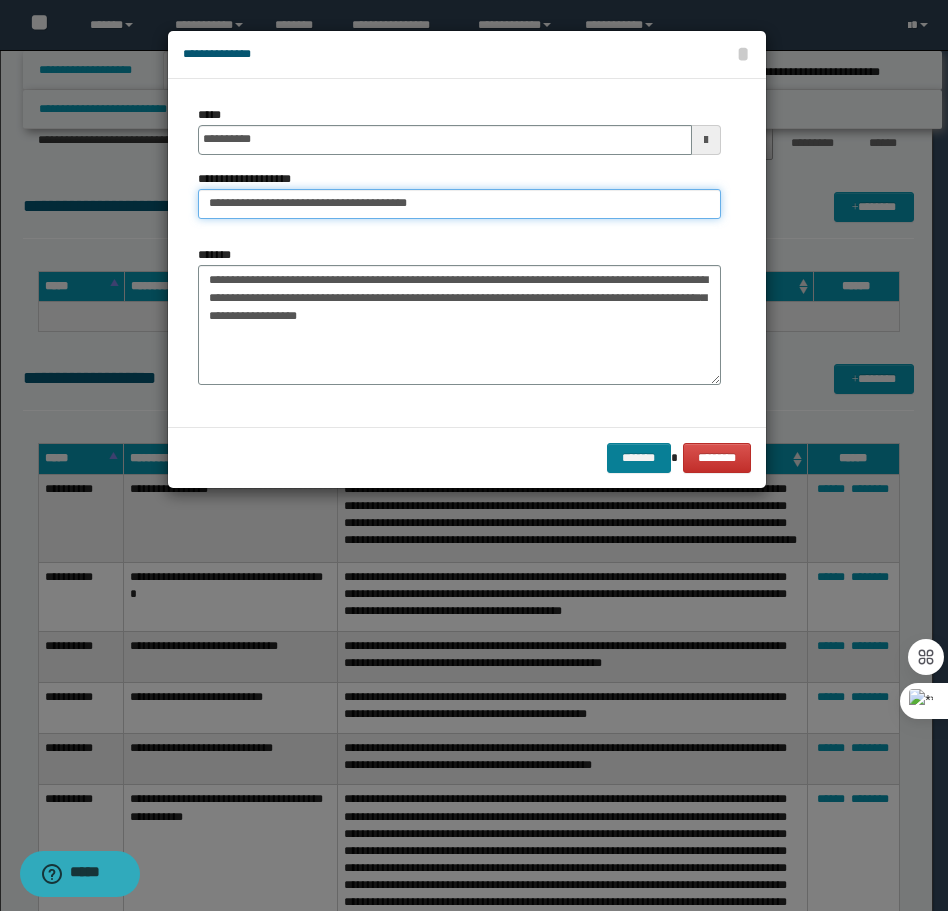 type on "**********" 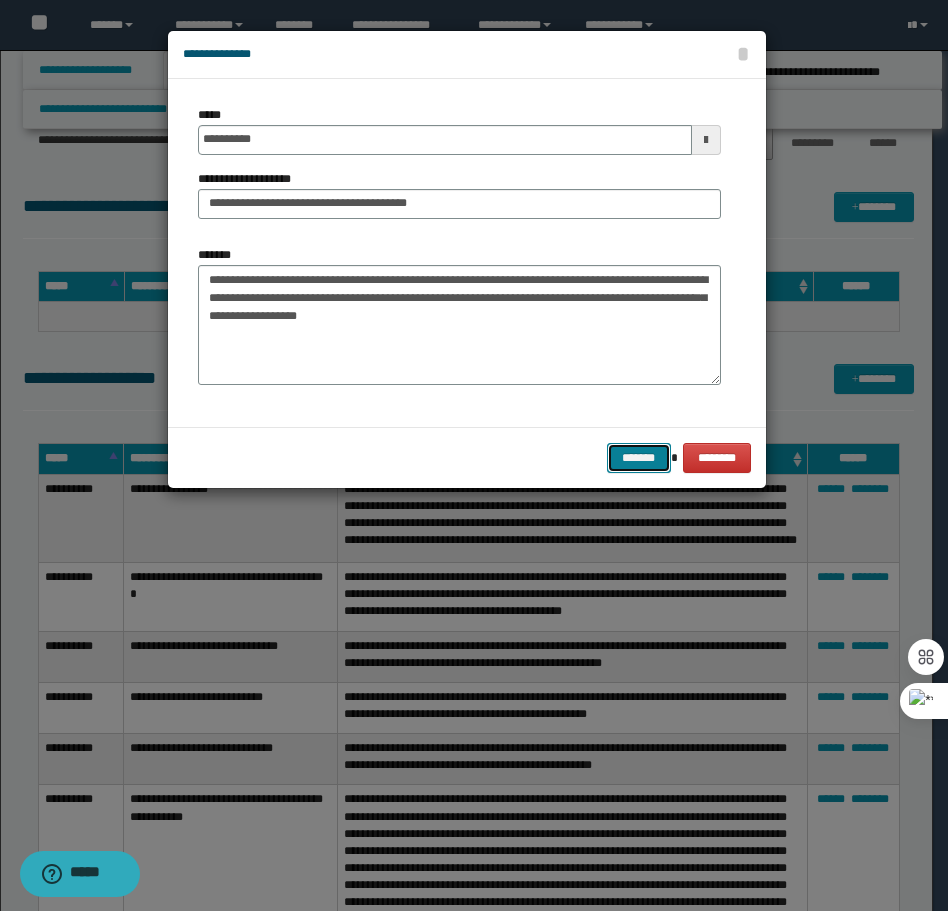 click on "*******" at bounding box center [639, 458] 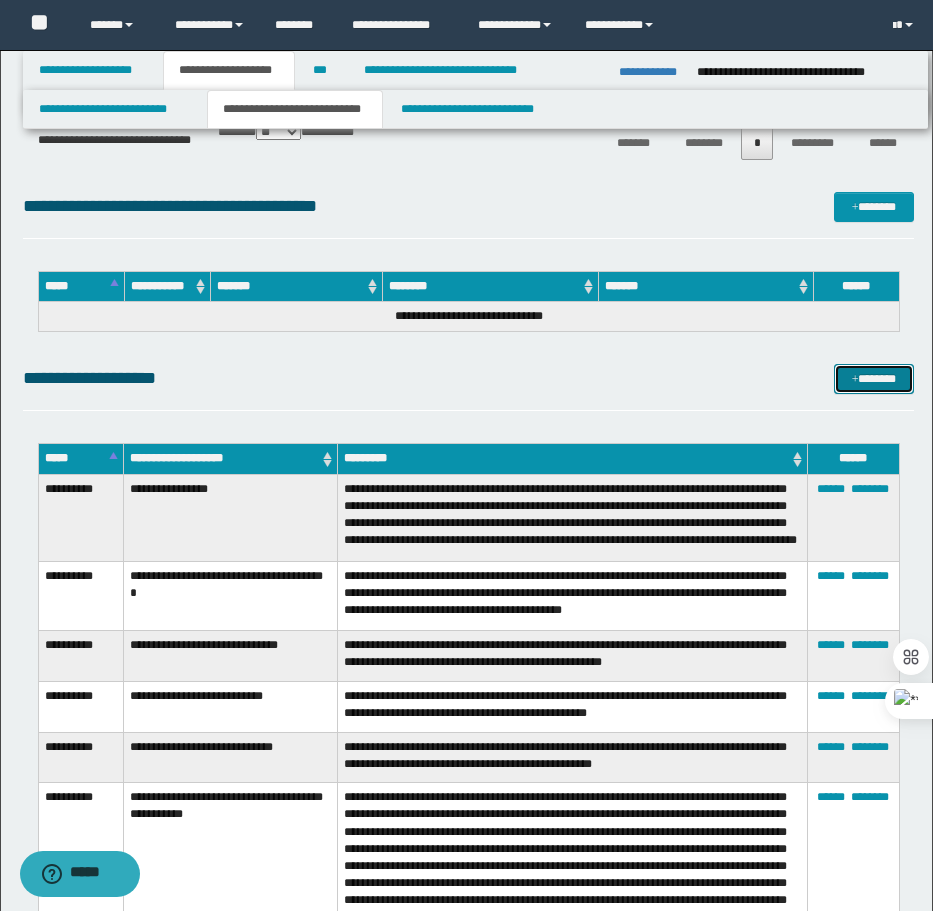 drag, startPoint x: 889, startPoint y: 376, endPoint x: 832, endPoint y: 354, distance: 61.09828 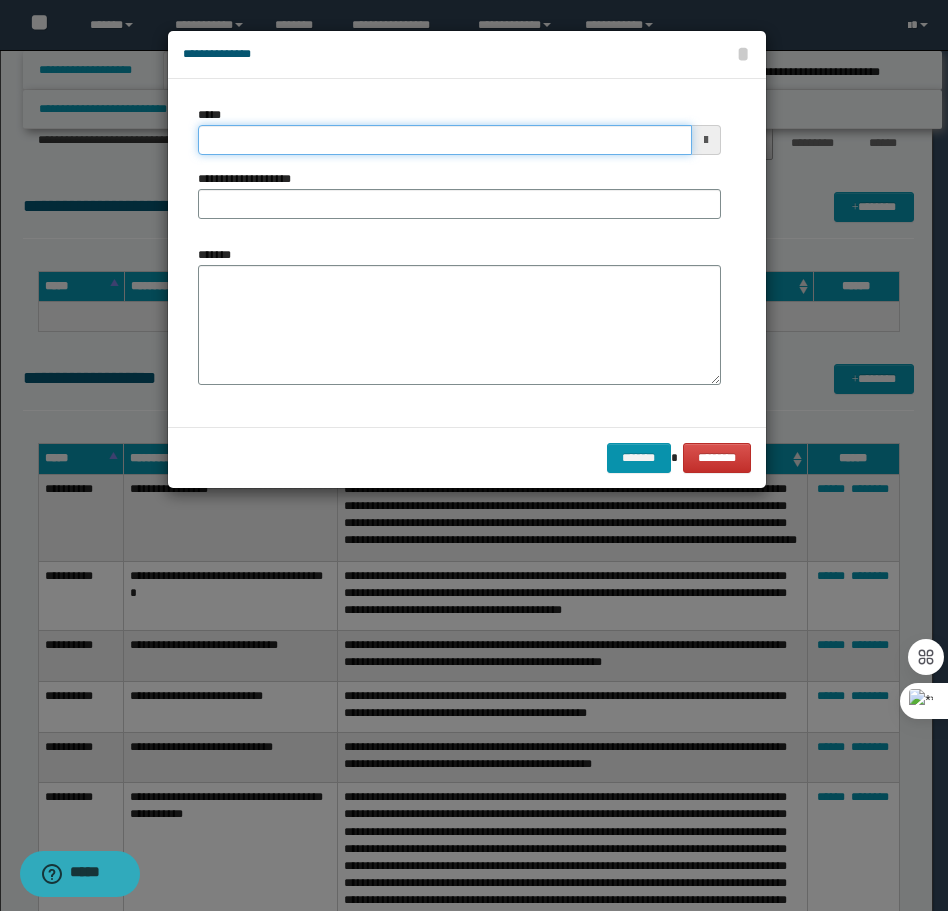 click on "*****" at bounding box center [445, 140] 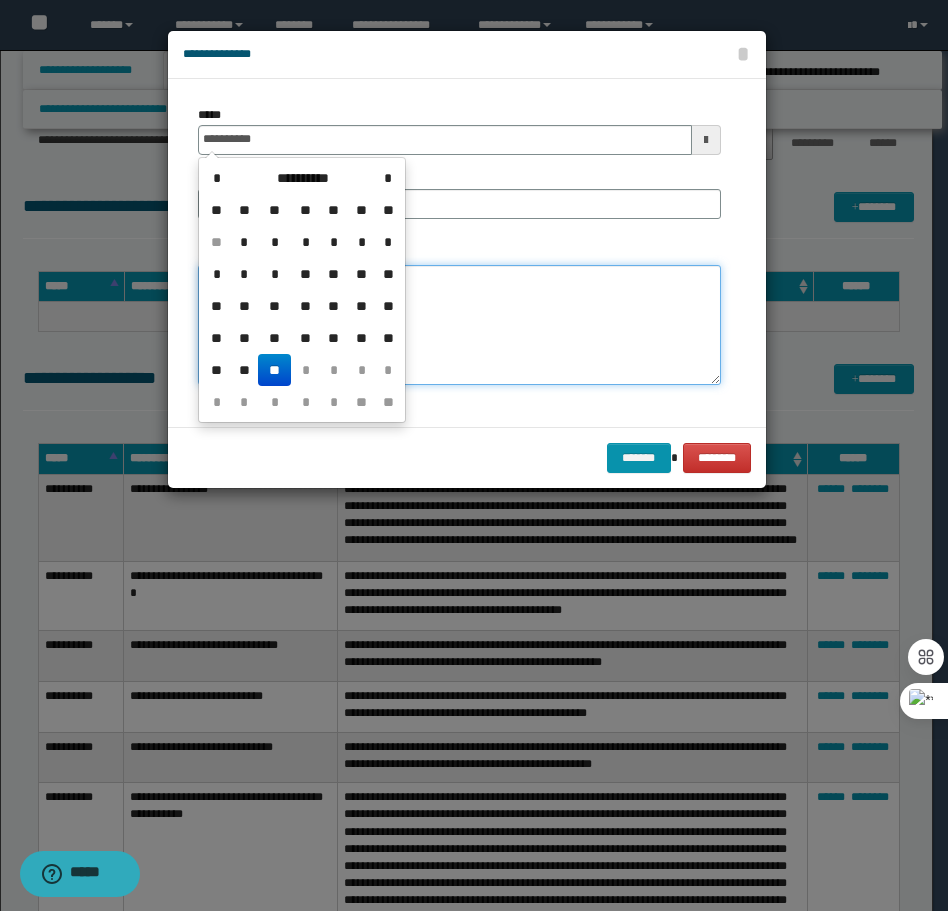 type on "**********" 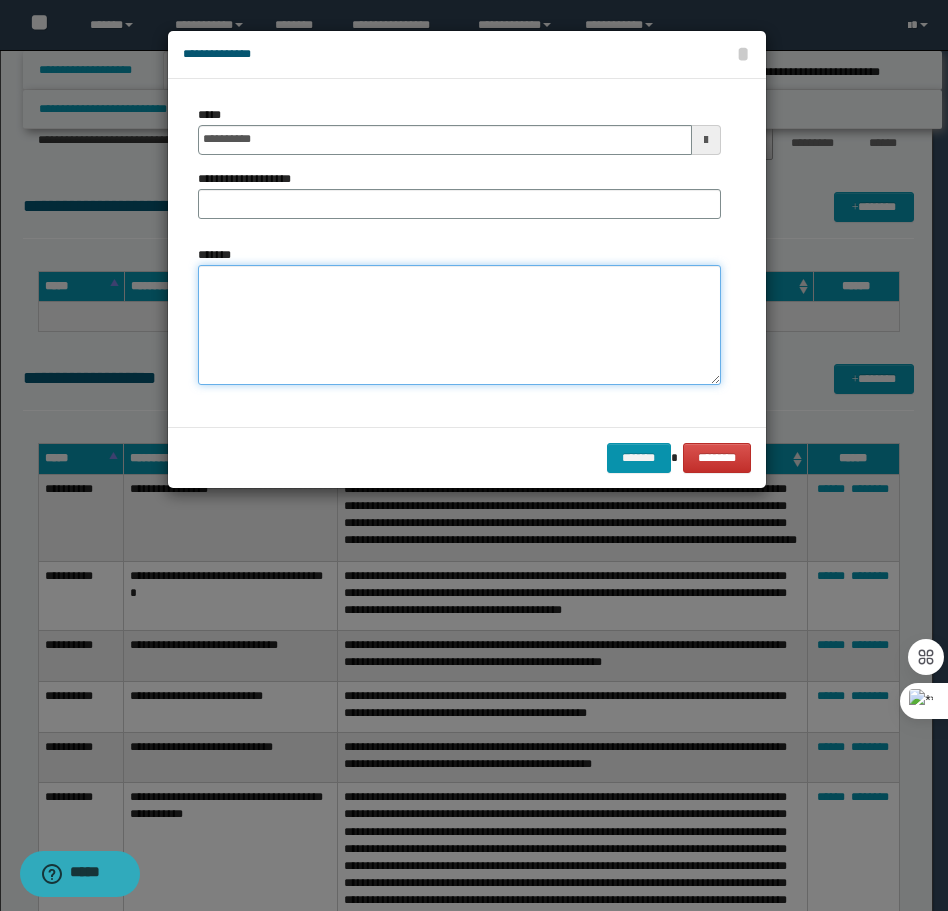 paste on "**********" 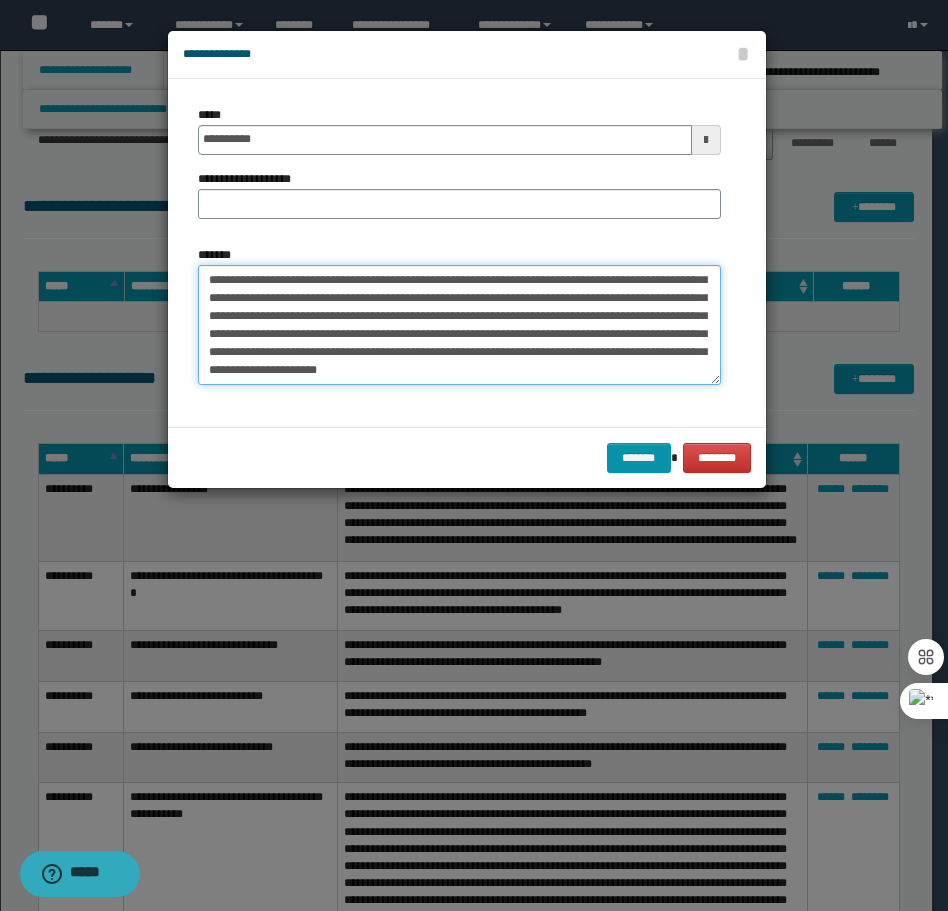 scroll, scrollTop: 0, scrollLeft: 0, axis: both 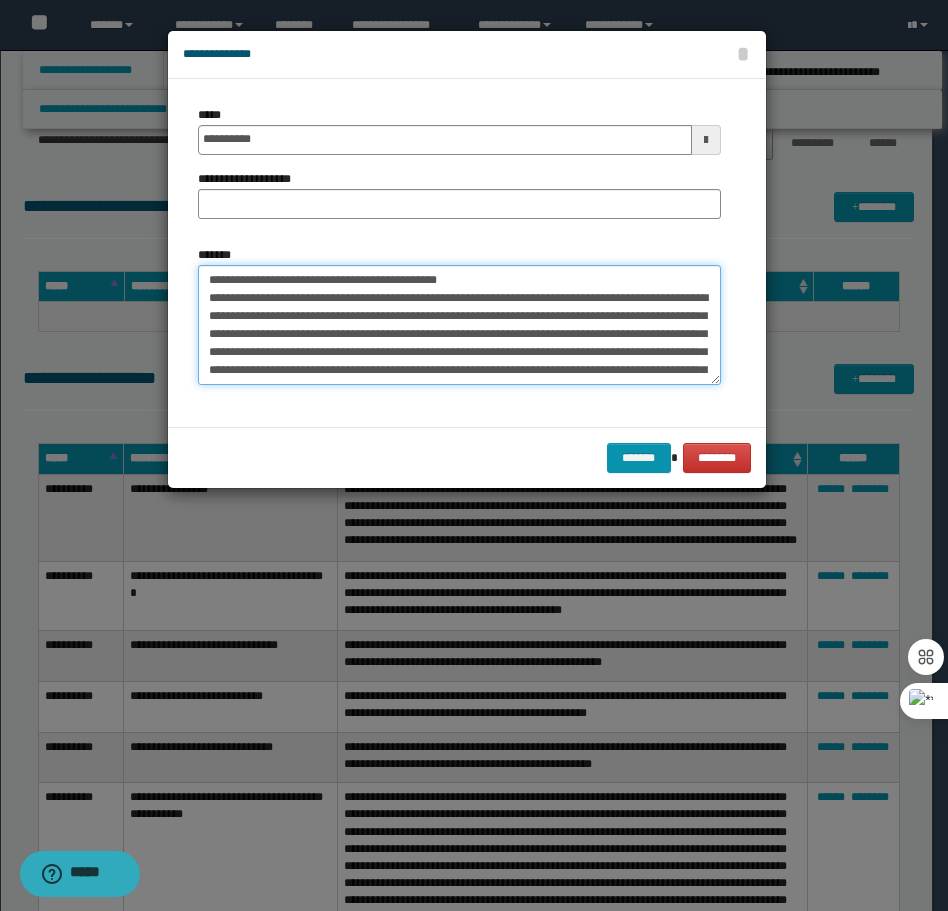 drag, startPoint x: 477, startPoint y: 281, endPoint x: 274, endPoint y: 281, distance: 203 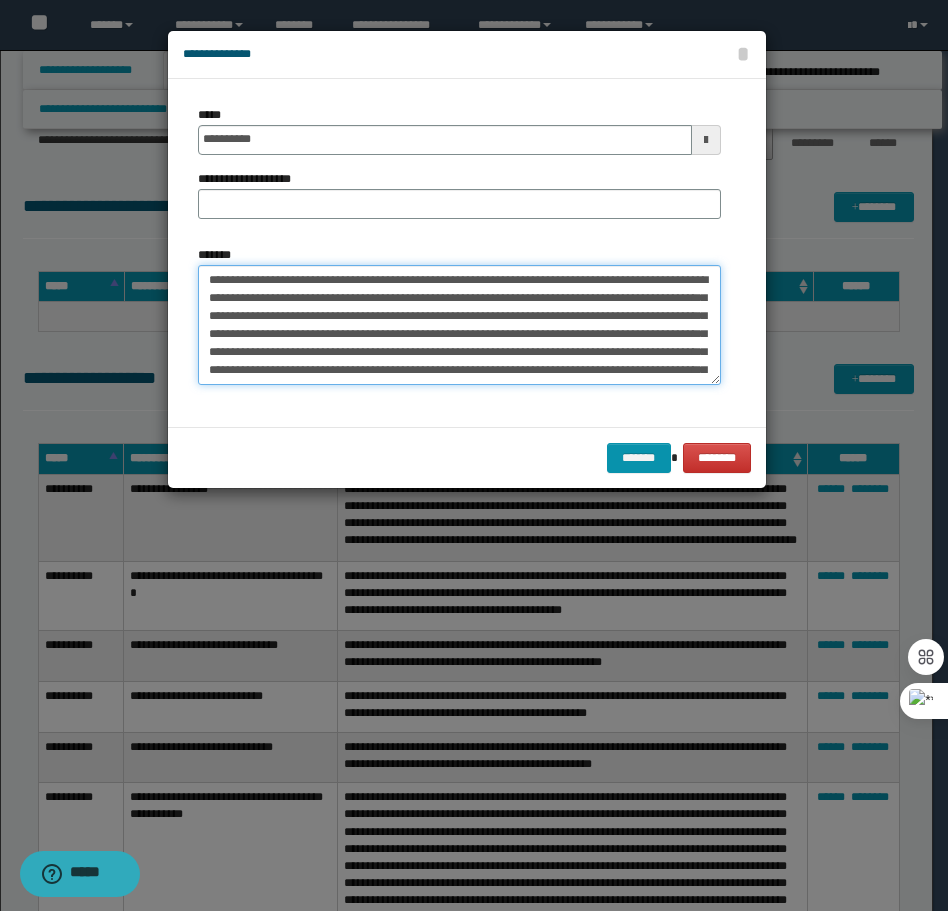 type on "**********" 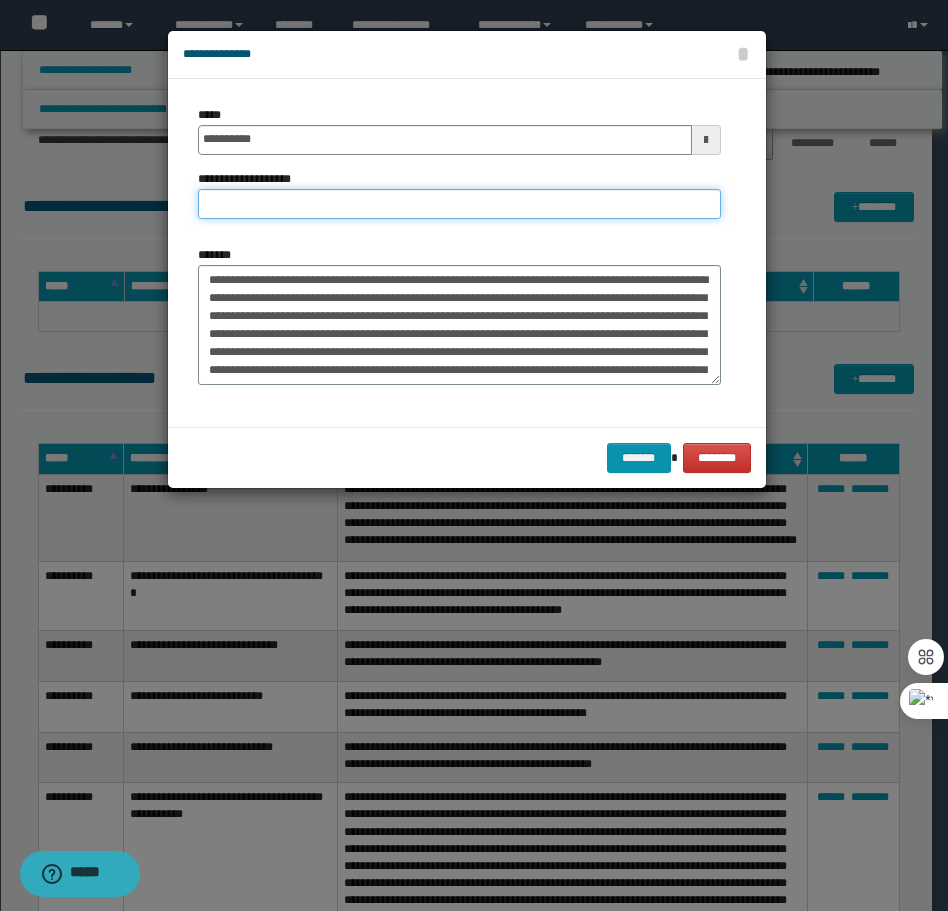 click on "**********" at bounding box center (459, 204) 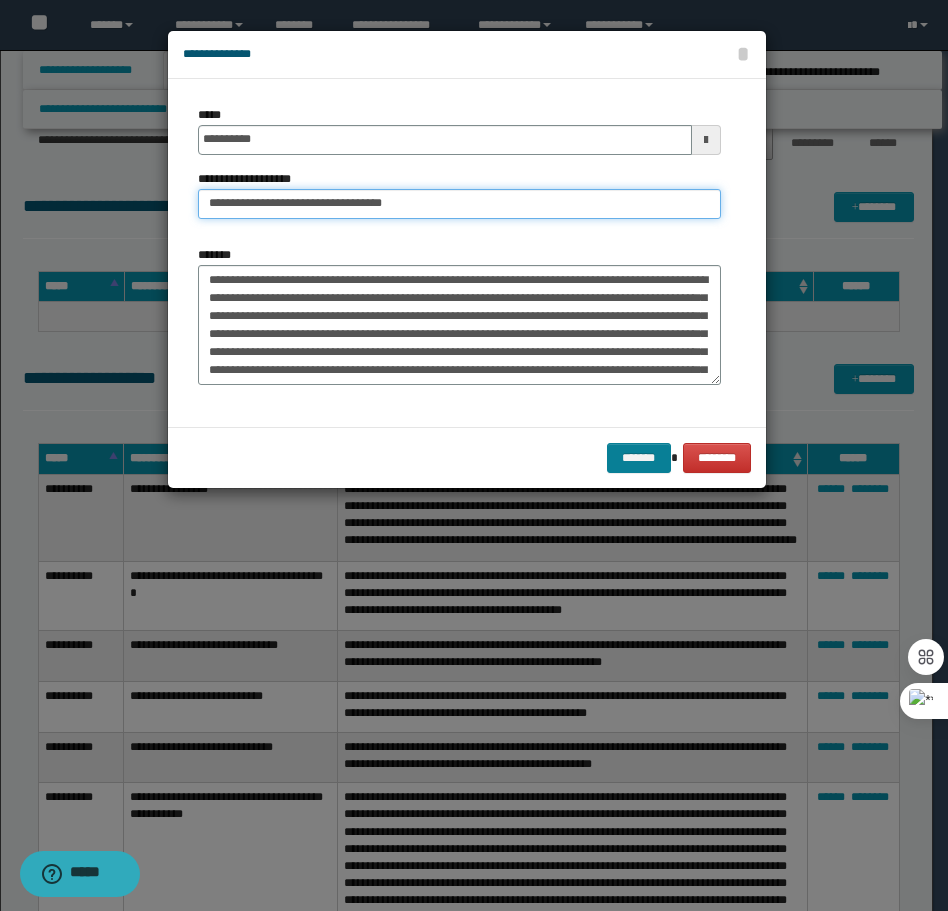 type on "**********" 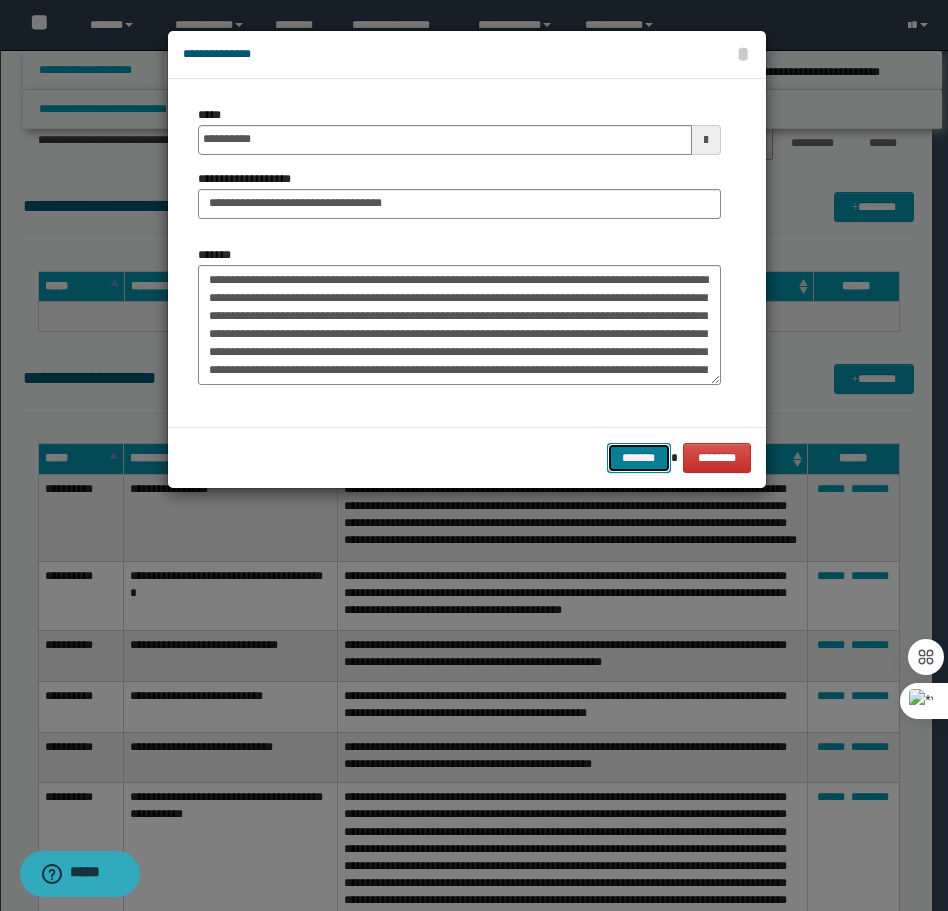 click on "*******" at bounding box center (639, 458) 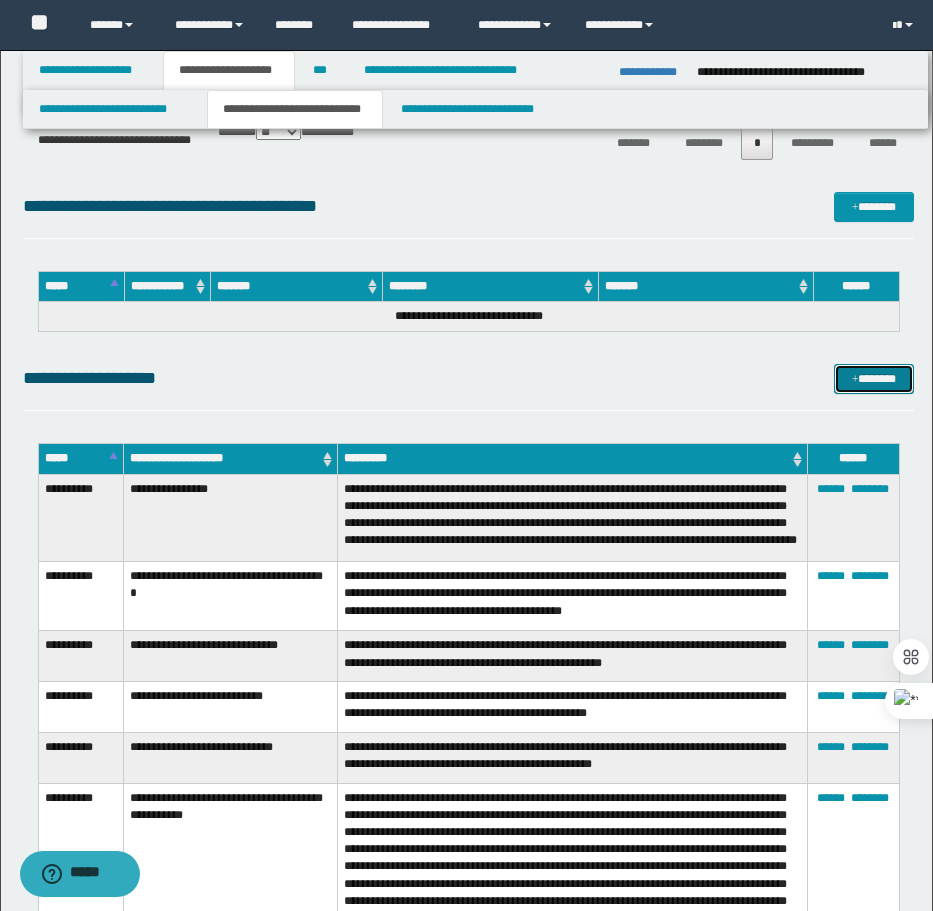 drag, startPoint x: 861, startPoint y: 369, endPoint x: 817, endPoint y: 366, distance: 44.102154 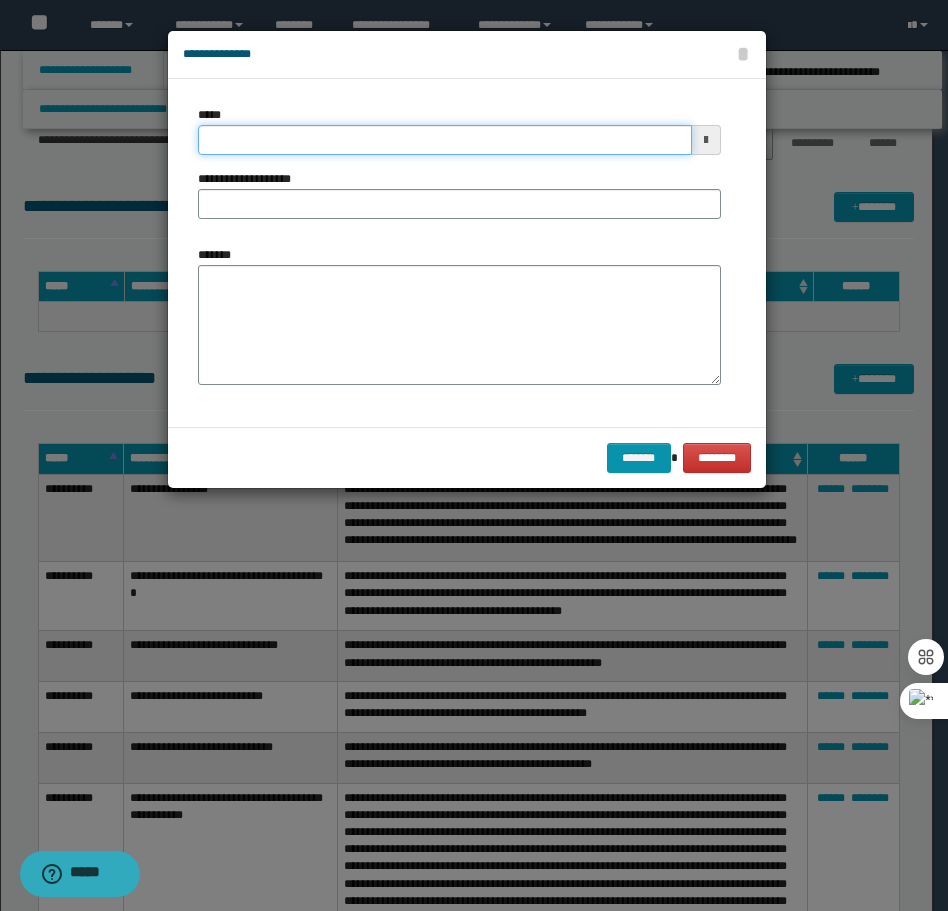 click on "*****" at bounding box center [445, 140] 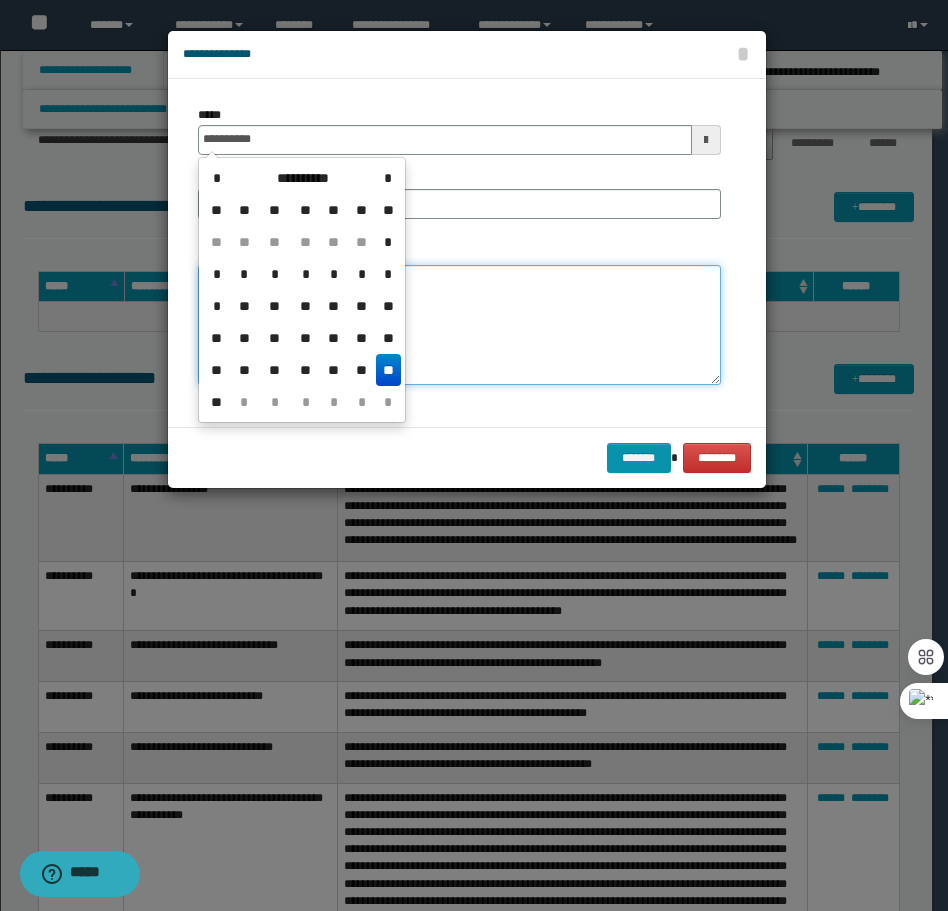 type on "**********" 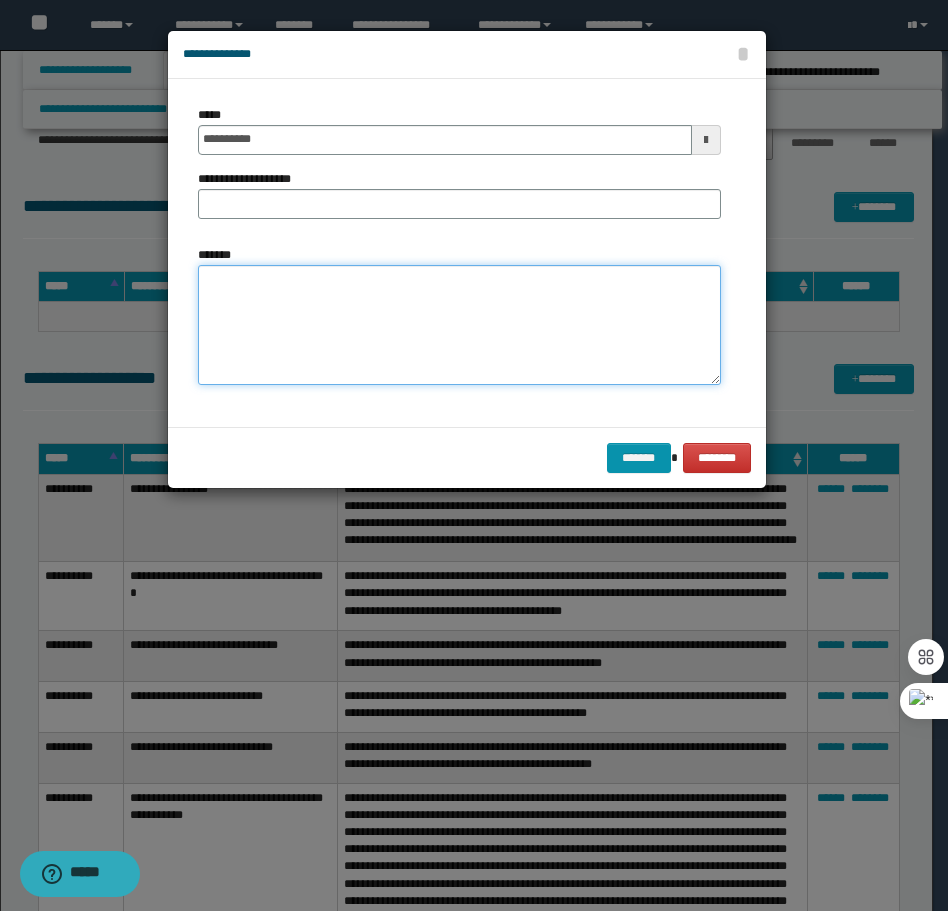 paste on "**********" 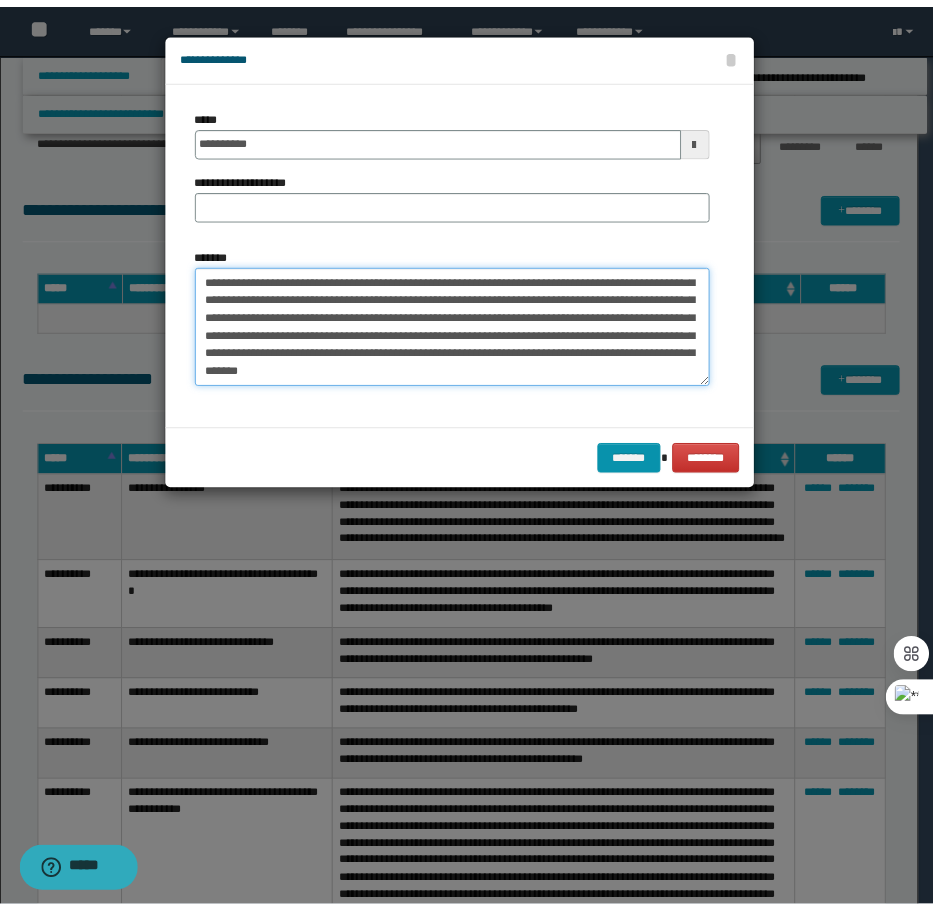 scroll, scrollTop: 0, scrollLeft: 0, axis: both 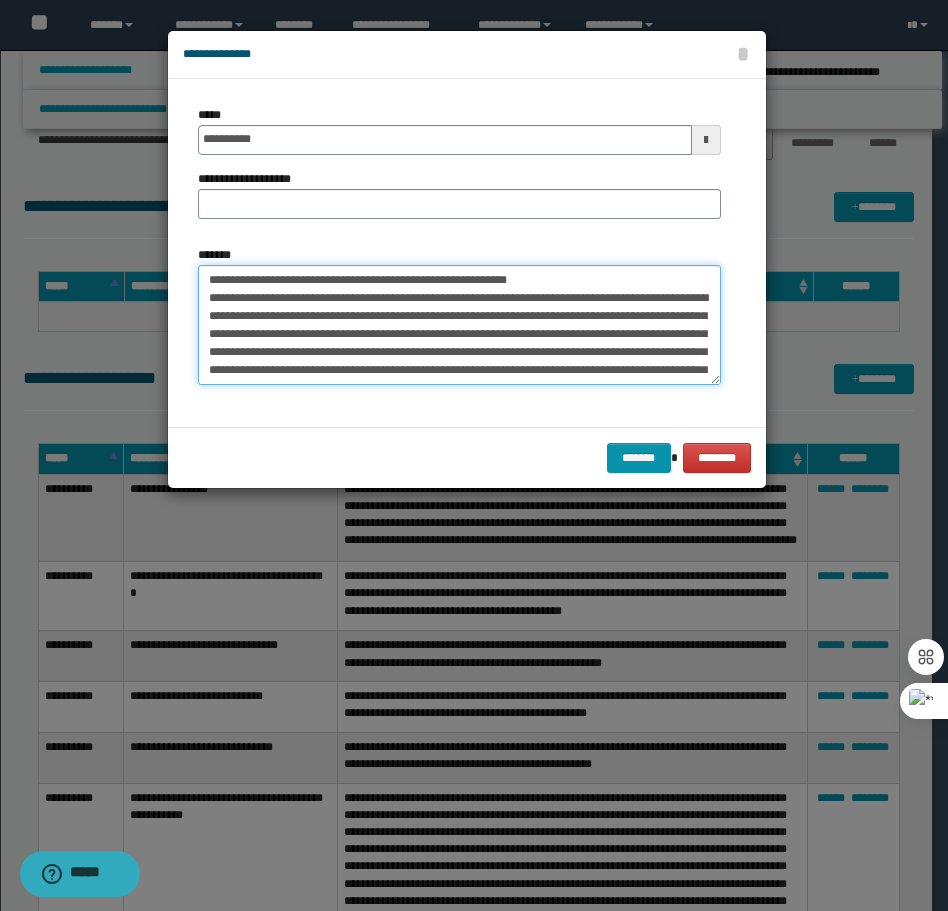 drag, startPoint x: 566, startPoint y: 282, endPoint x: 273, endPoint y: 283, distance: 293.0017 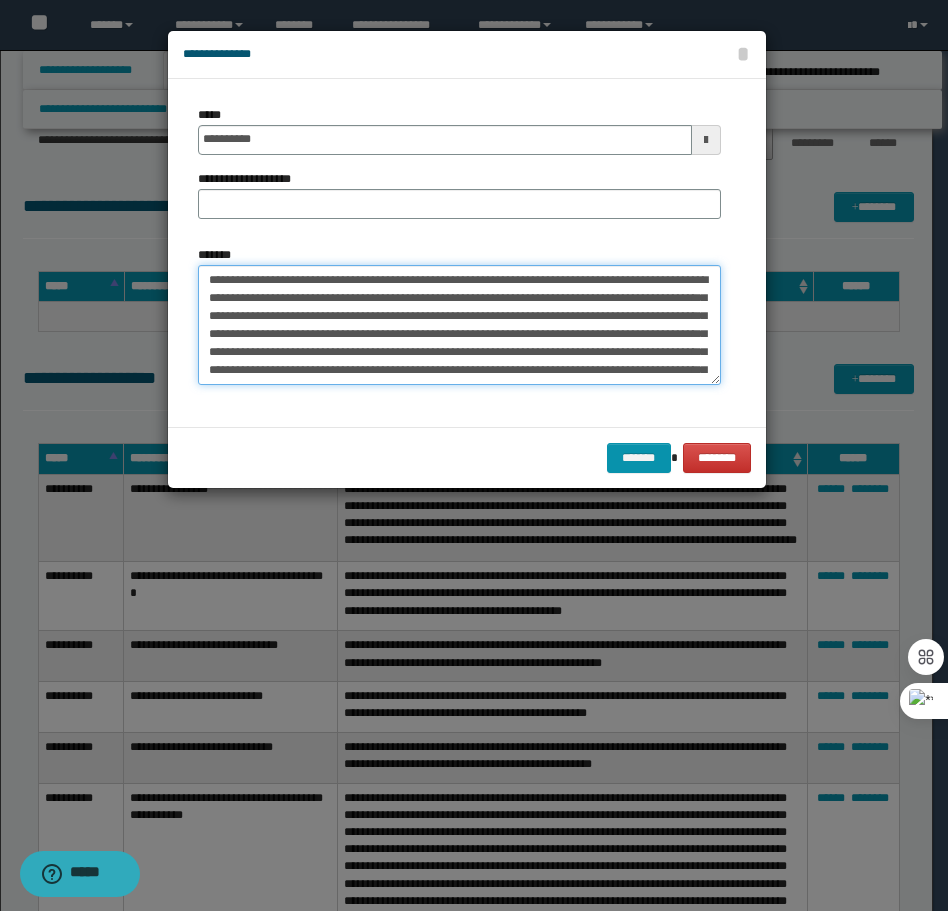 type on "**********" 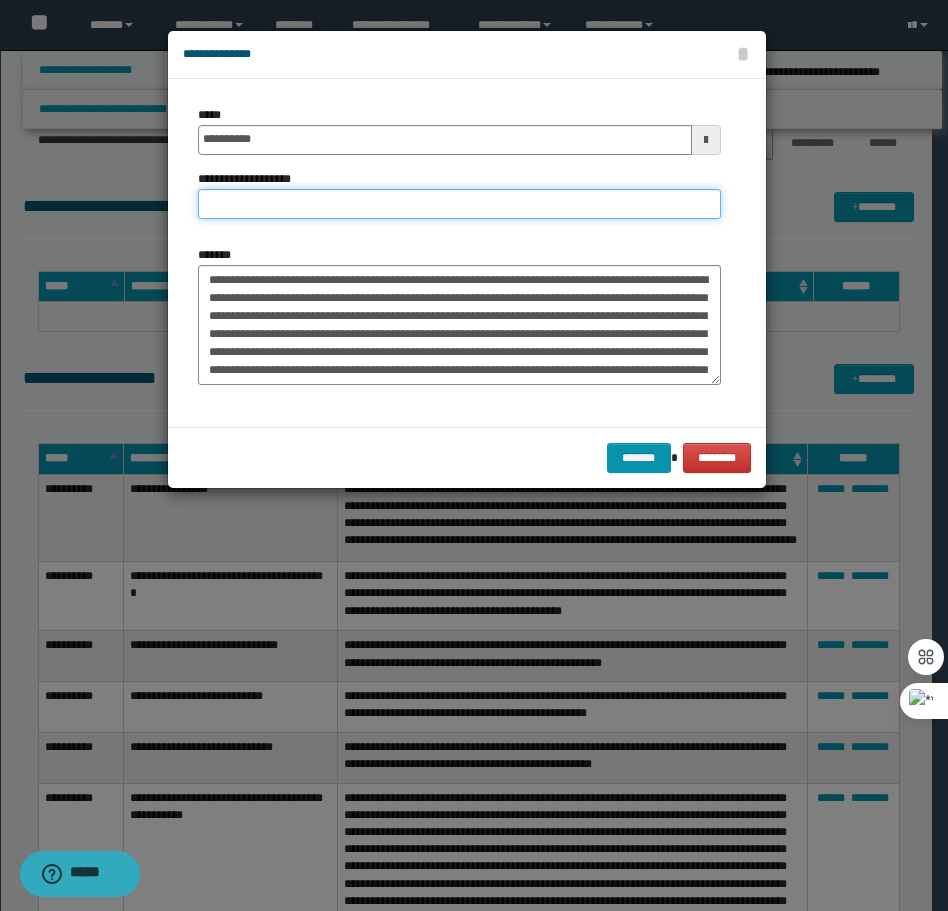click on "**********" at bounding box center [459, 204] 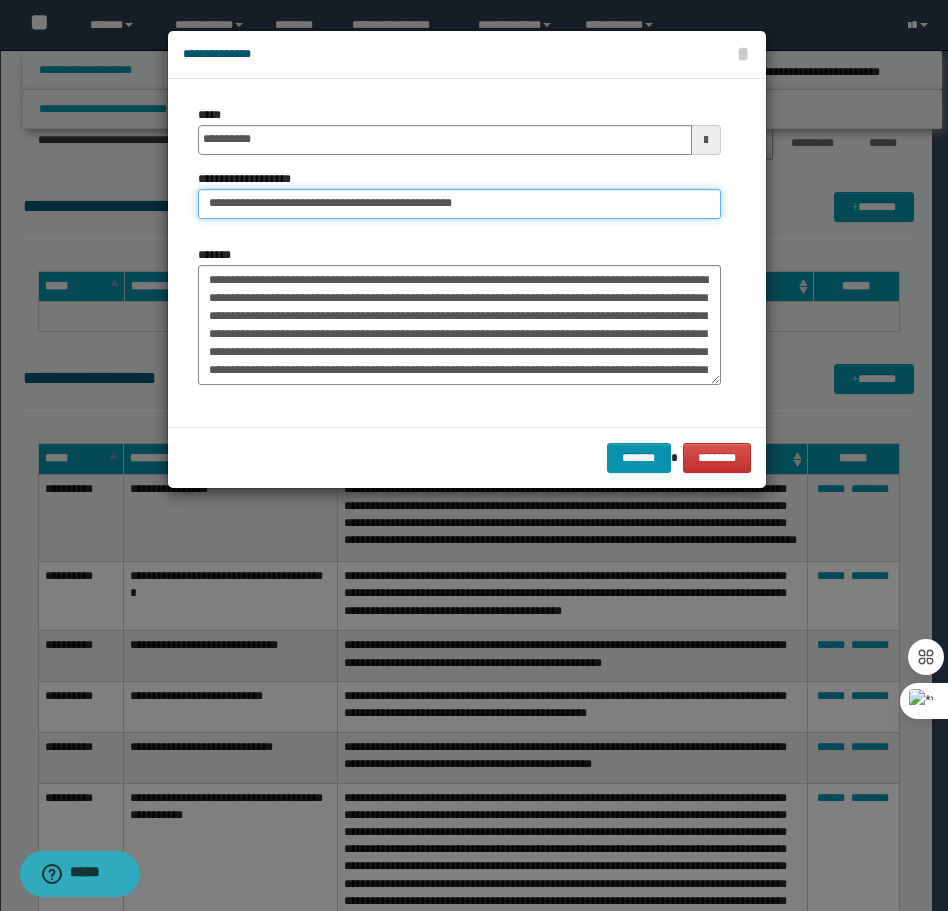 type on "**********" 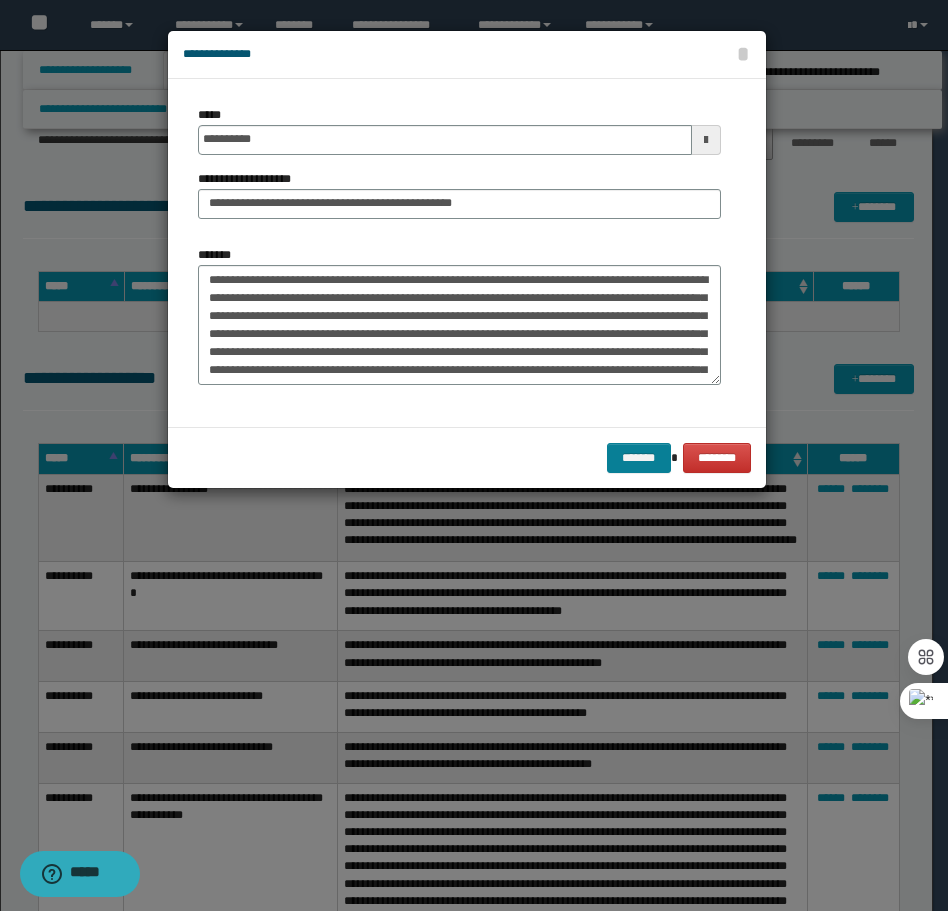 drag, startPoint x: 675, startPoint y: 462, endPoint x: 655, endPoint y: 464, distance: 20.09975 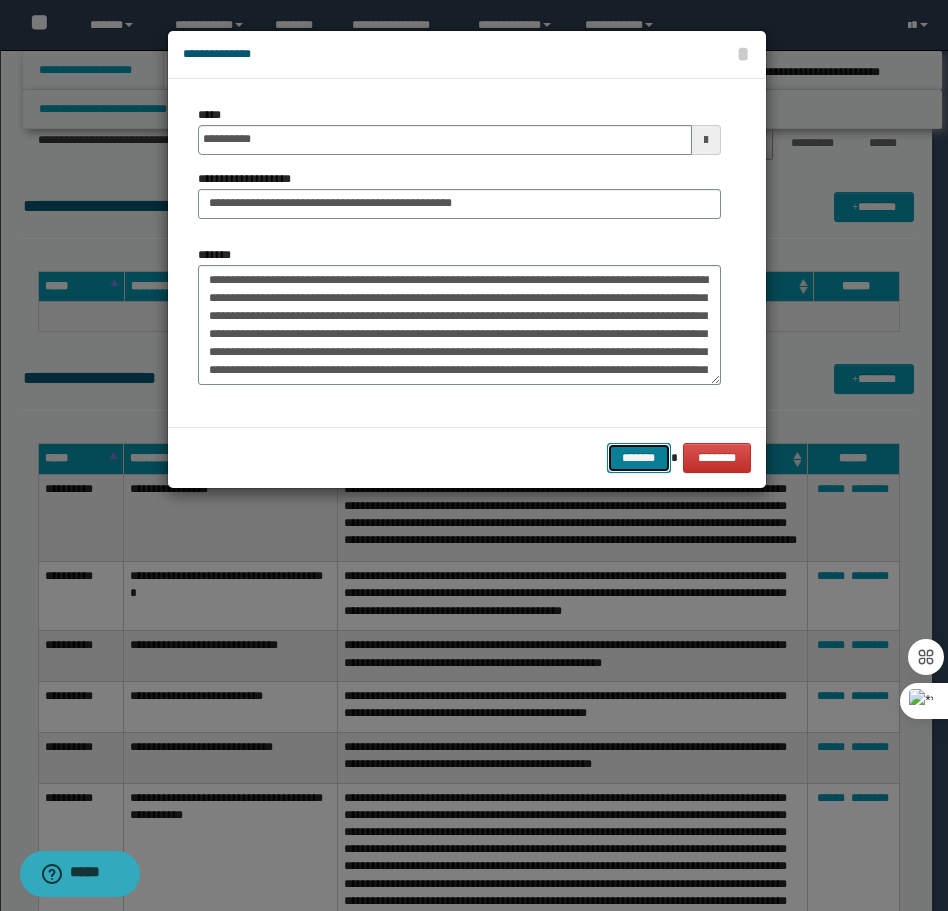 click on "*******" at bounding box center [639, 458] 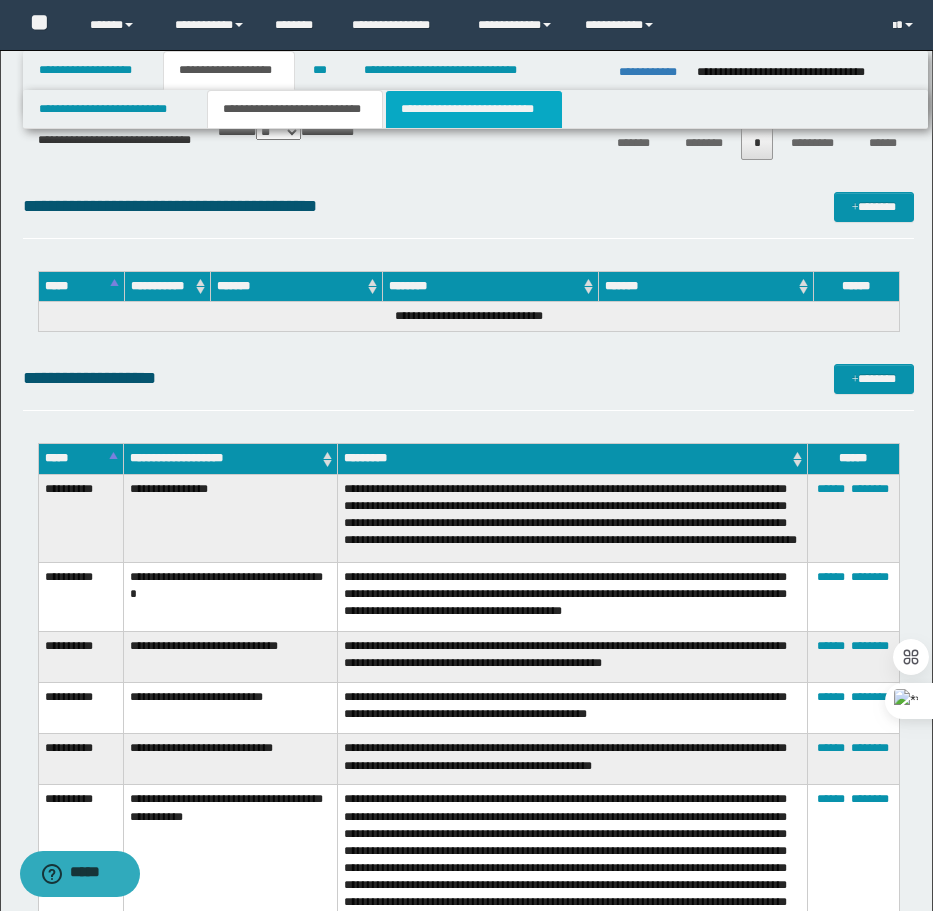 click on "**********" at bounding box center (474, 109) 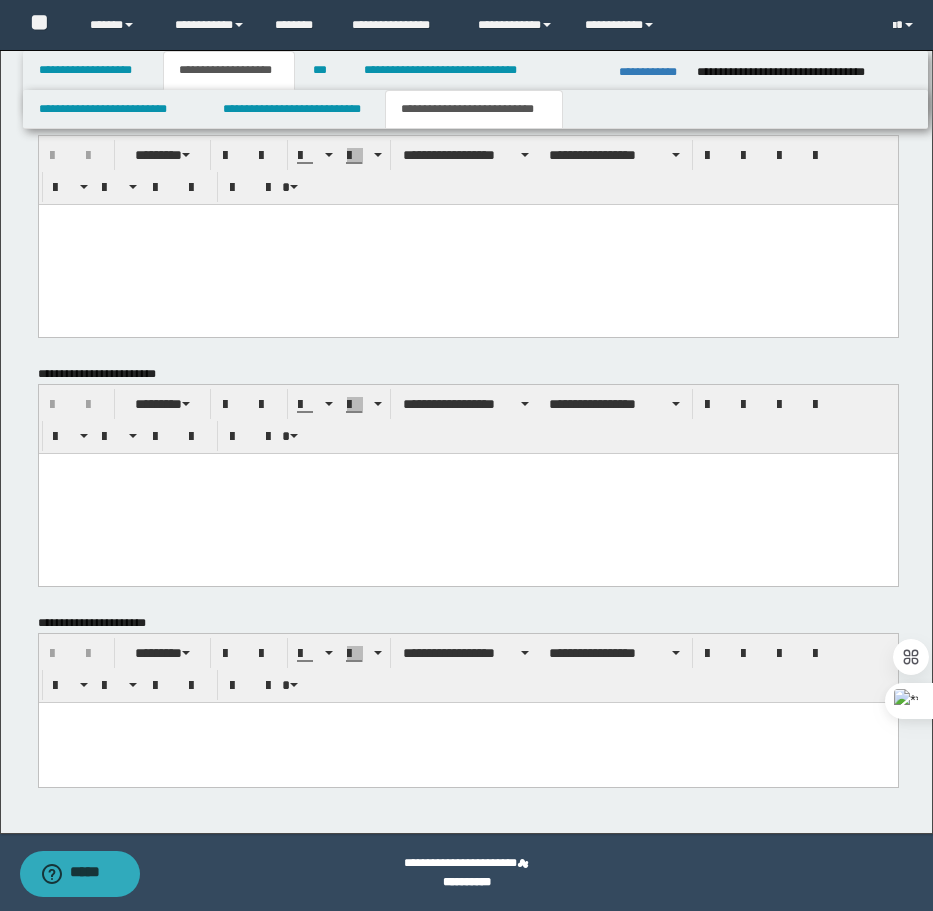 scroll, scrollTop: 0, scrollLeft: 0, axis: both 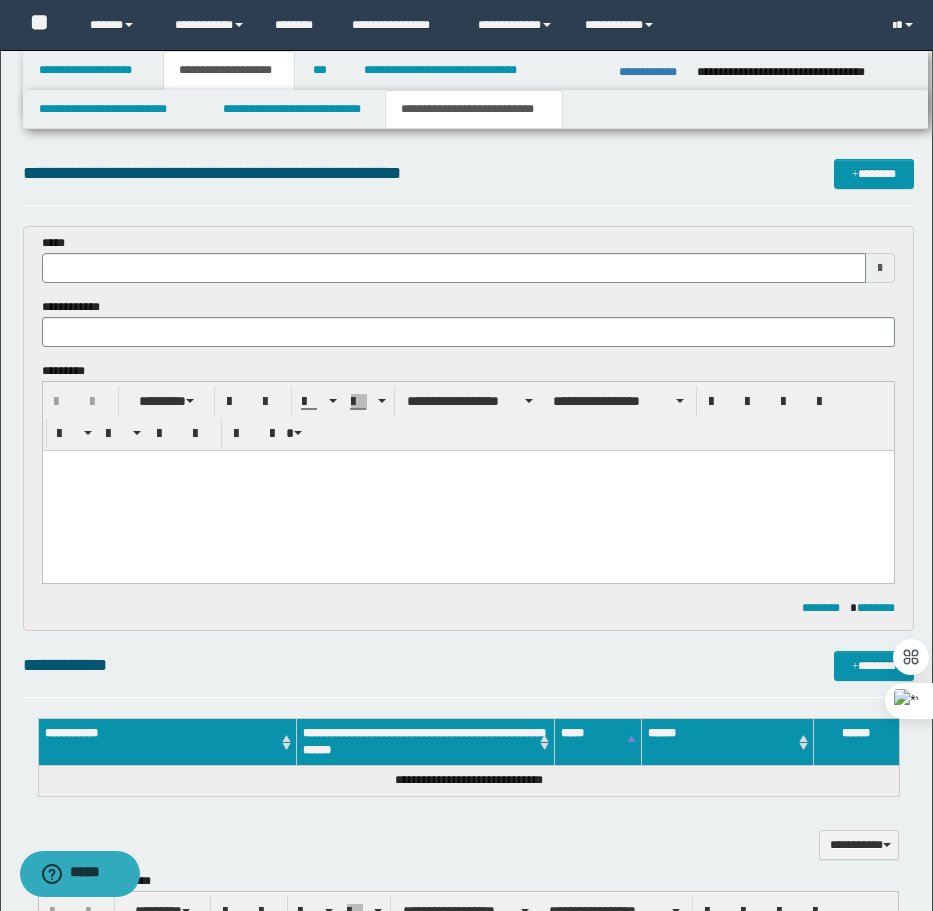 type 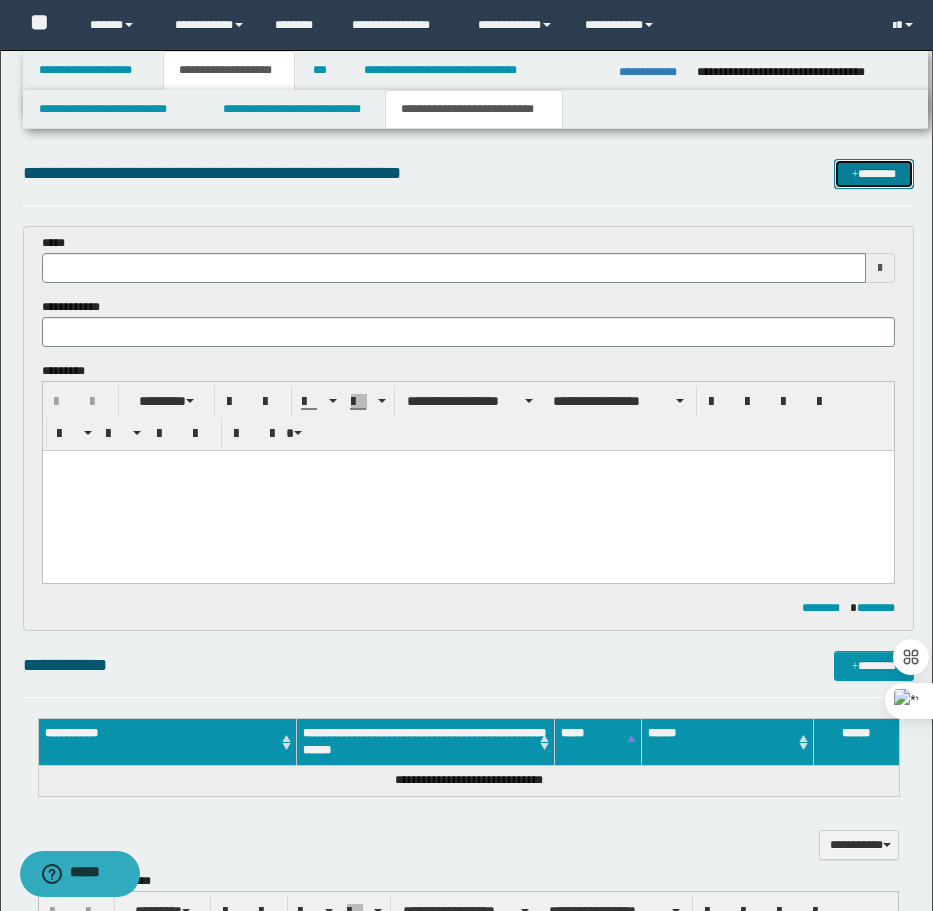click on "*******" at bounding box center [874, 174] 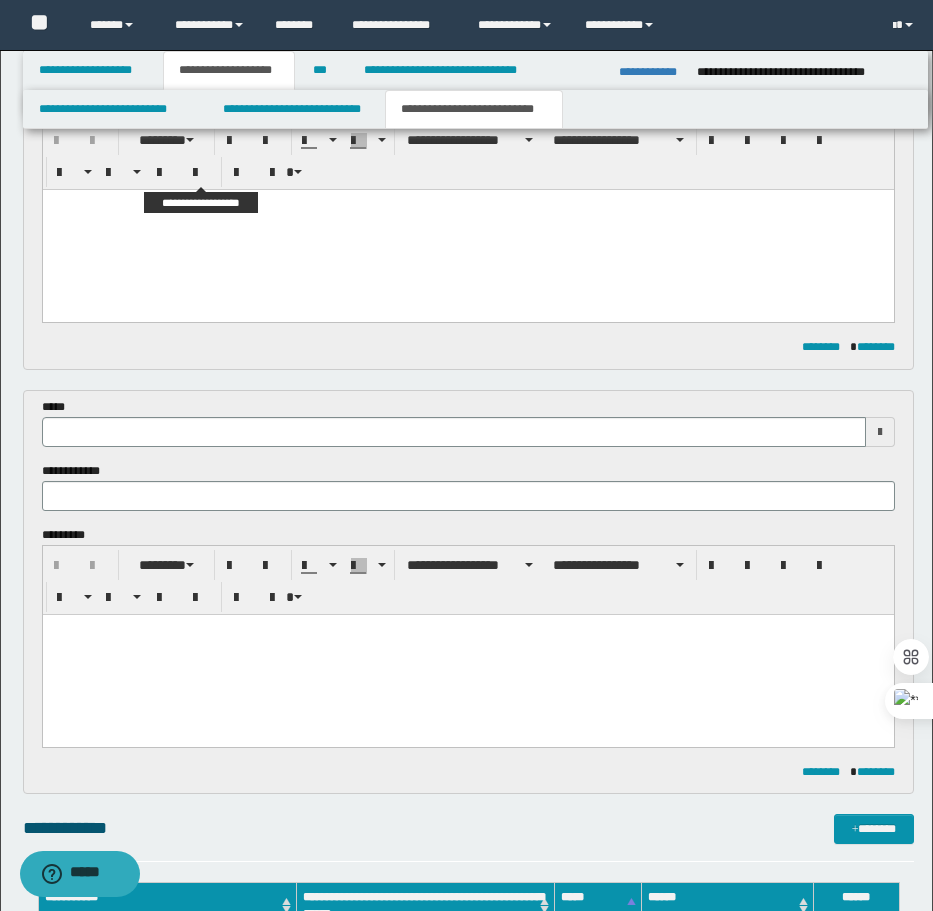 scroll, scrollTop: 0, scrollLeft: 0, axis: both 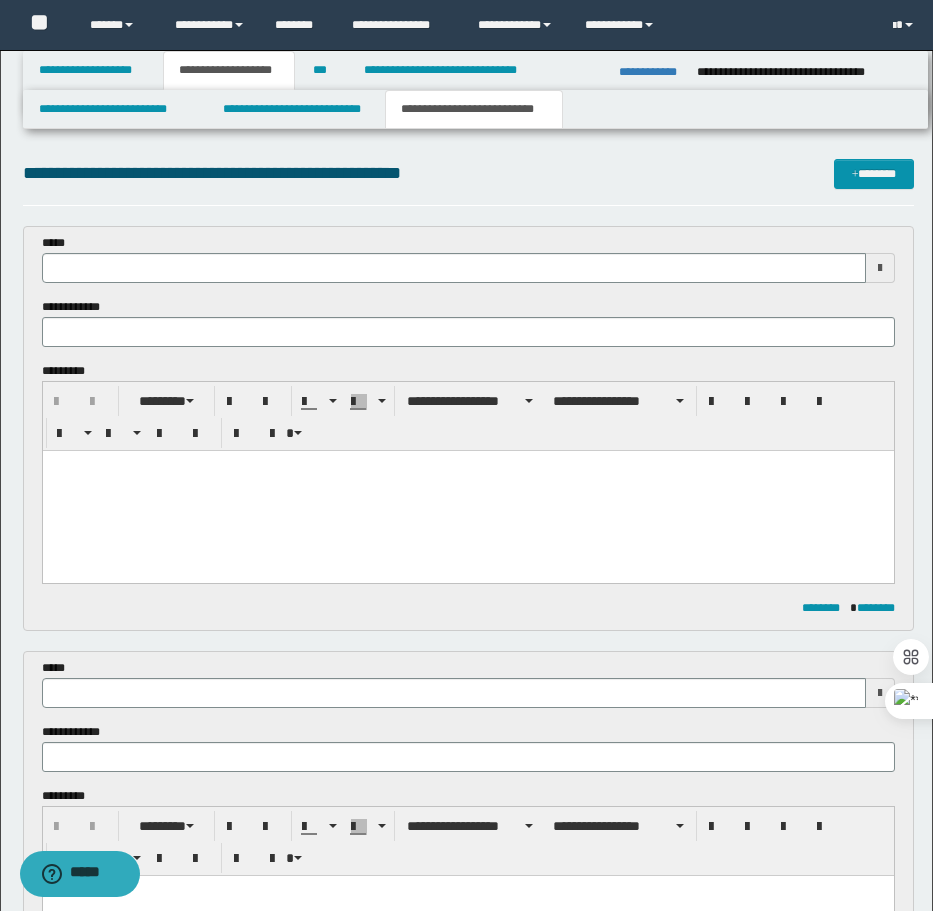 click at bounding box center (467, 491) 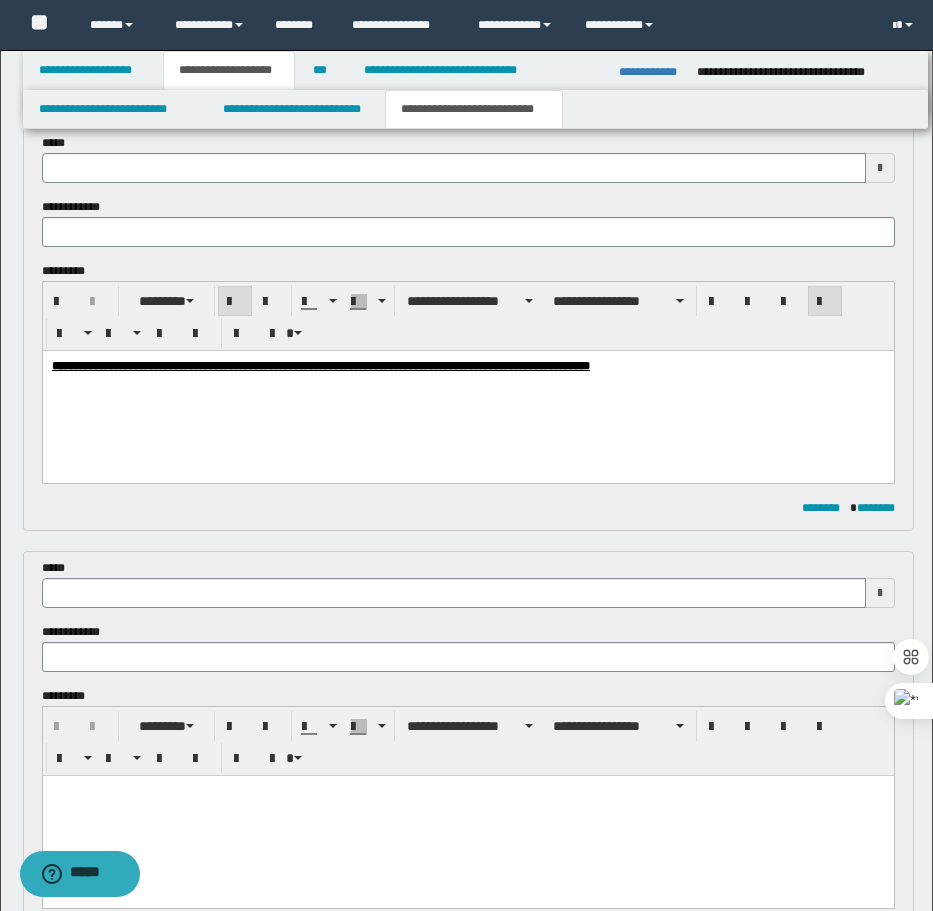 scroll, scrollTop: 300, scrollLeft: 0, axis: vertical 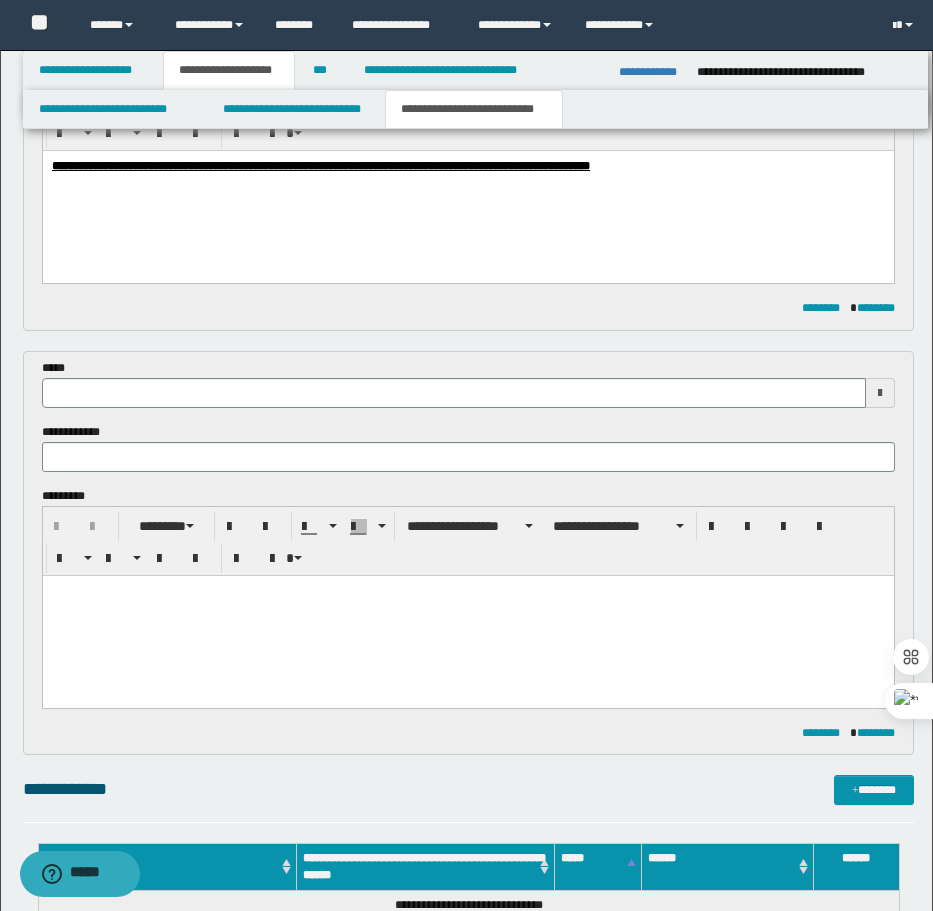 click at bounding box center (467, 615) 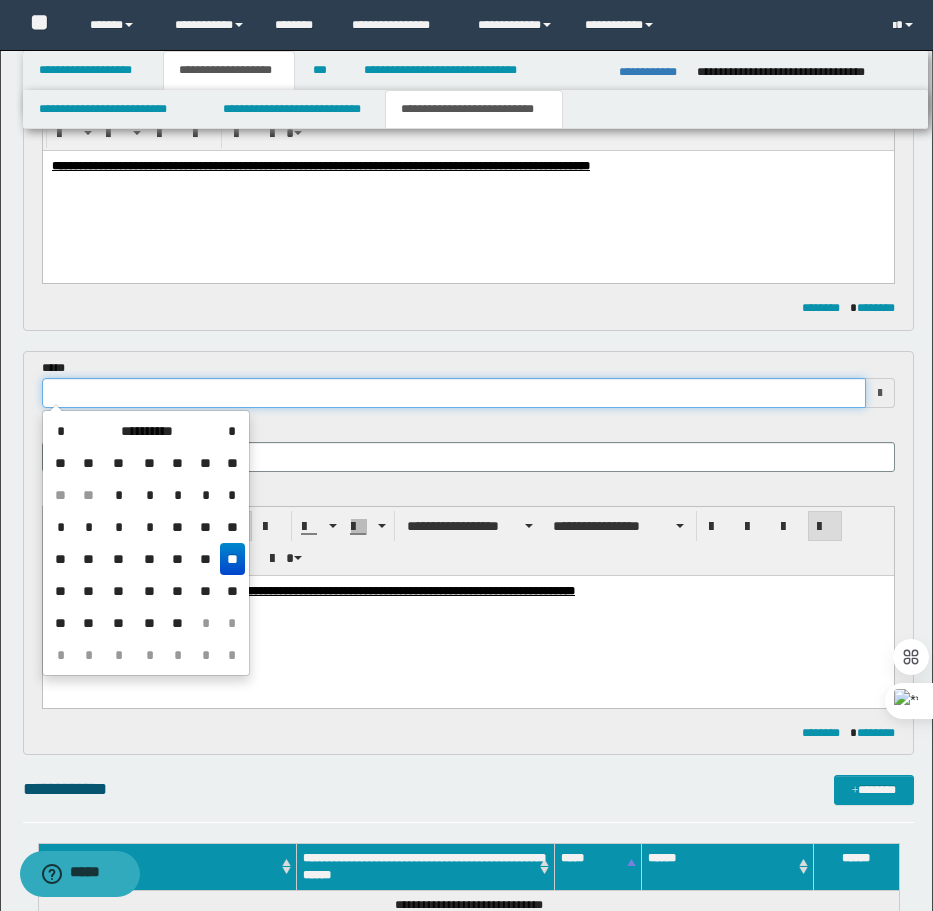 click at bounding box center (454, 393) 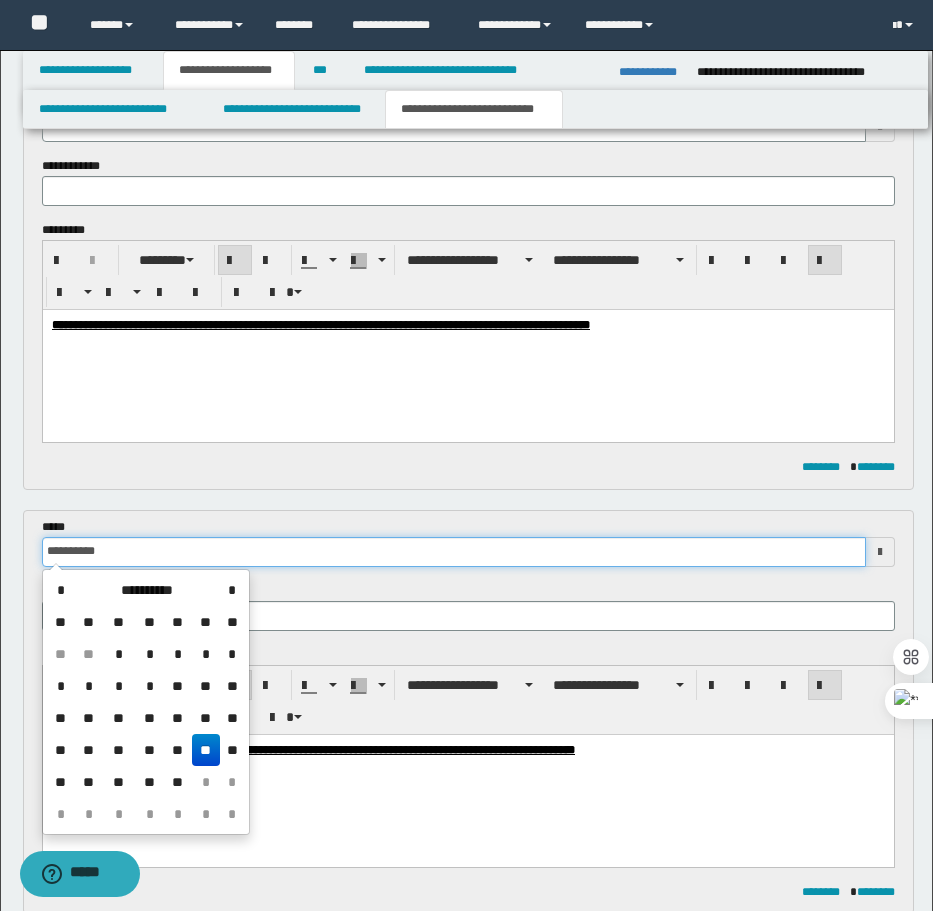 scroll, scrollTop: 0, scrollLeft: 0, axis: both 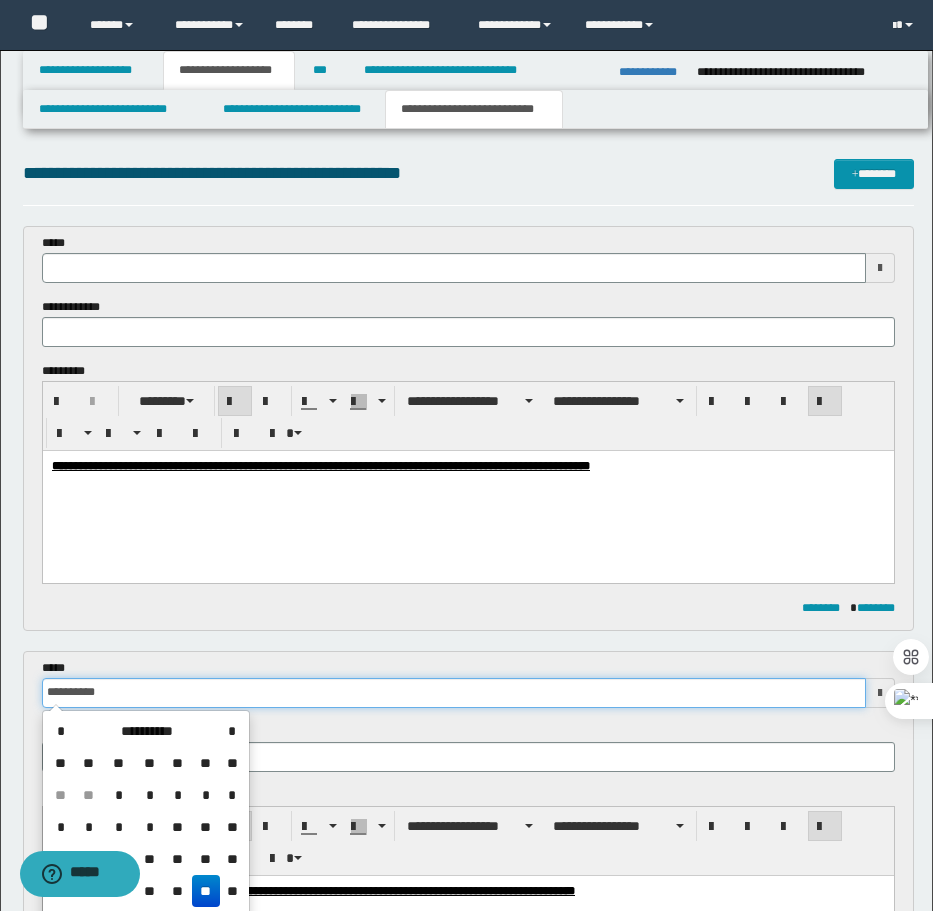 type 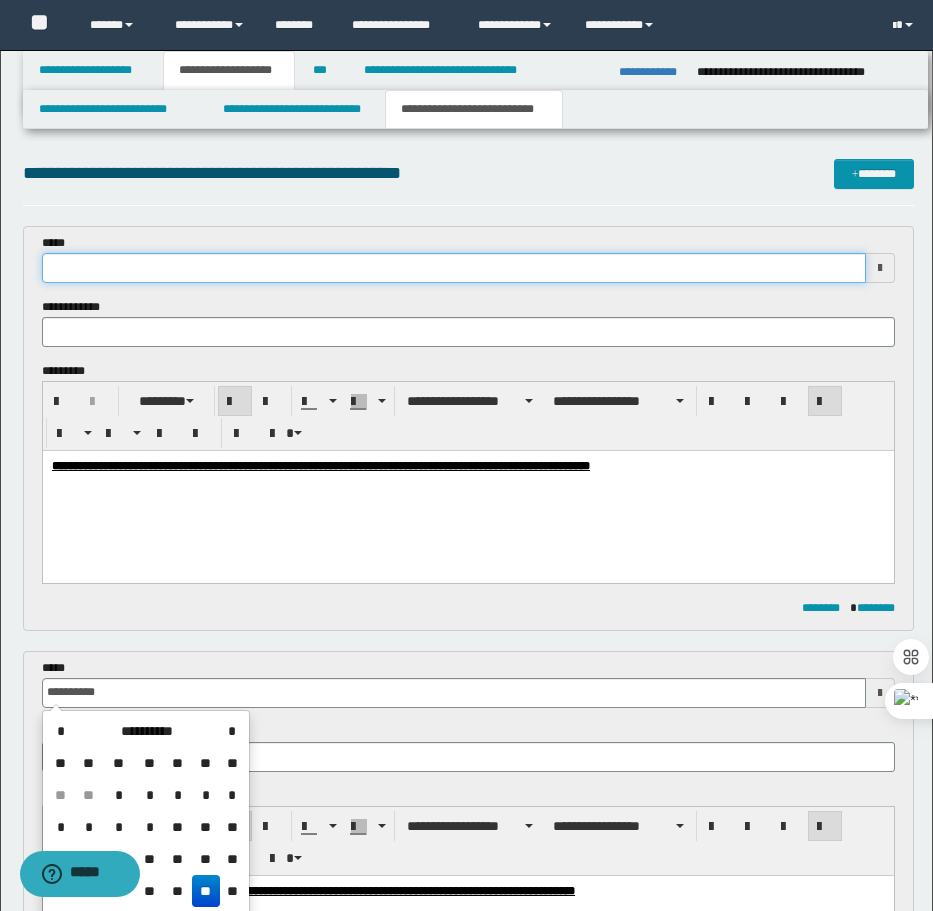 type on "**********" 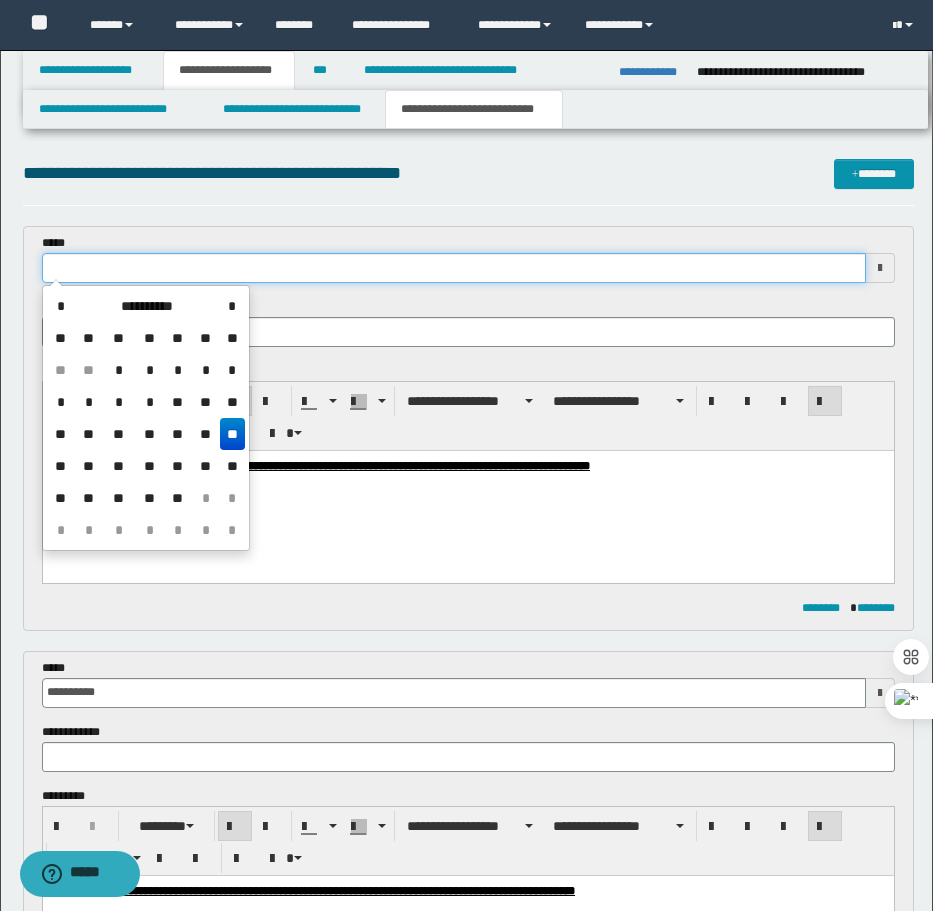 click at bounding box center [454, 268] 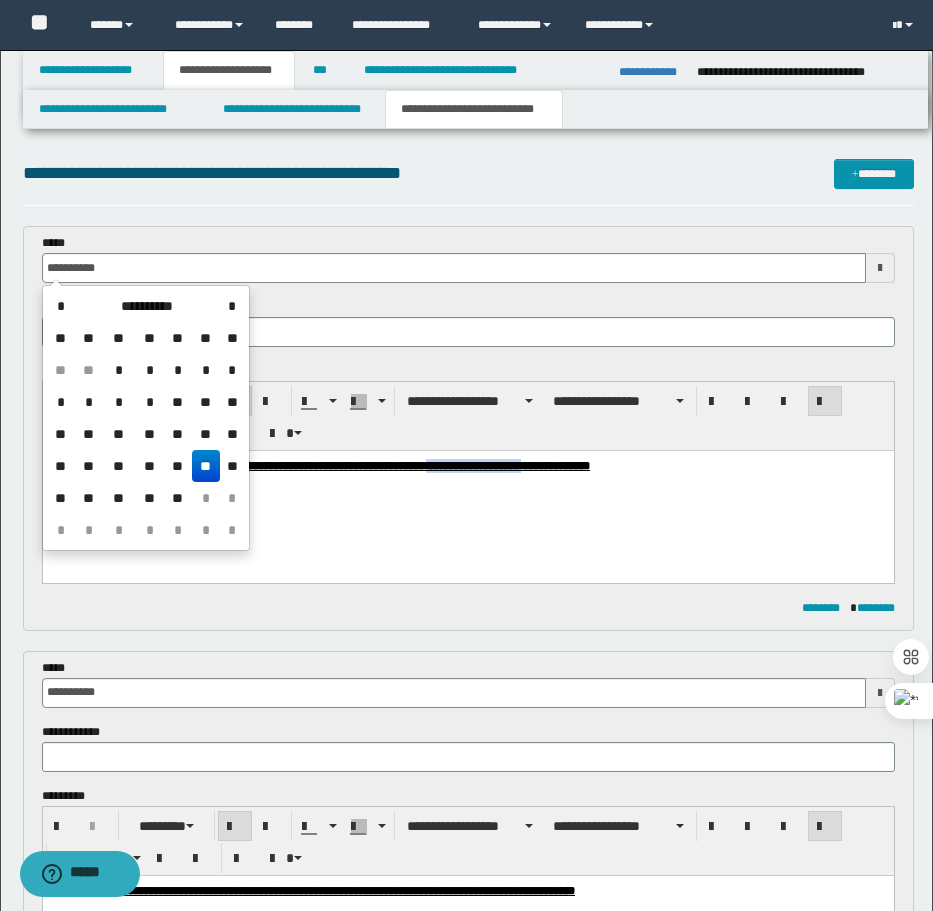 drag, startPoint x: 586, startPoint y: 466, endPoint x: 690, endPoint y: 473, distance: 104.23531 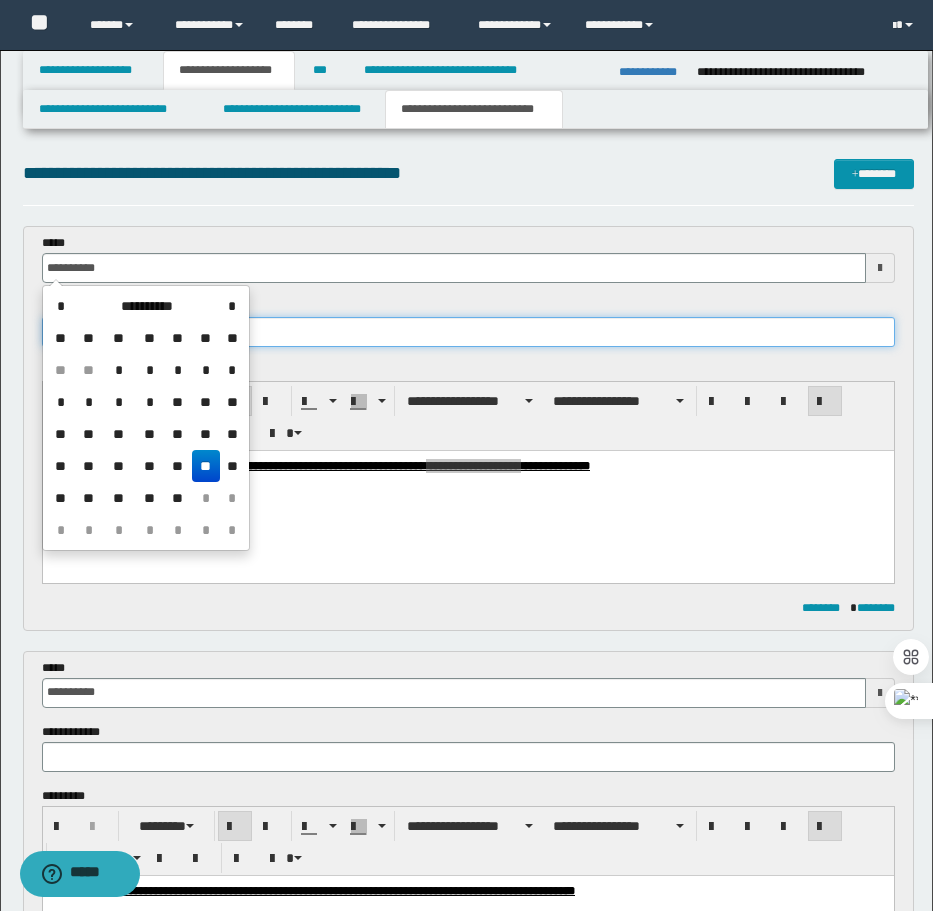 type on "**********" 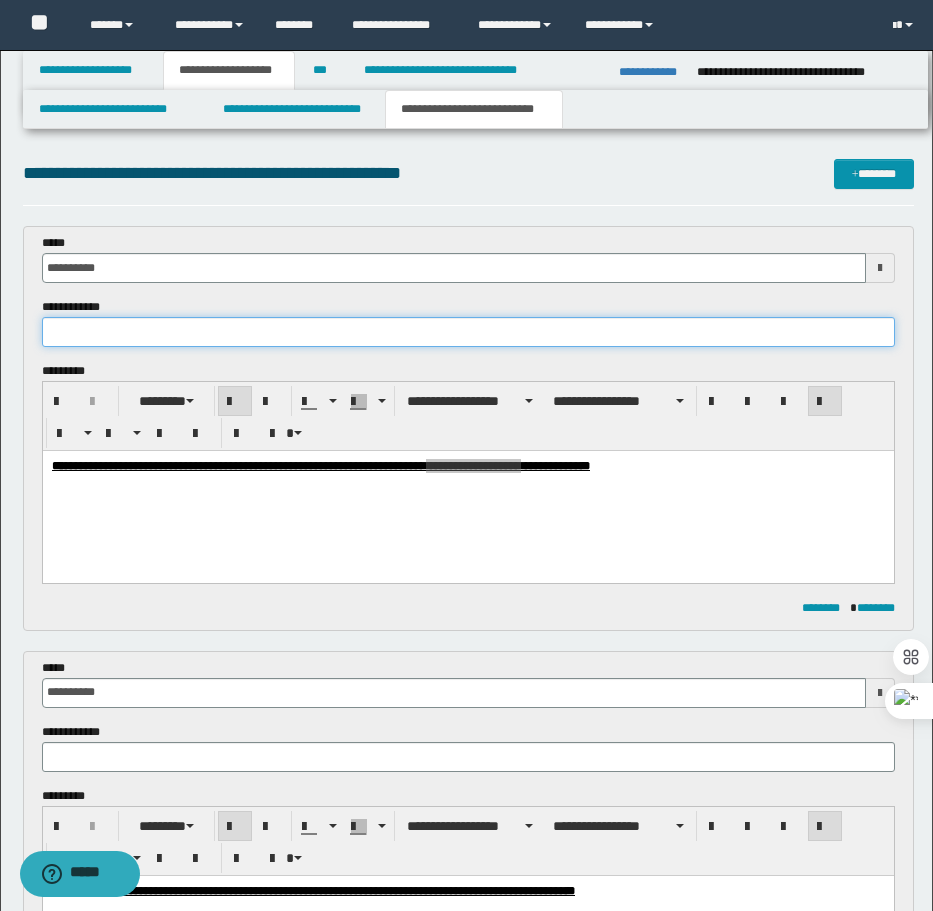 click at bounding box center (468, 332) 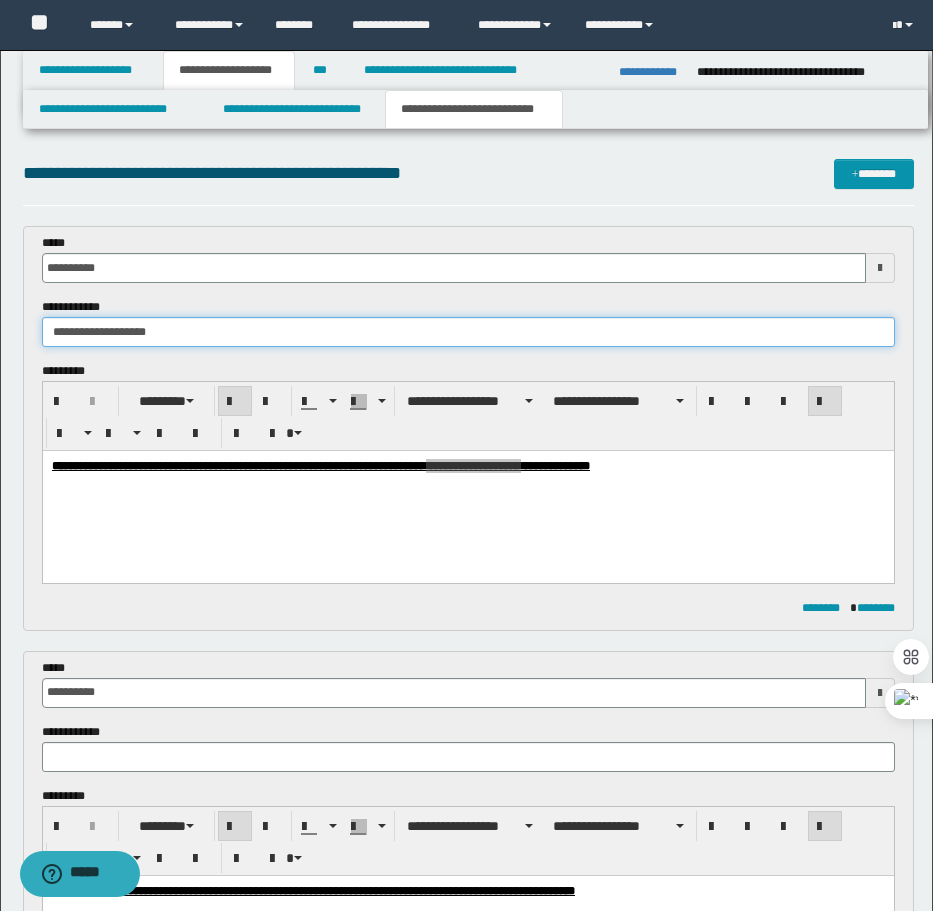type on "**********" 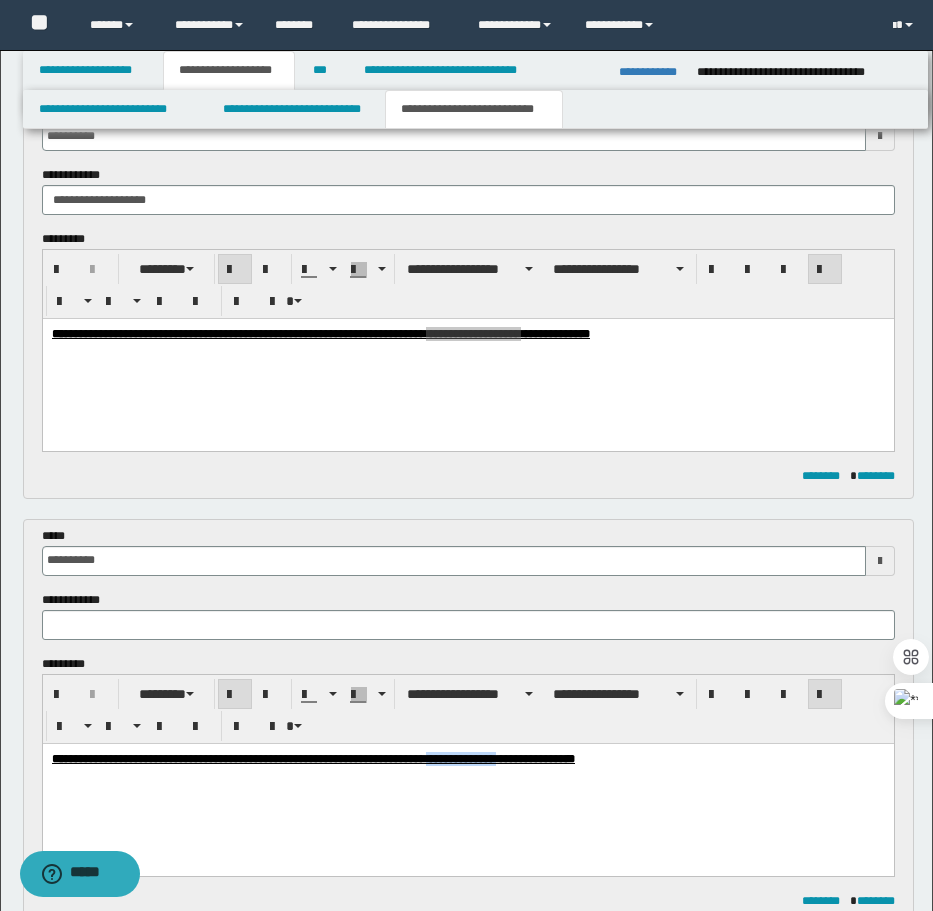 scroll, scrollTop: 136, scrollLeft: 0, axis: vertical 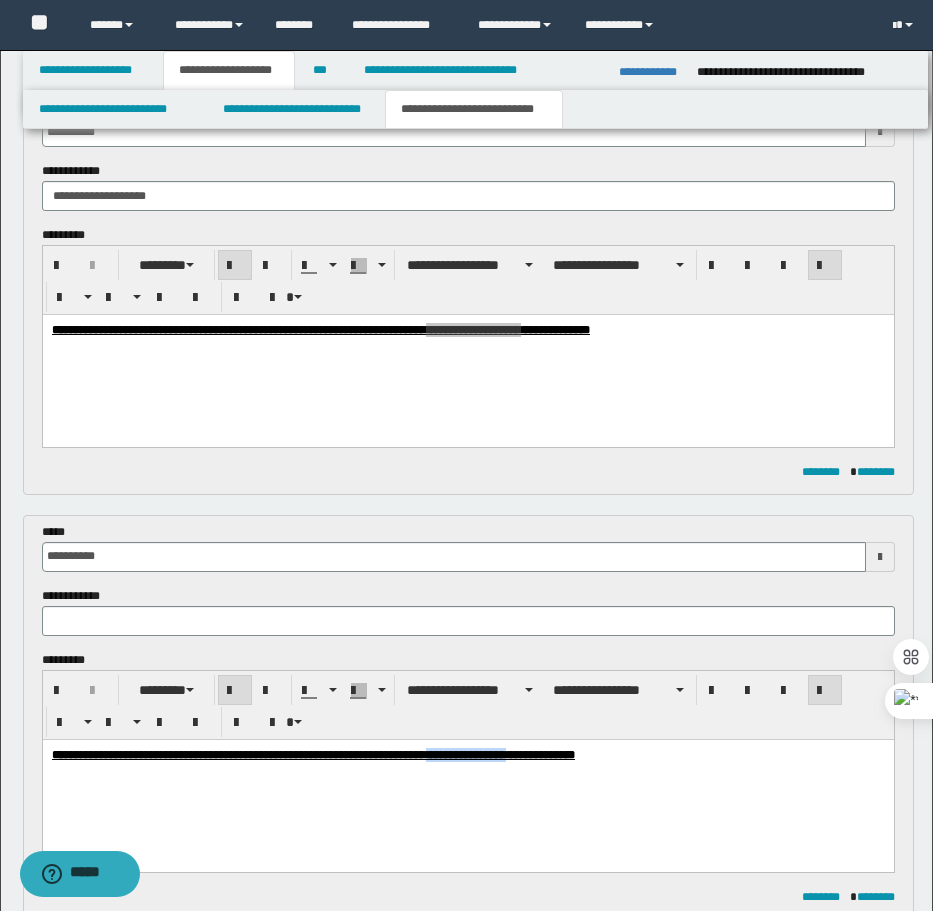 drag, startPoint x: 585, startPoint y: 751, endPoint x: 676, endPoint y: 857, distance: 139.70326 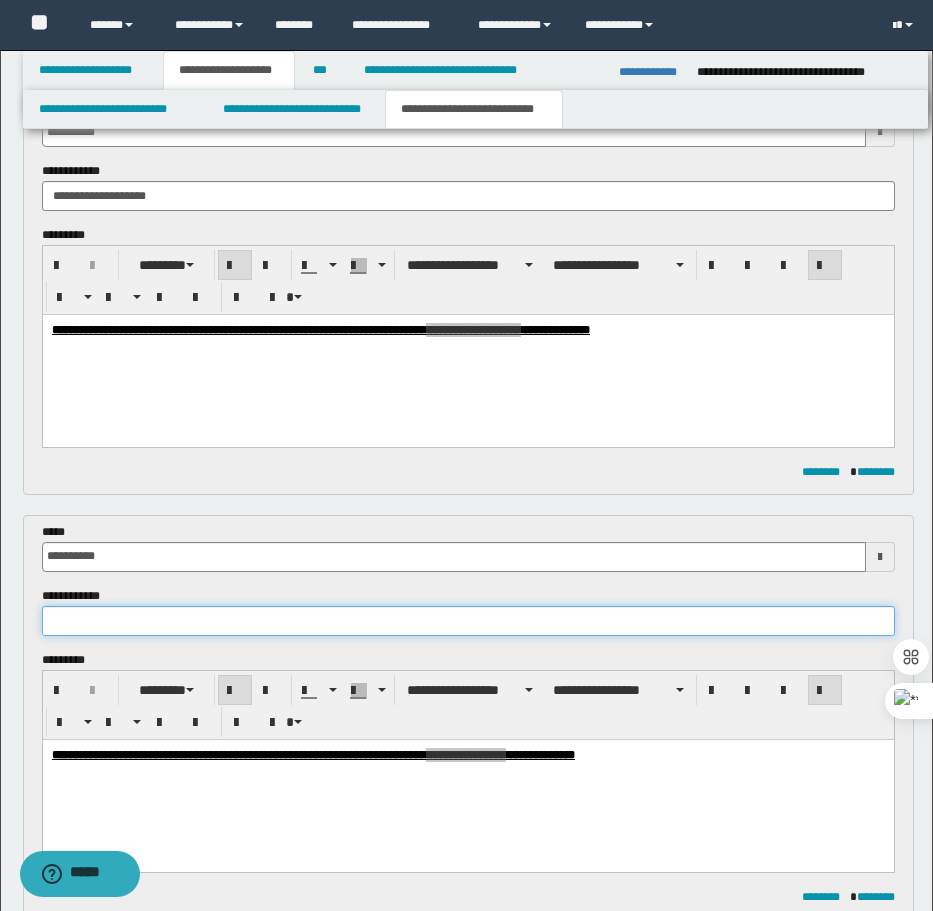 click at bounding box center [468, 621] 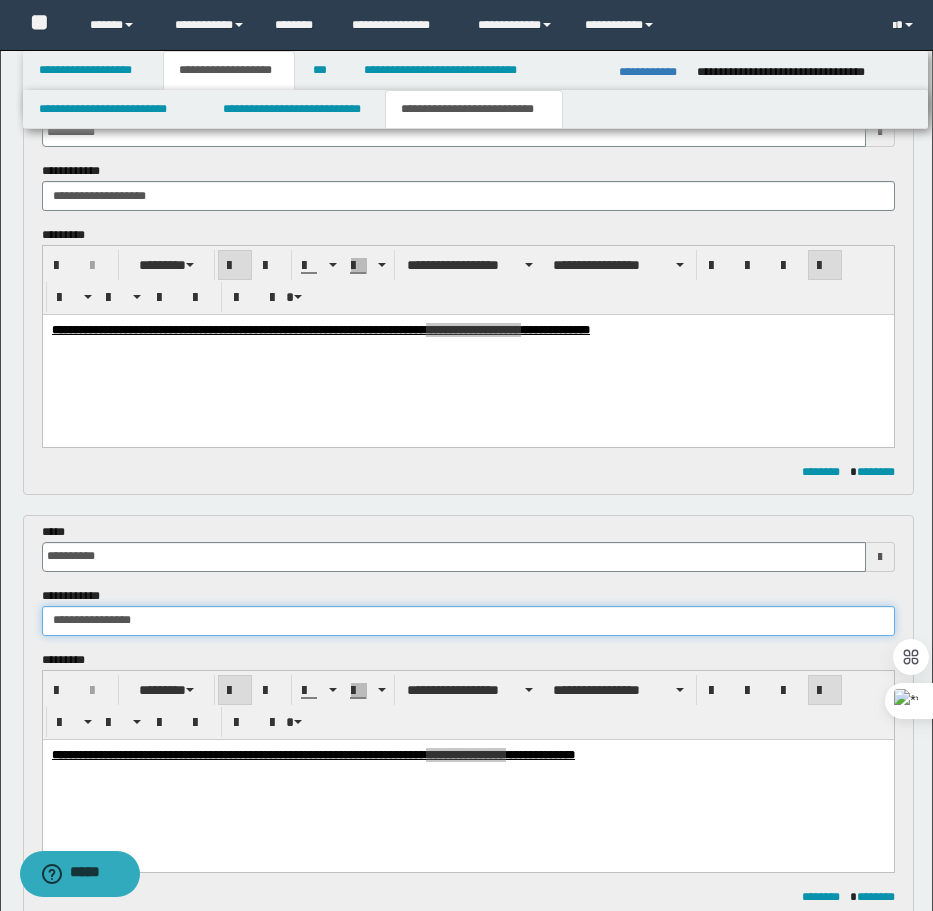 type on "**********" 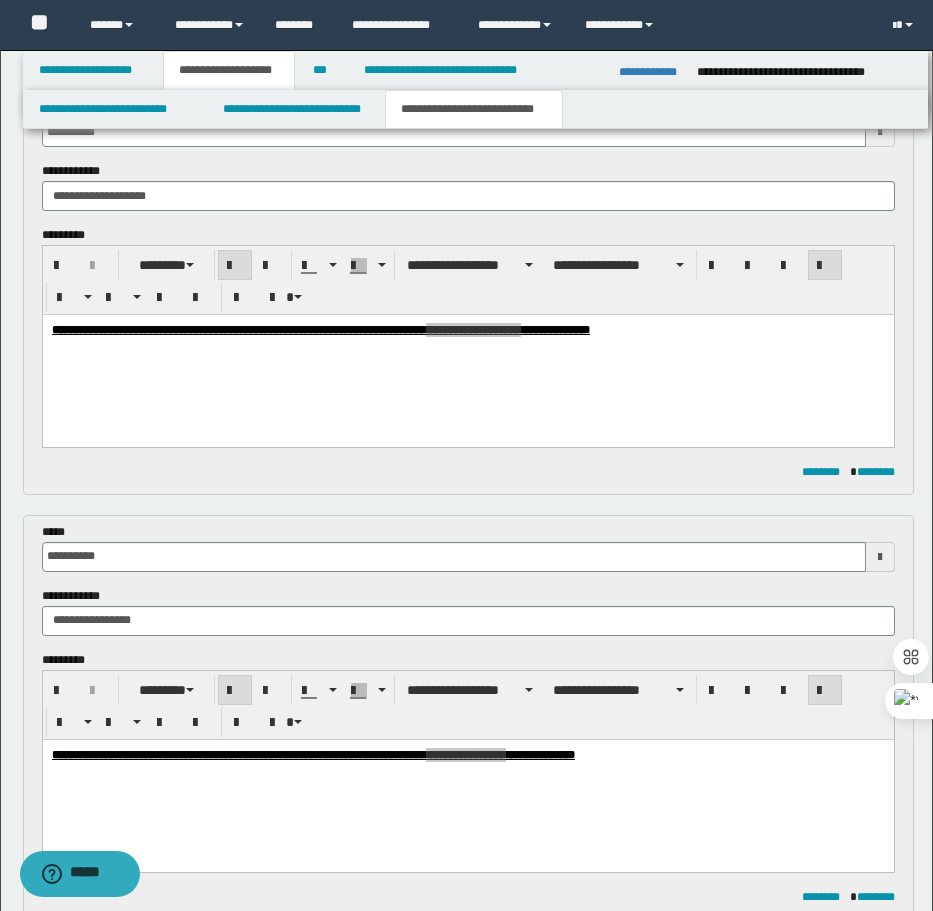 click on "********
********" at bounding box center (468, 472) 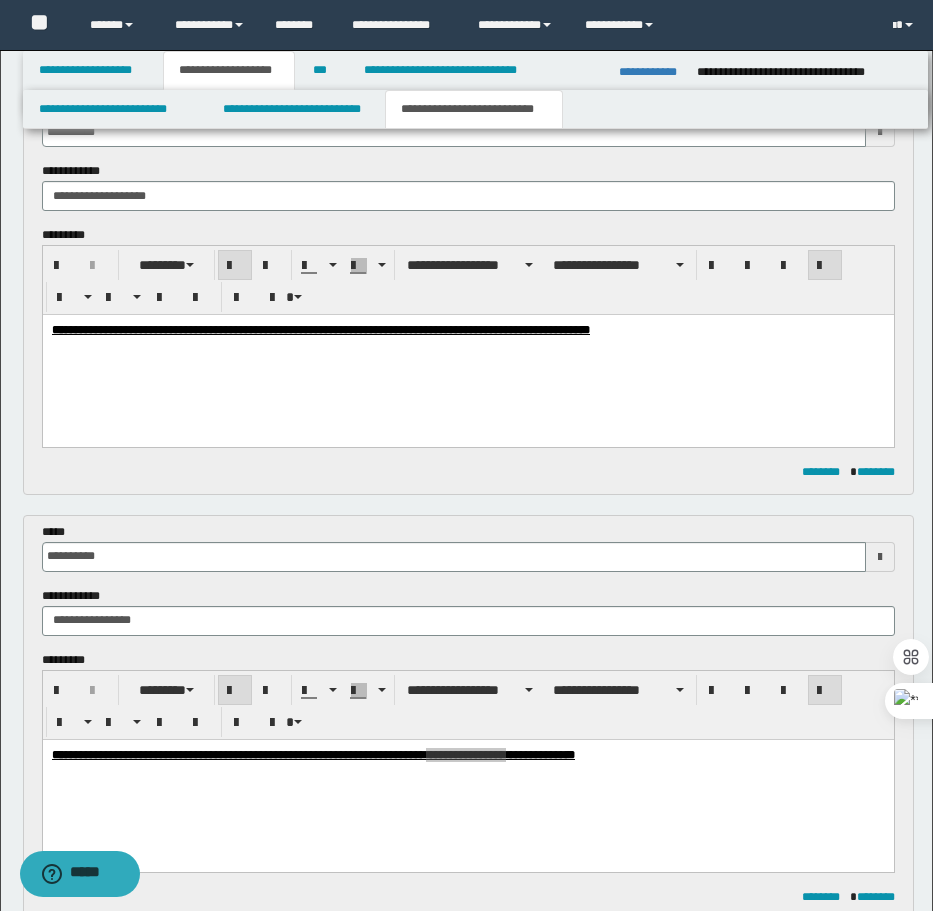 click on "**********" at bounding box center [467, 355] 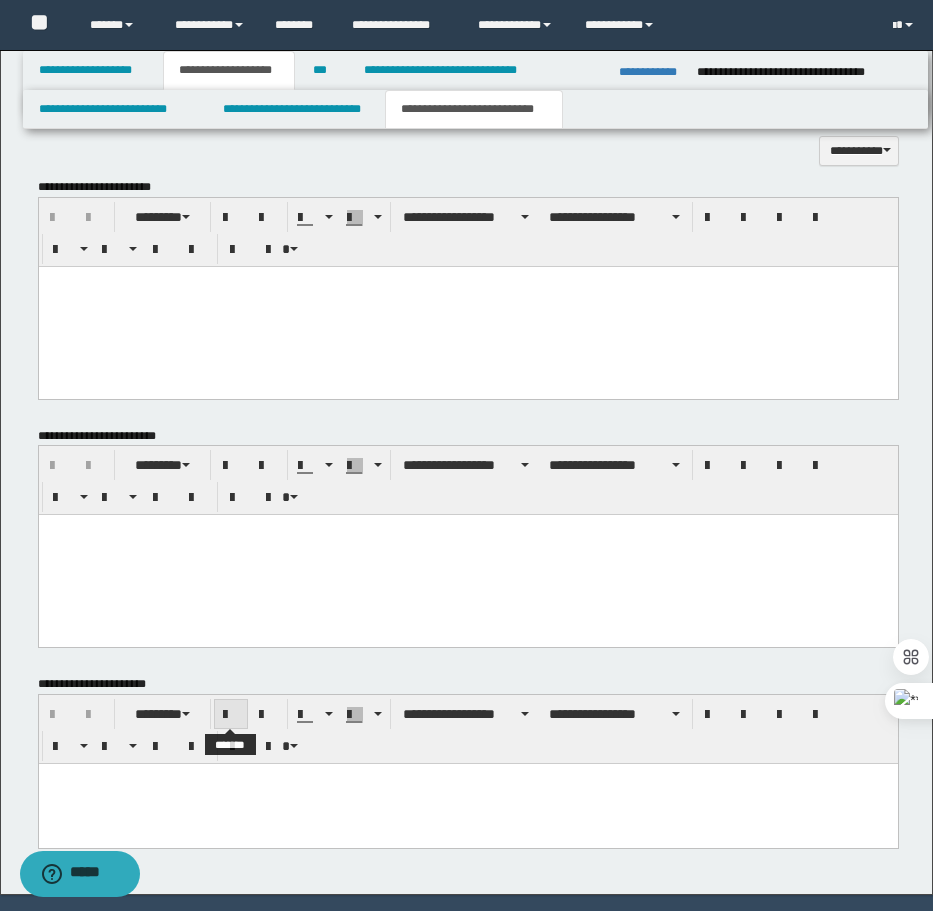 scroll, scrollTop: 1181, scrollLeft: 0, axis: vertical 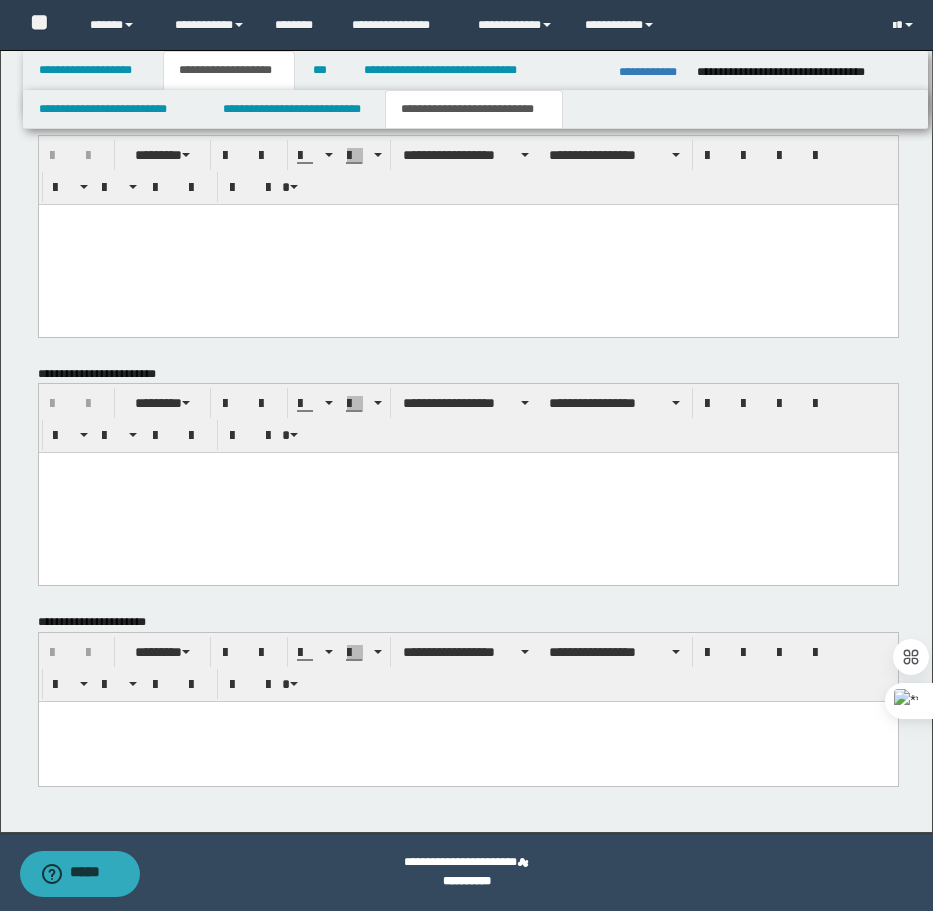 click at bounding box center [467, 742] 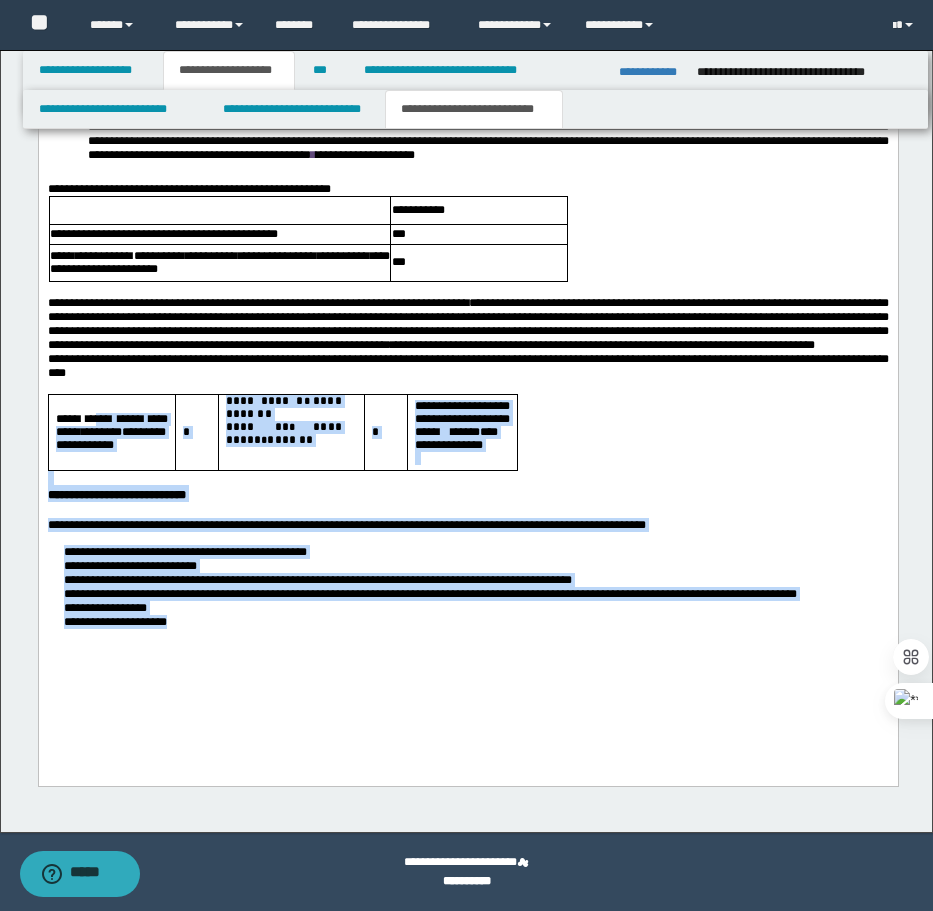 scroll, scrollTop: 1314, scrollLeft: 0, axis: vertical 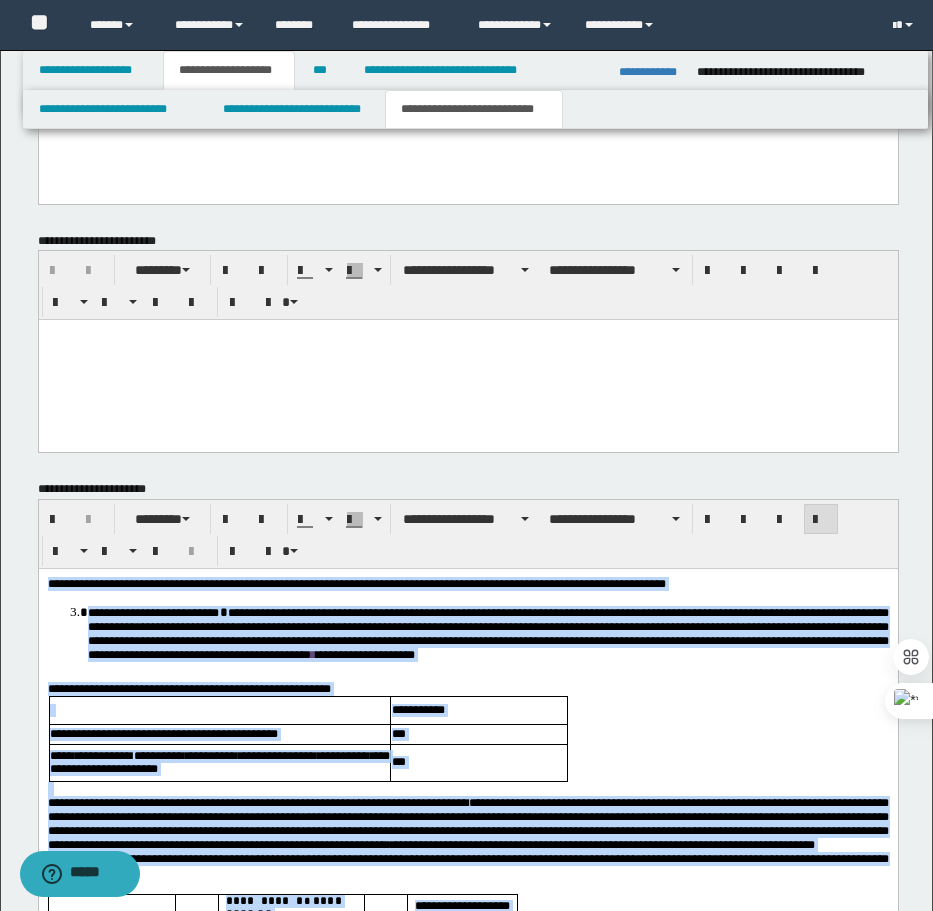 drag, startPoint x: 220, startPoint y: 1170, endPoint x: 39, endPoint y: 583, distance: 614.2719 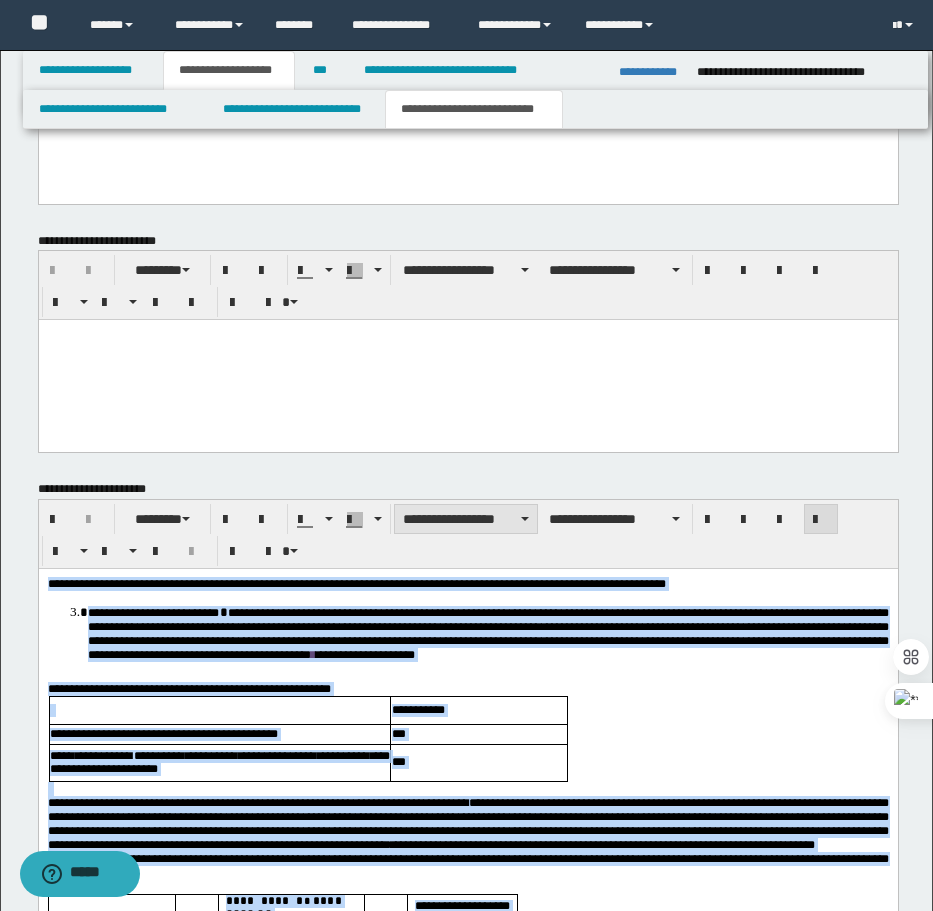 click on "**********" at bounding box center (466, 519) 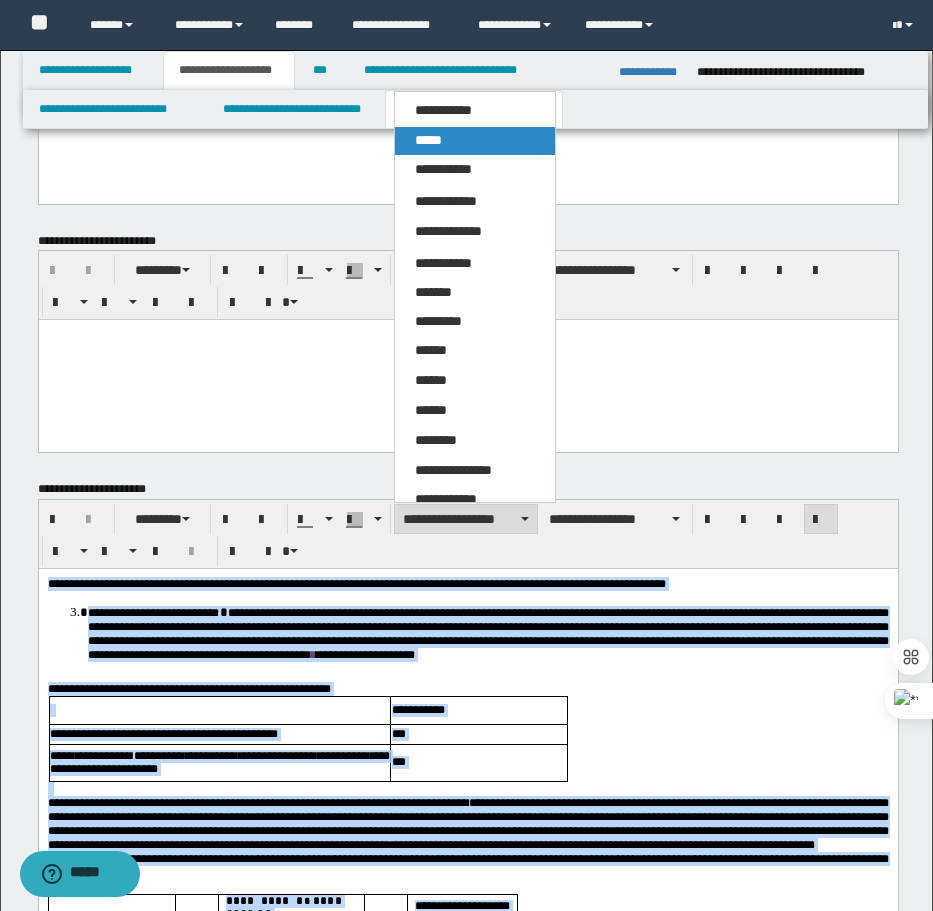 drag, startPoint x: 450, startPoint y: 135, endPoint x: 423, endPoint y: 117, distance: 32.449963 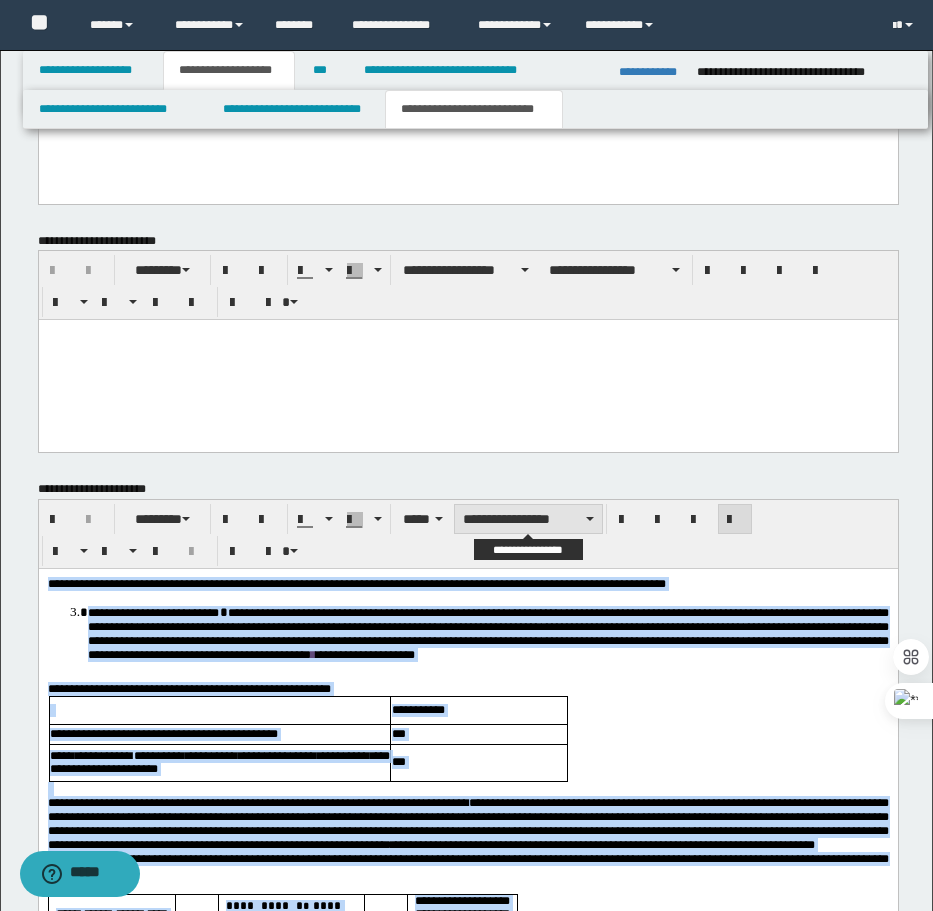 click on "**********" at bounding box center [528, 519] 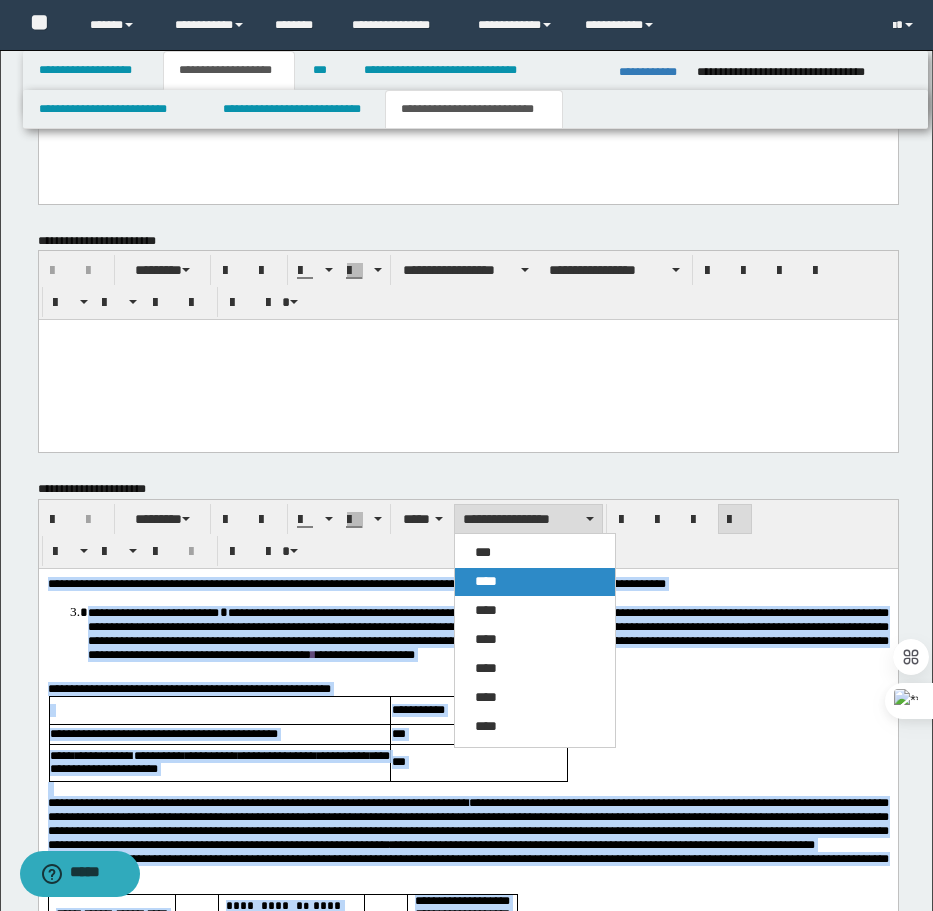 click on "****" at bounding box center (535, 582) 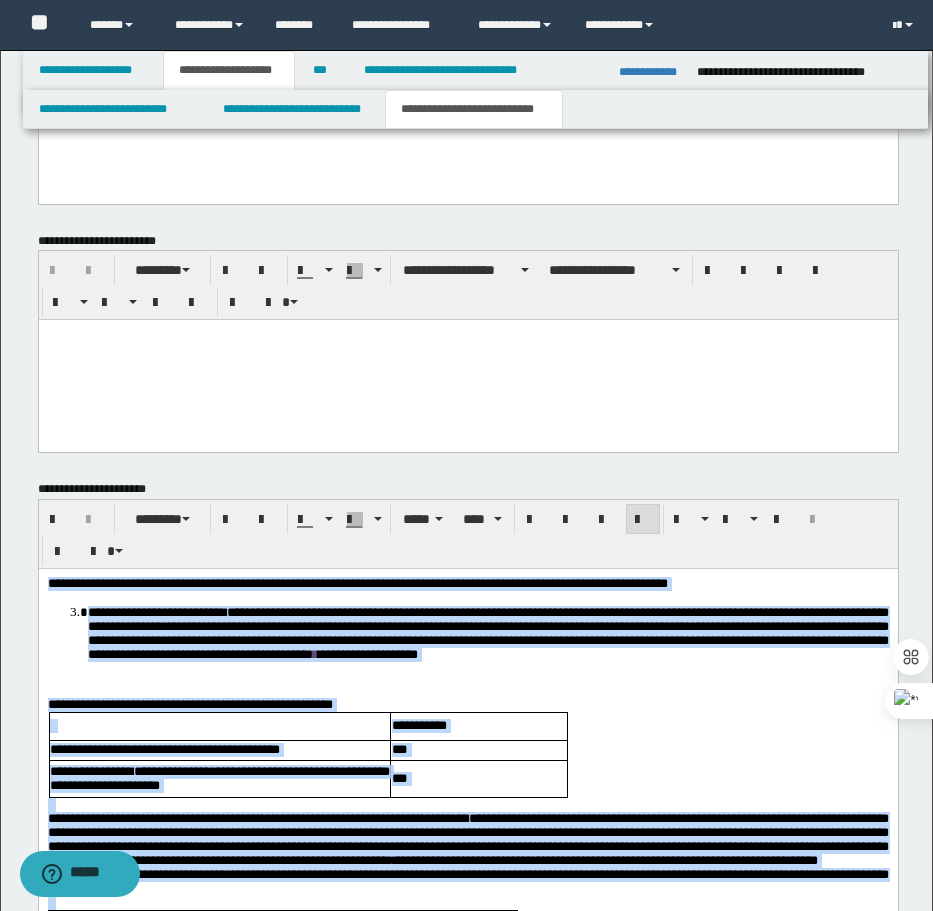 click at bounding box center (643, 519) 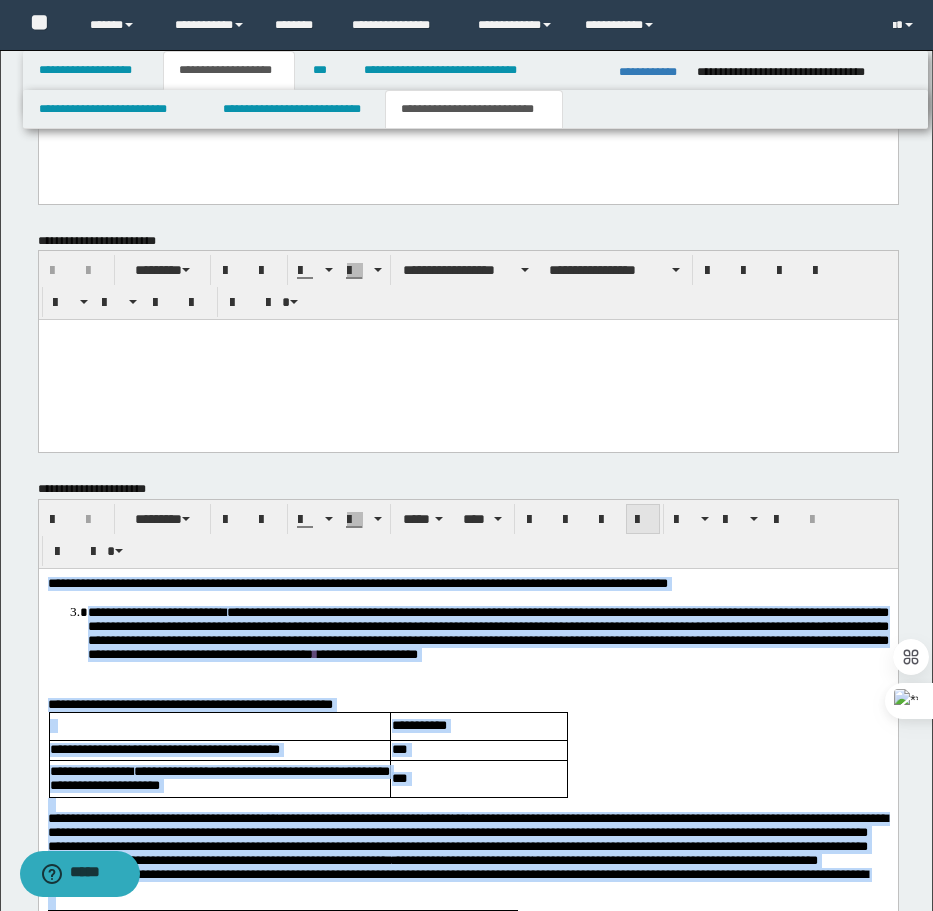 click at bounding box center [643, 520] 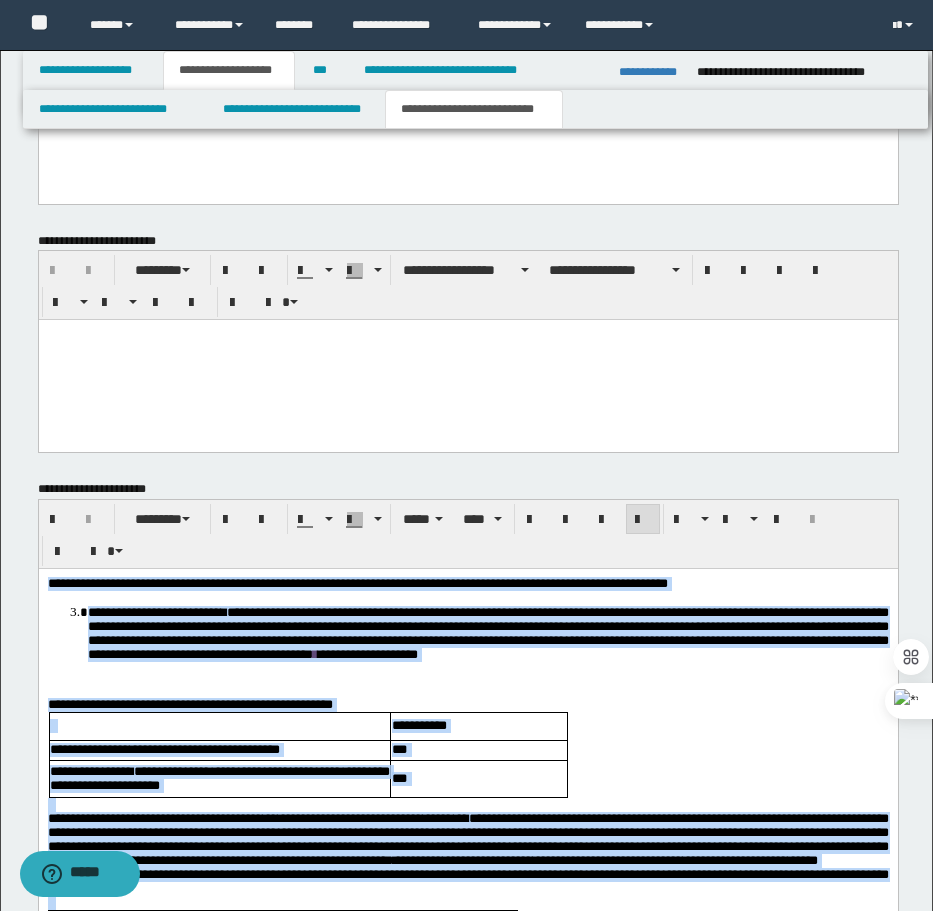 click on "**********" at bounding box center (467, 705) 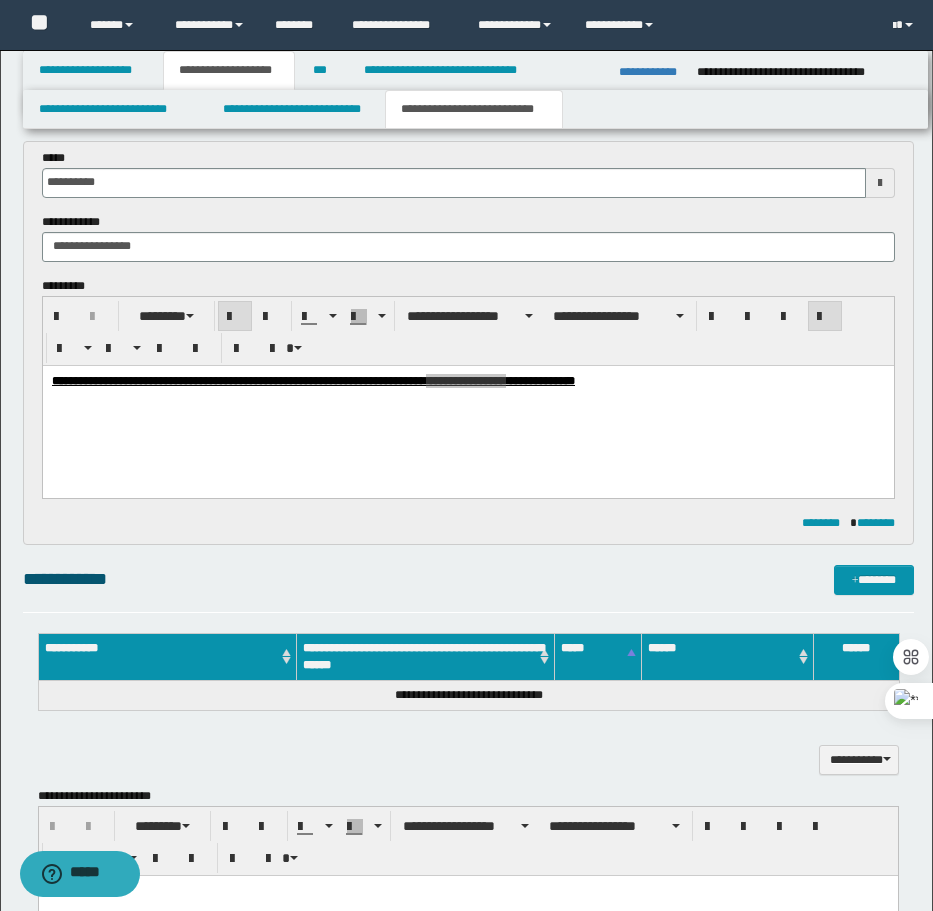 scroll, scrollTop: 814, scrollLeft: 0, axis: vertical 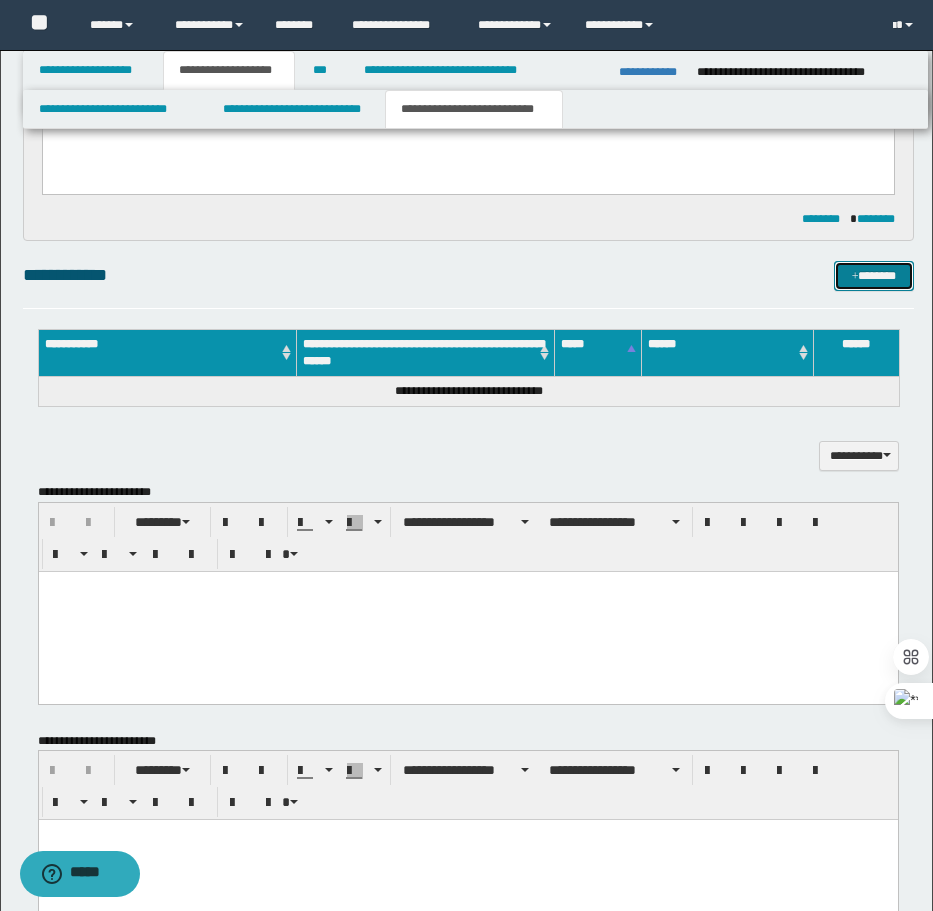 click on "*******" at bounding box center [874, 276] 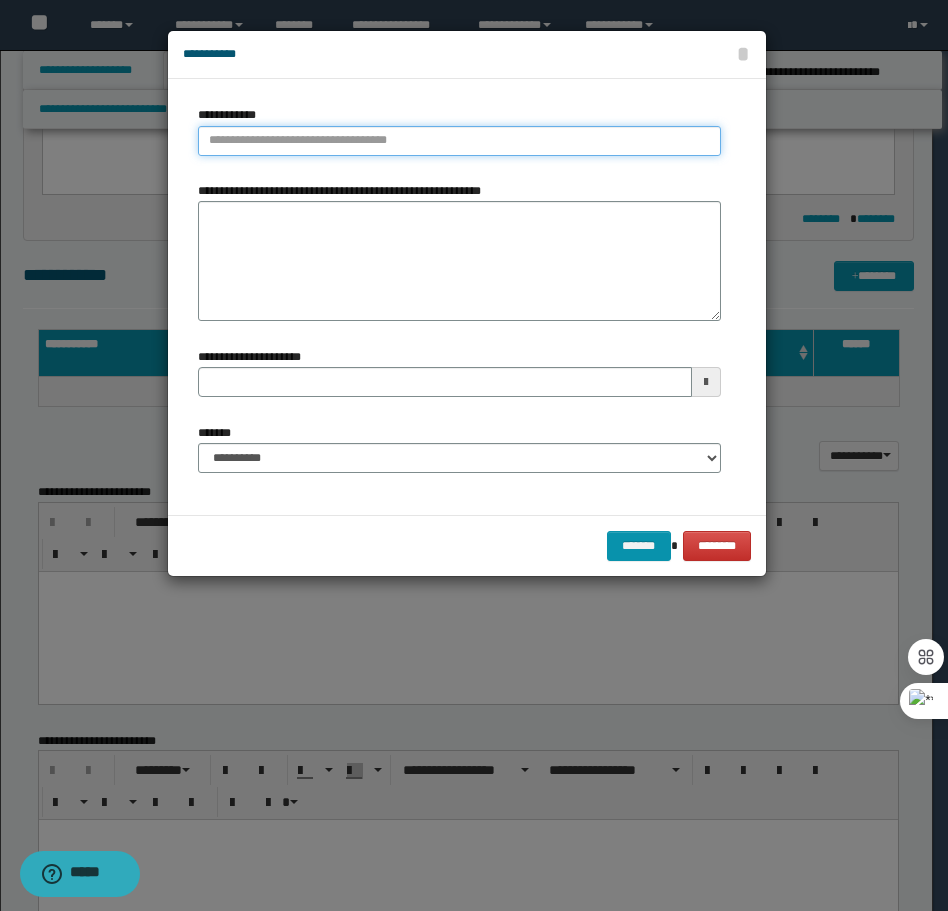 type on "**********" 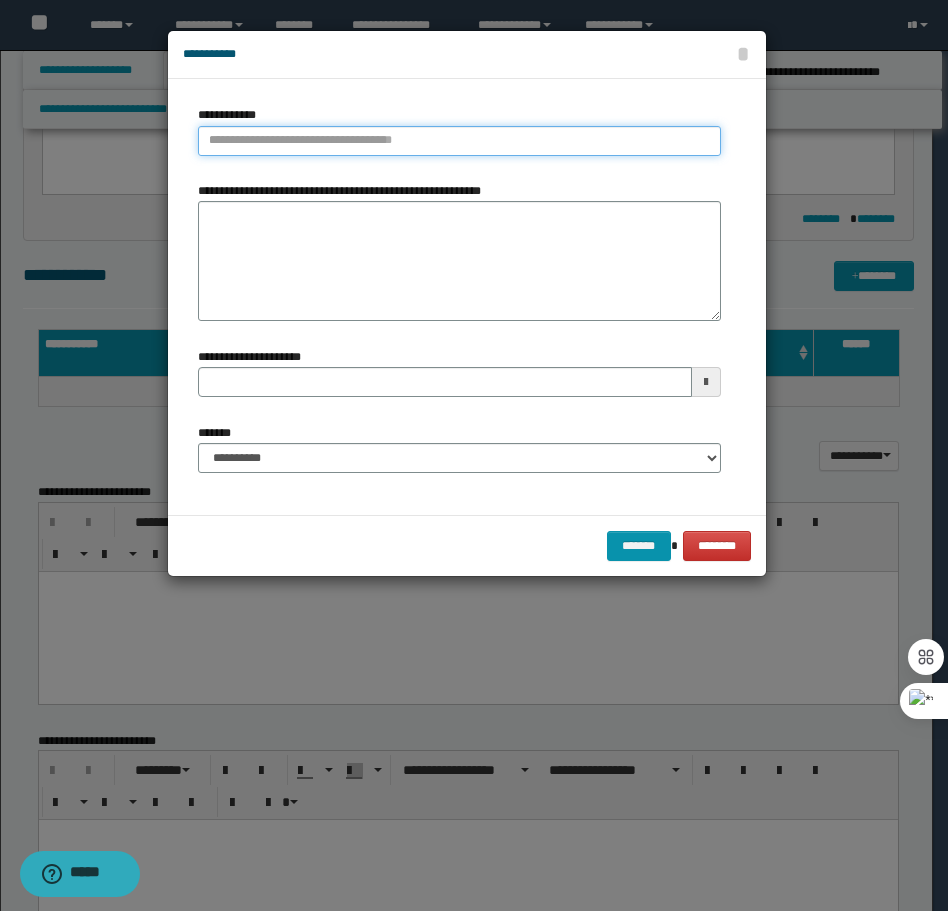 click on "**********" at bounding box center (459, 141) 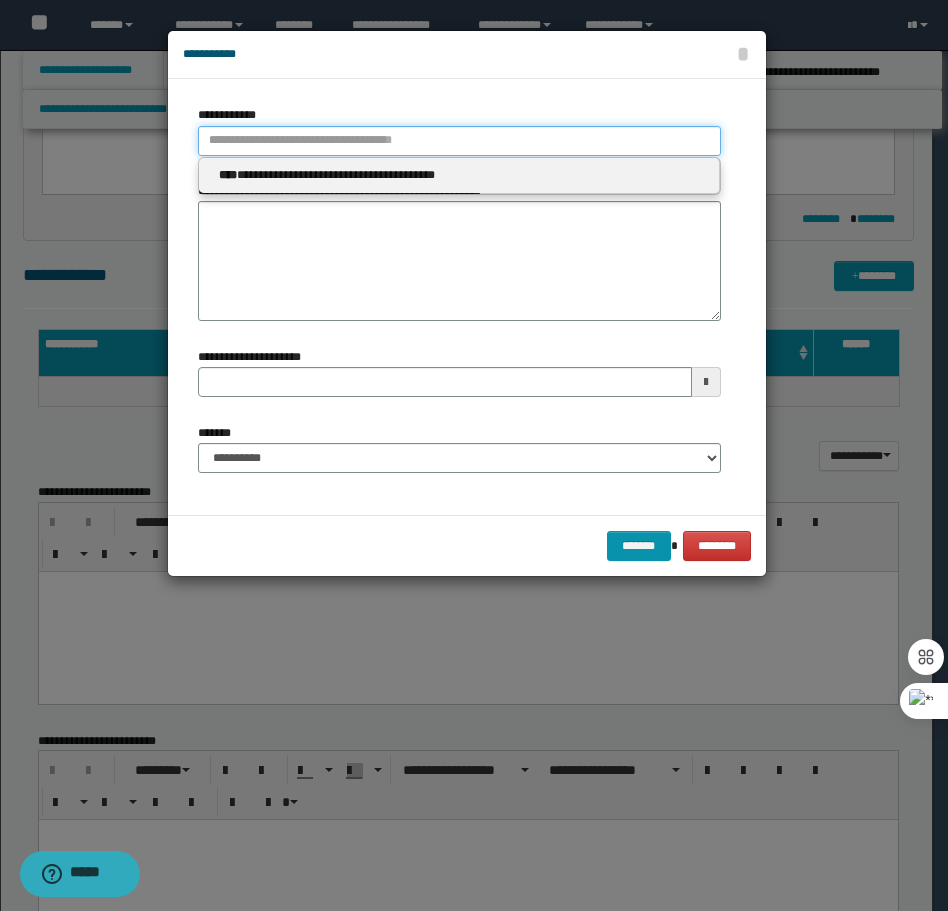 type 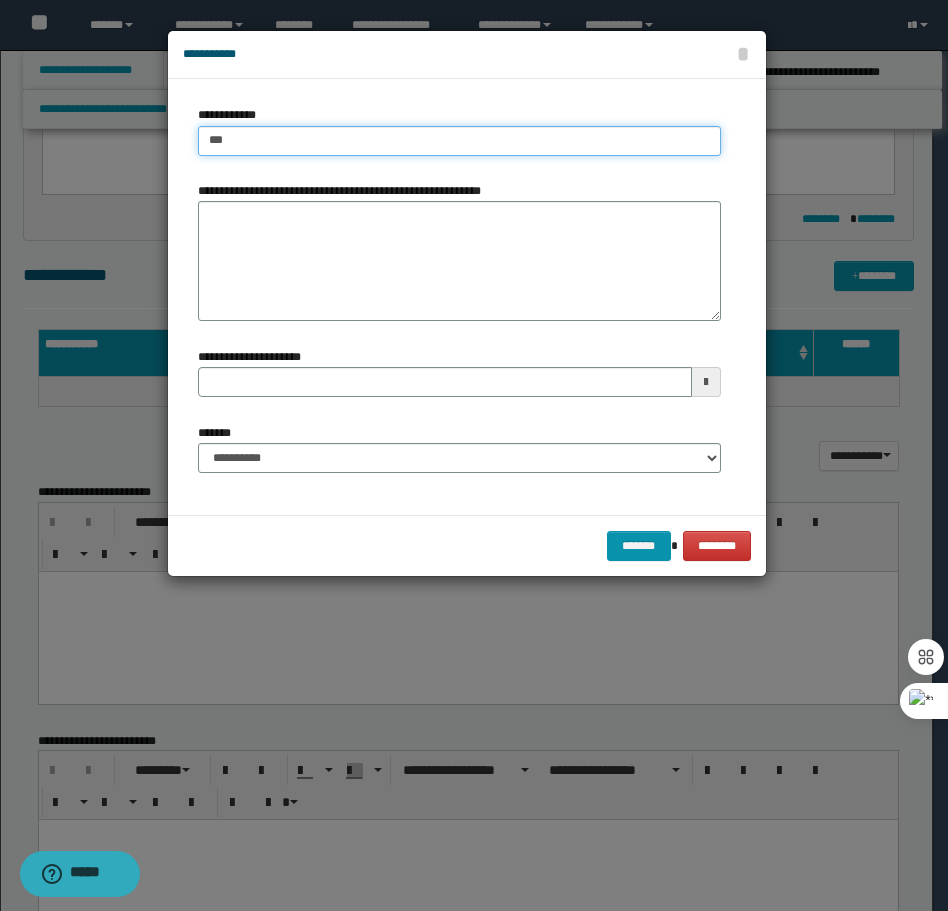 type on "****" 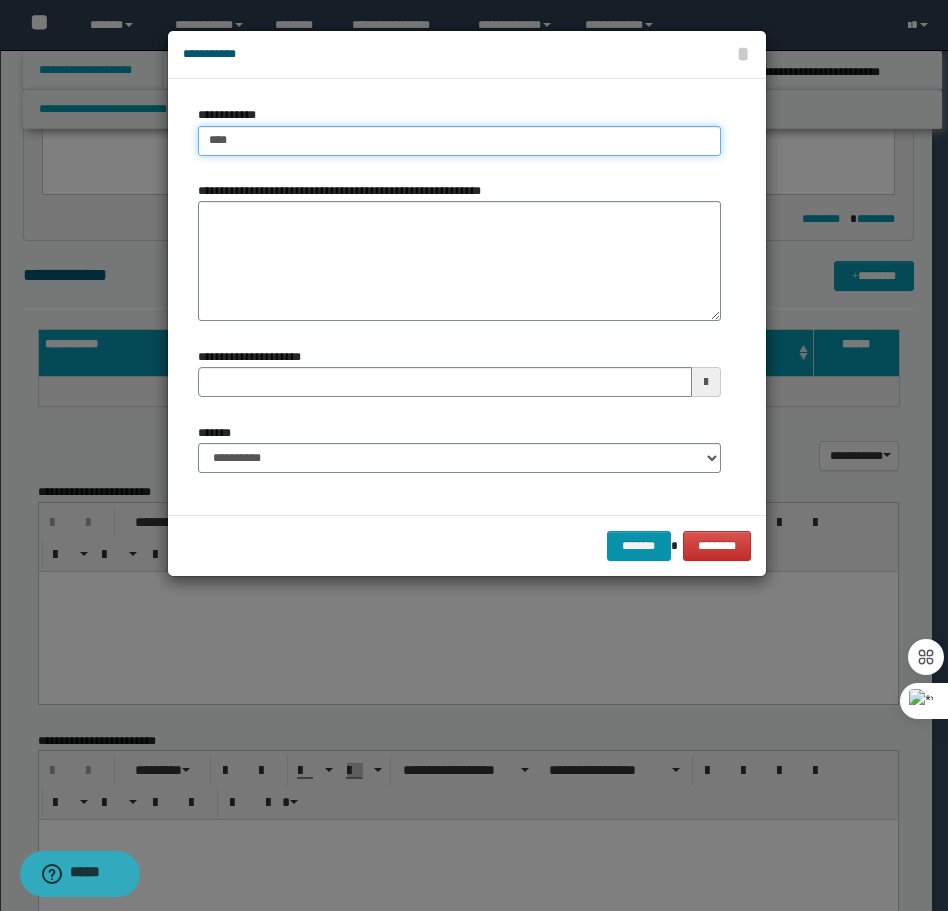type on "****" 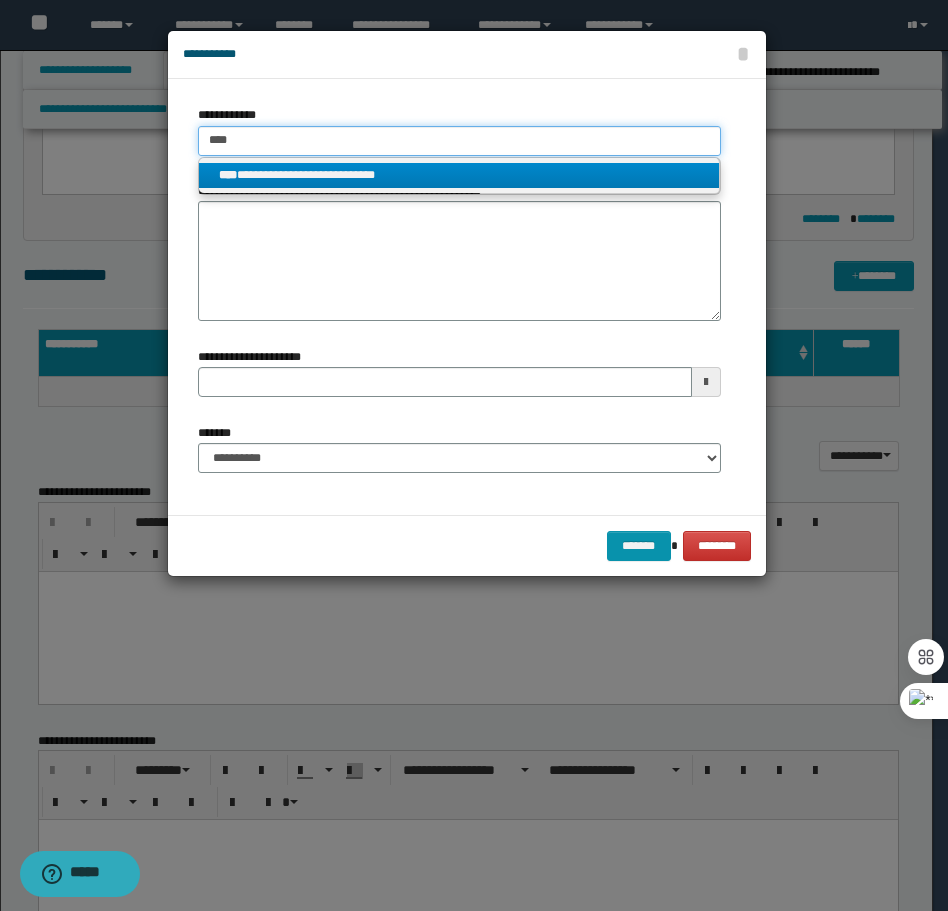 type on "****" 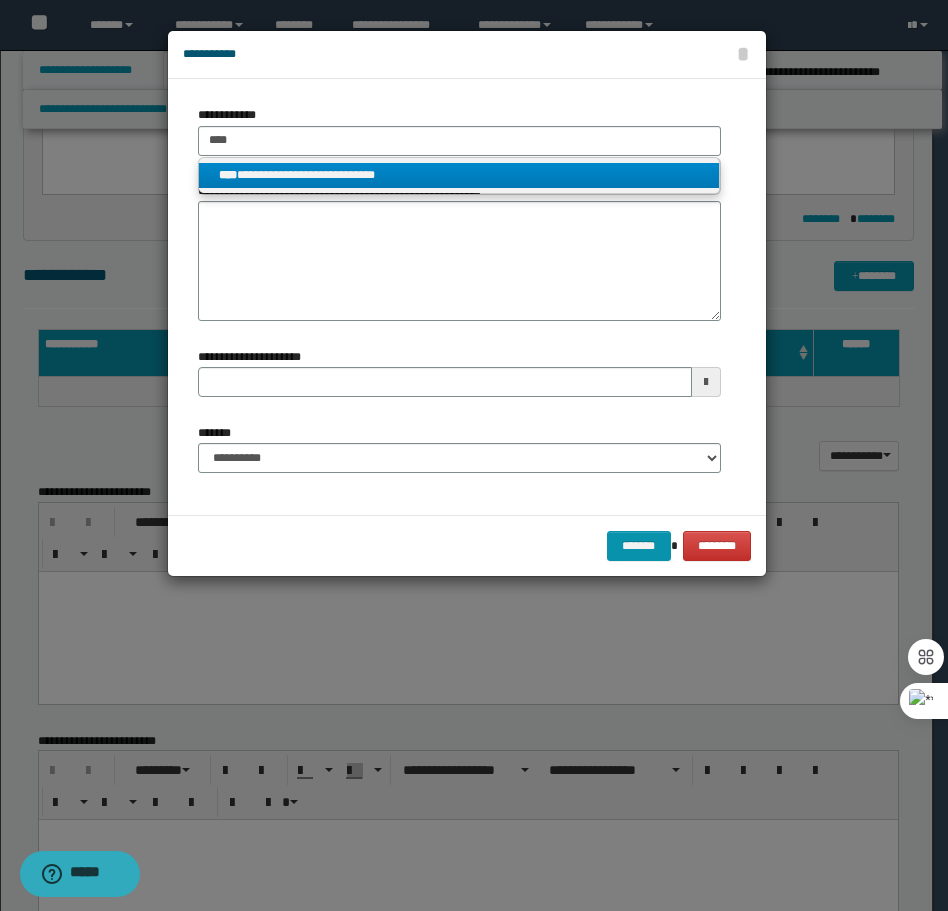 click on "**********" at bounding box center [459, 175] 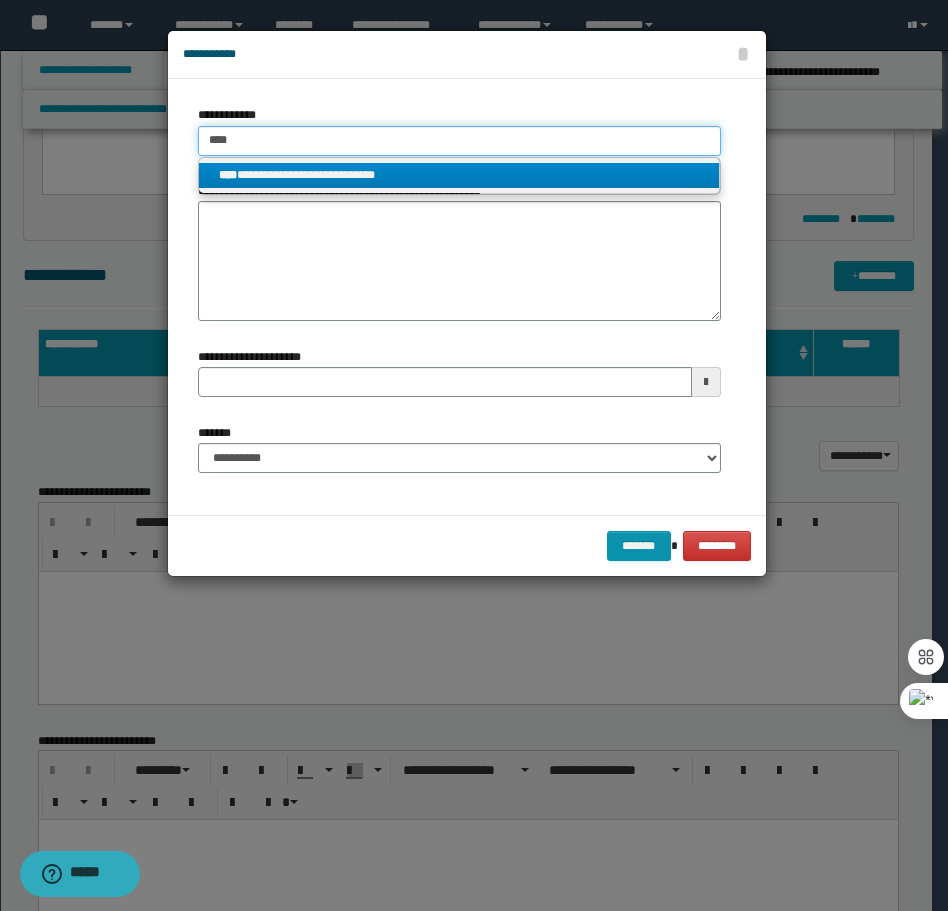type 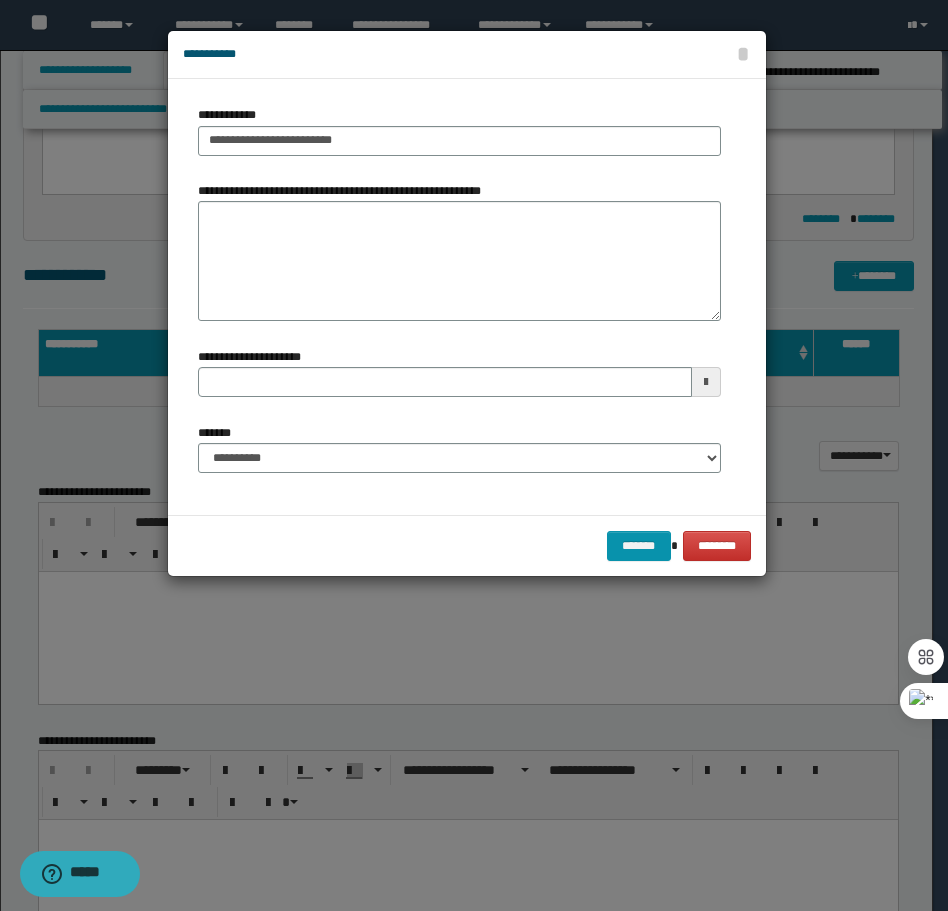 type on "**********" 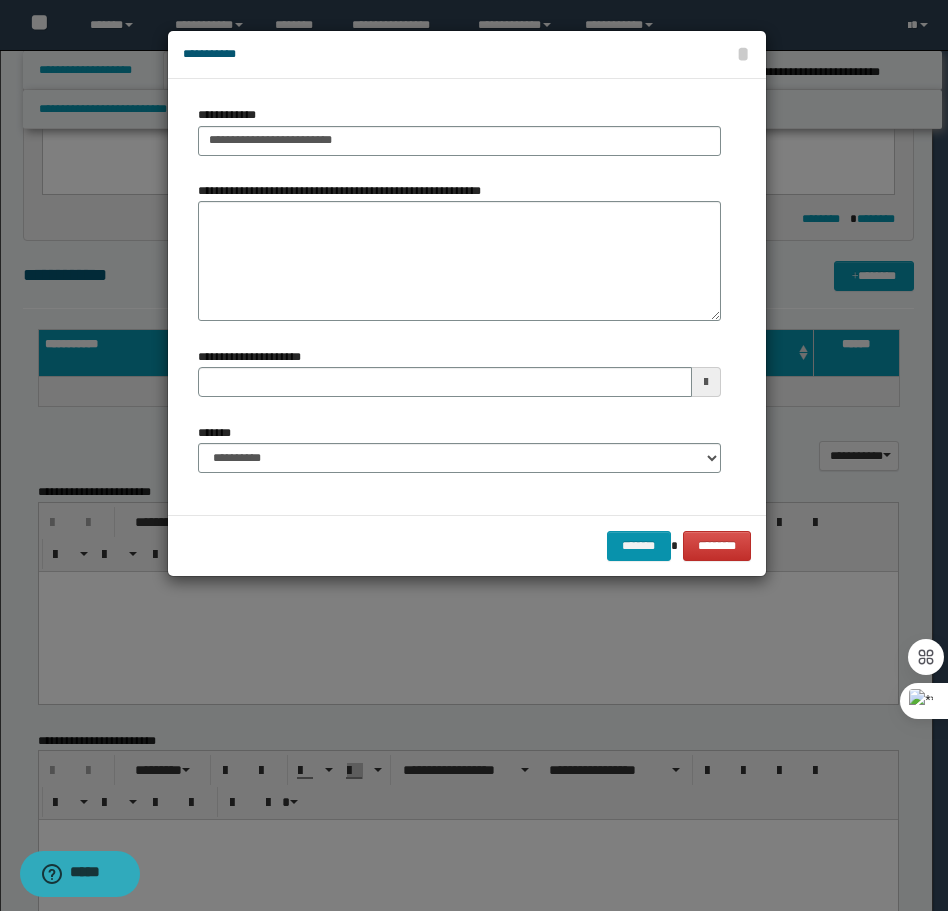 click on "**********" at bounding box center [0, 0] 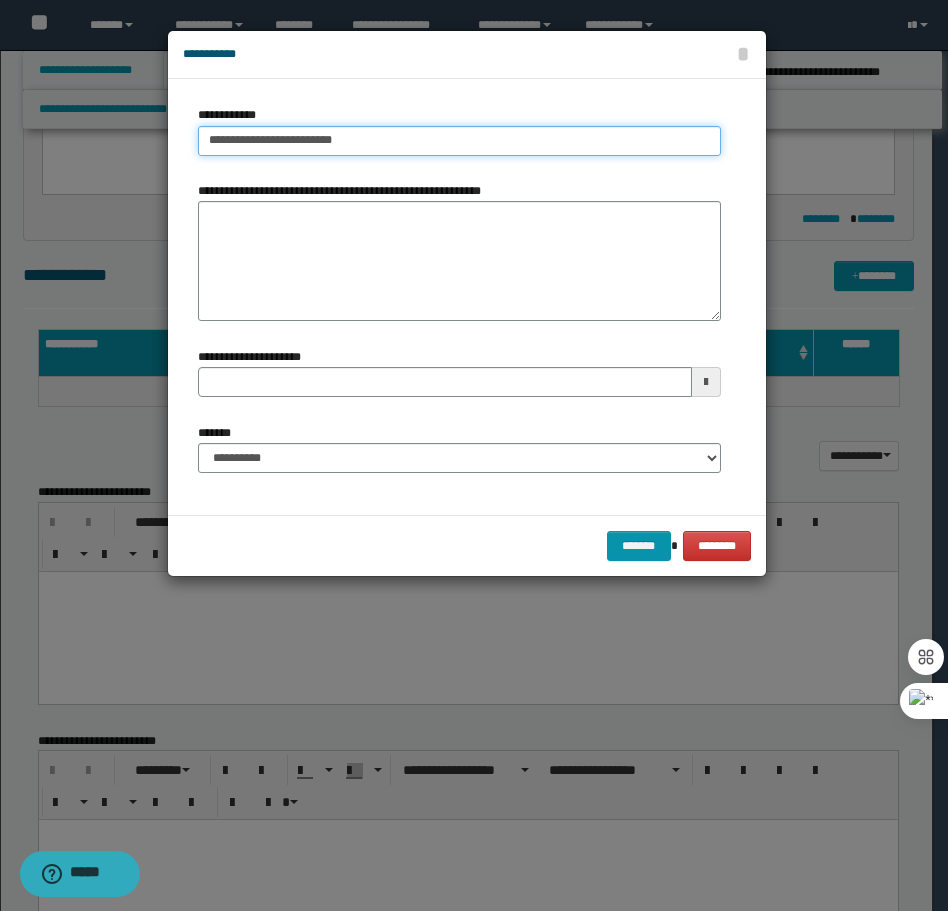 type 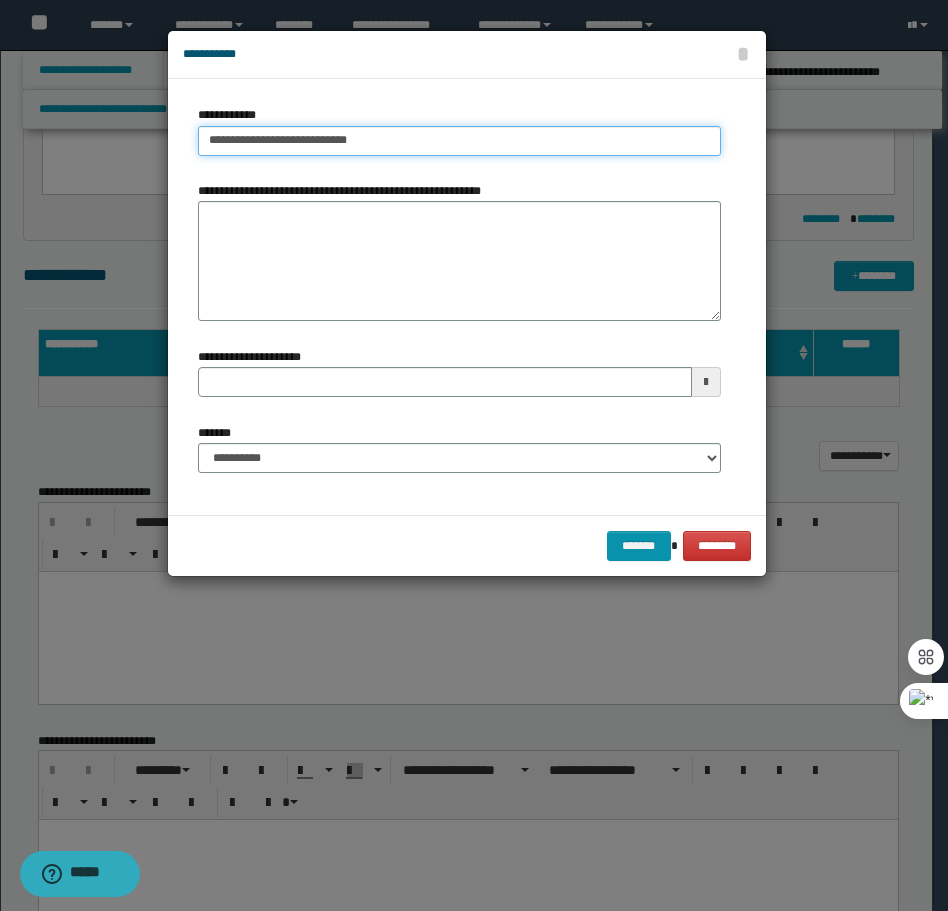 drag, startPoint x: 422, startPoint y: 145, endPoint x: 63, endPoint y: 145, distance: 359 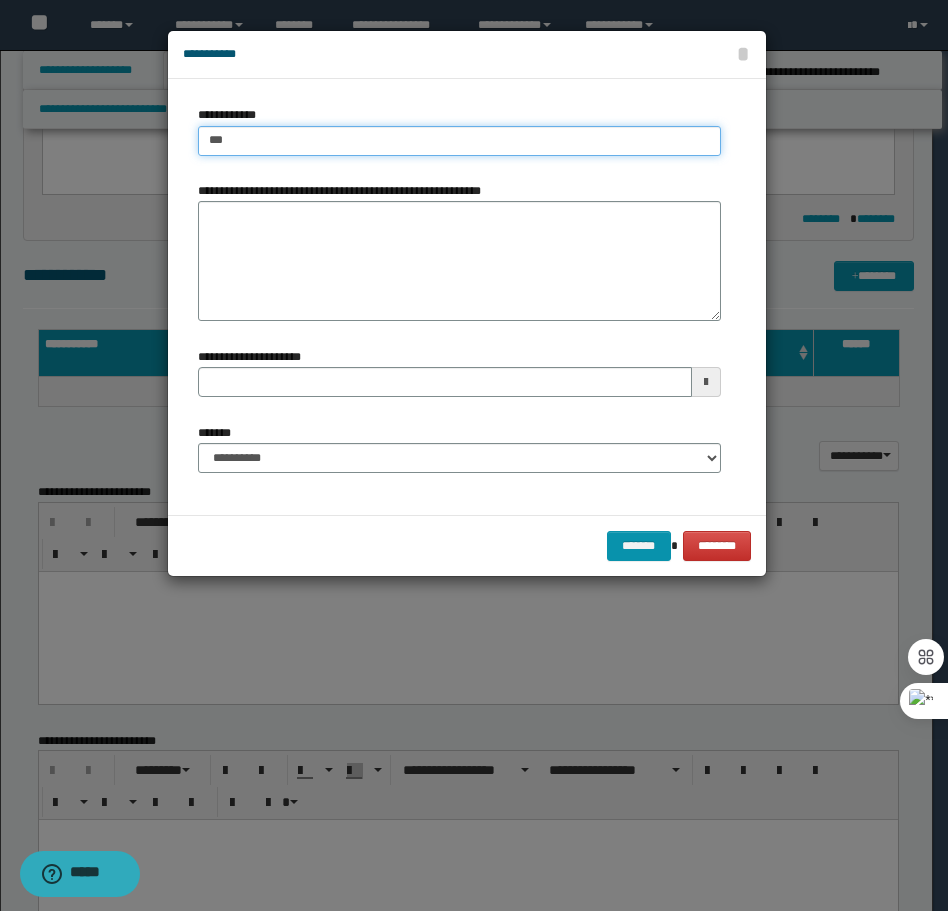 type on "****" 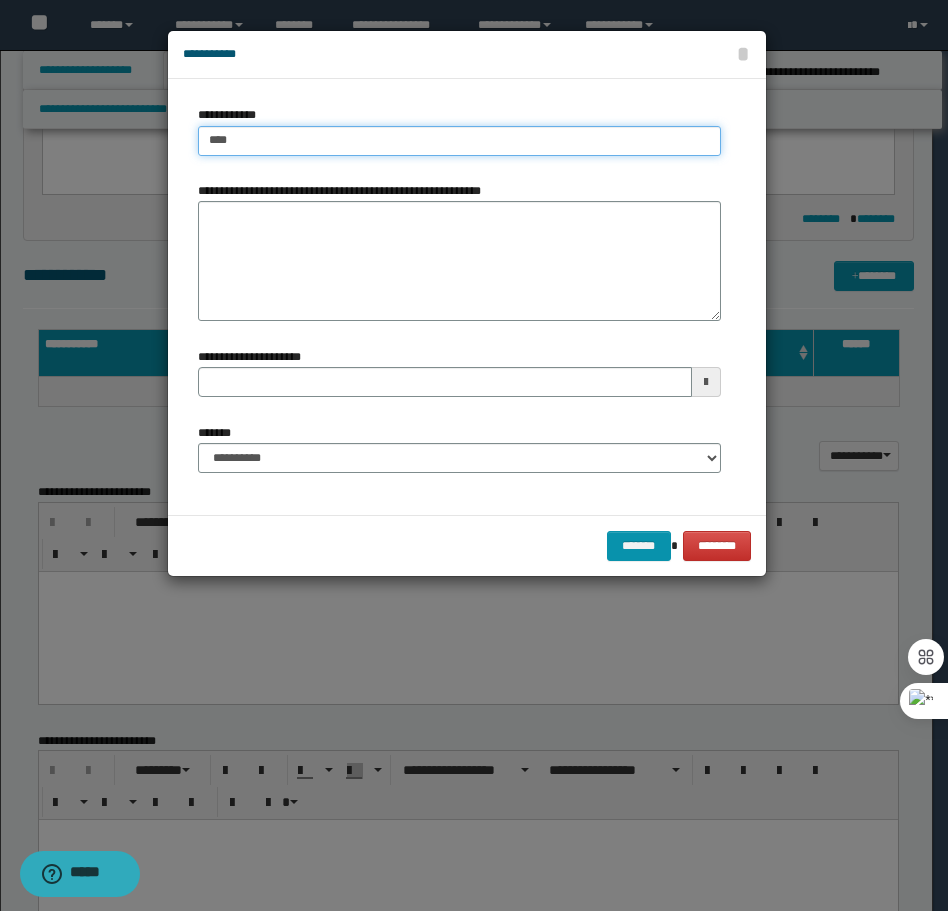 type on "****" 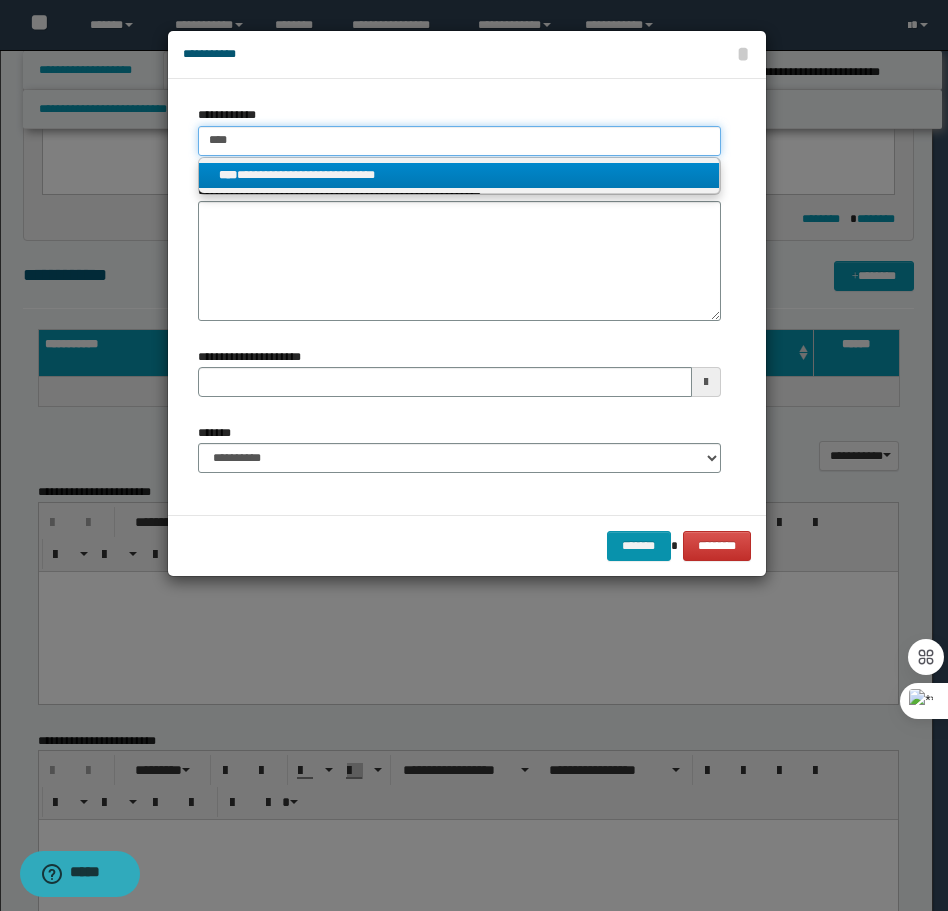 type on "****" 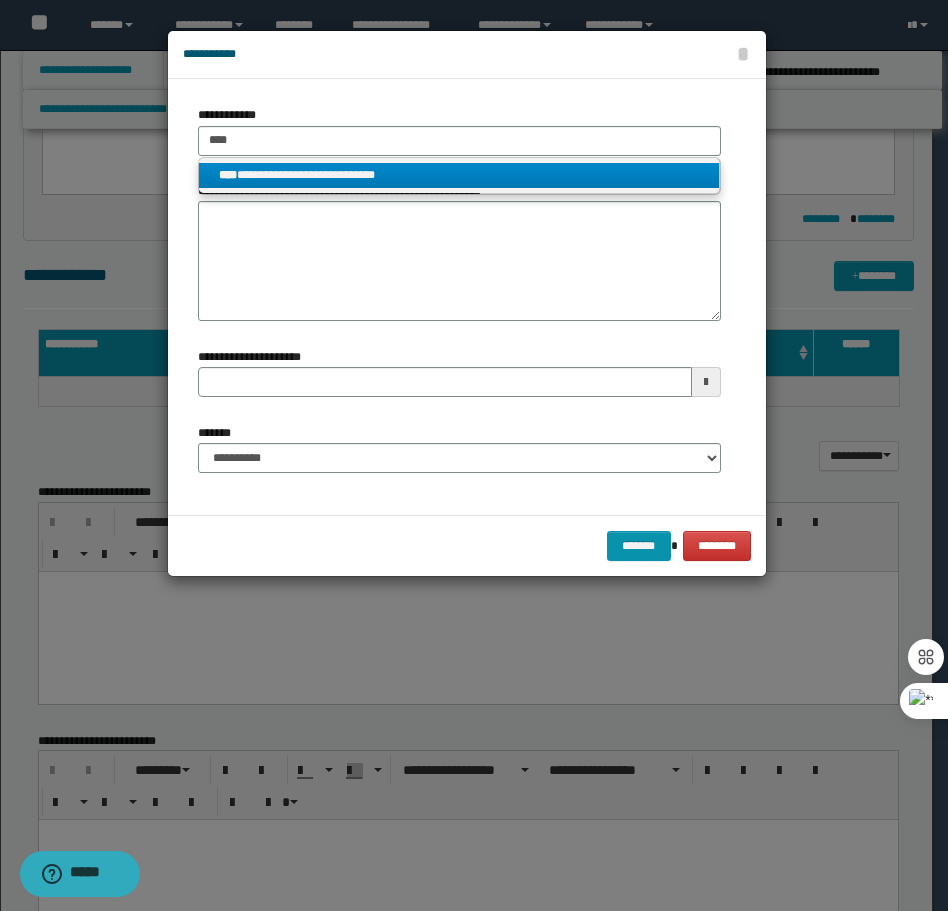 click on "**********" at bounding box center (459, 175) 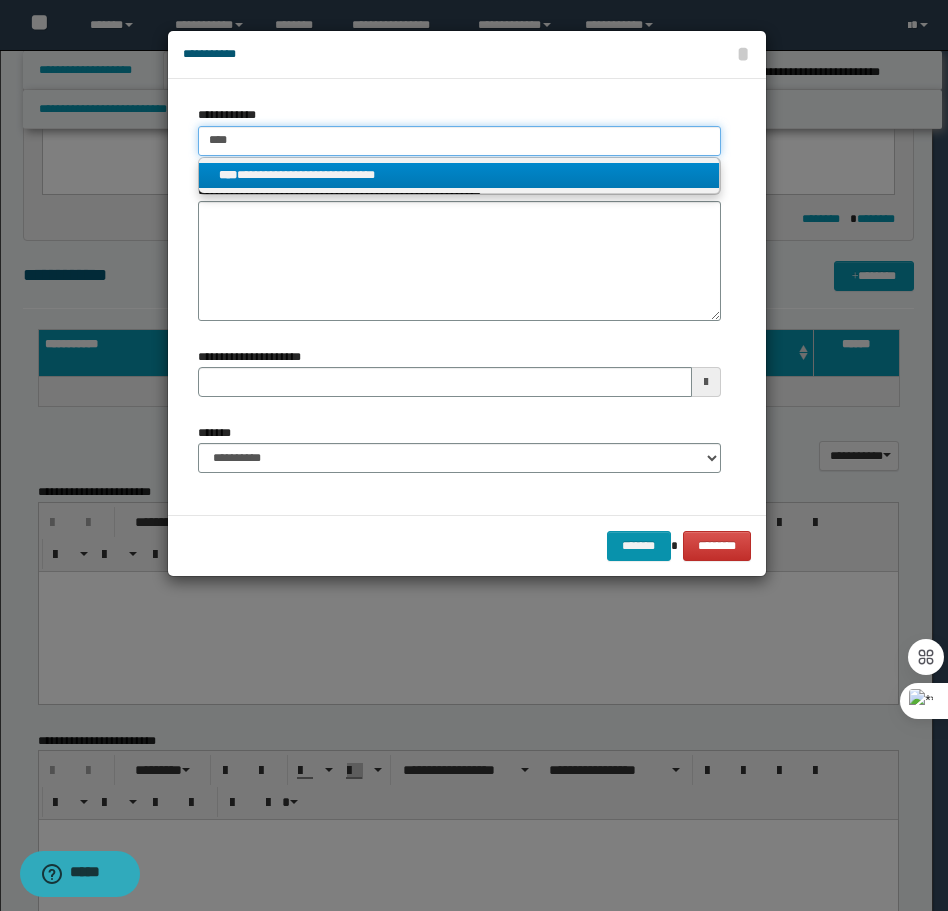 type 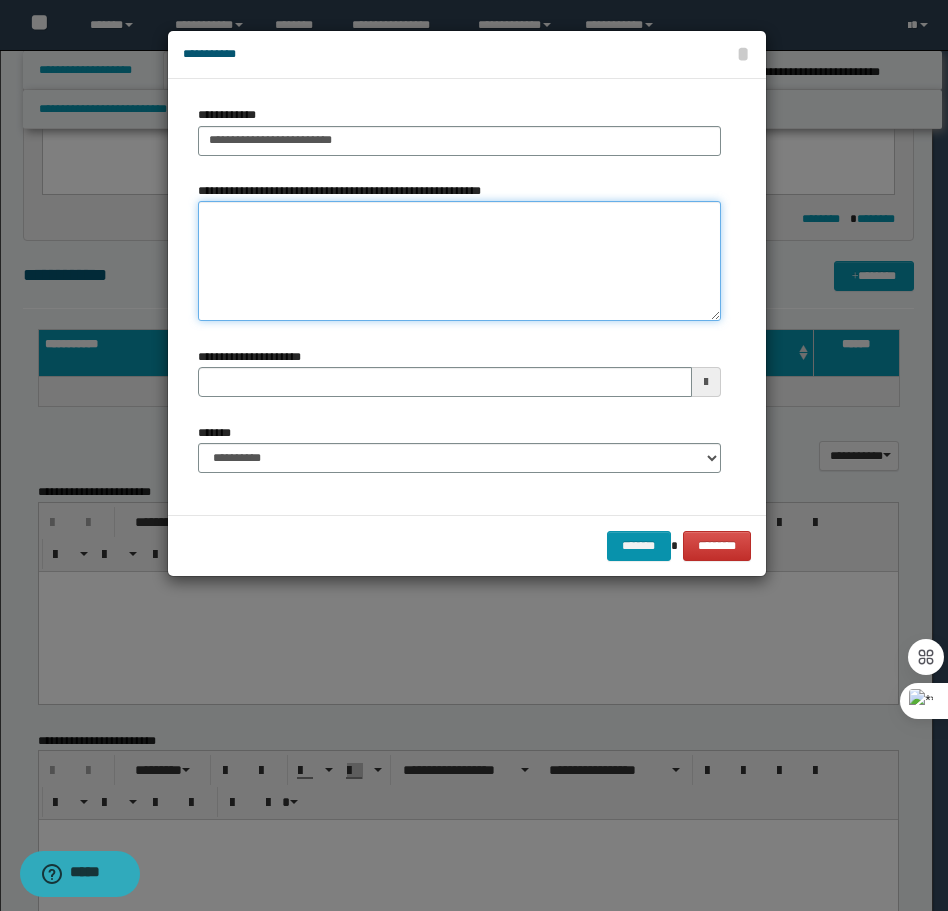 click on "**********" at bounding box center [459, 261] 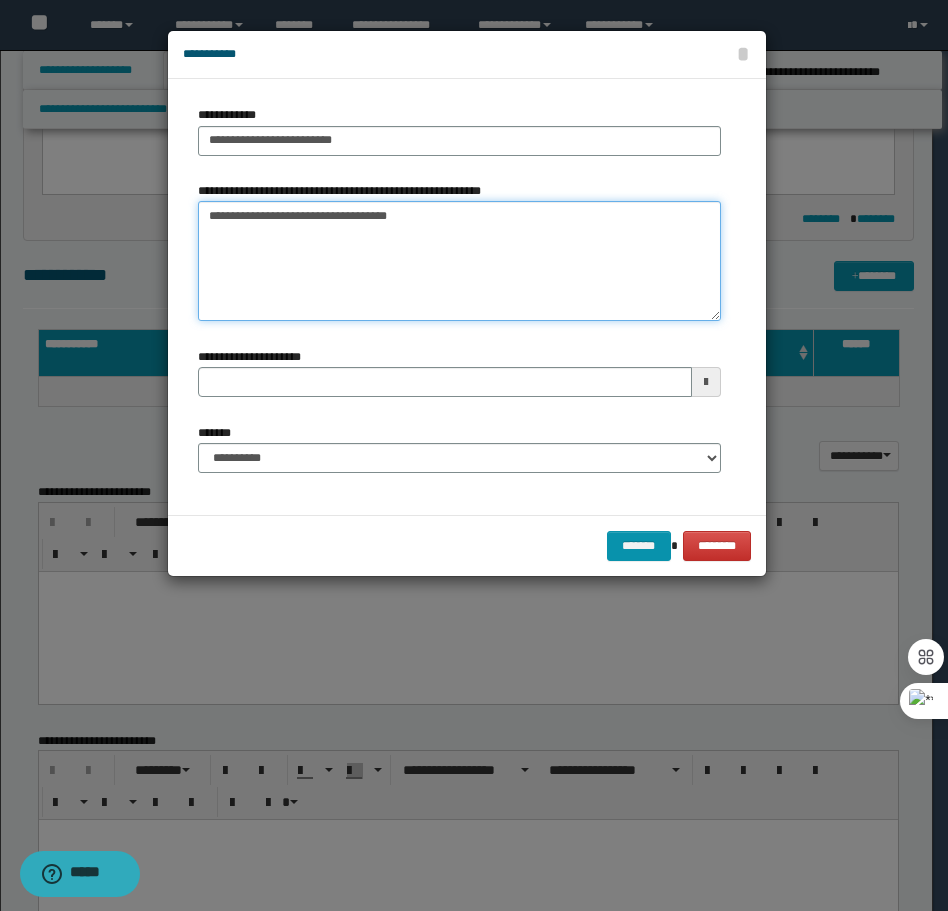 type 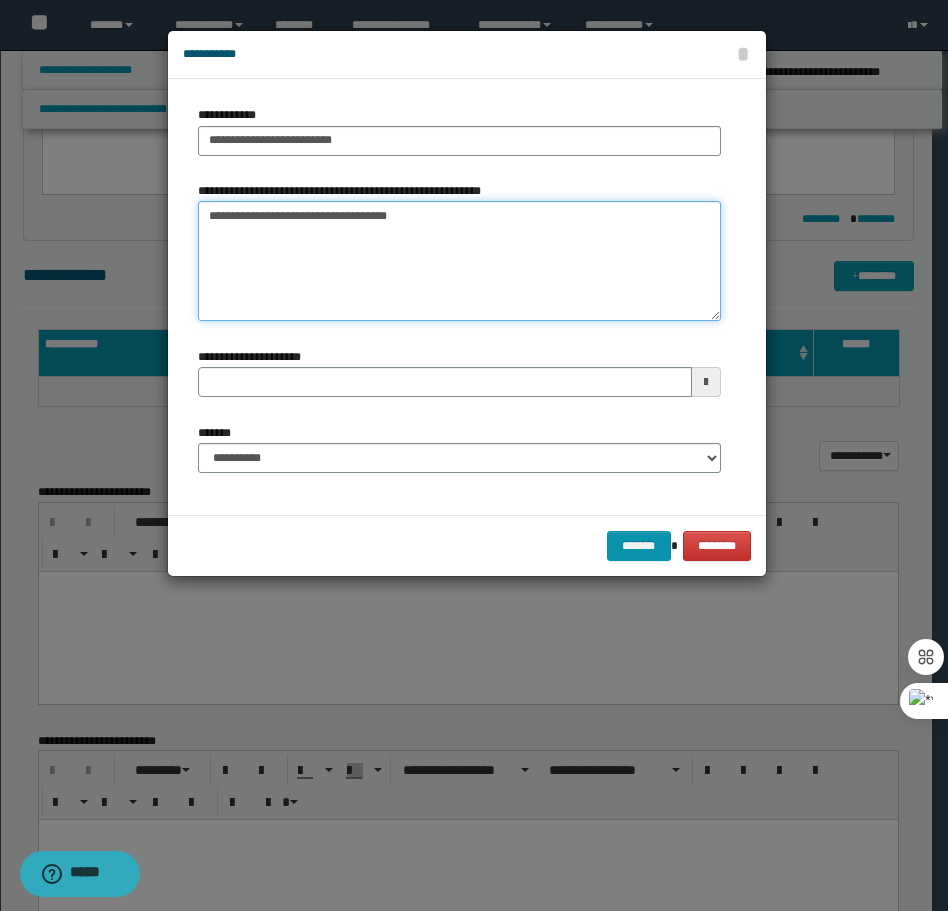 type on "**********" 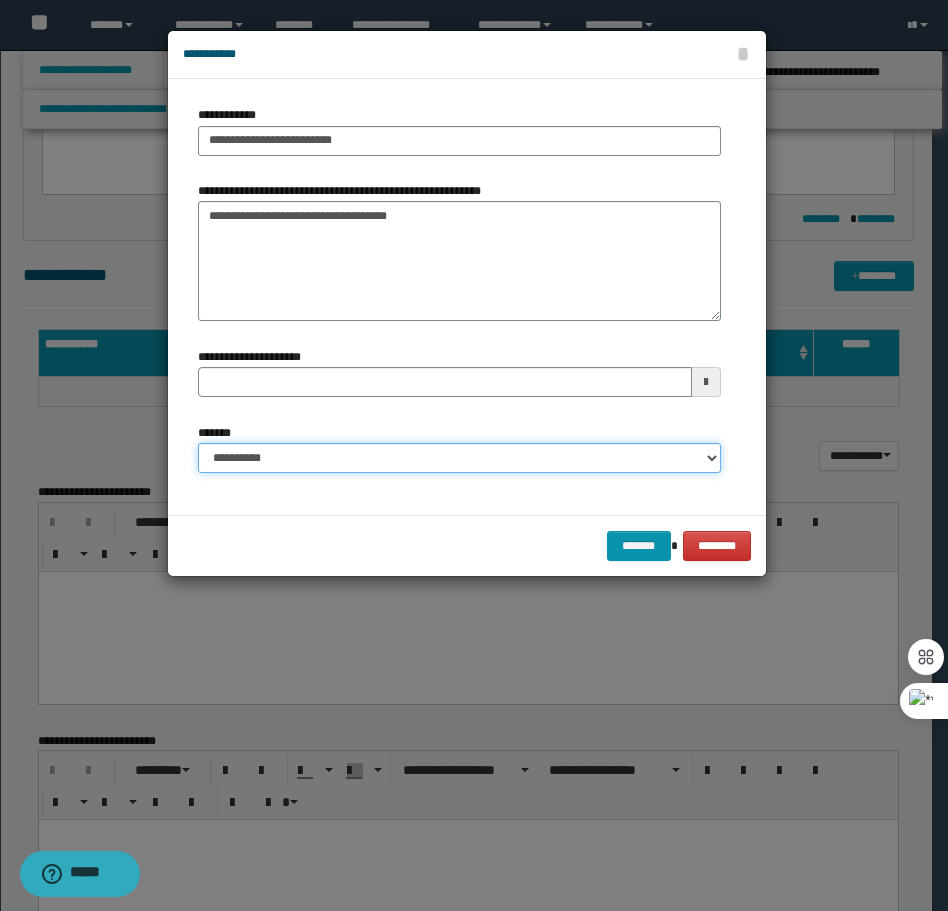click on "**********" at bounding box center (459, 458) 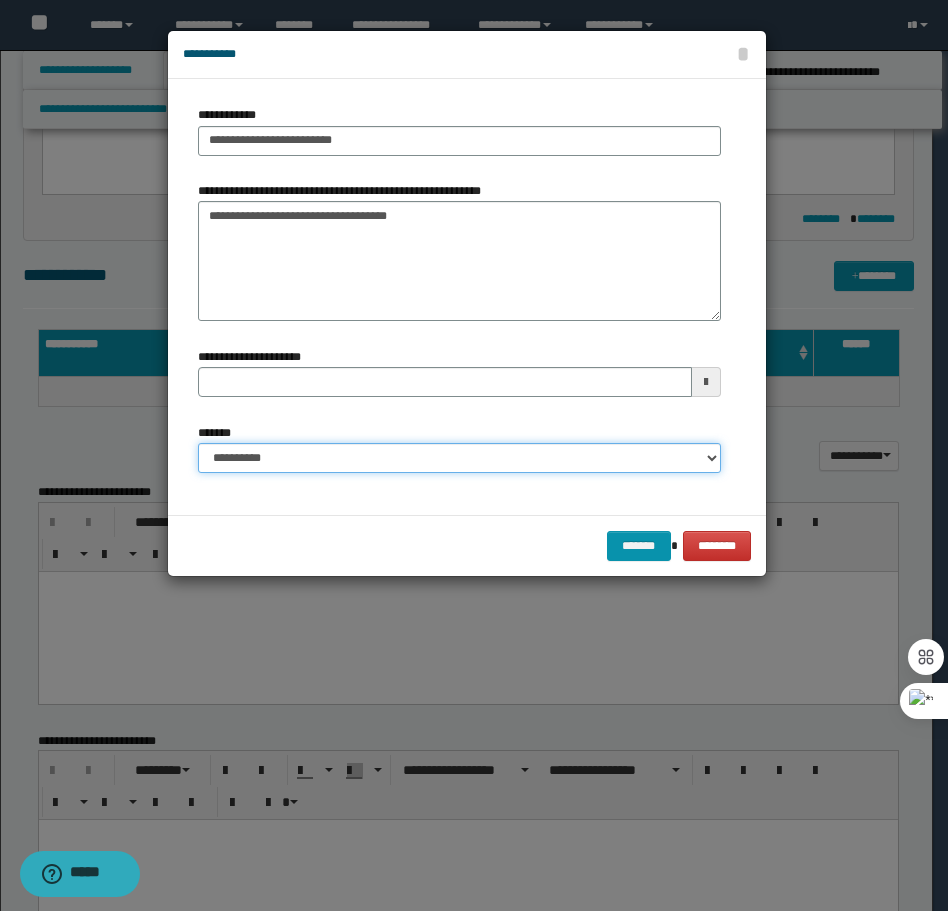 select on "*" 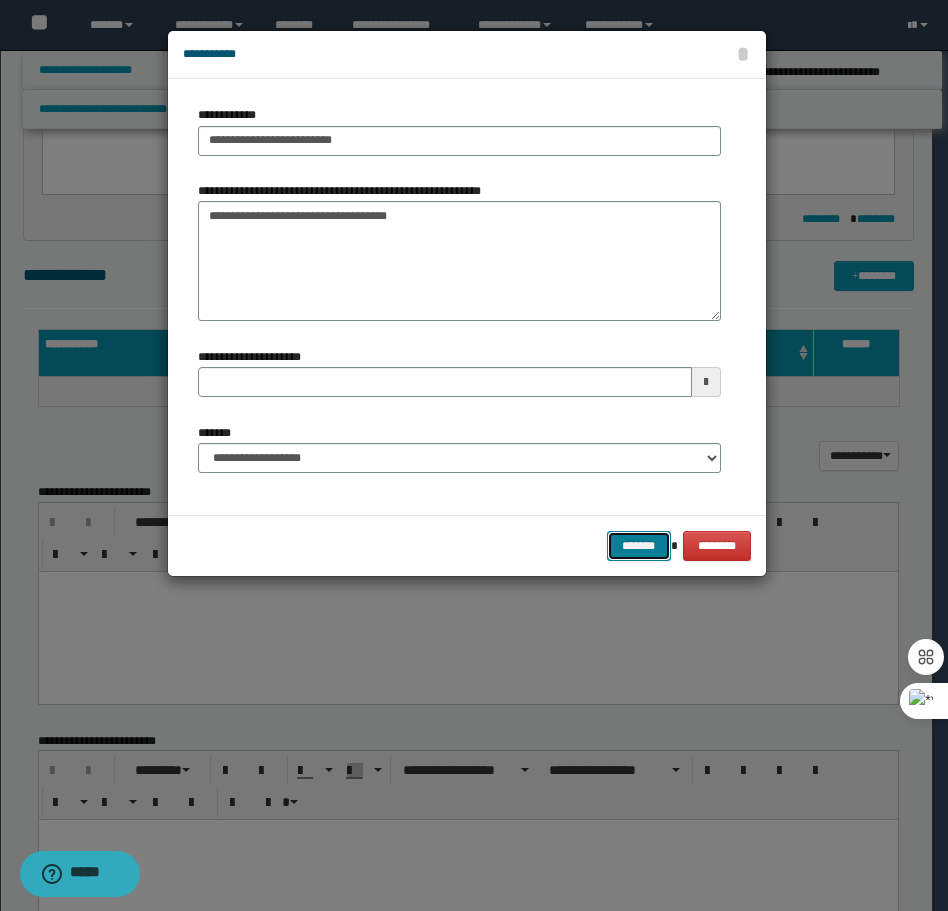 click on "*******" at bounding box center (639, 546) 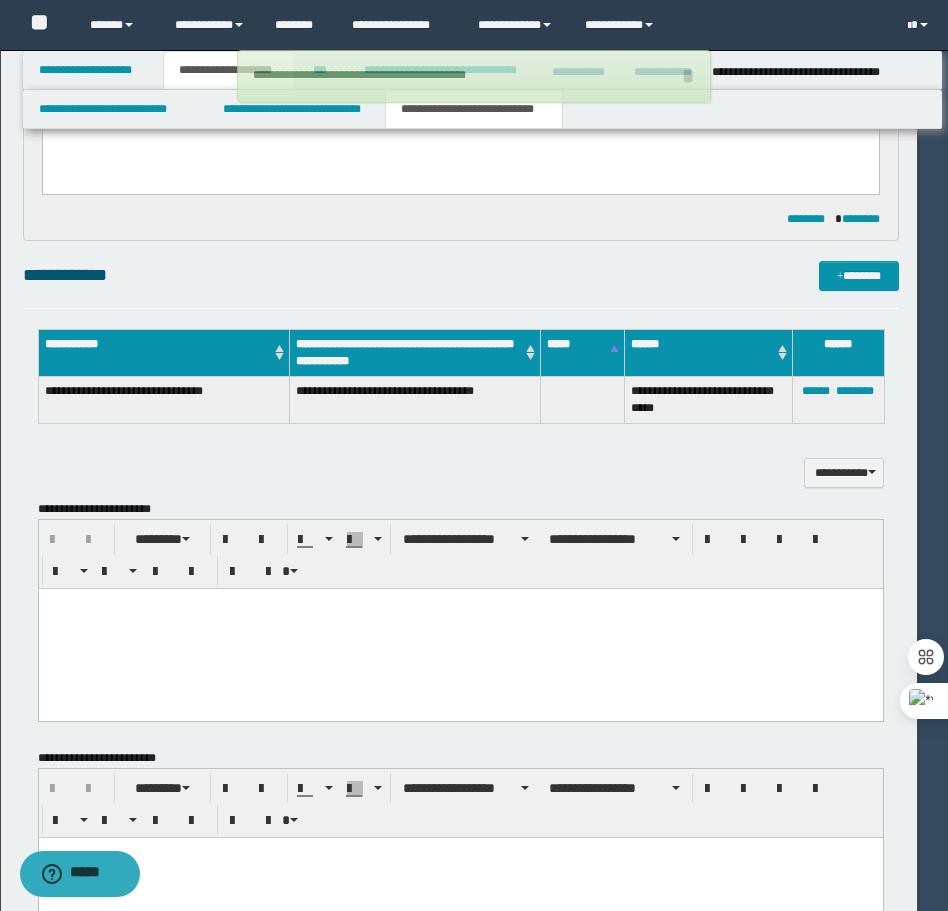 type 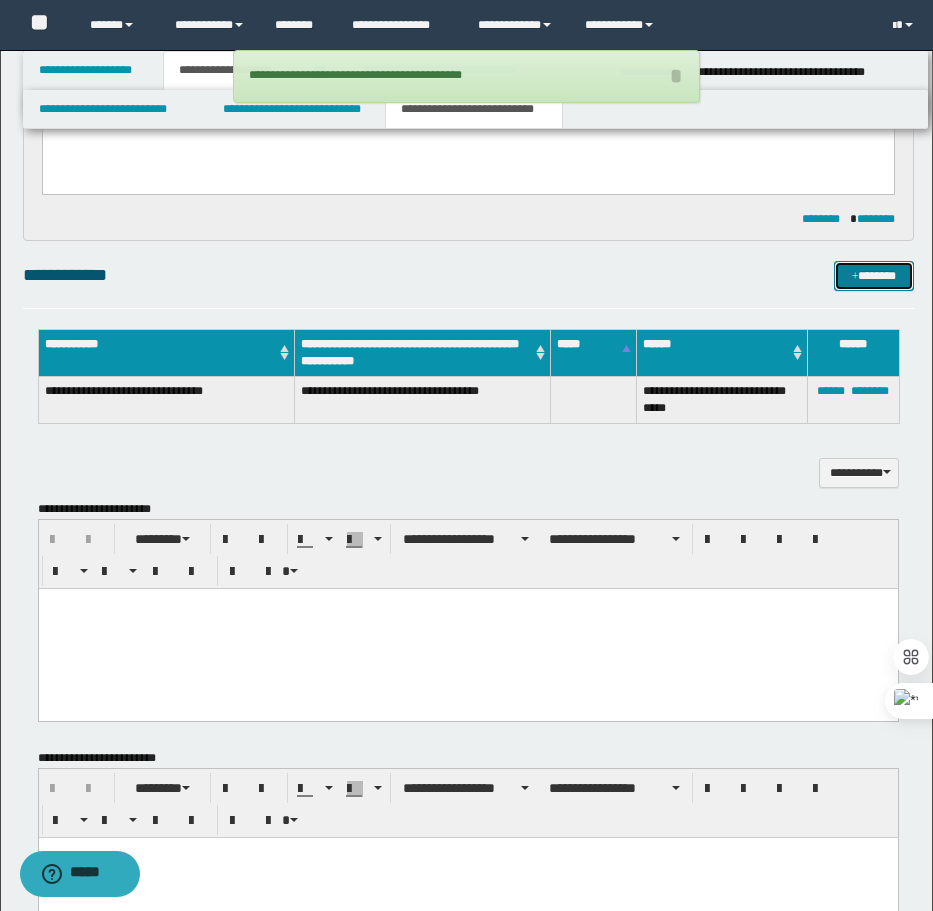 click on "*******" at bounding box center [874, 276] 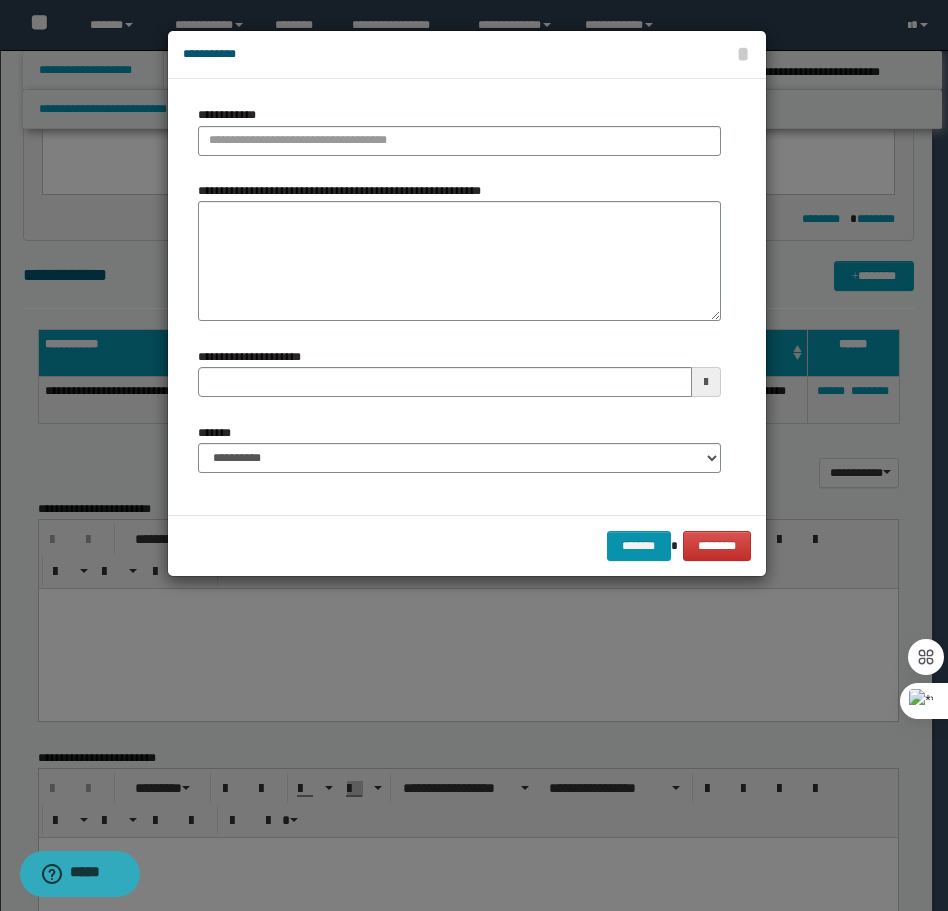 type 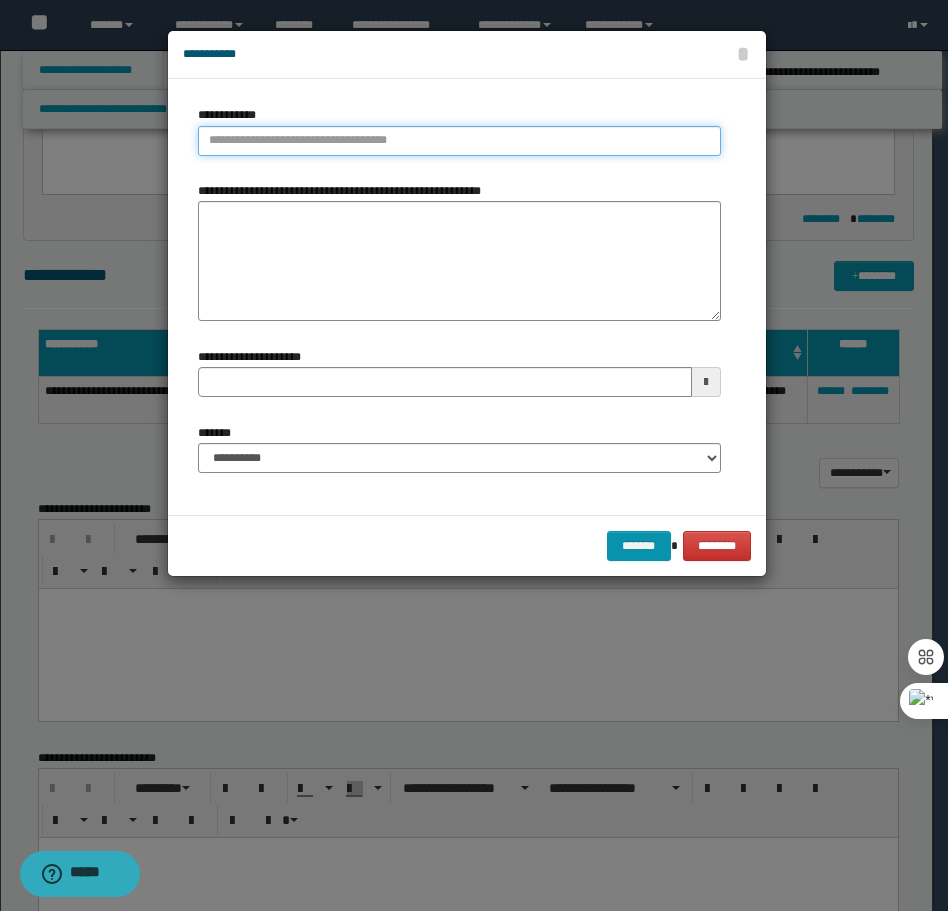 type on "**********" 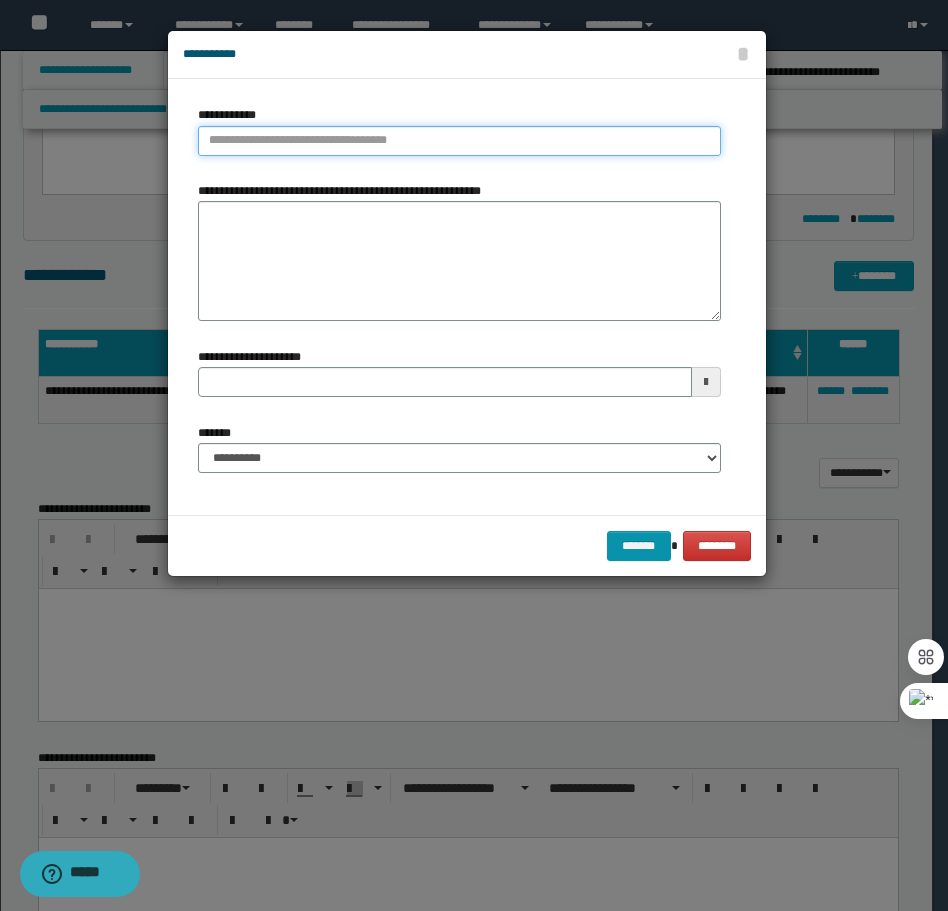 click on "**********" at bounding box center [459, 141] 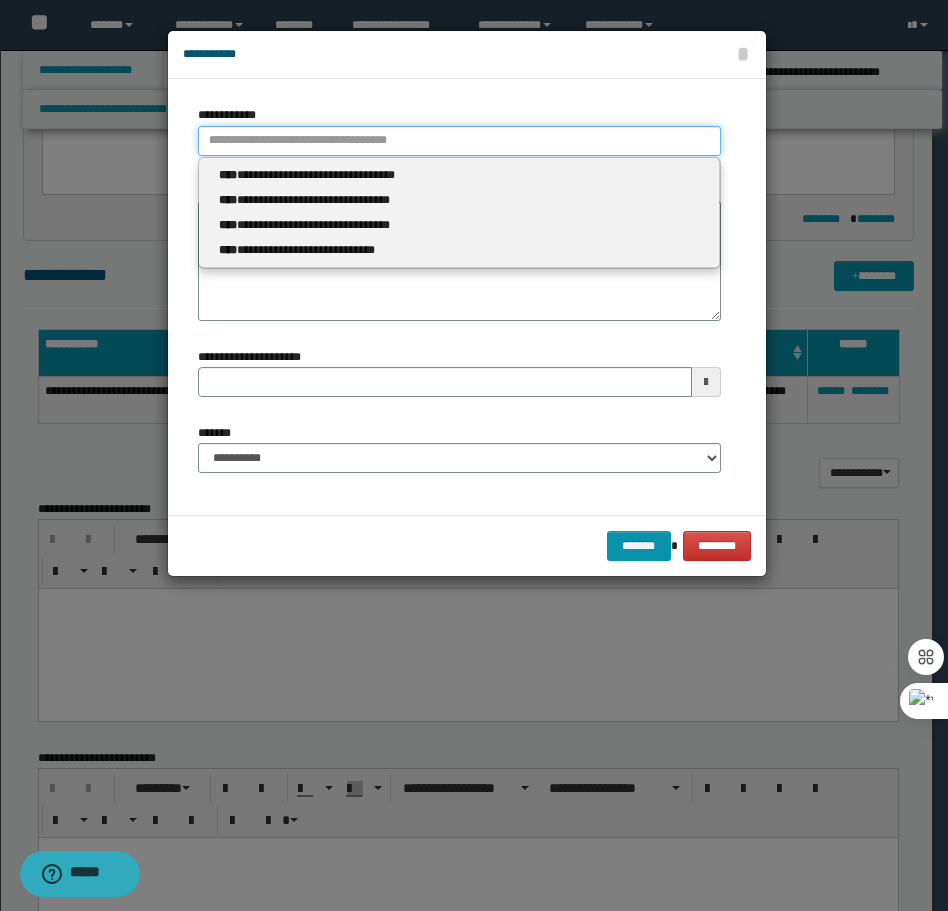 type 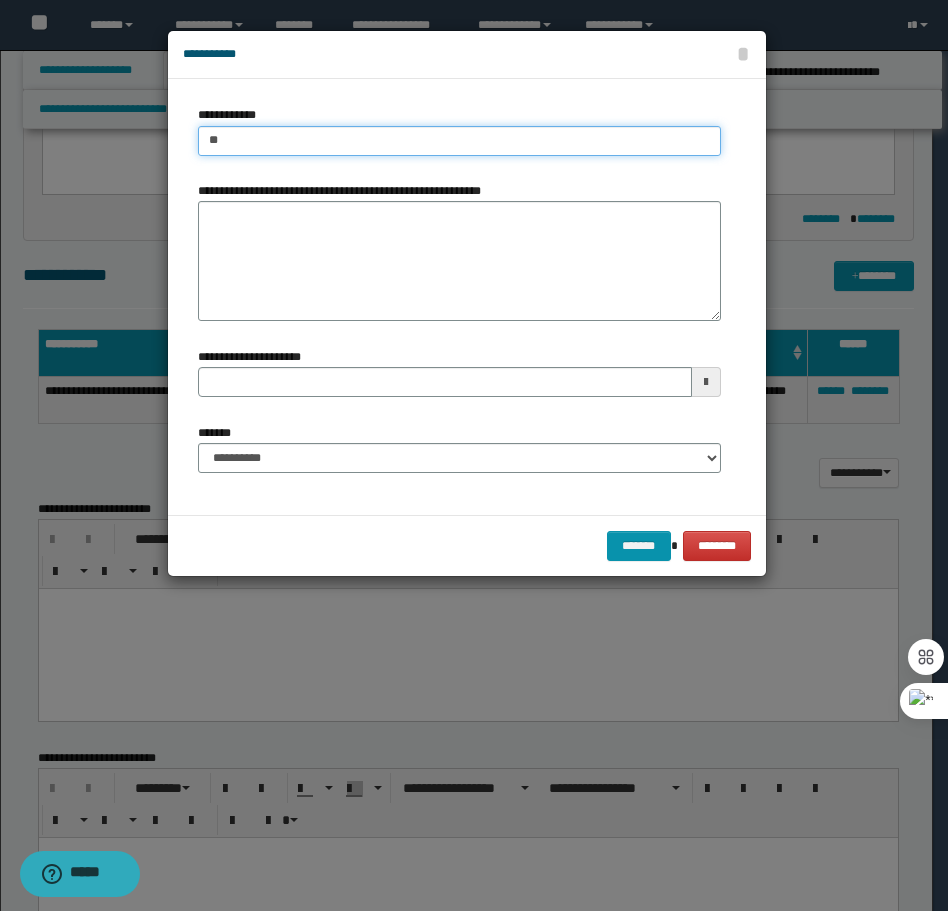 type on "***" 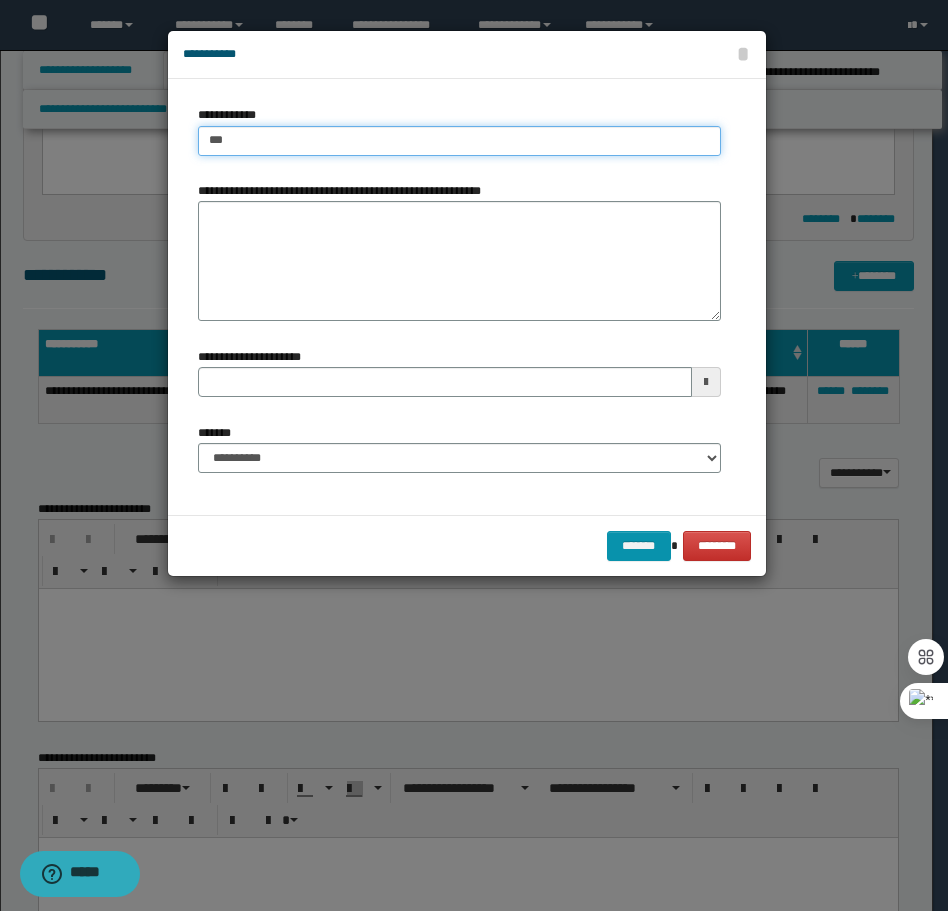 type on "***" 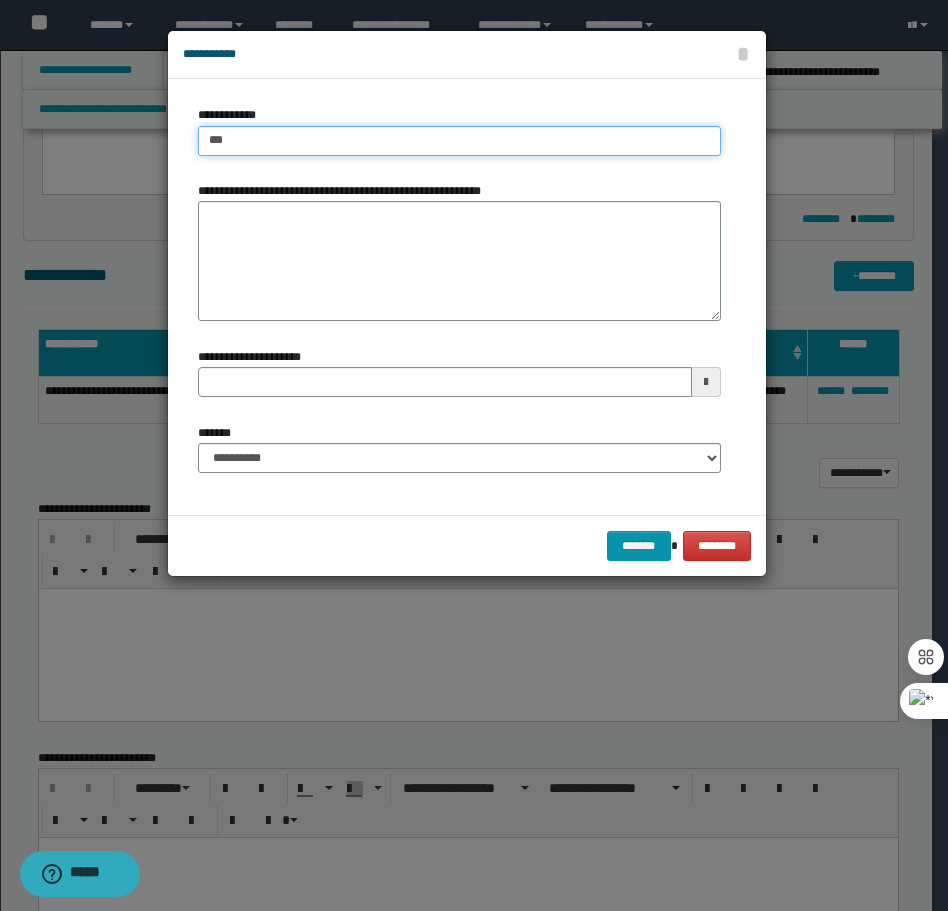 type 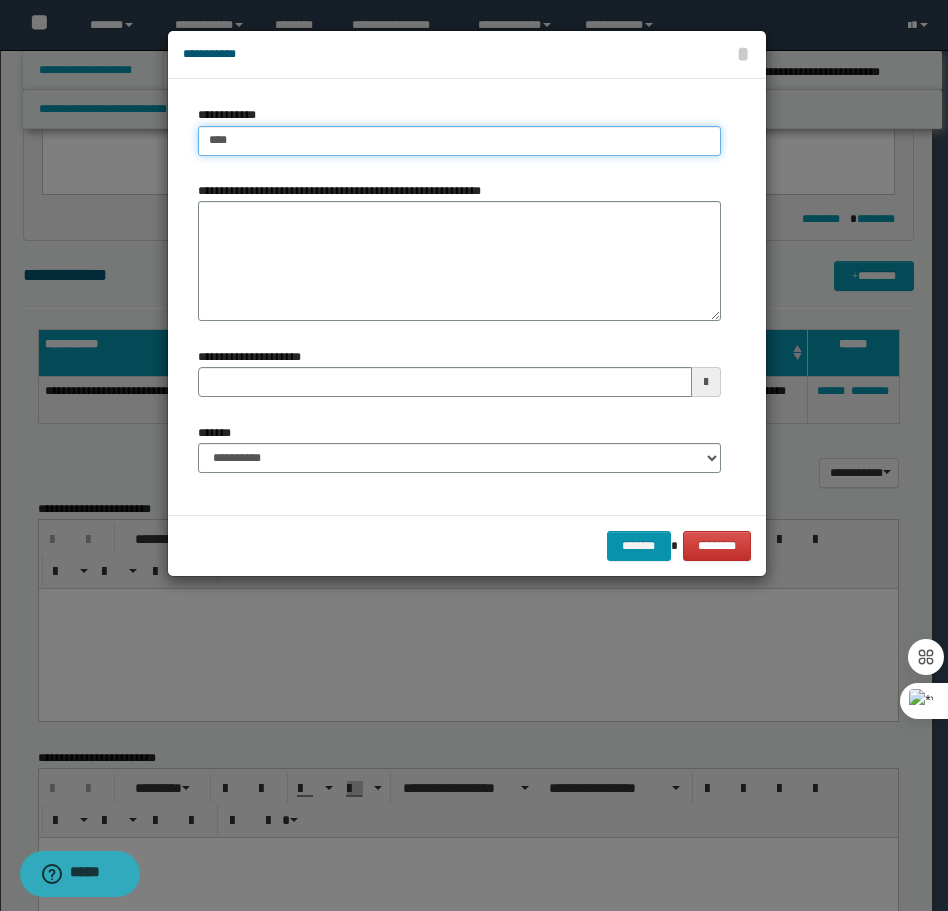 type on "****" 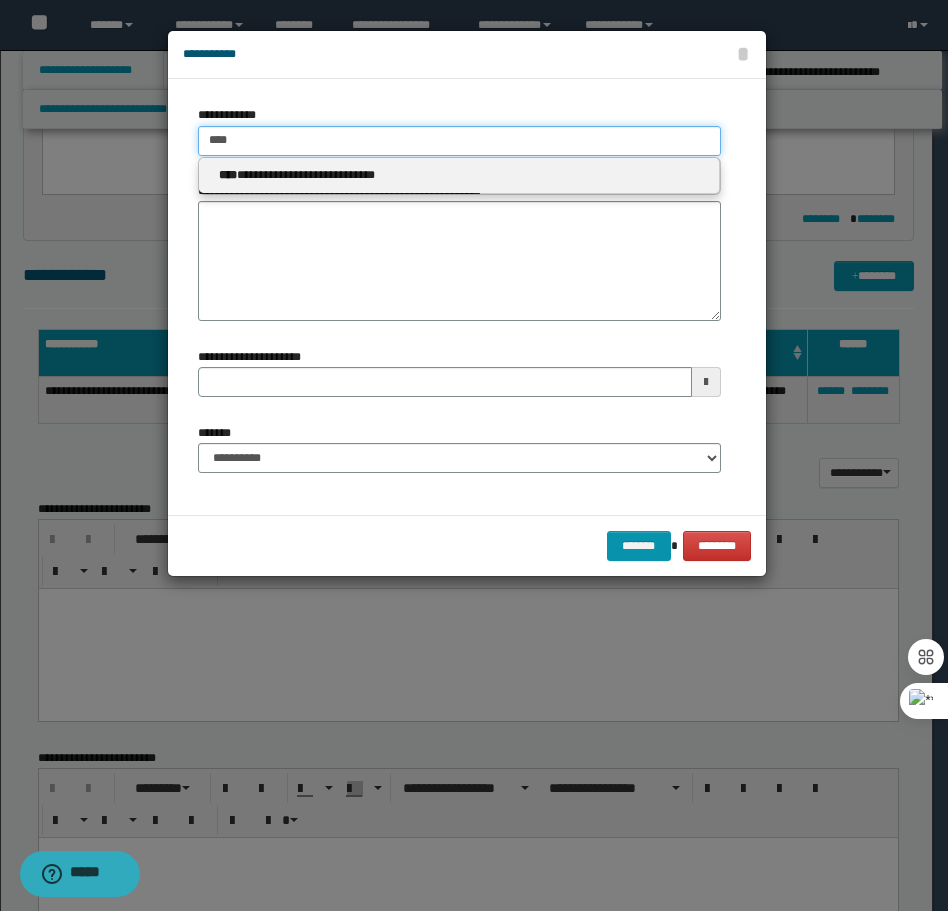 type on "****" 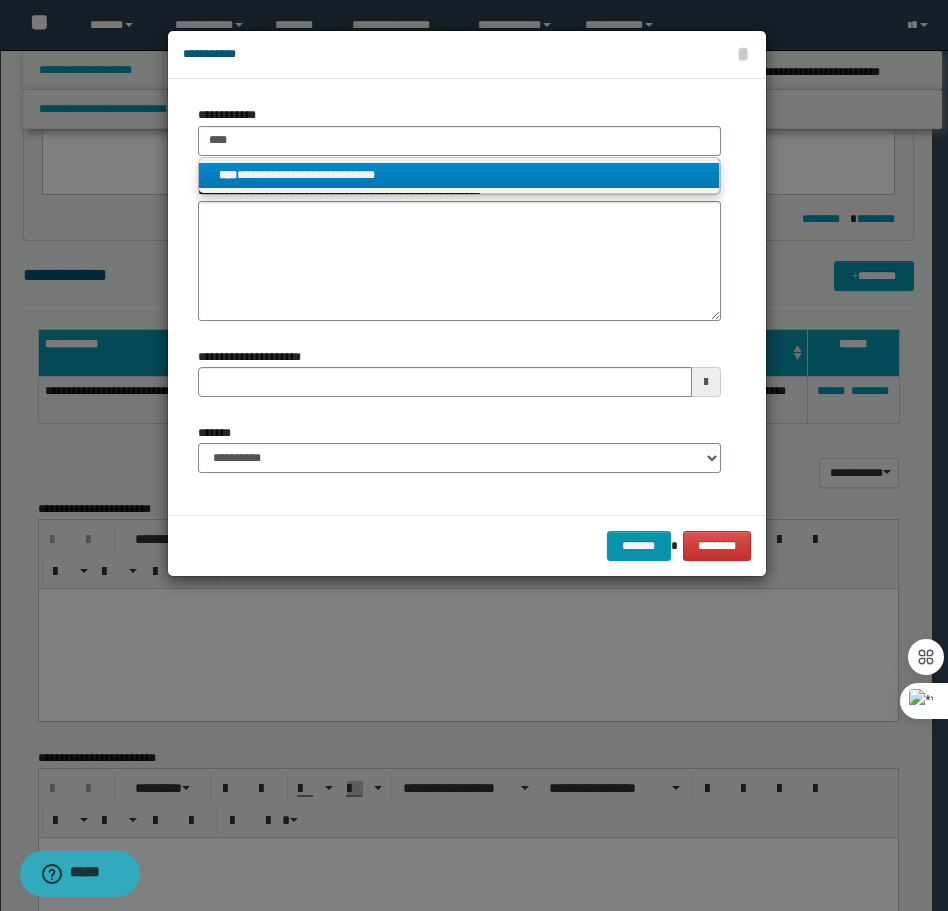 click on "**********" at bounding box center [459, 175] 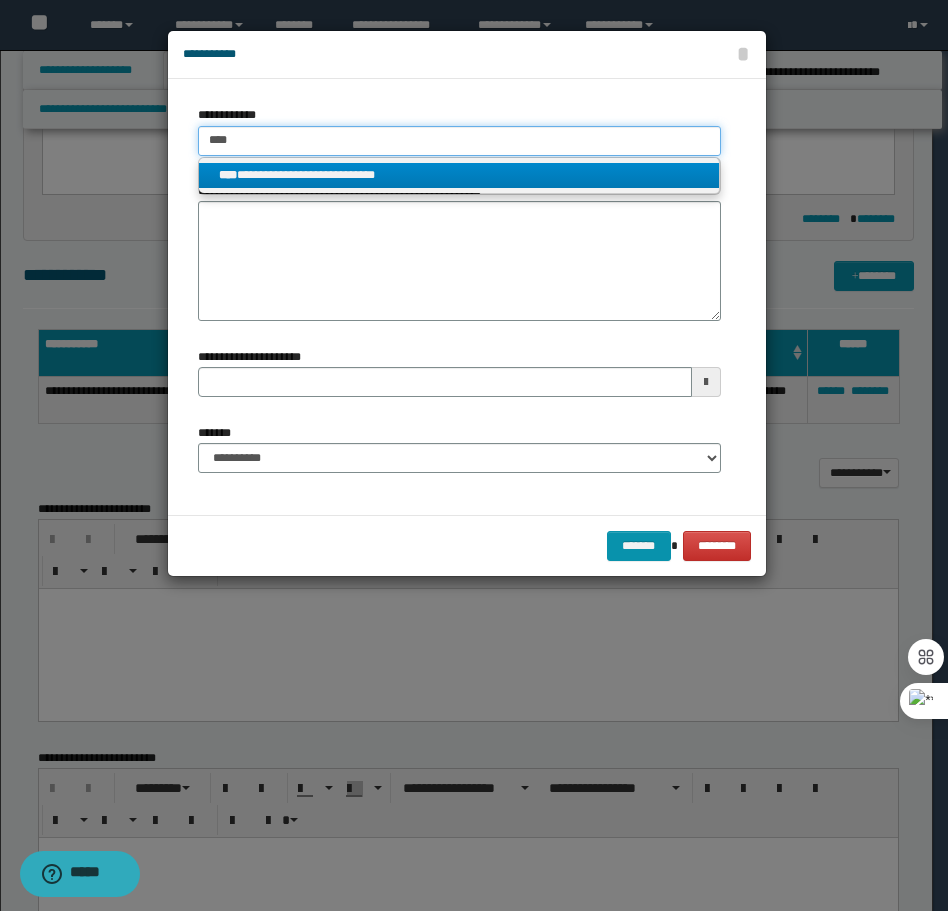 type 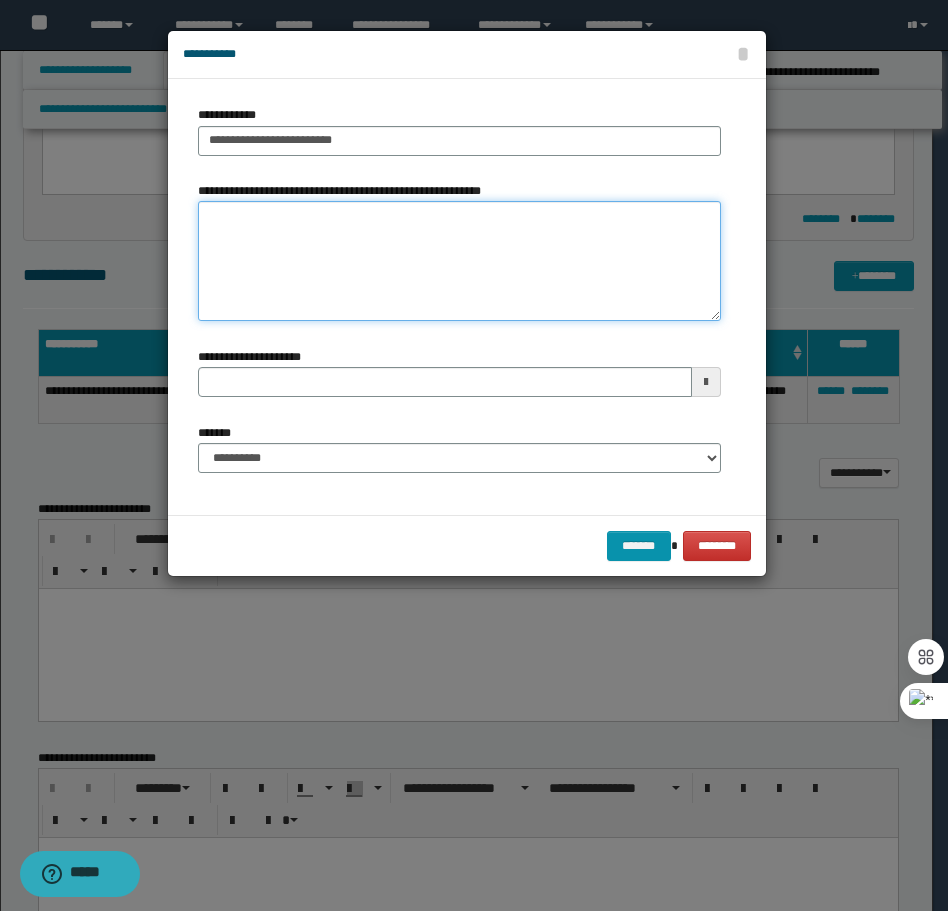 click on "**********" at bounding box center [459, 261] 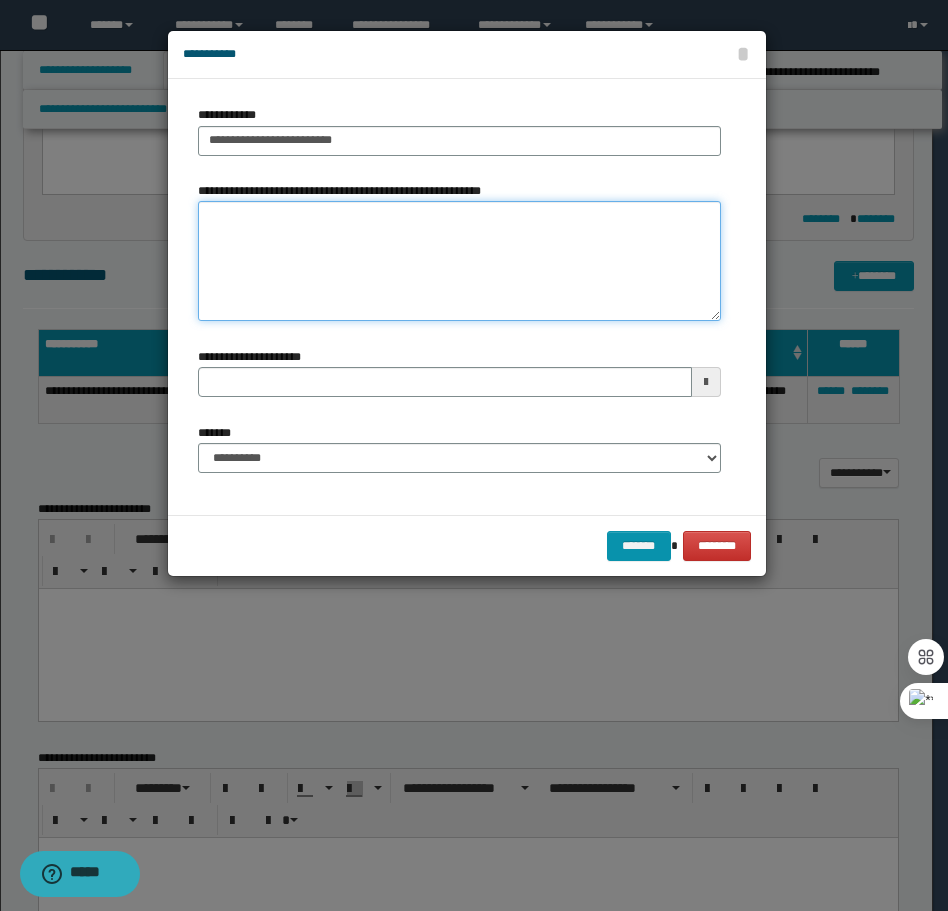 click on "**********" at bounding box center (459, 261) 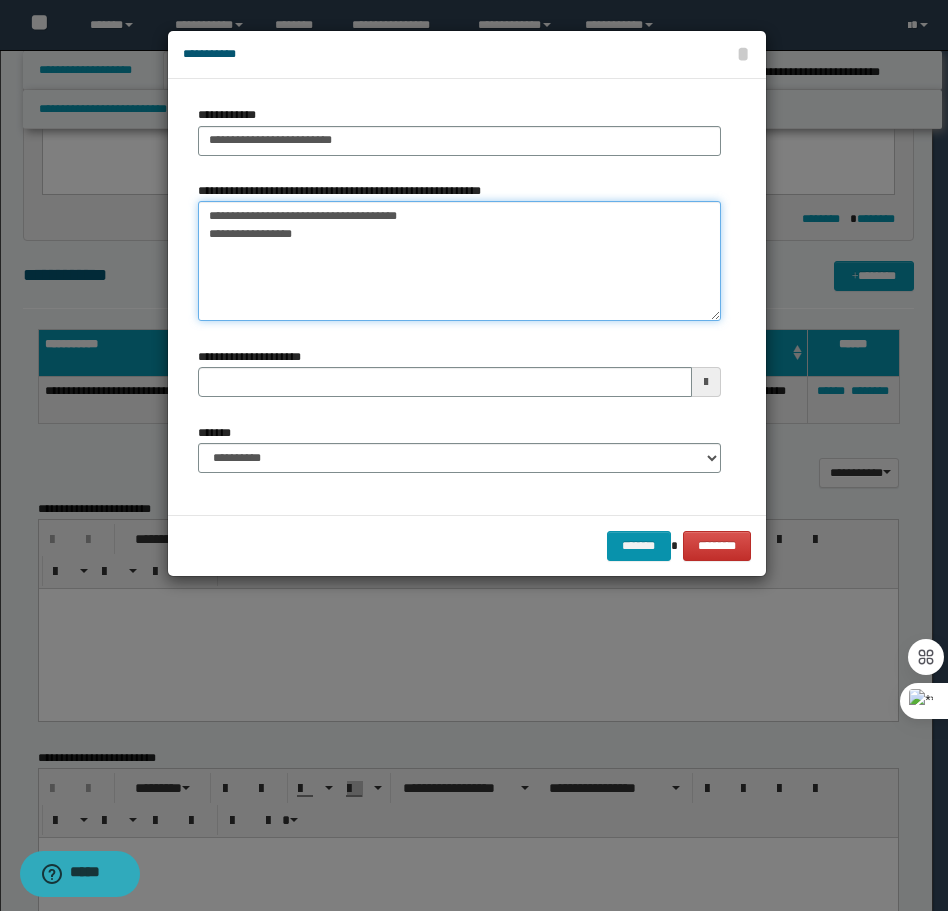 type 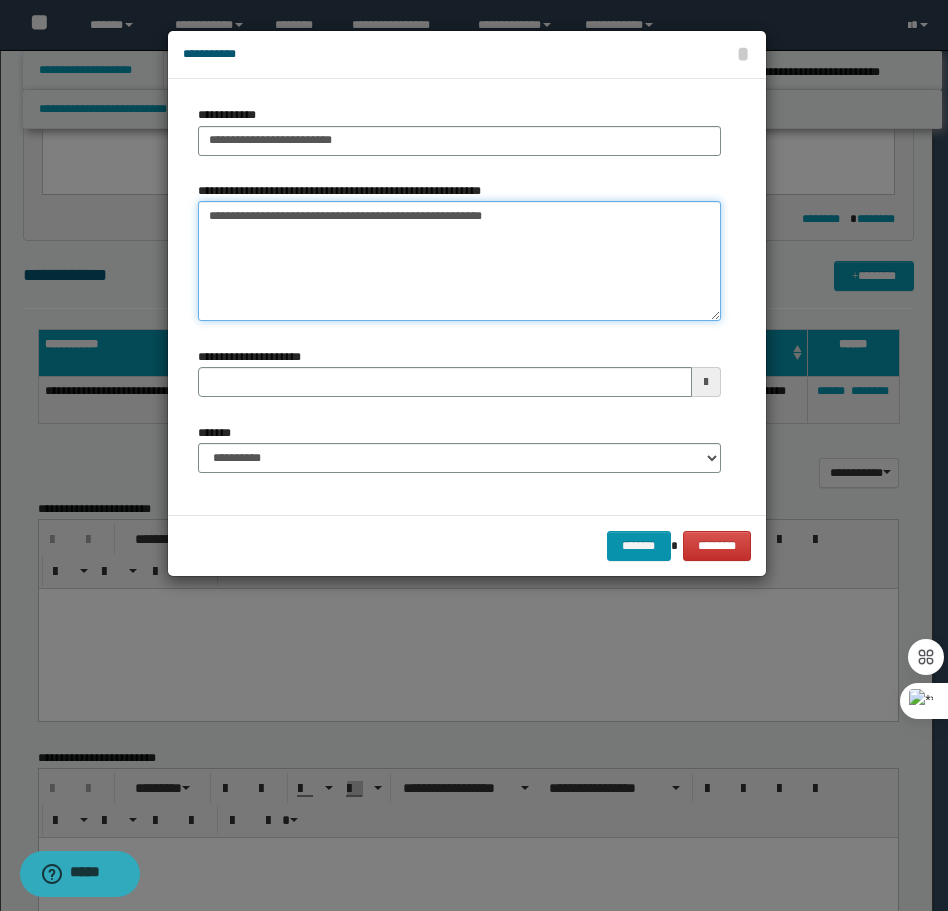 type on "**********" 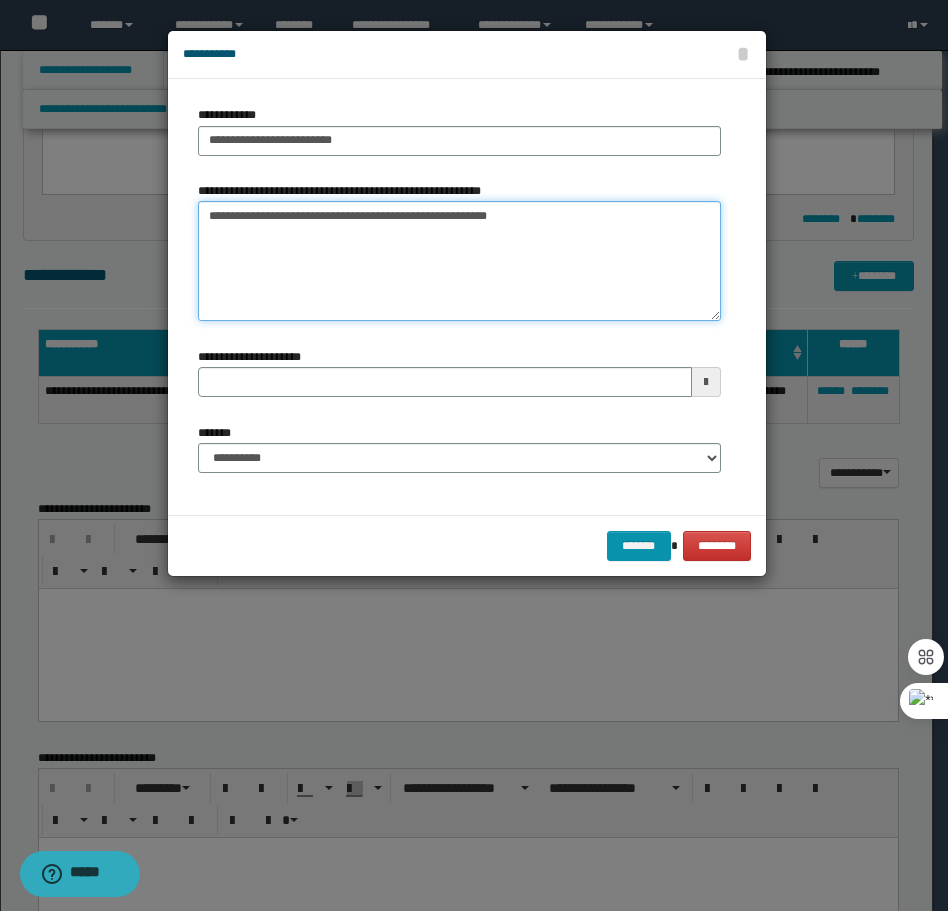 type 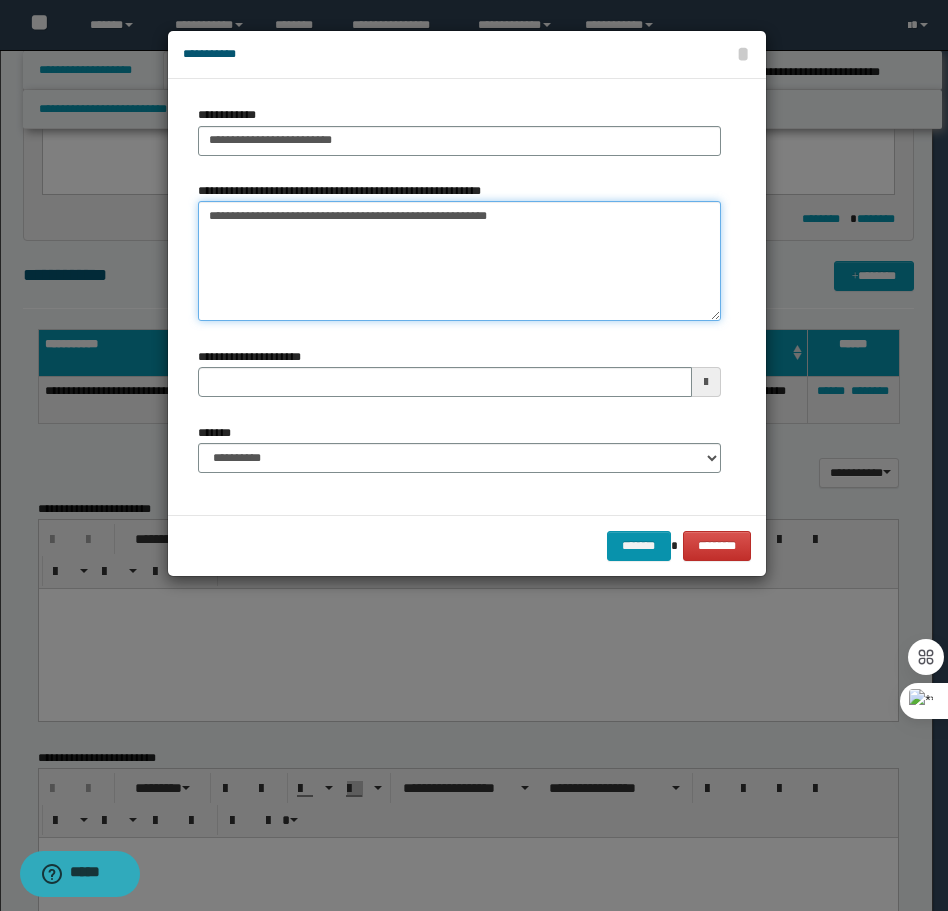 type on "**********" 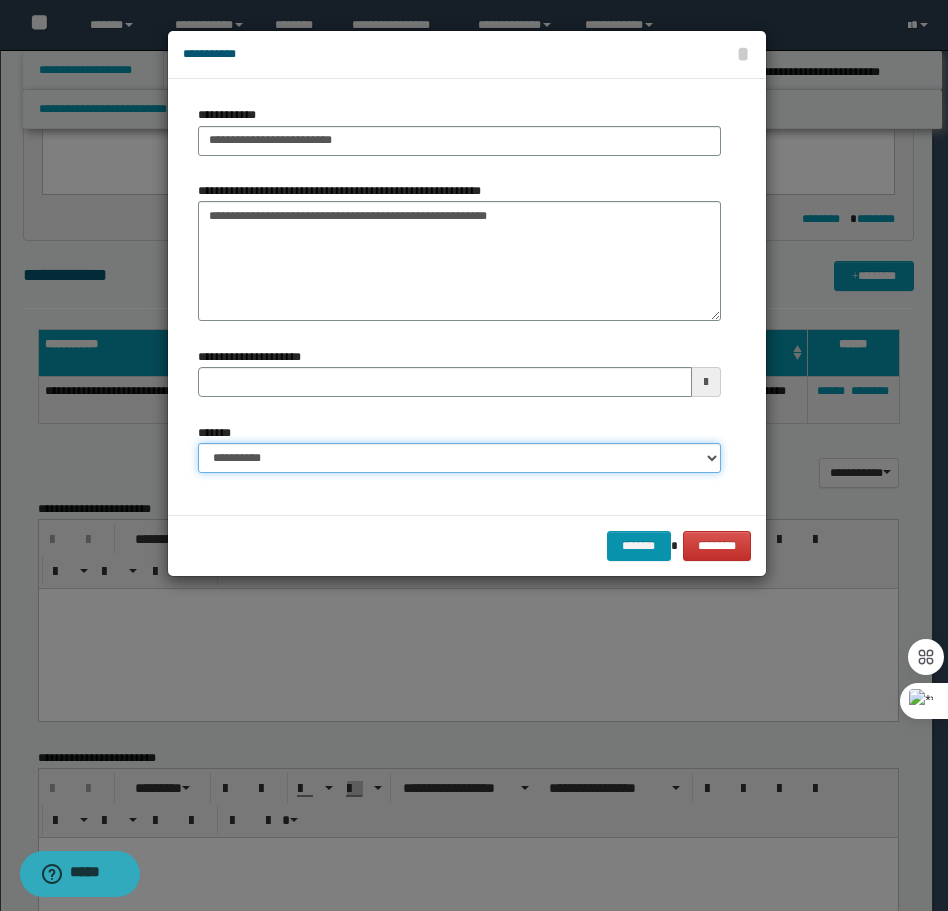 click on "**********" at bounding box center (459, 458) 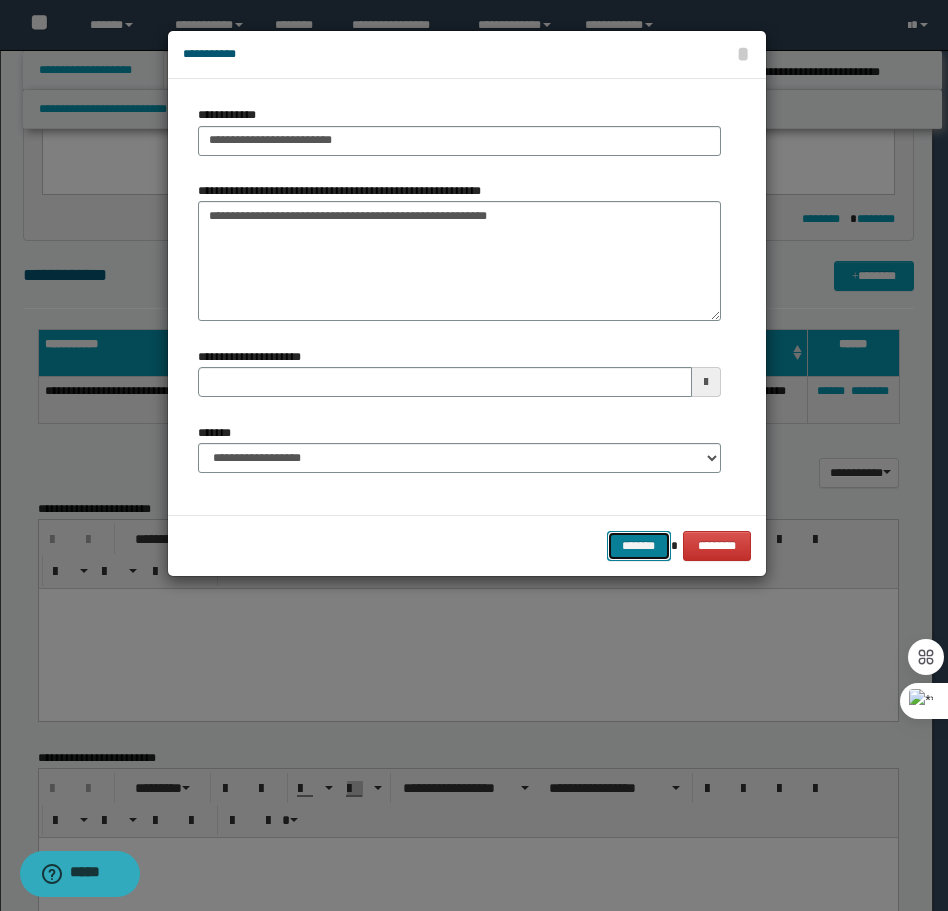 click on "*******" at bounding box center [639, 546] 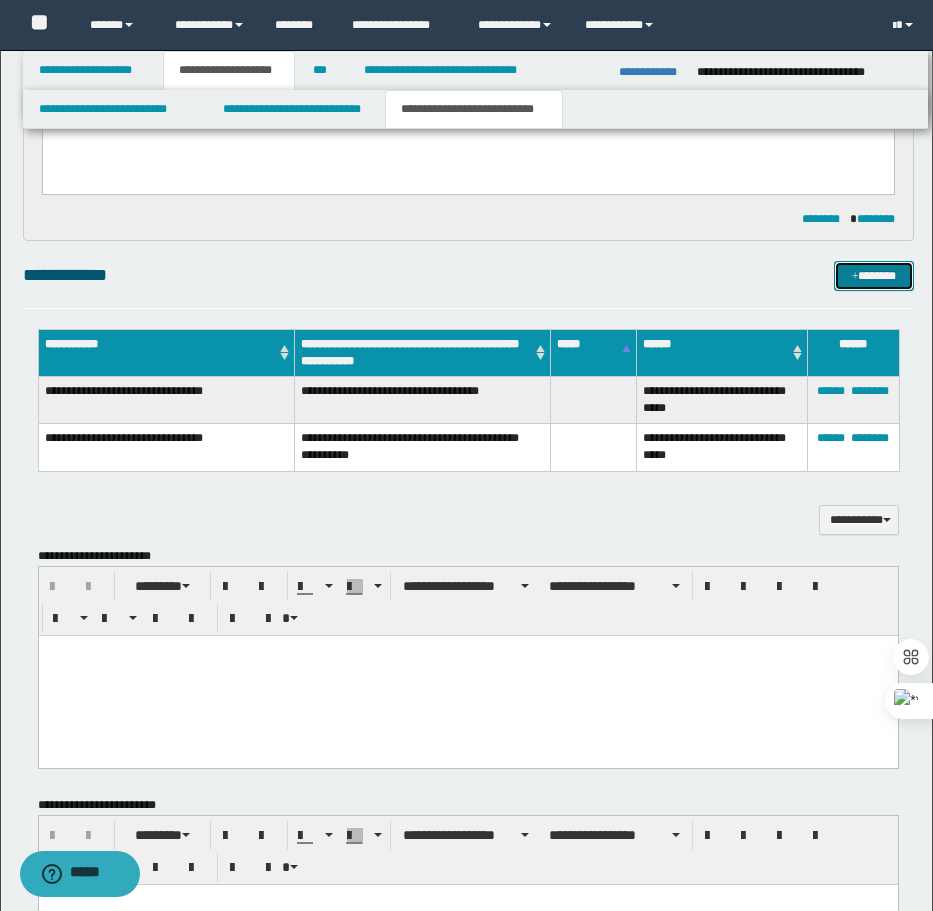 drag, startPoint x: 848, startPoint y: 274, endPoint x: 815, endPoint y: 274, distance: 33 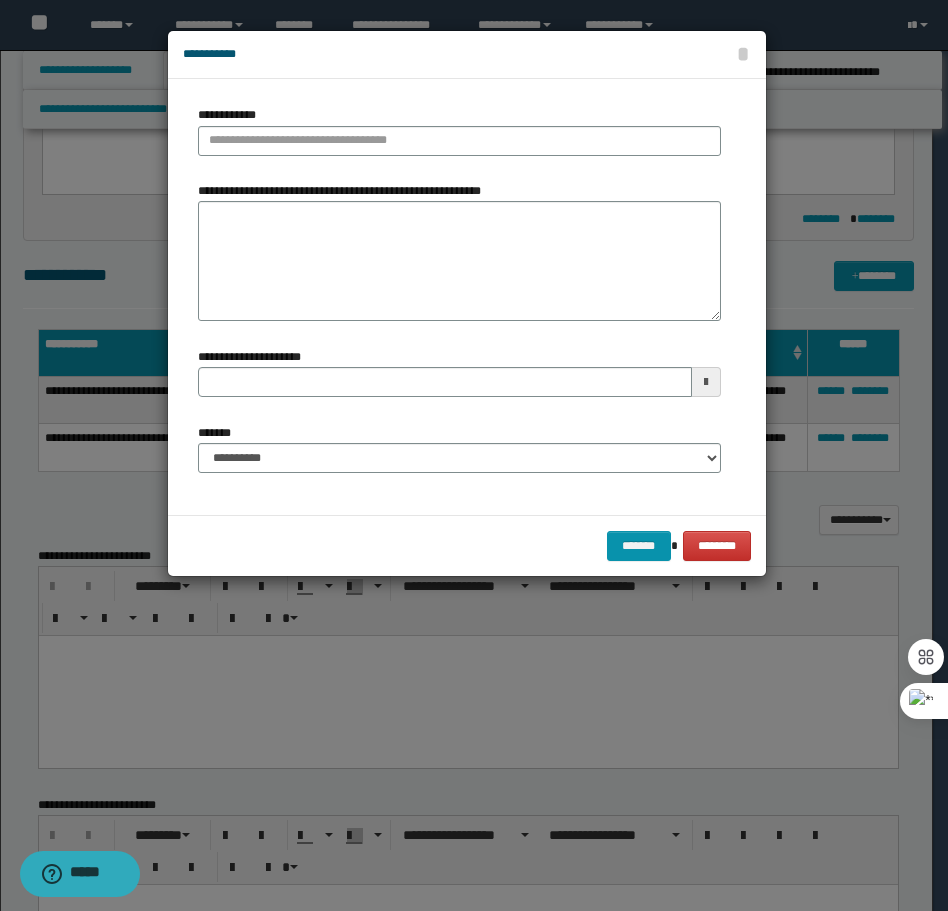 click on "**********" at bounding box center (459, 130) 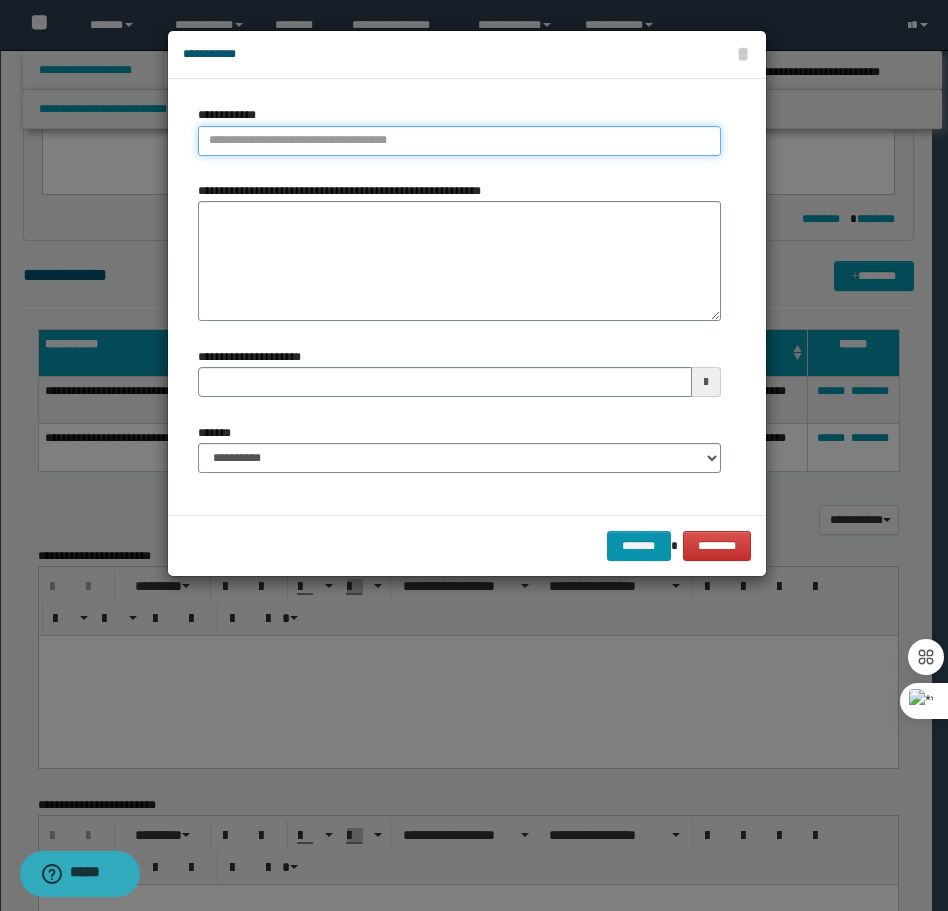 type on "**********" 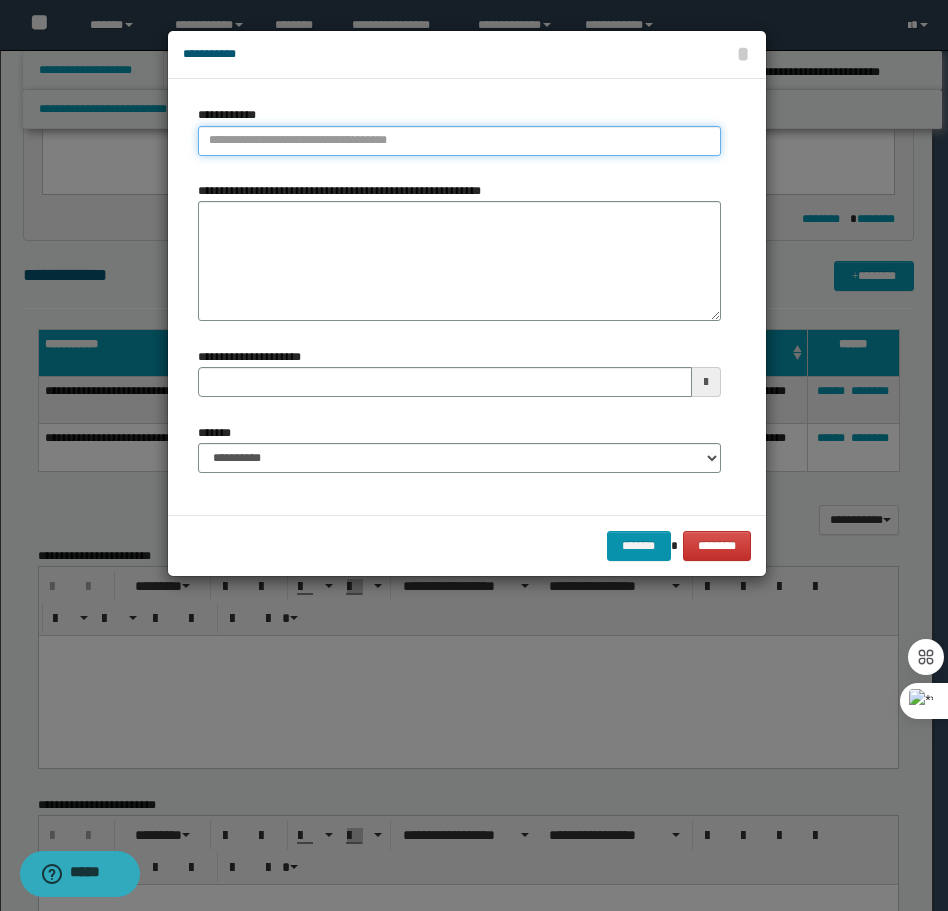 click on "**********" at bounding box center (459, 141) 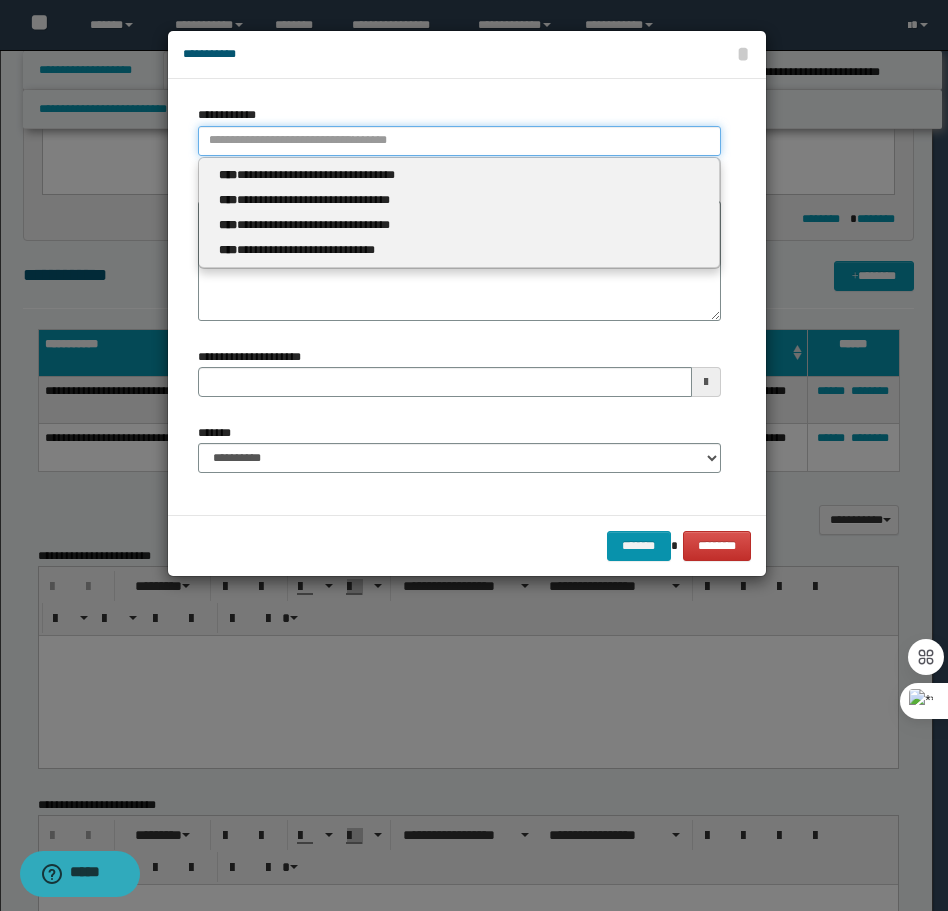 type 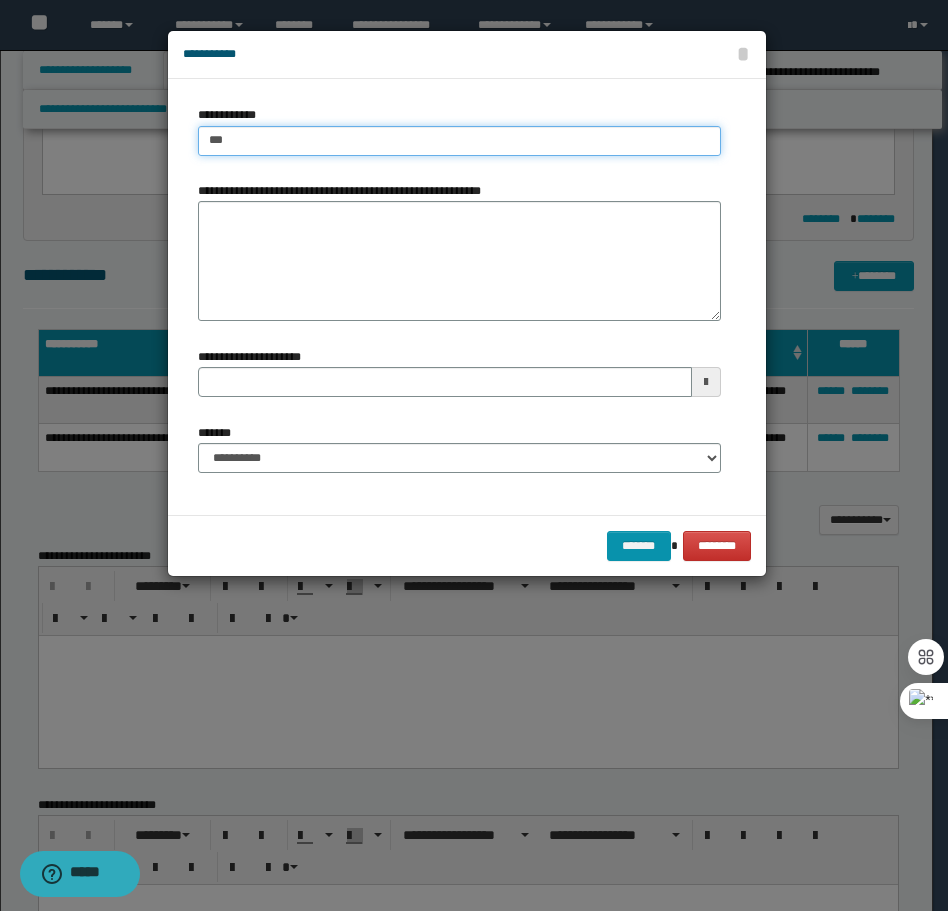 type on "****" 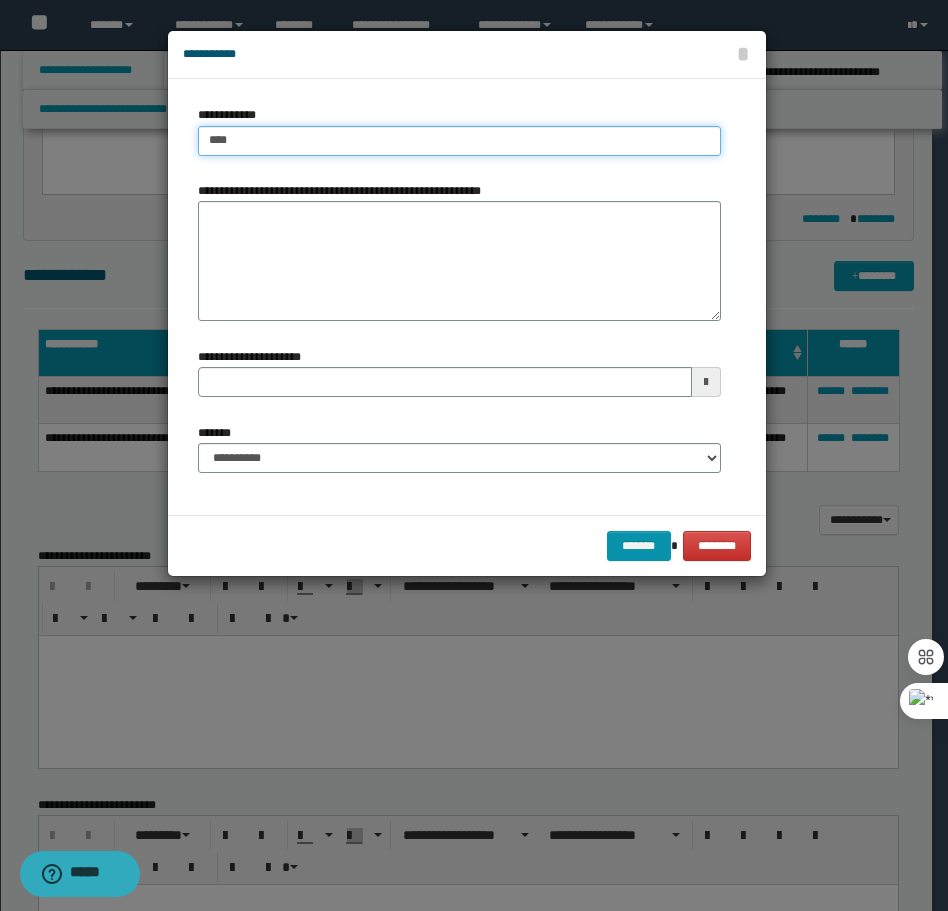 type on "****" 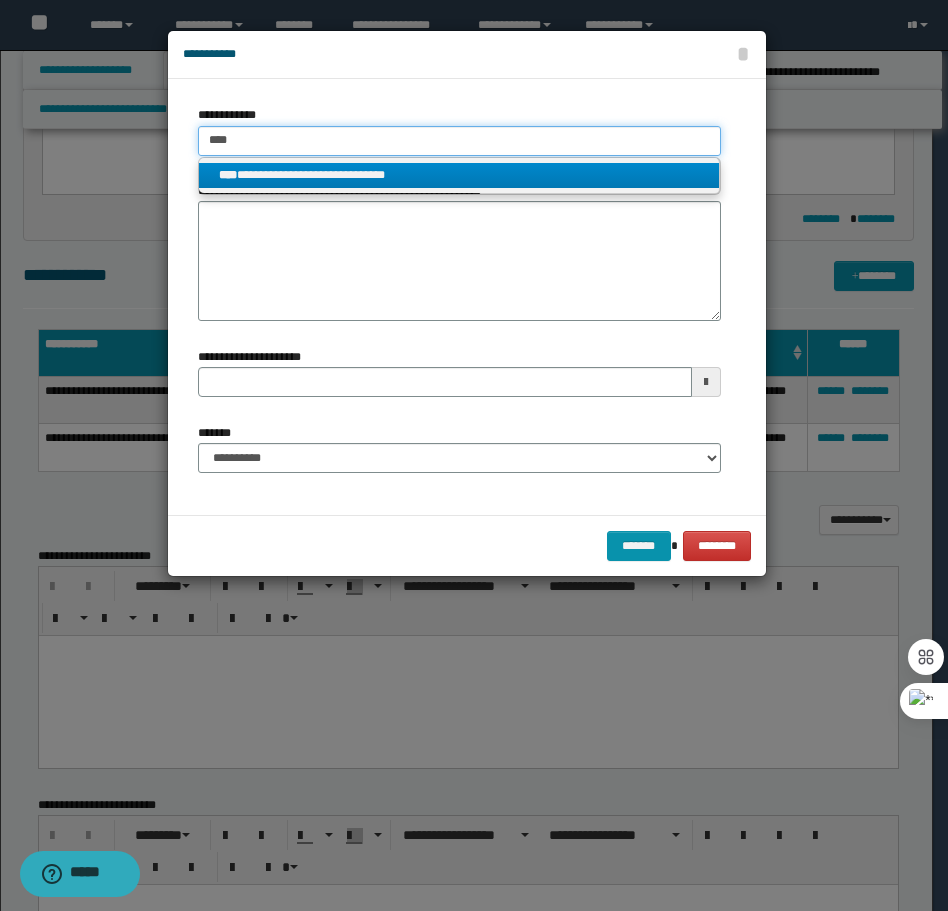 type on "****" 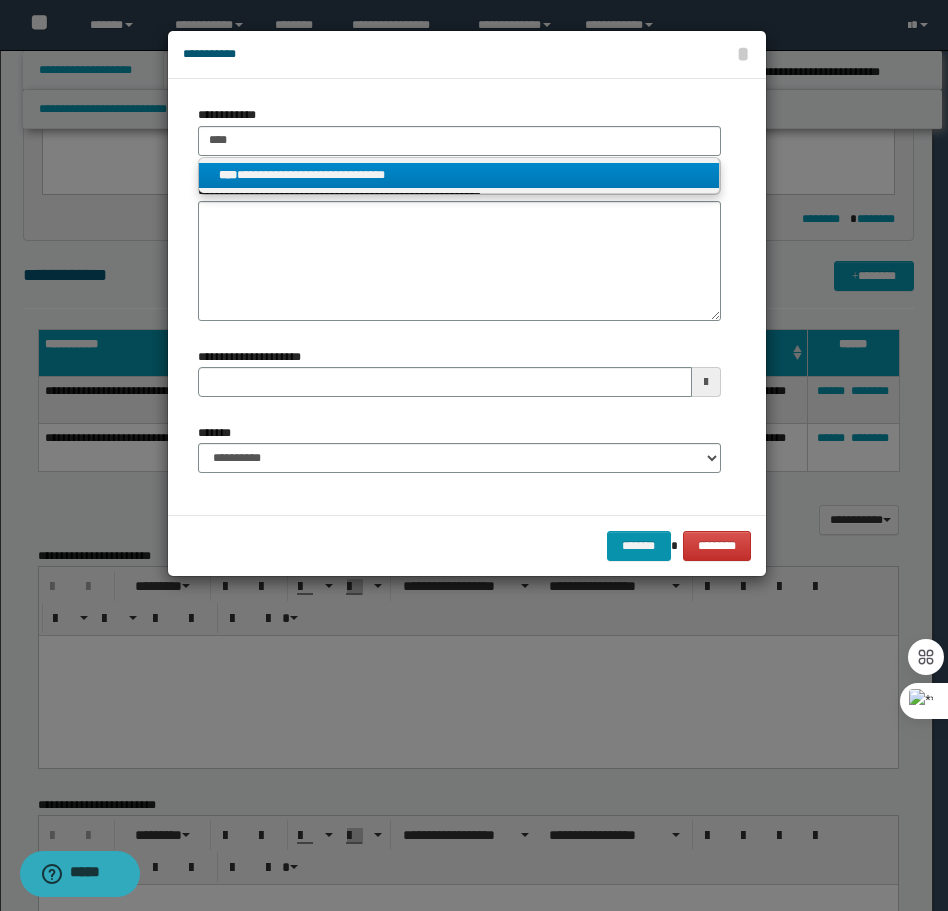 click on "**********" at bounding box center [459, 175] 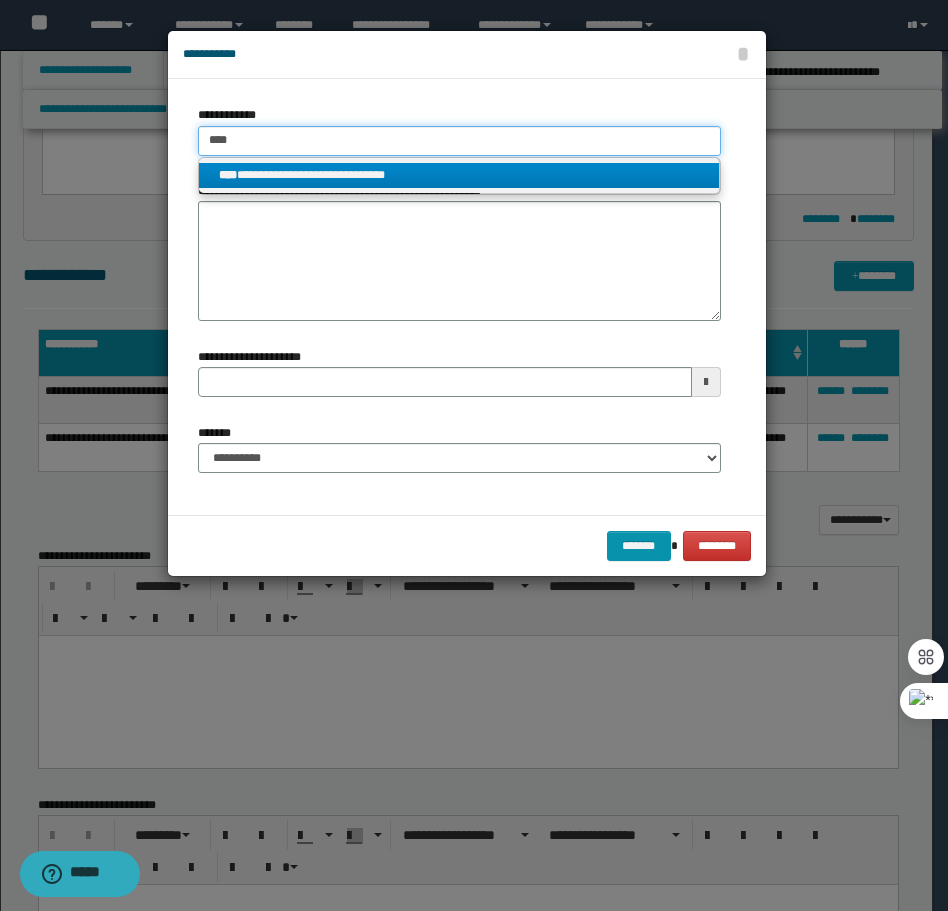 type 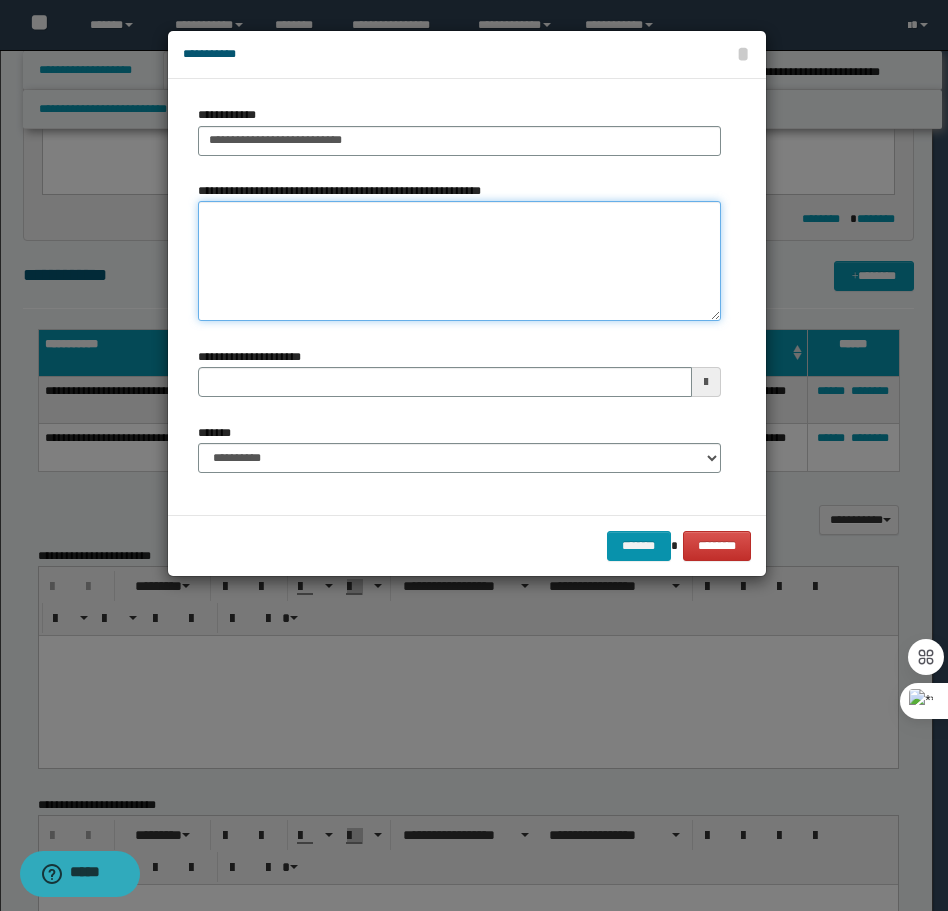 click on "**********" at bounding box center (459, 261) 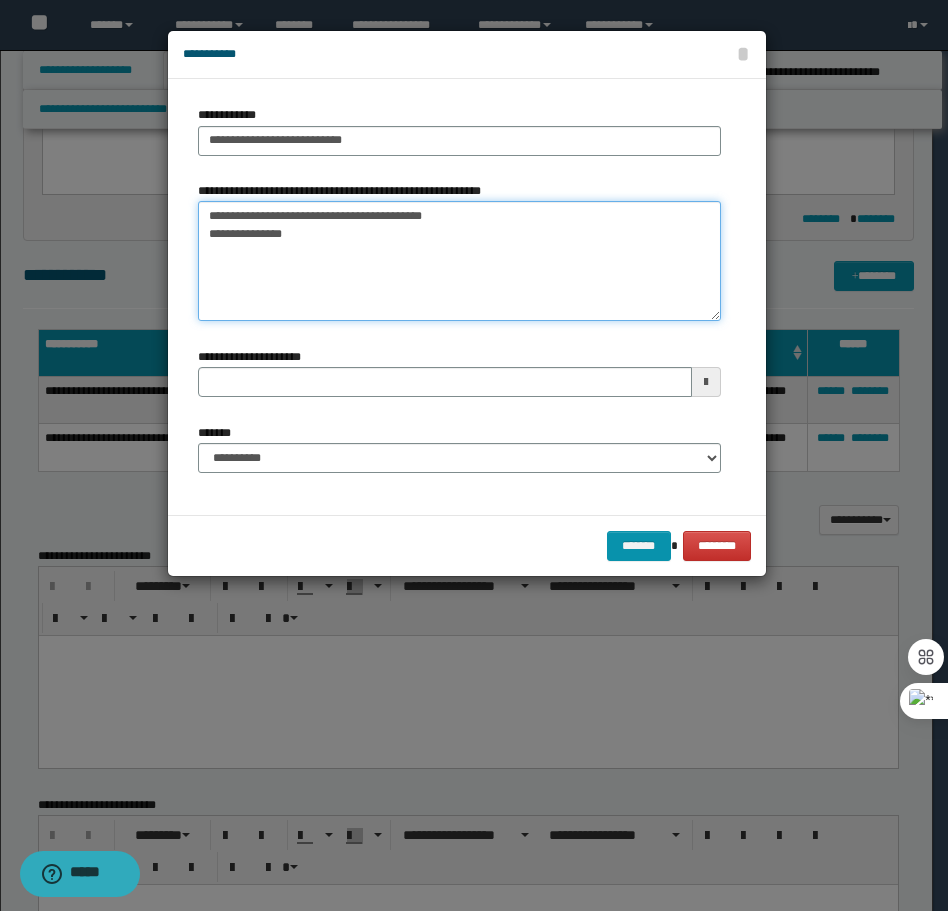 click on "**********" at bounding box center (459, 261) 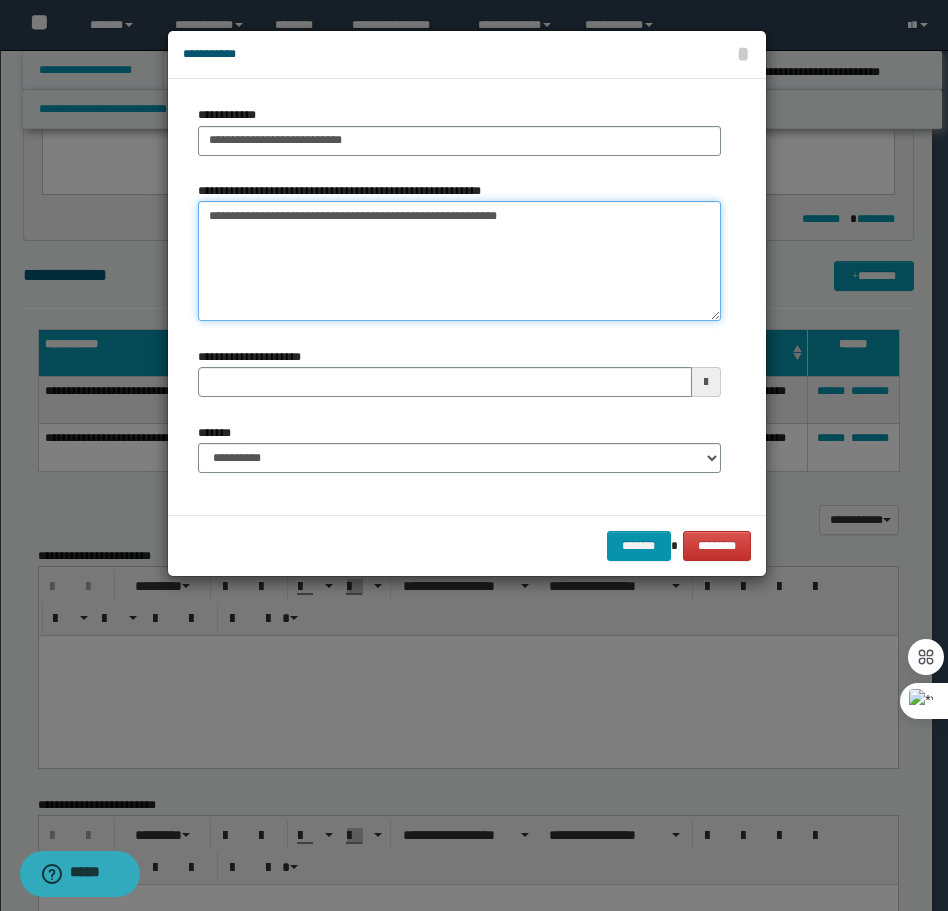 type on "**********" 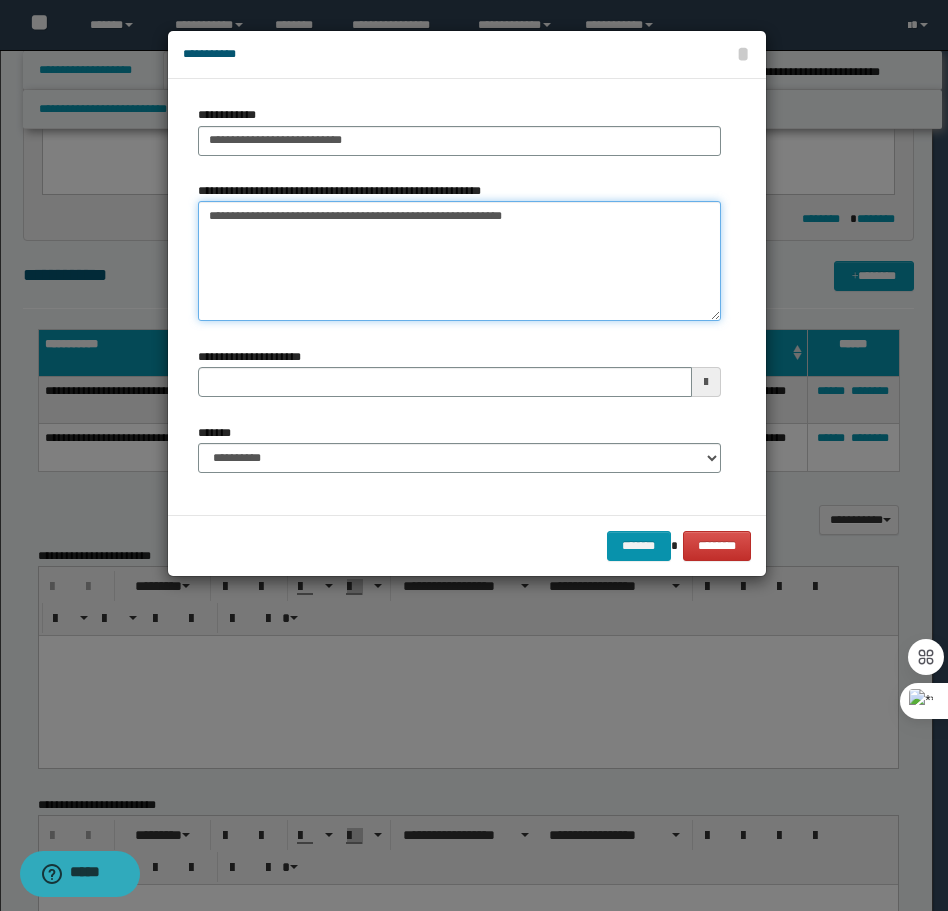 type 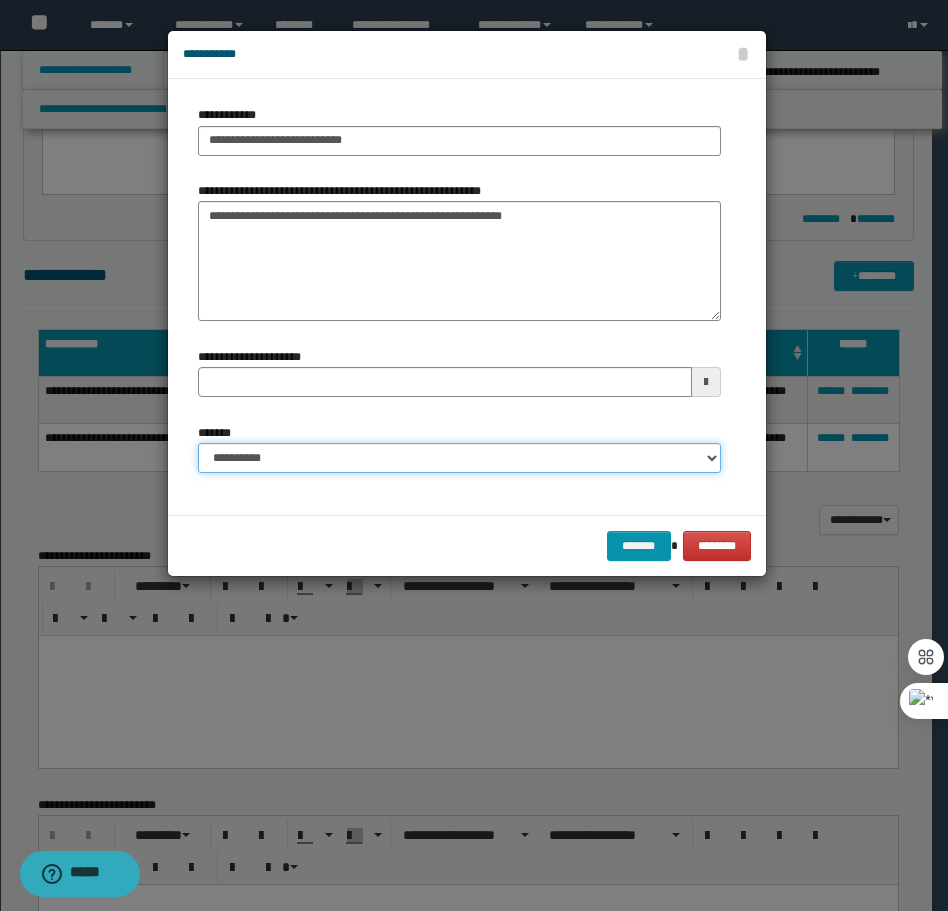click on "**********" at bounding box center (459, 458) 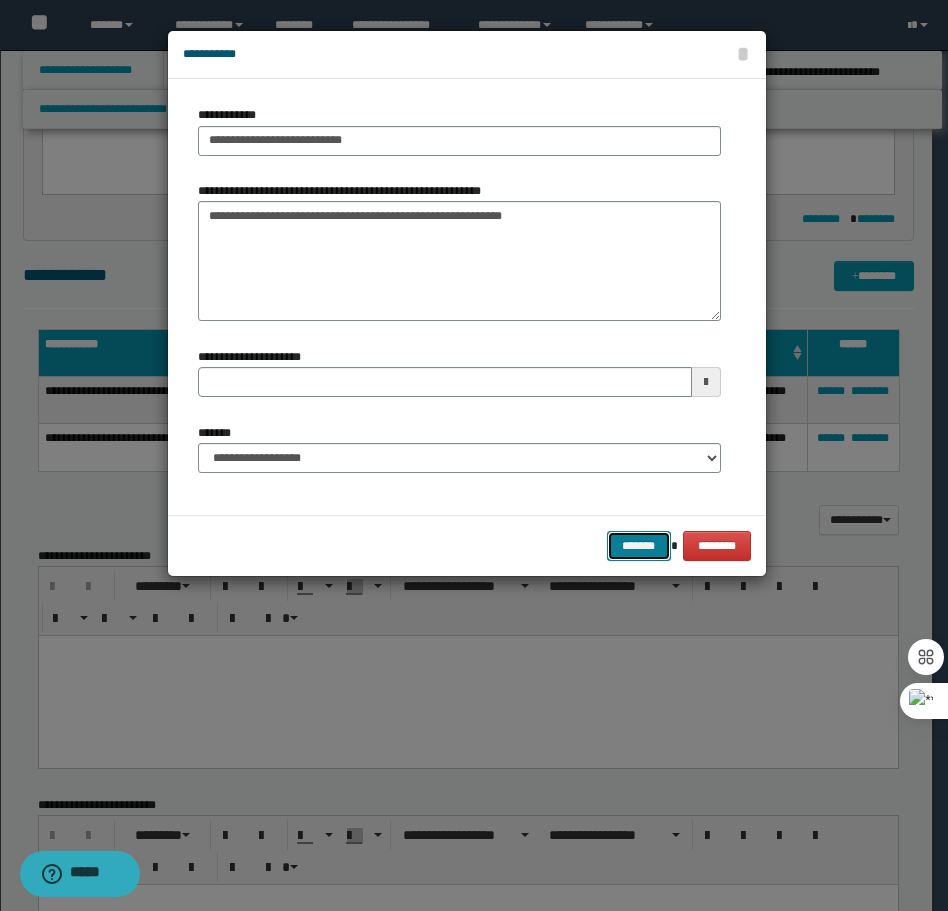 click on "*******" at bounding box center (639, 546) 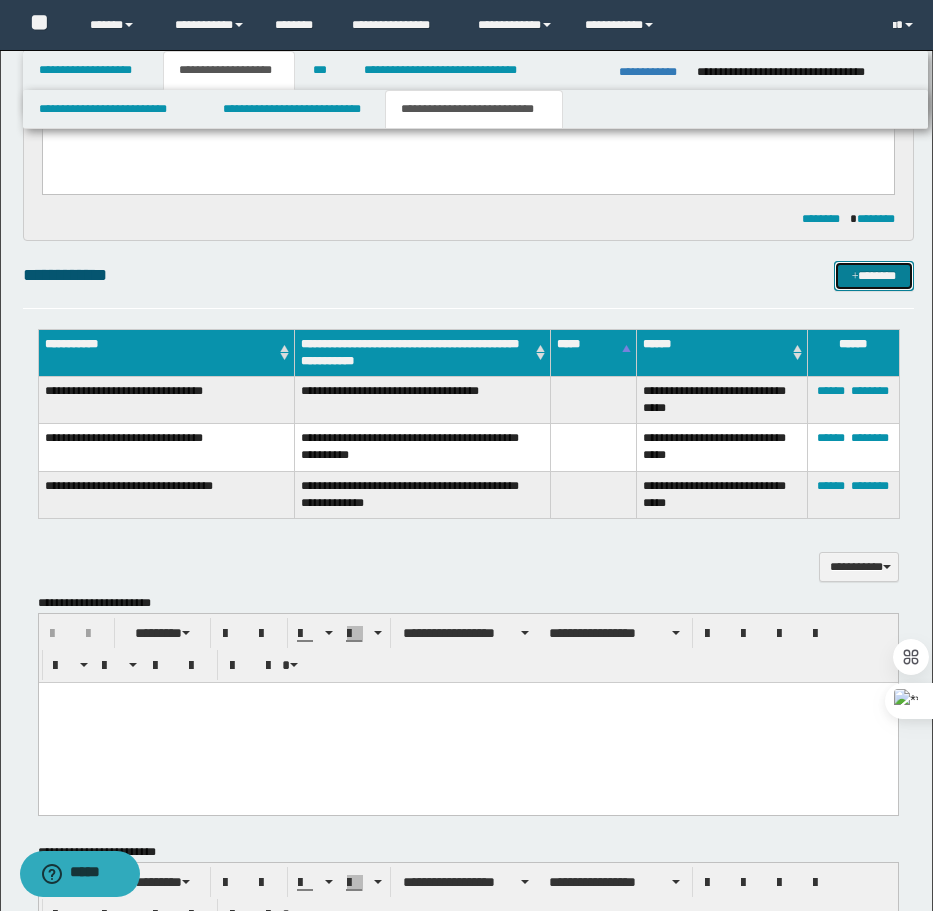 click on "*******" at bounding box center [874, 276] 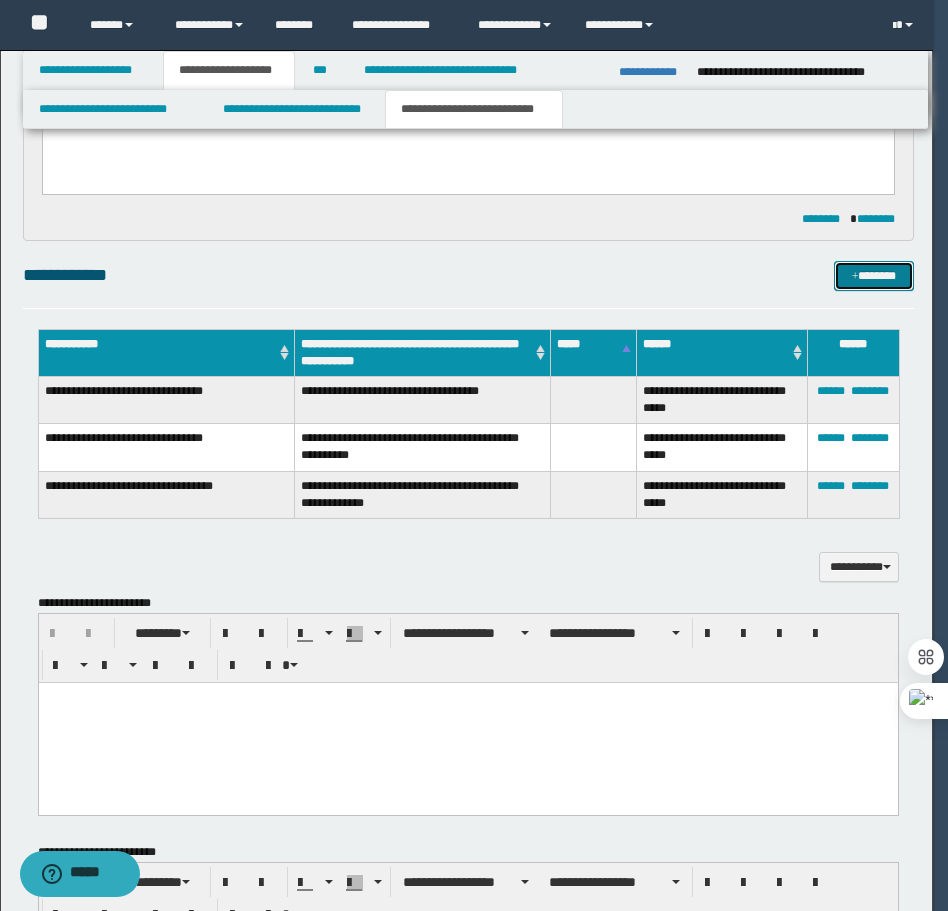 type 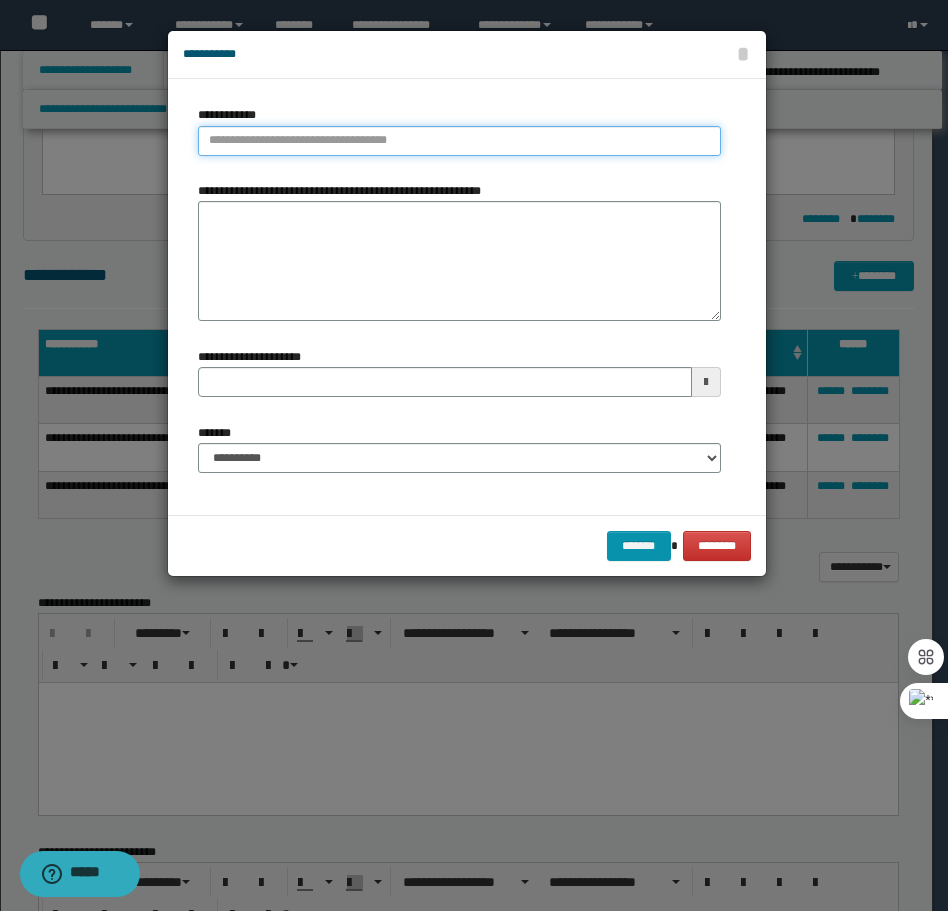type on "**********" 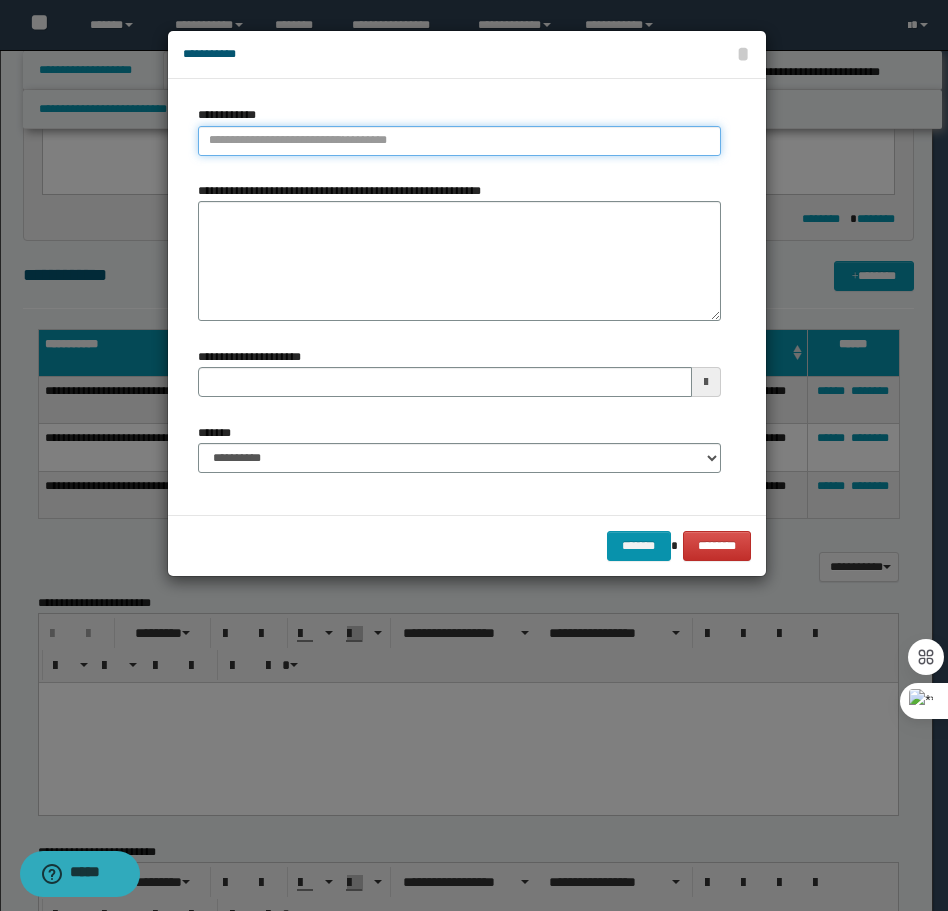 click on "**********" at bounding box center (459, 141) 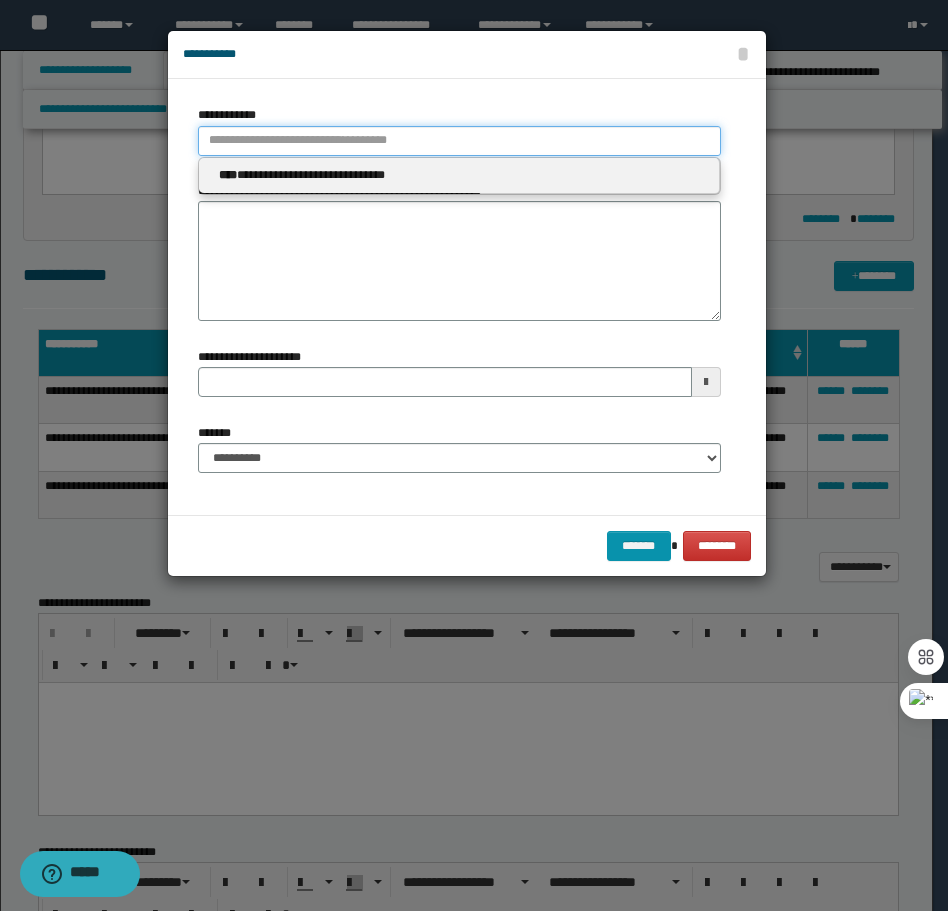 type 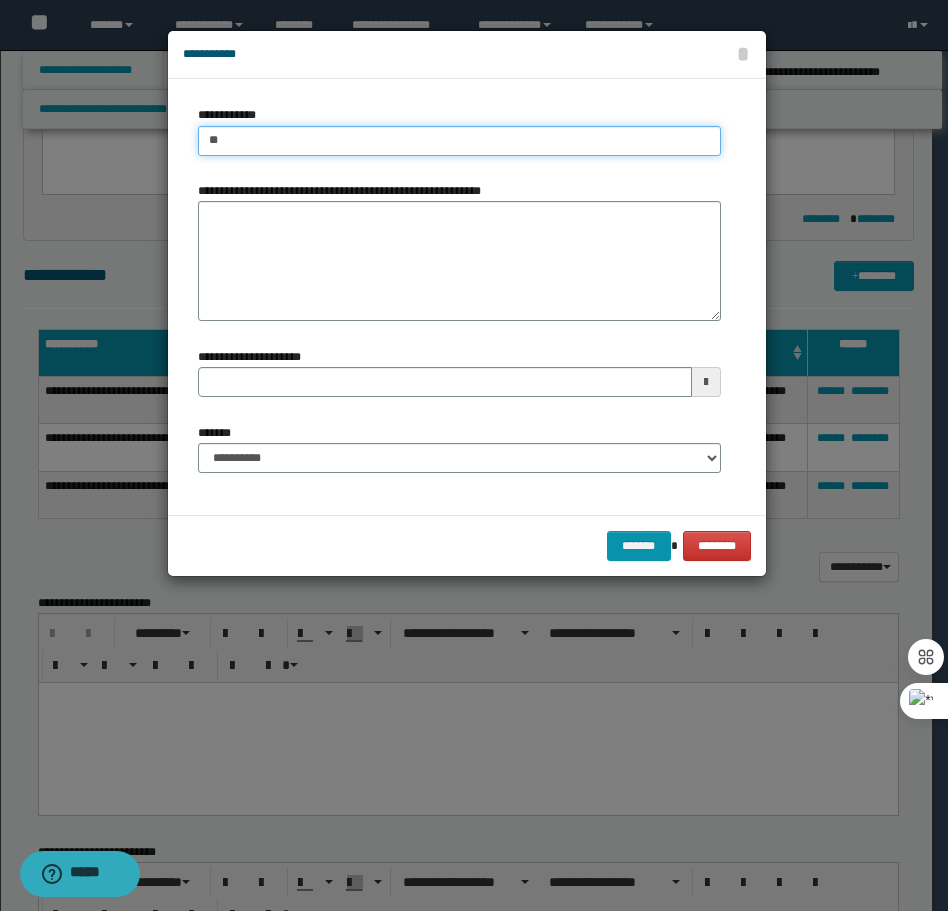 type on "***" 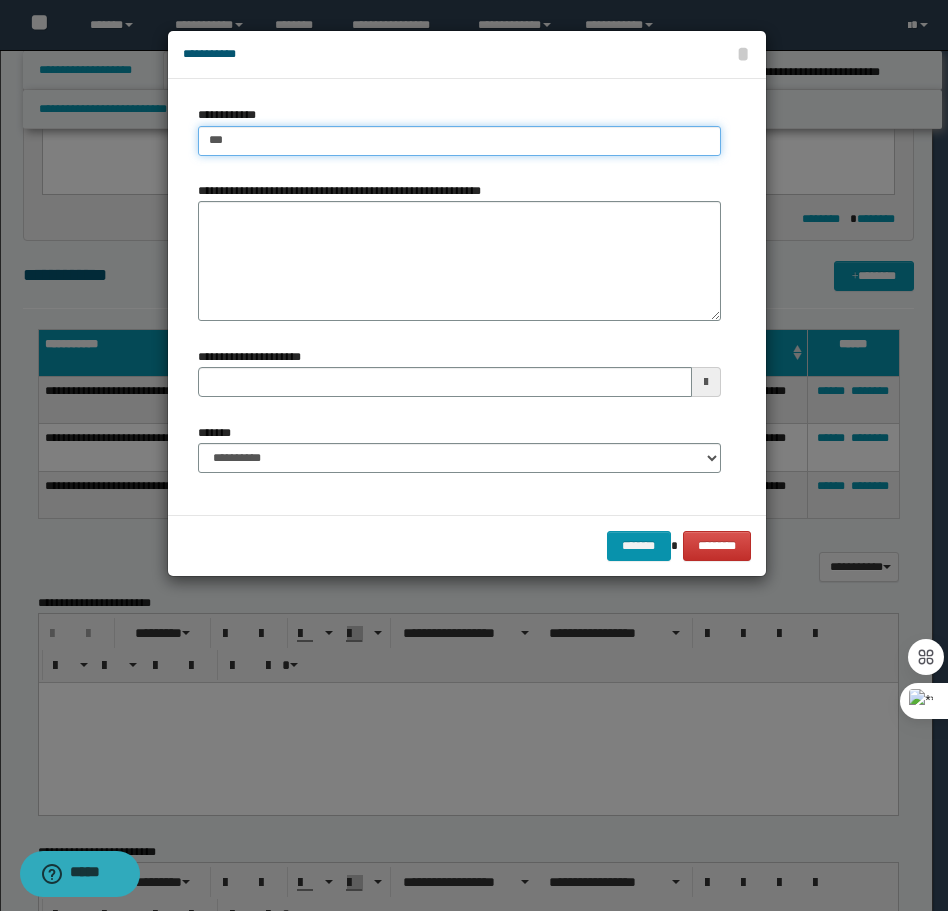 type on "***" 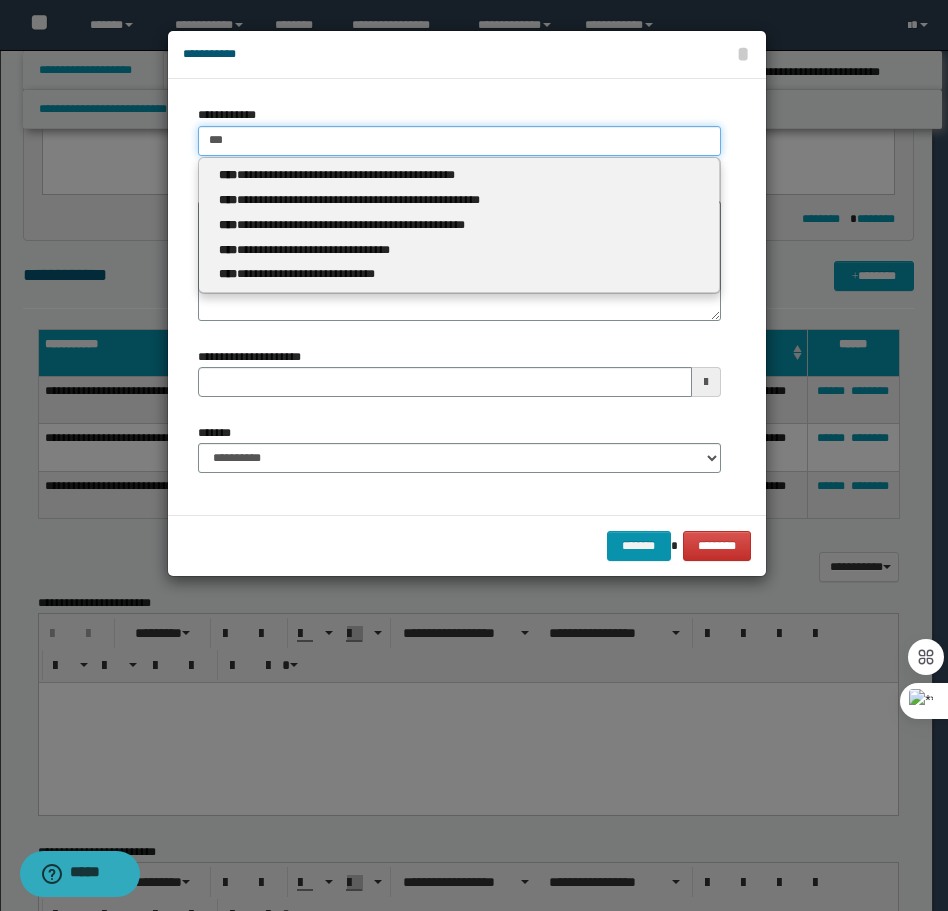 type 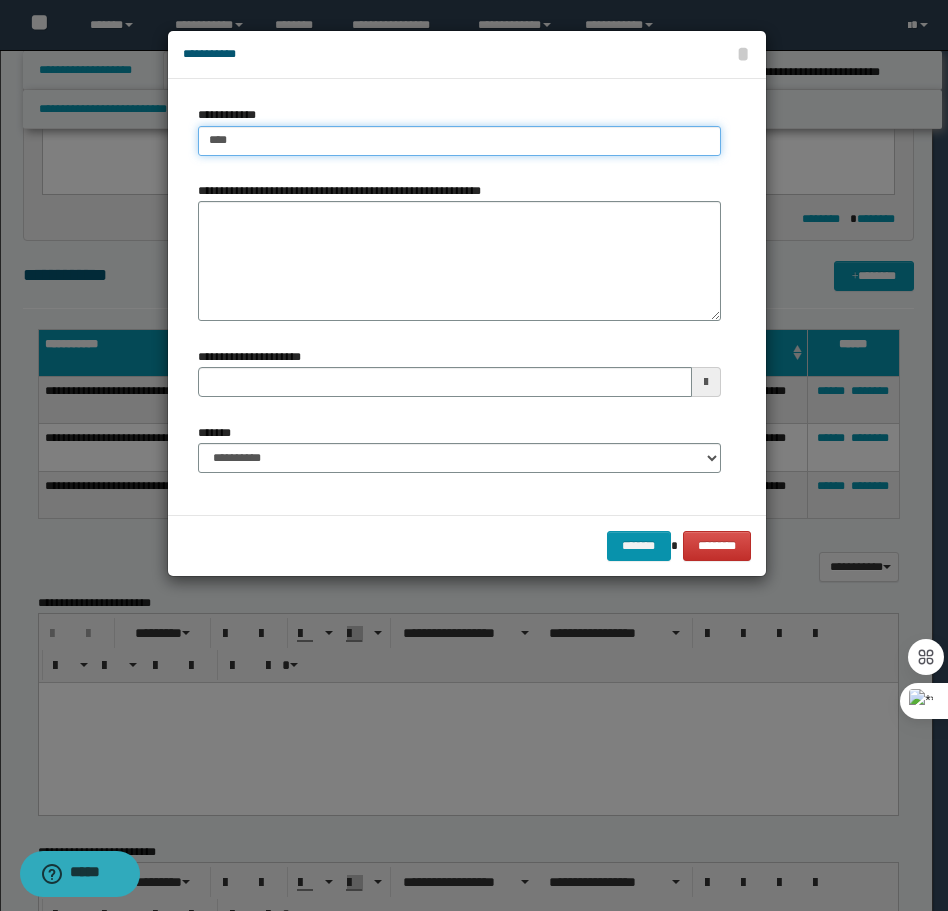 type on "****" 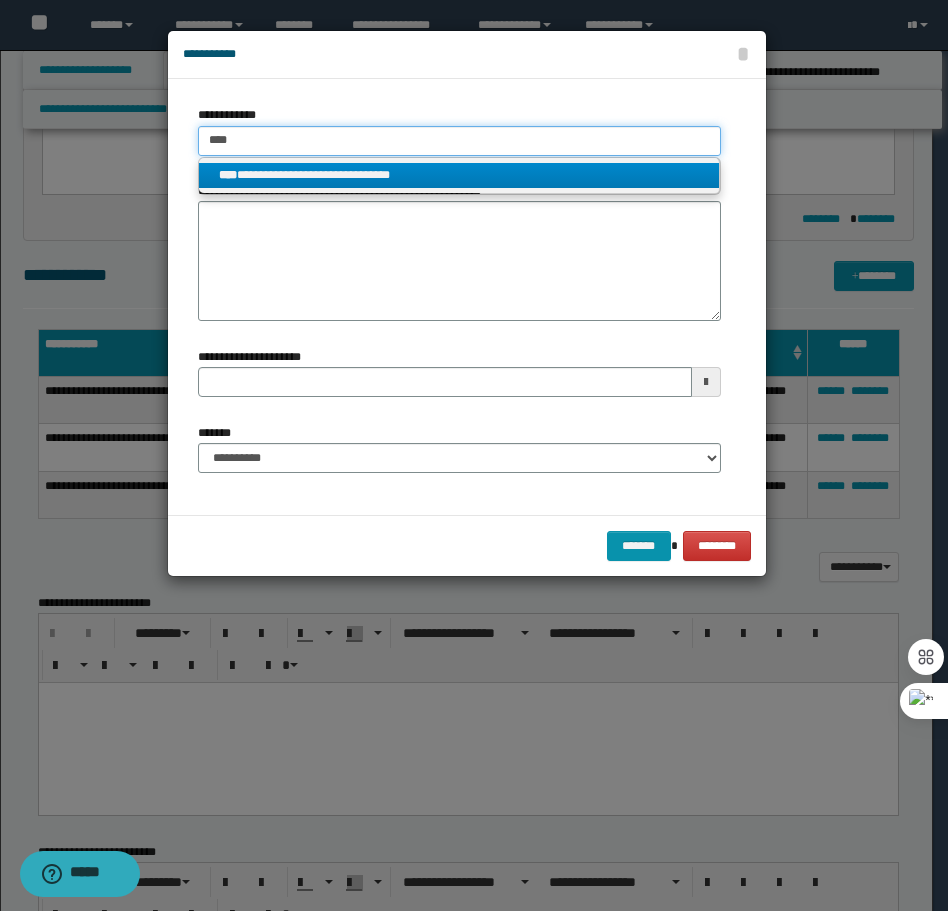type on "****" 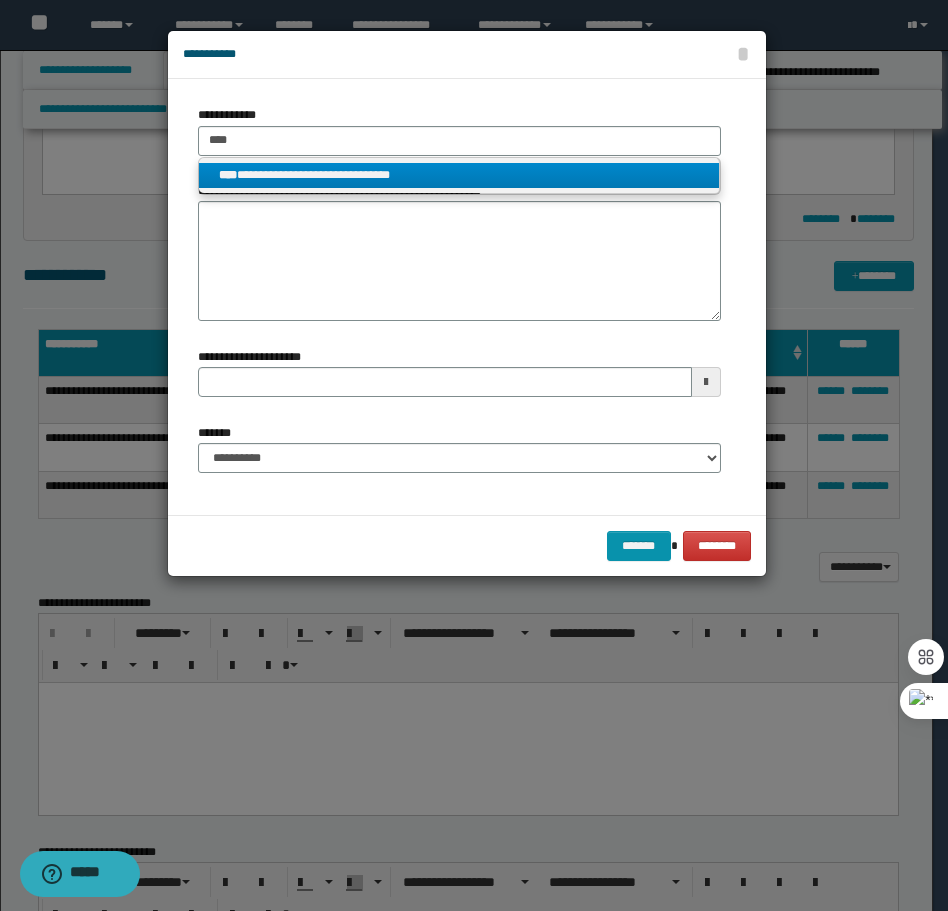 click on "**********" at bounding box center [459, 175] 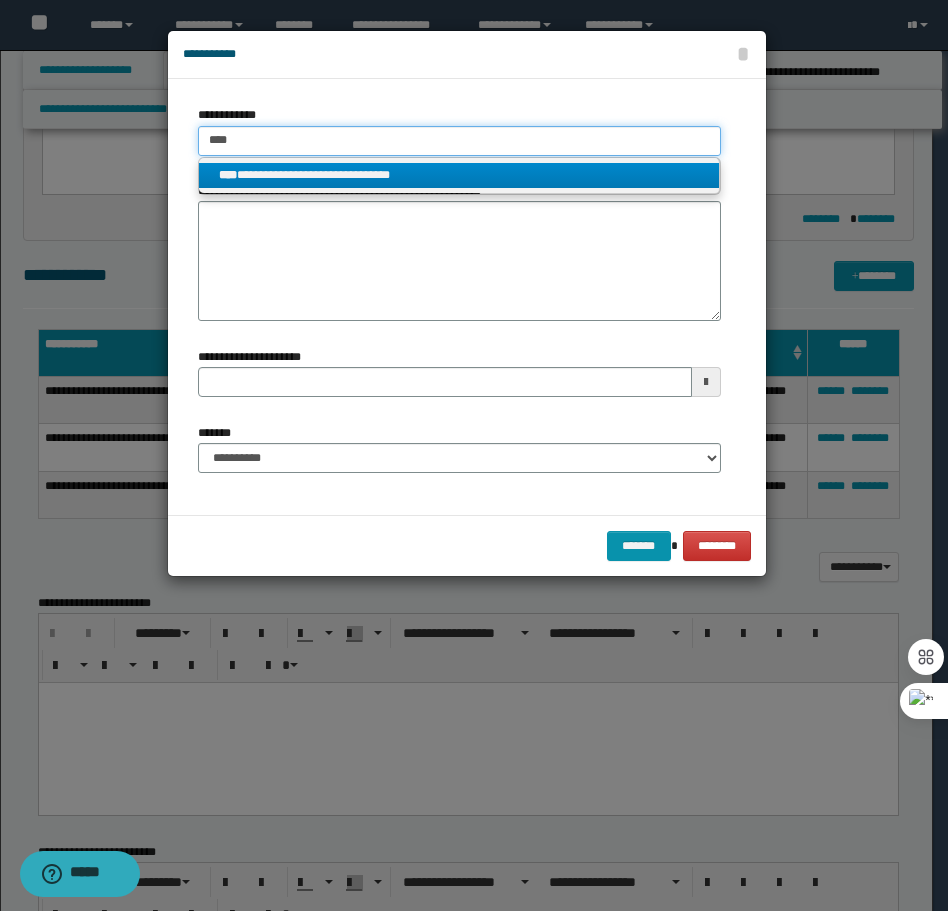 type 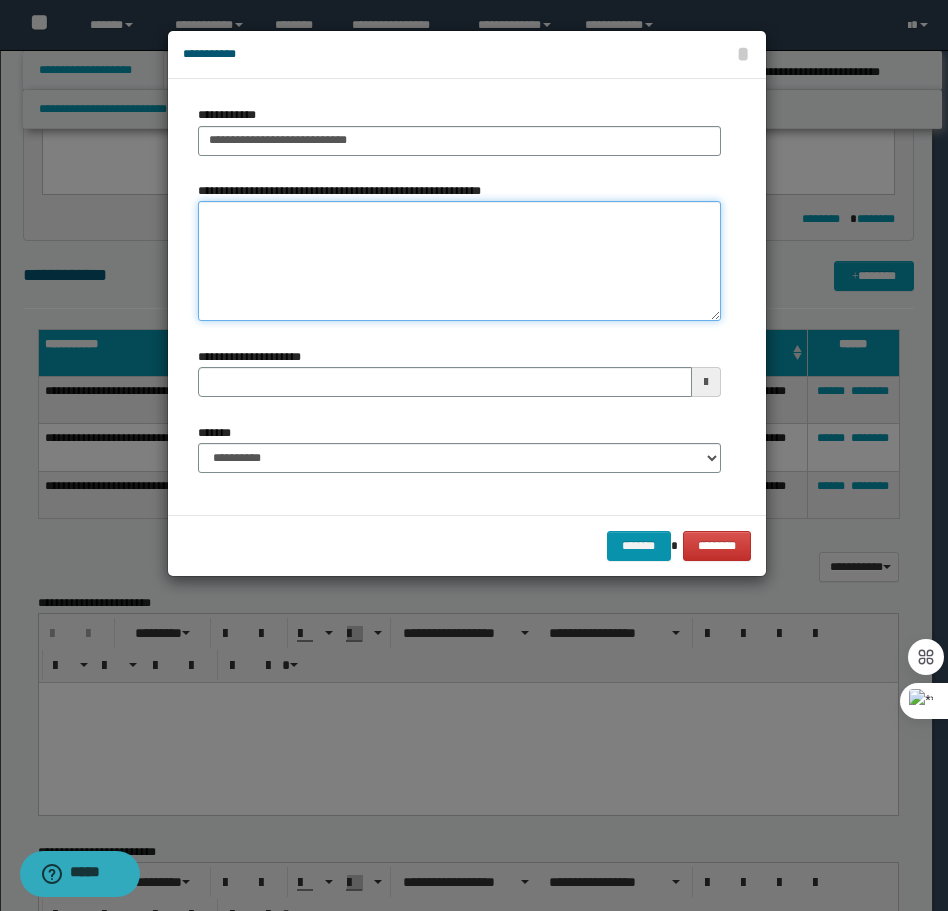 click on "**********" at bounding box center (459, 261) 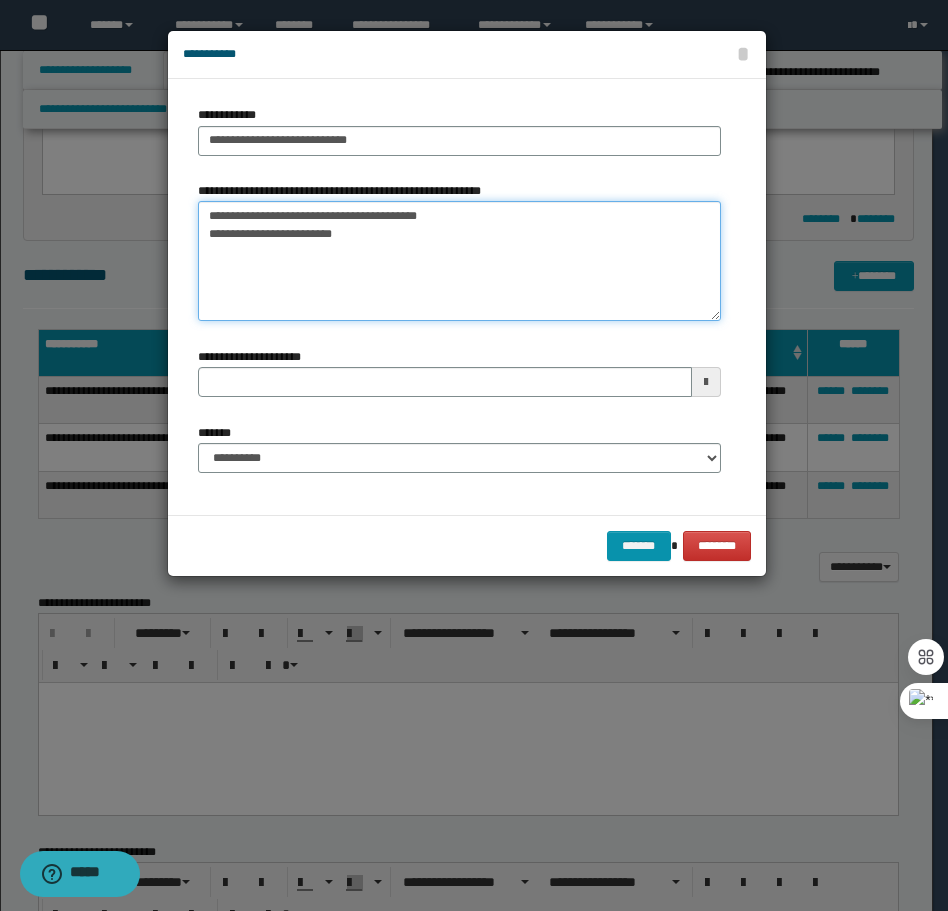 click on "**********" at bounding box center (459, 261) 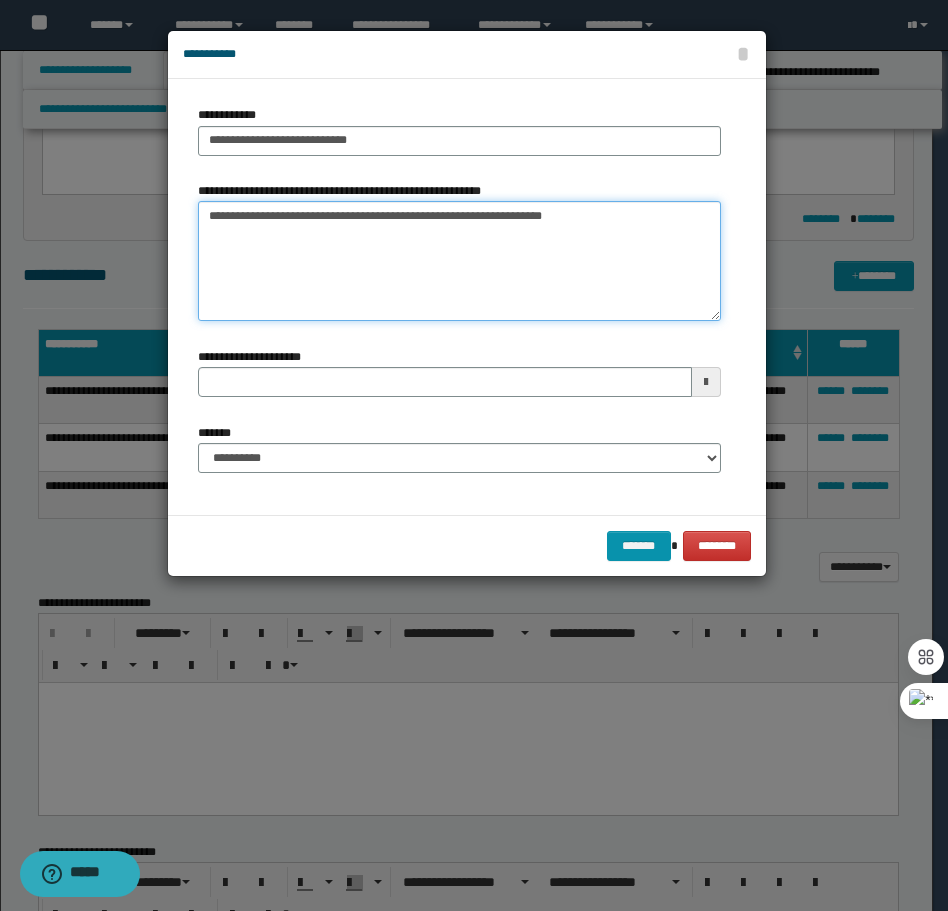 type on "**********" 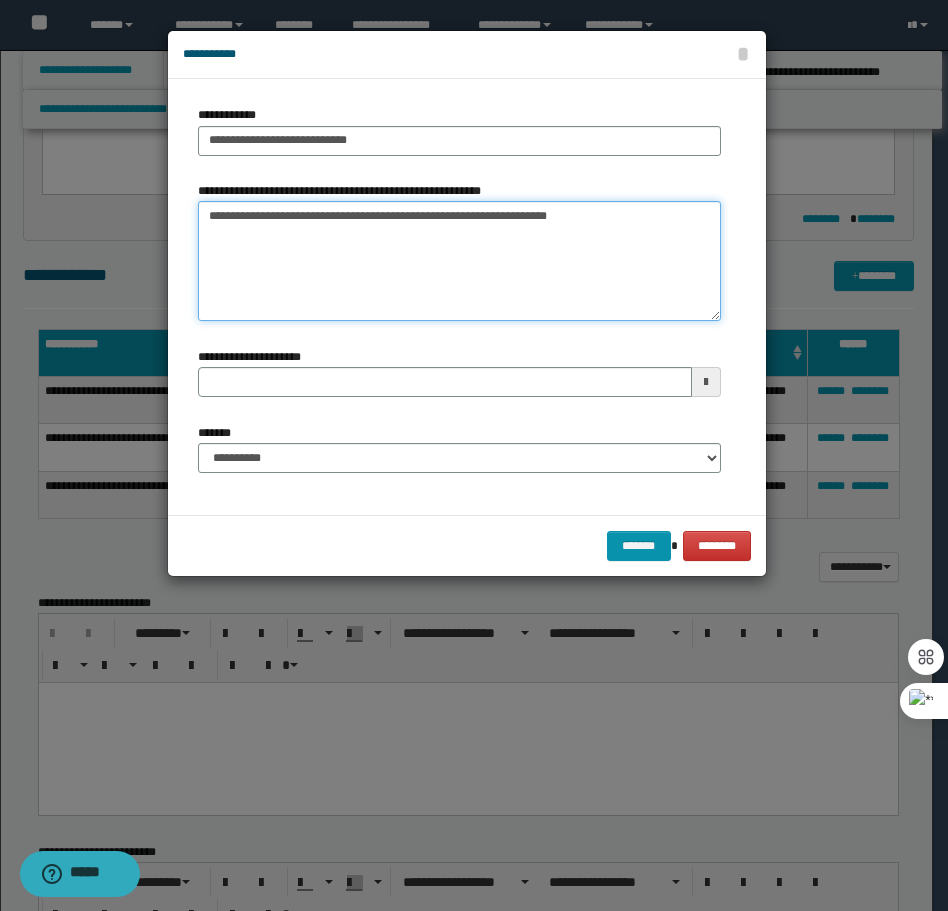 type 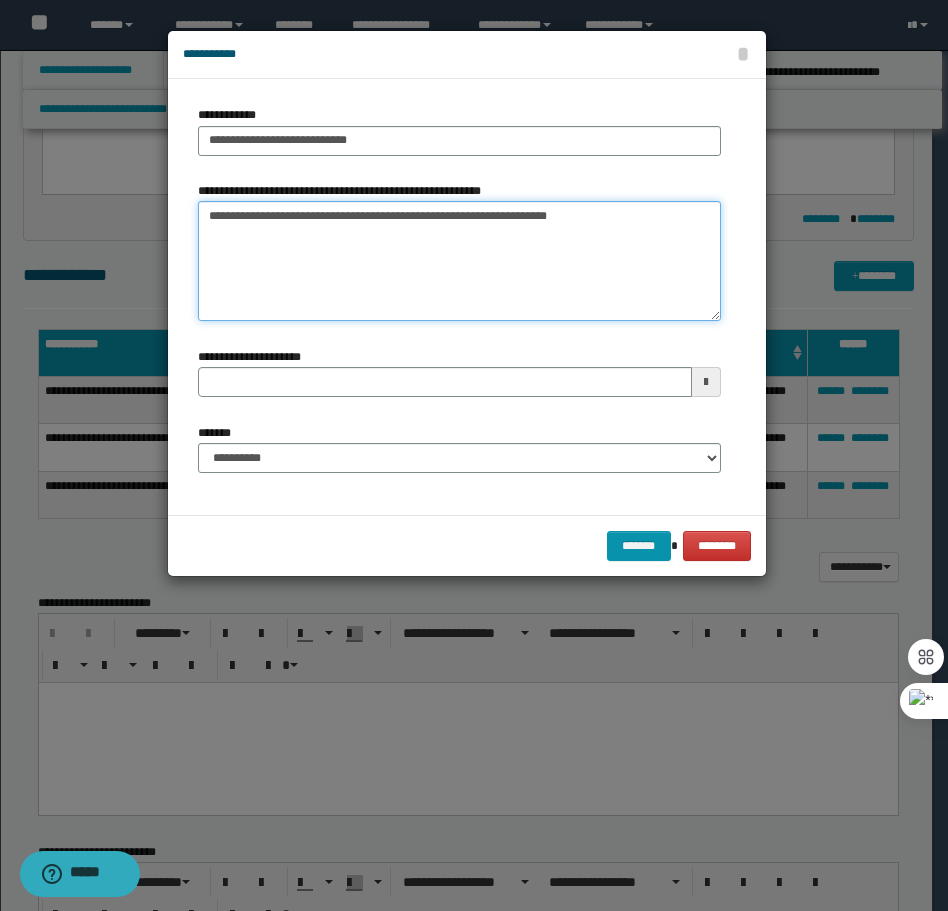 type on "**********" 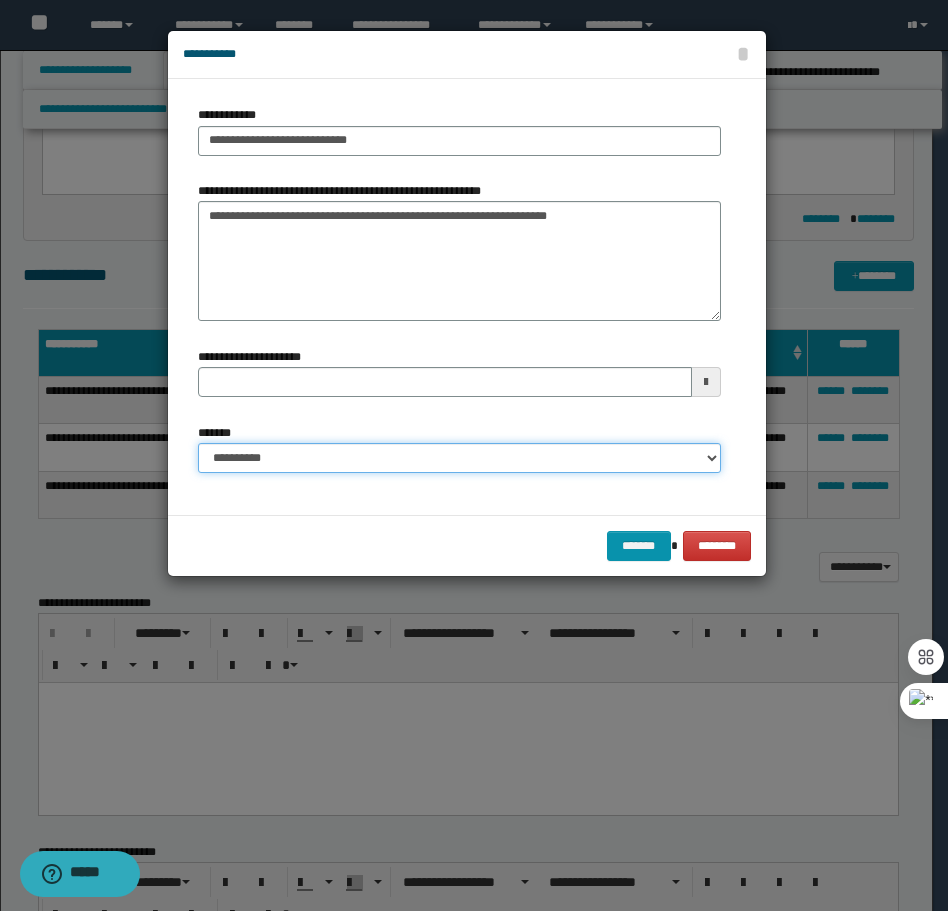click on "**********" at bounding box center [459, 458] 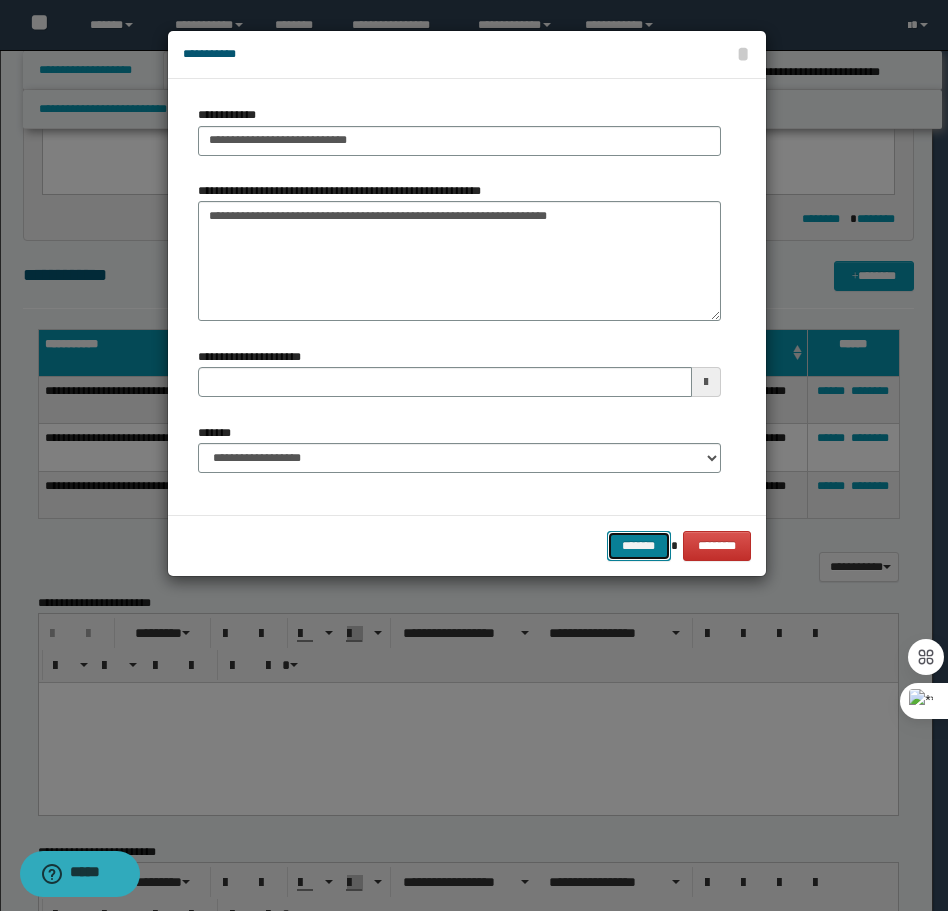 click on "*******" at bounding box center [639, 546] 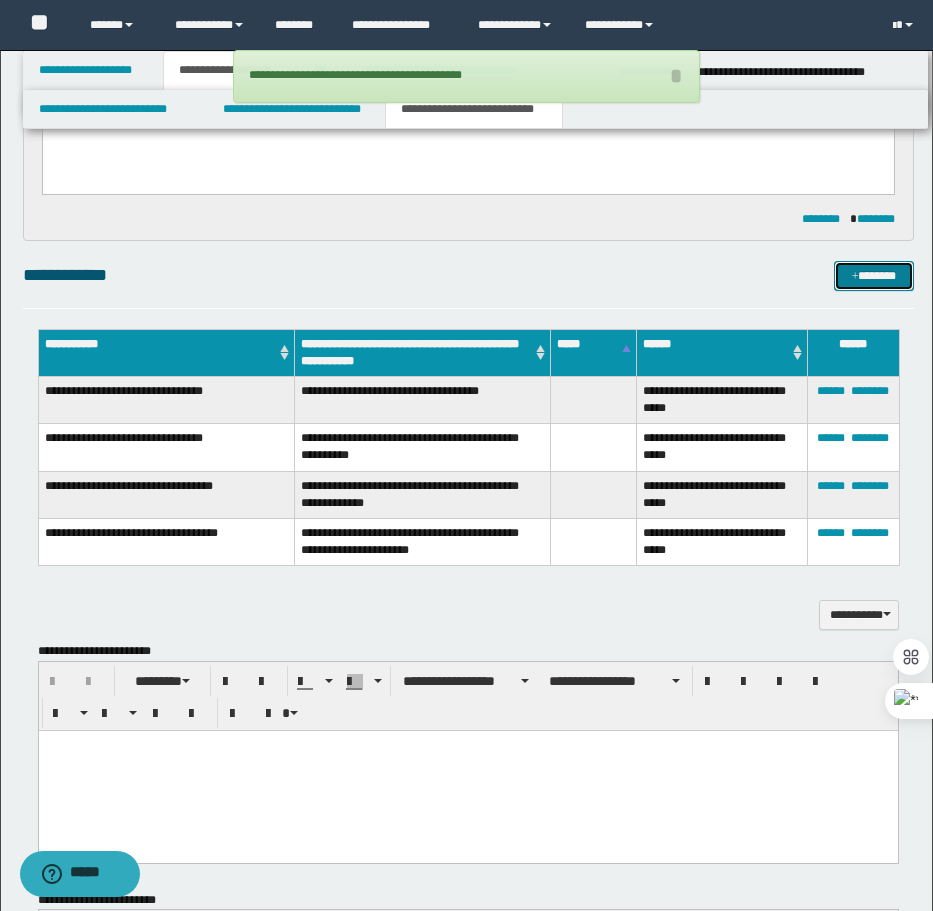 click on "*******" at bounding box center [874, 276] 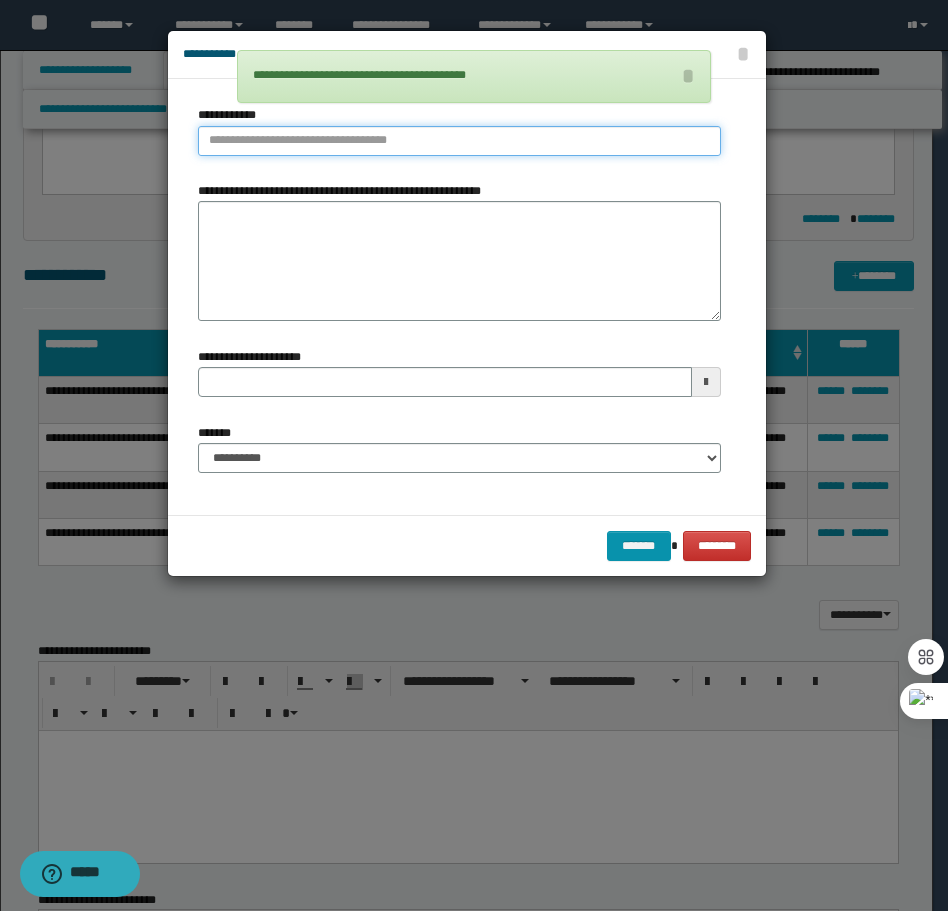 type on "**********" 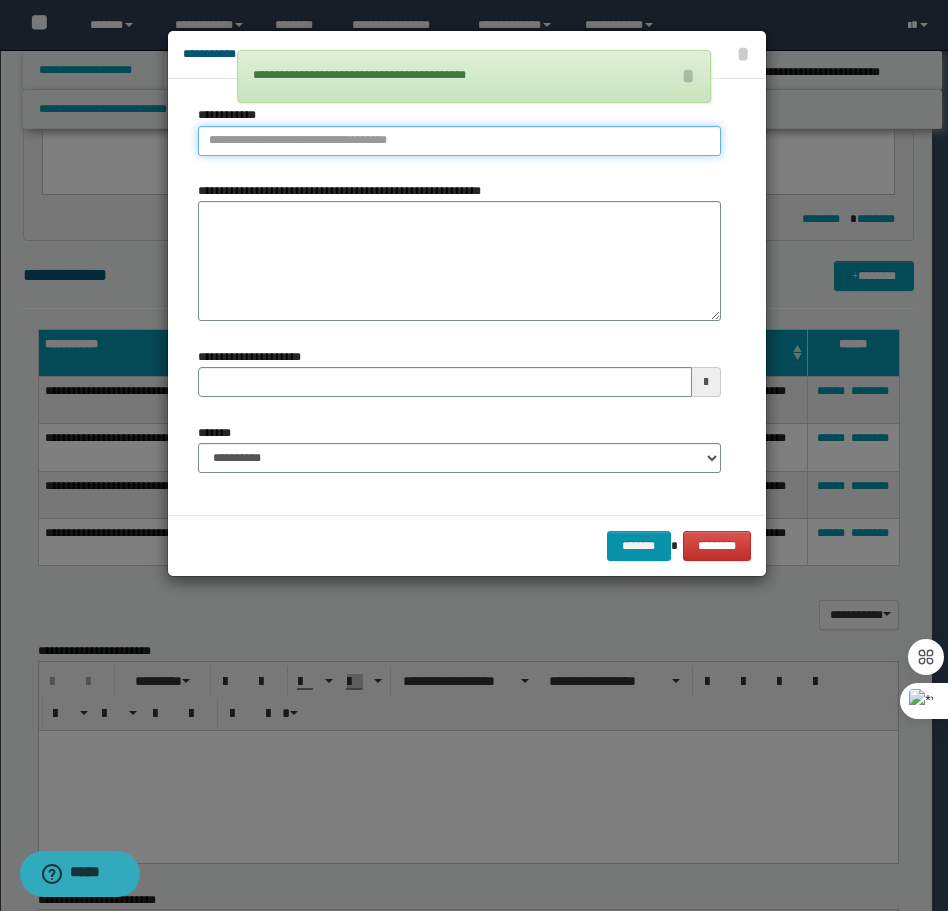 click on "**********" at bounding box center (459, 141) 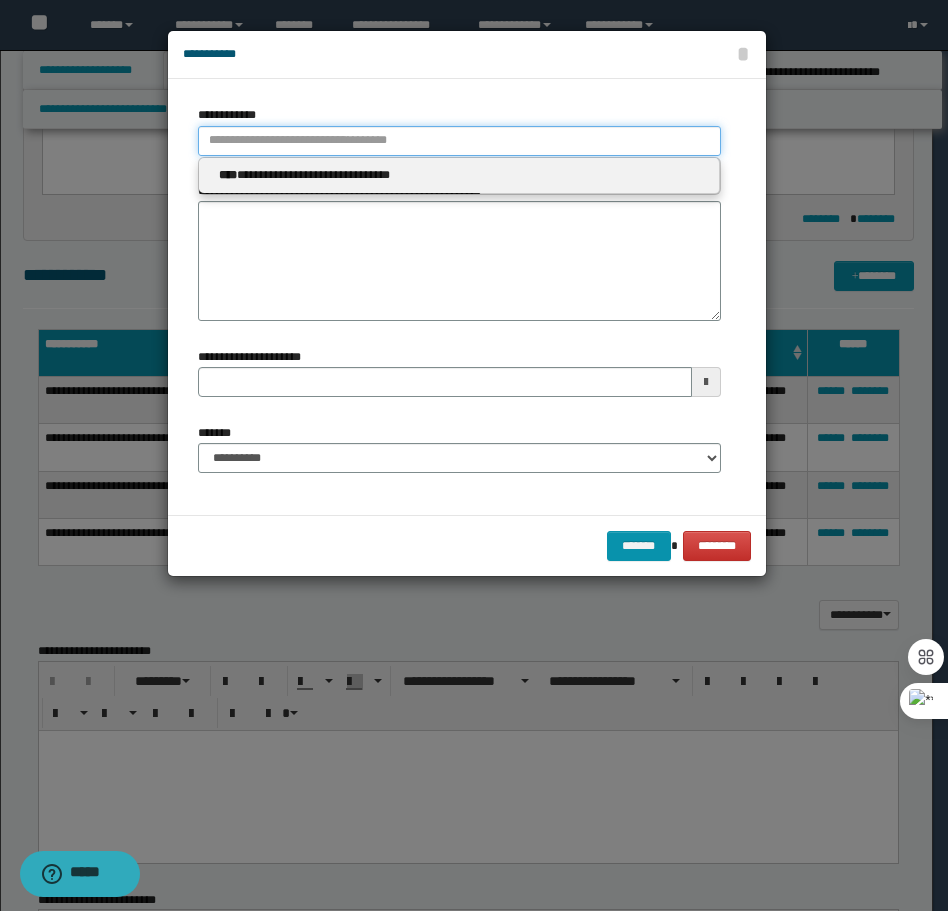 type 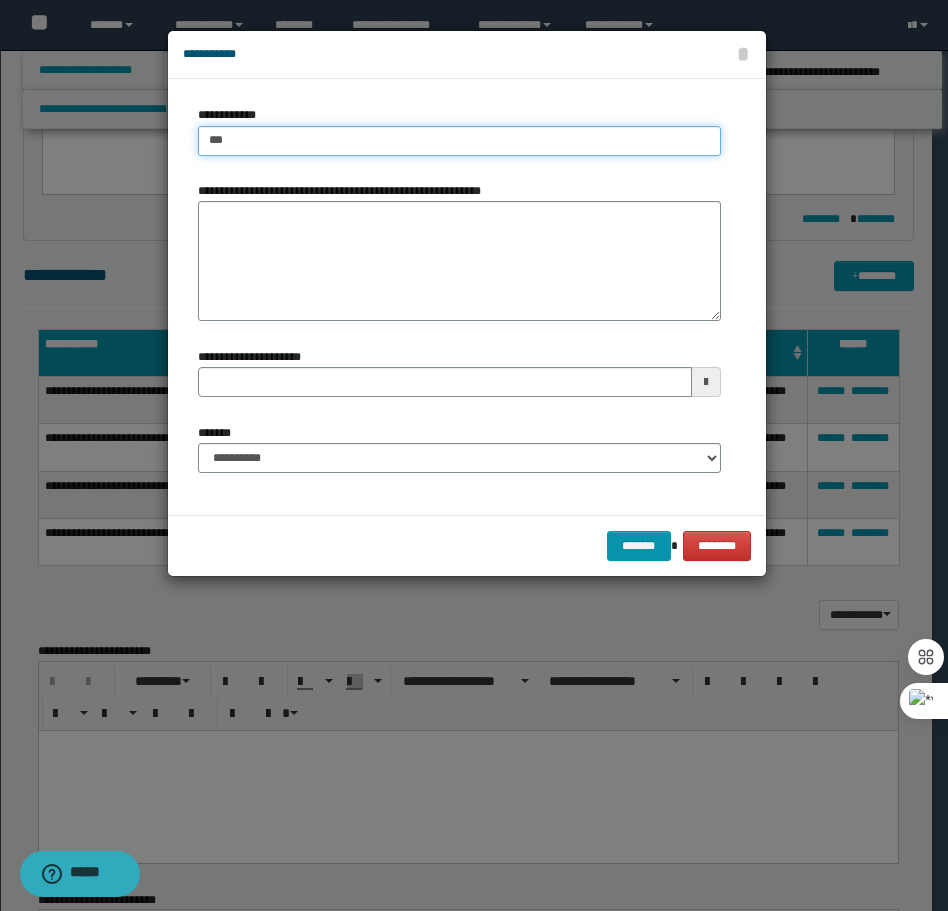 type on "****" 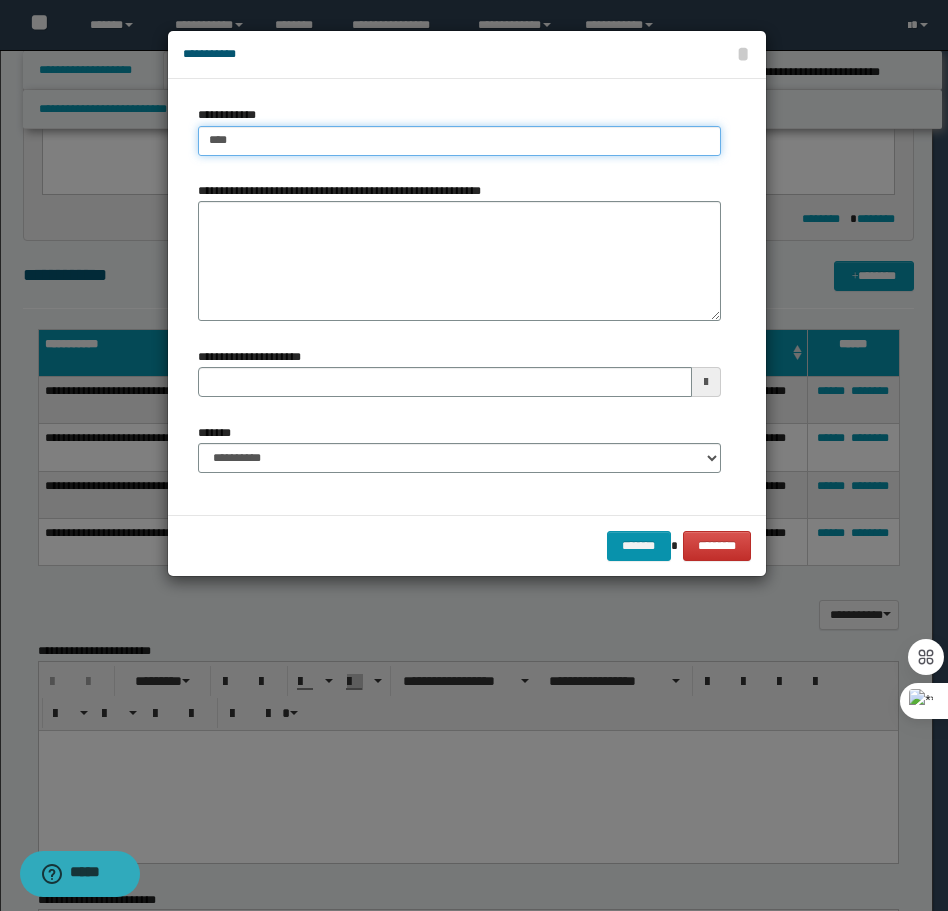 type on "****" 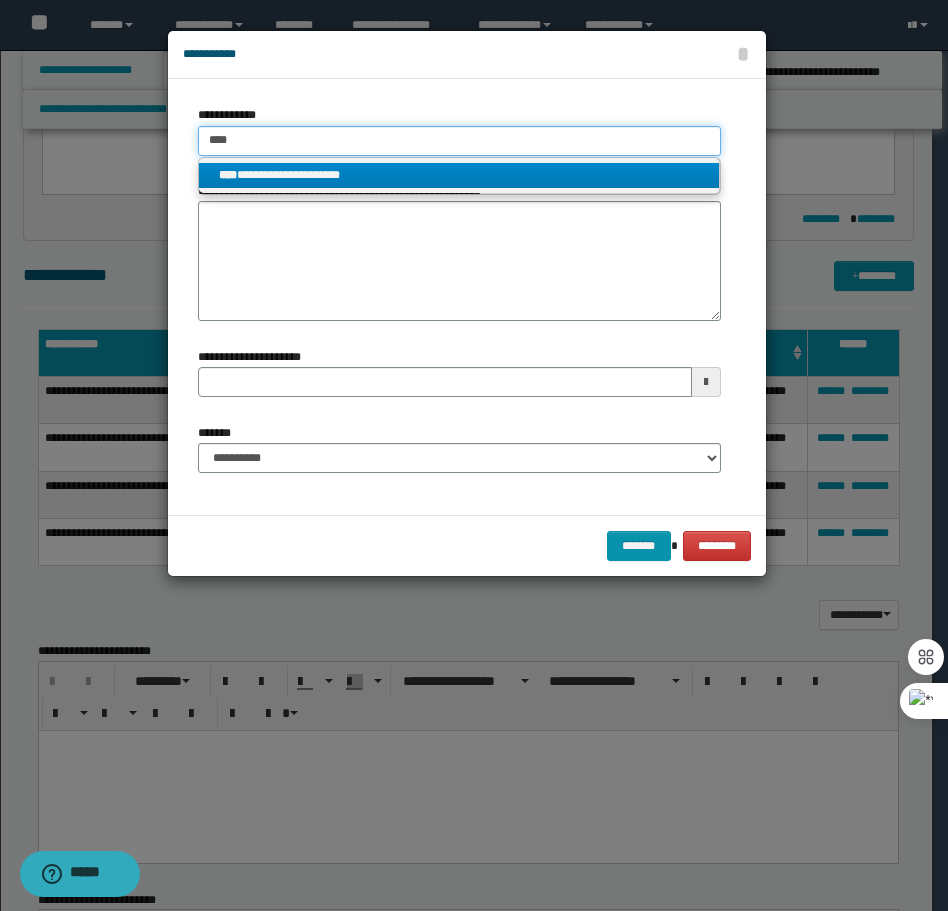 type on "****" 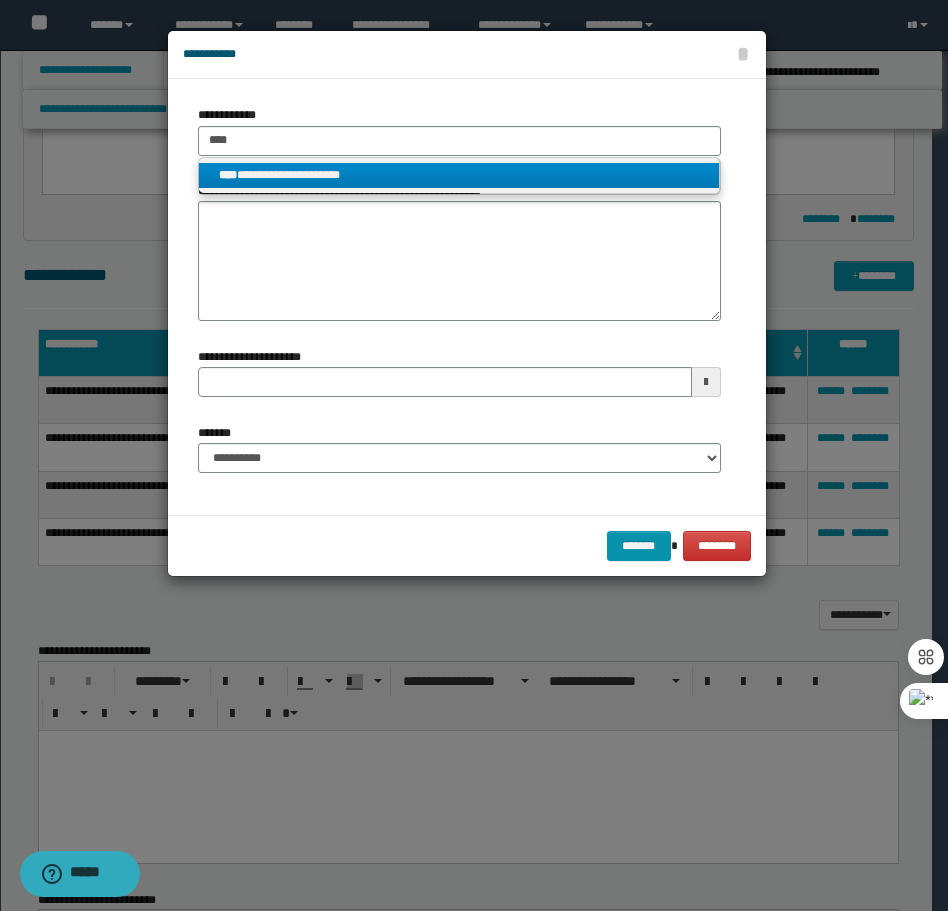 click on "**********" at bounding box center (459, 175) 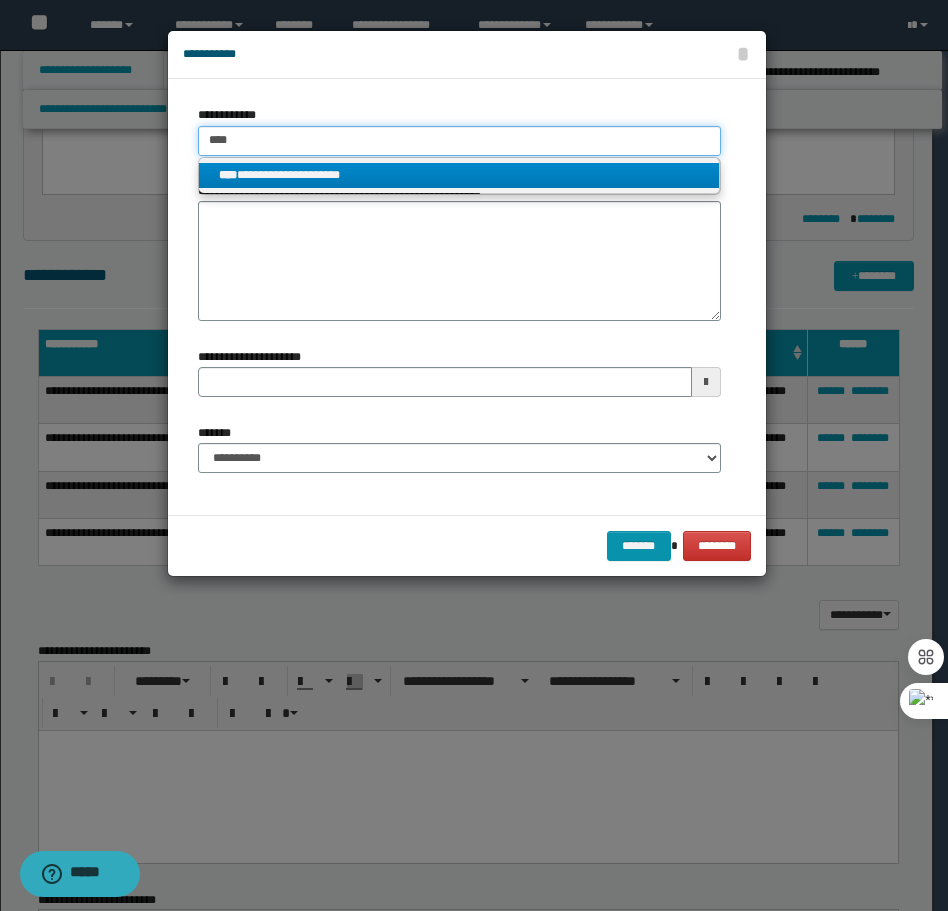 type 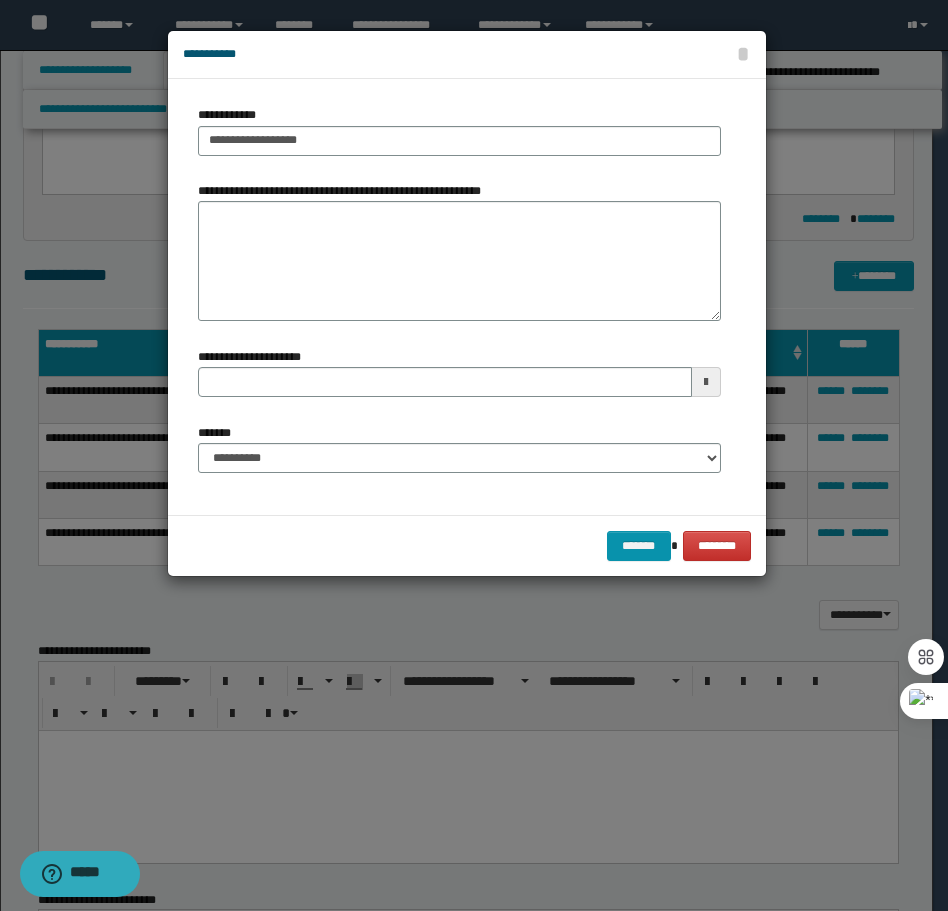 type 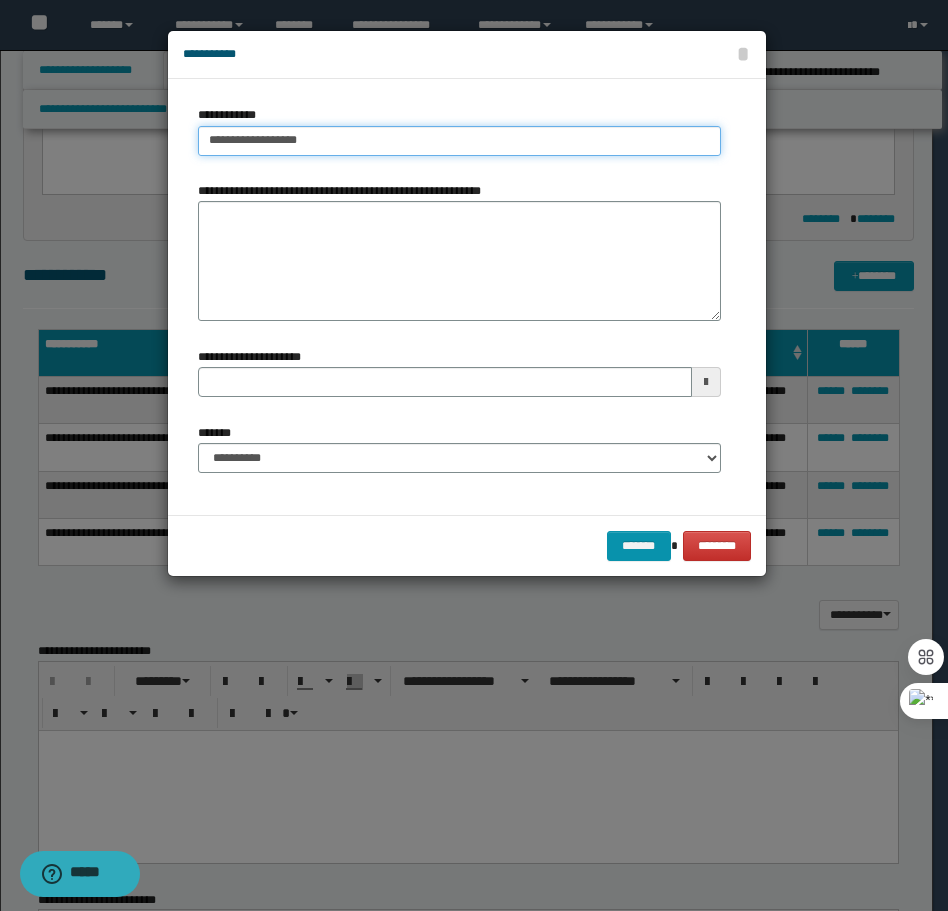 type on "**********" 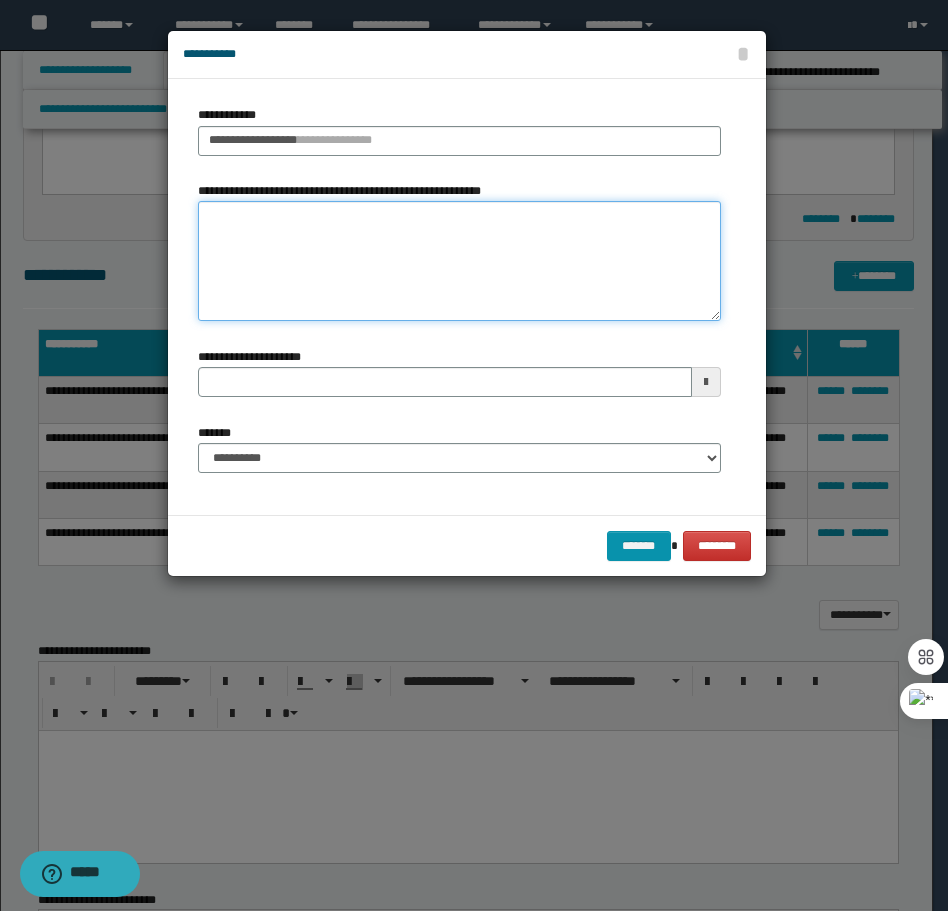 type 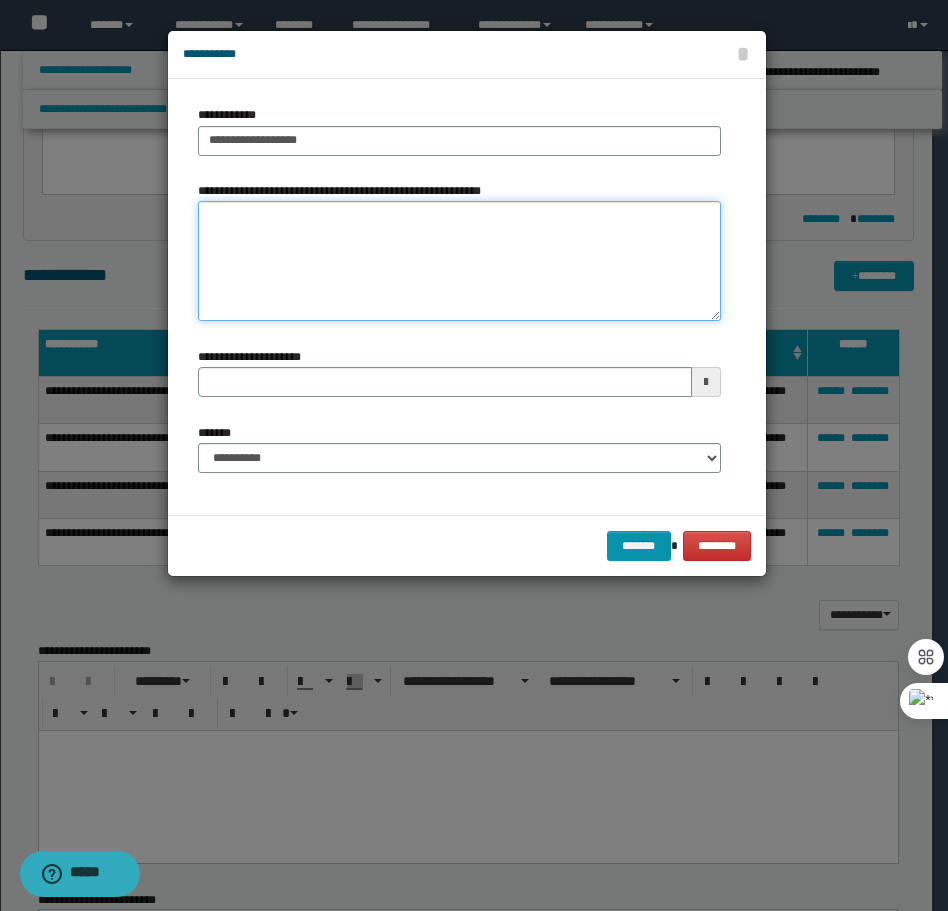 click on "**********" at bounding box center [459, 261] 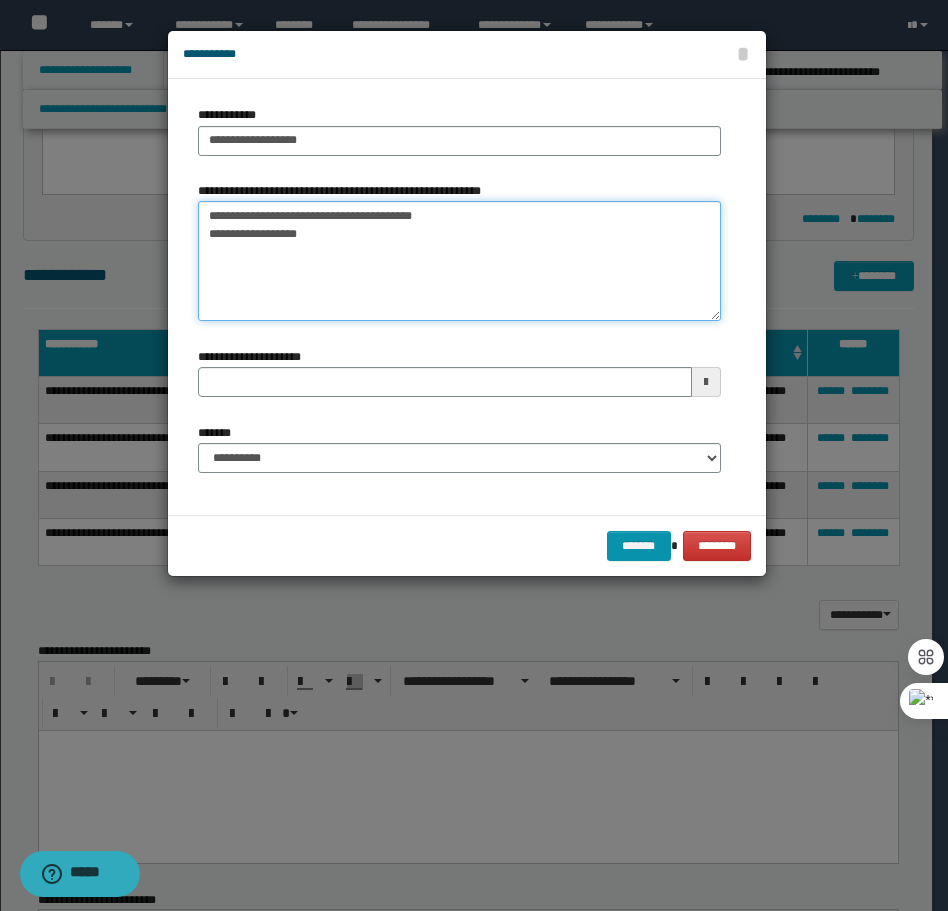 click on "**********" at bounding box center (459, 261) 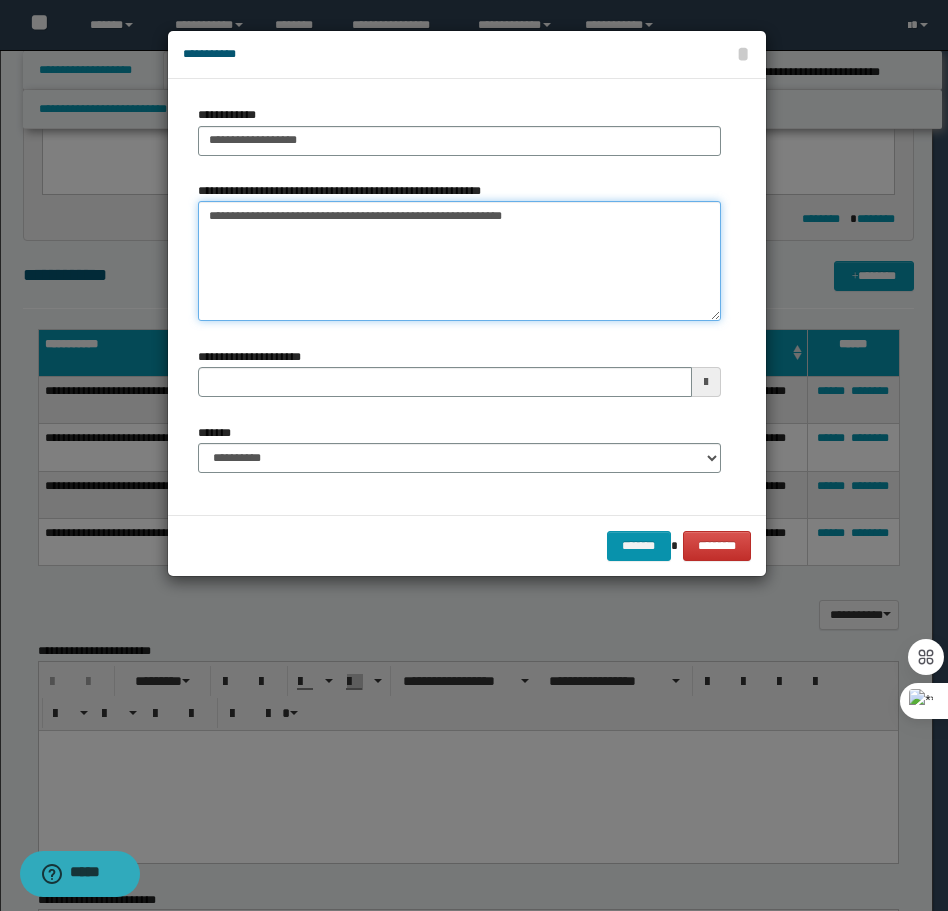 type on "**********" 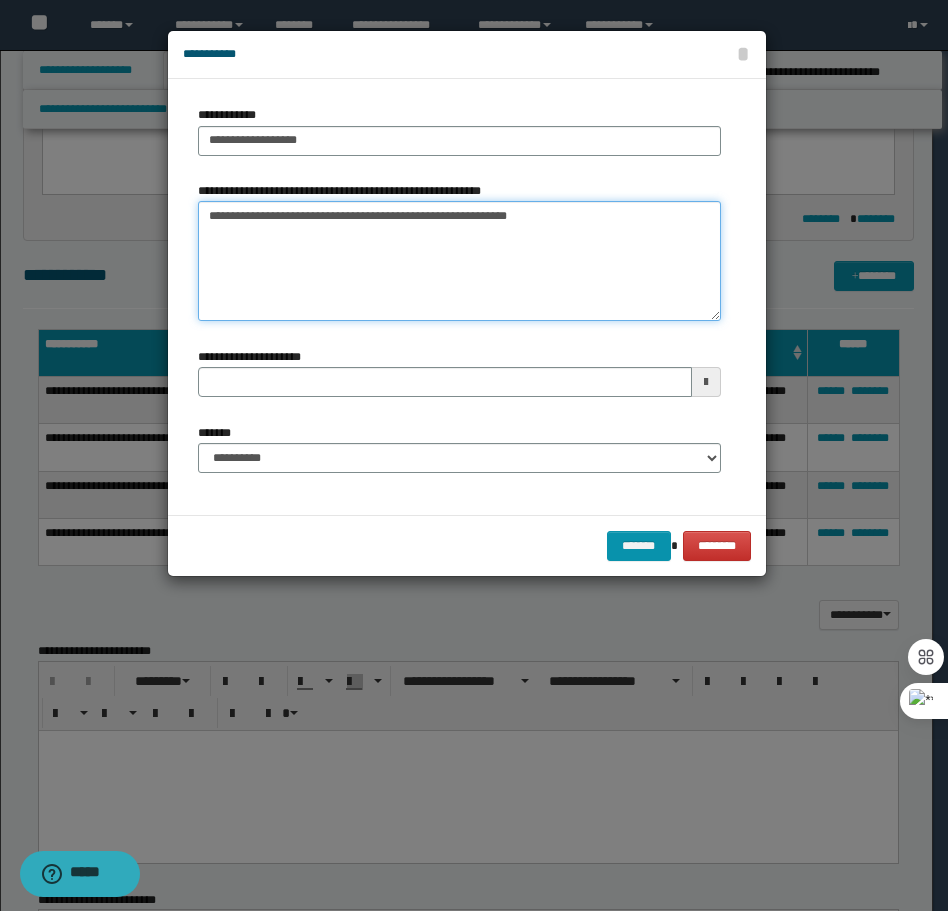 type 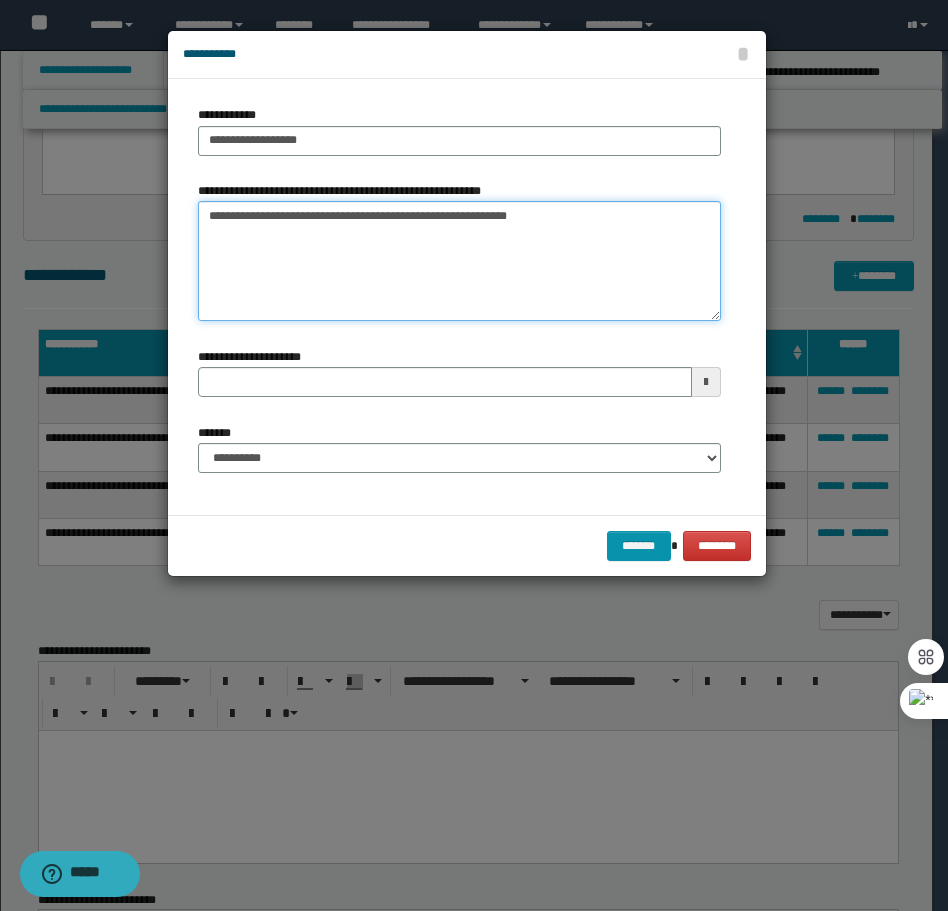 type on "**********" 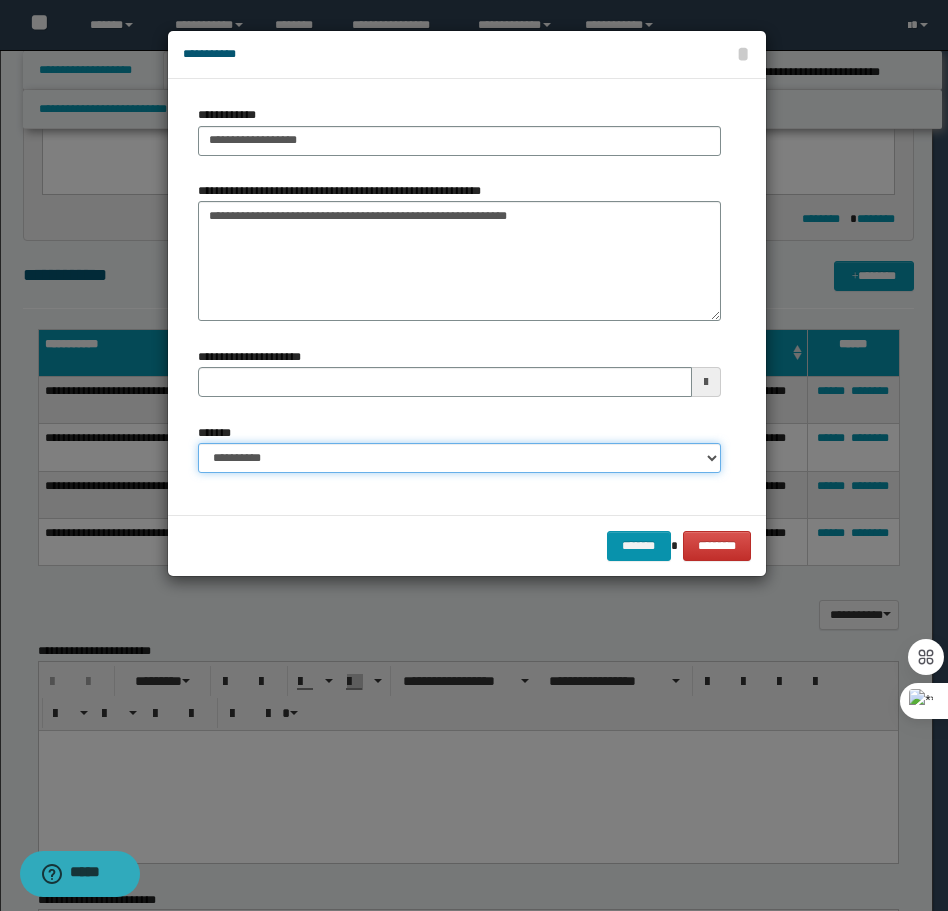 click on "**********" at bounding box center (459, 458) 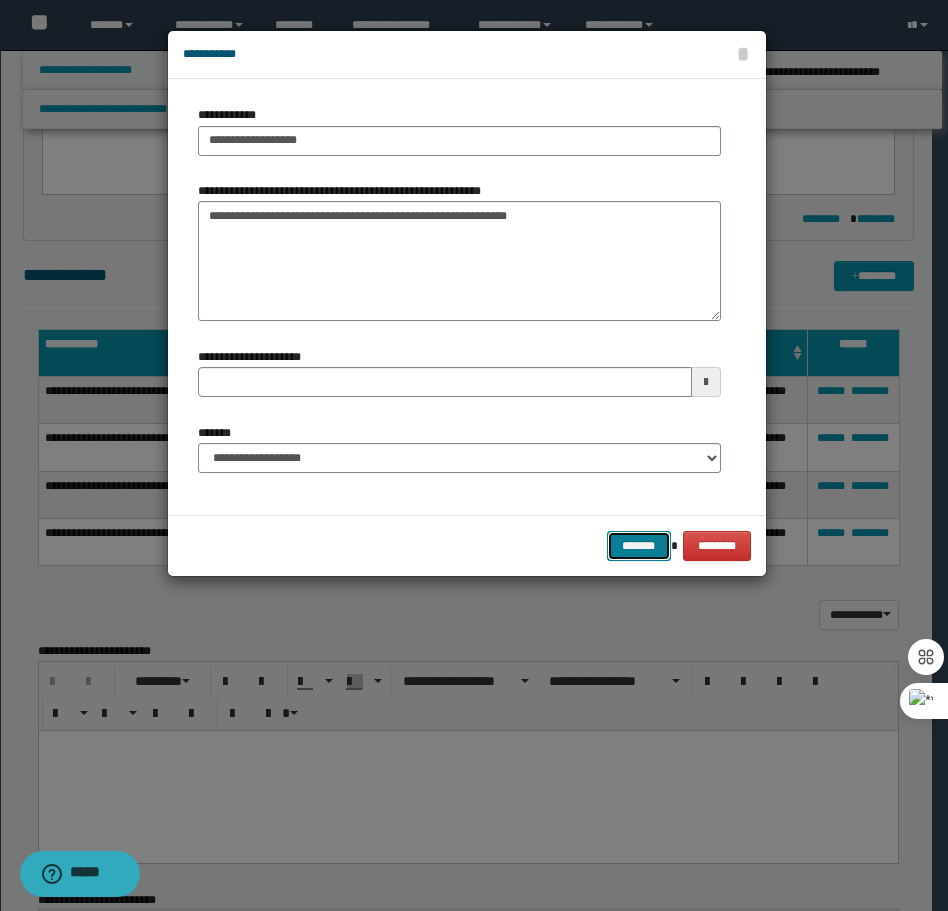 click on "*******" at bounding box center (639, 546) 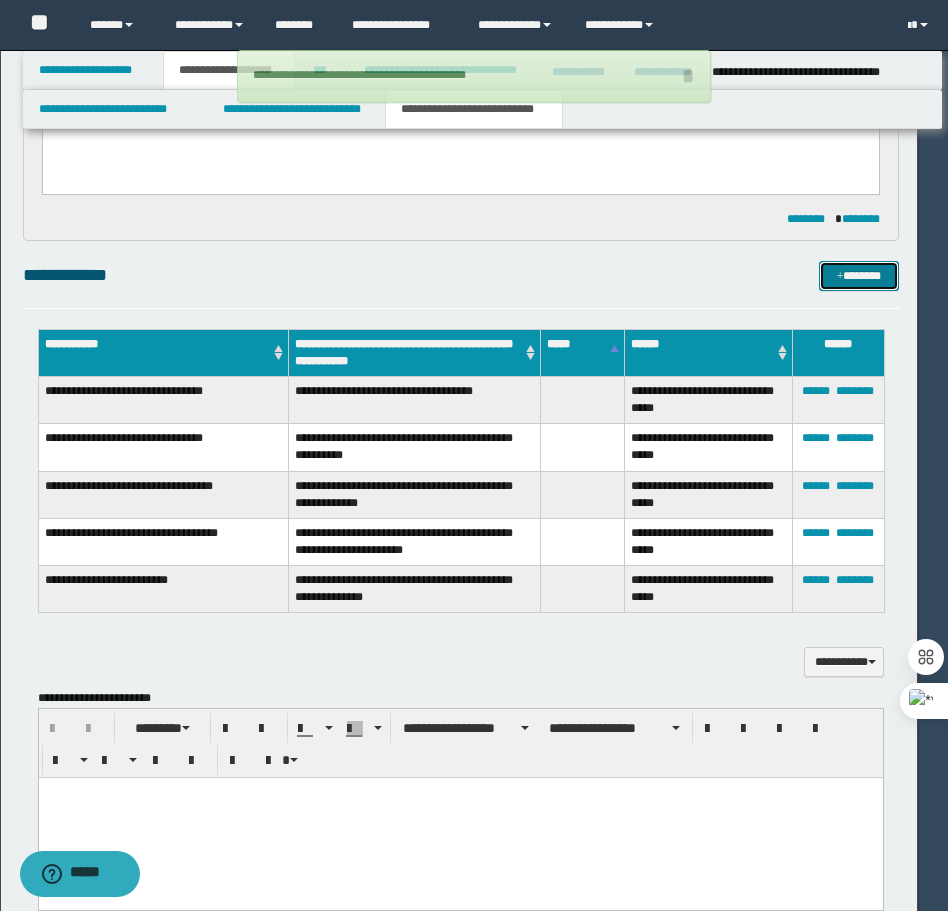 type 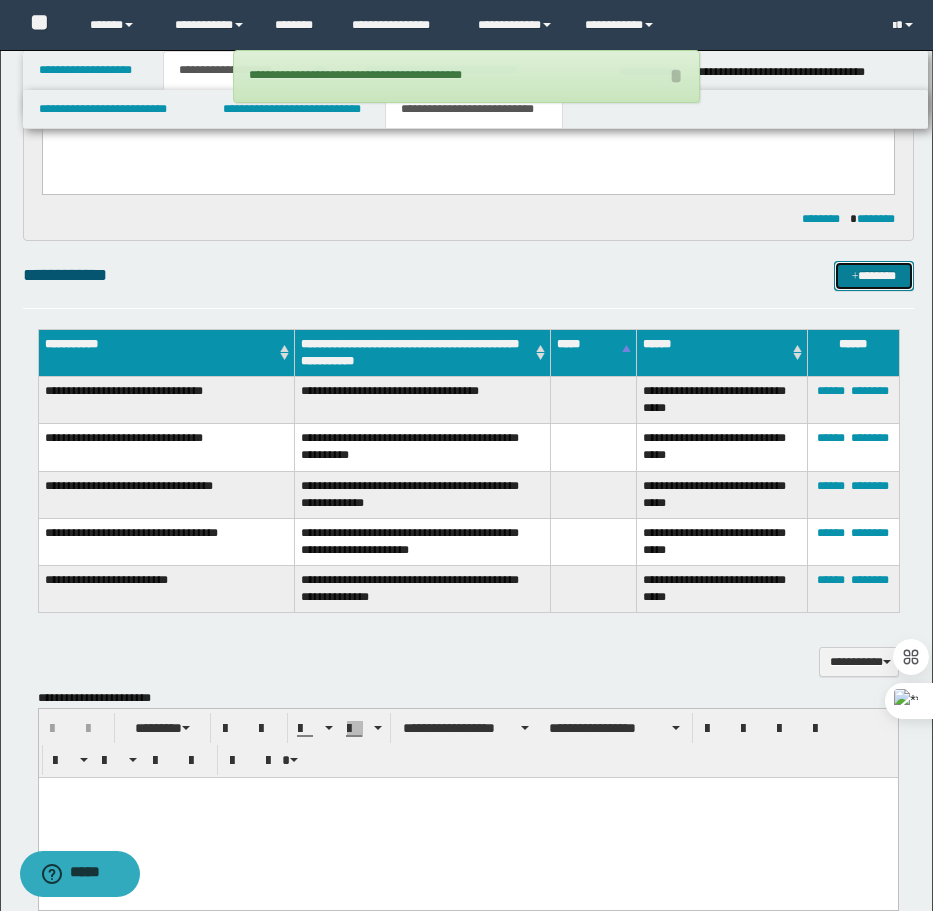 click on "*******" at bounding box center [874, 276] 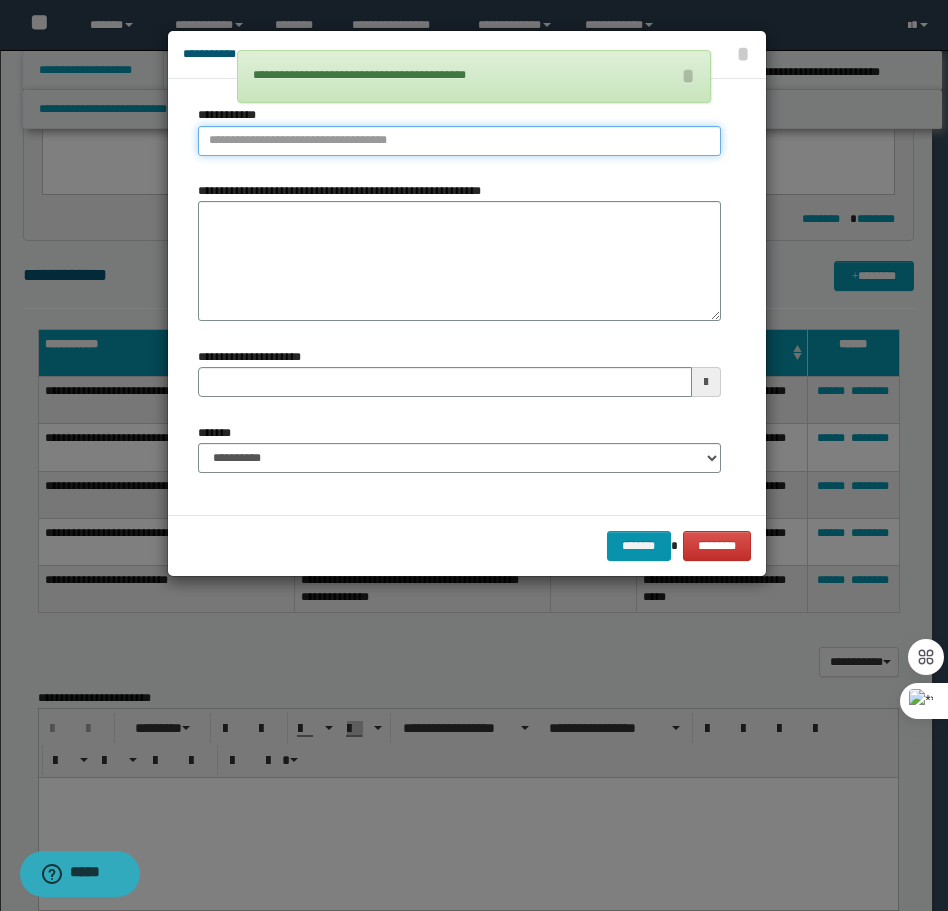 type on "**********" 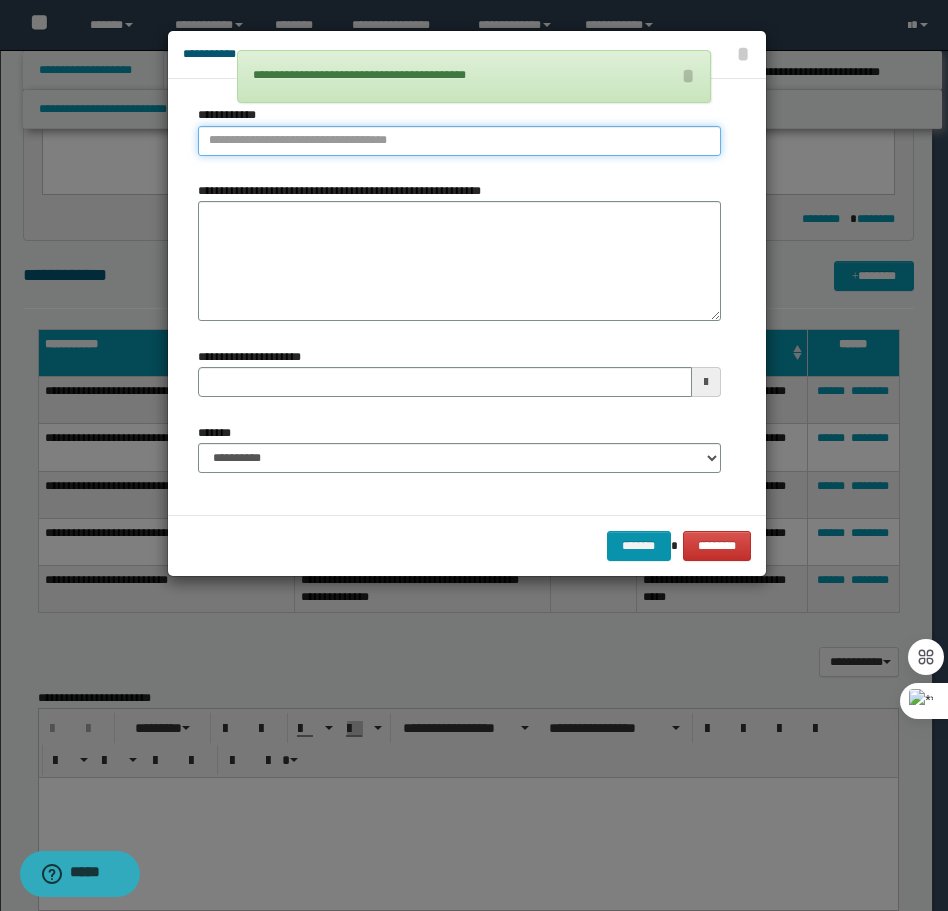 click on "**********" at bounding box center [459, 141] 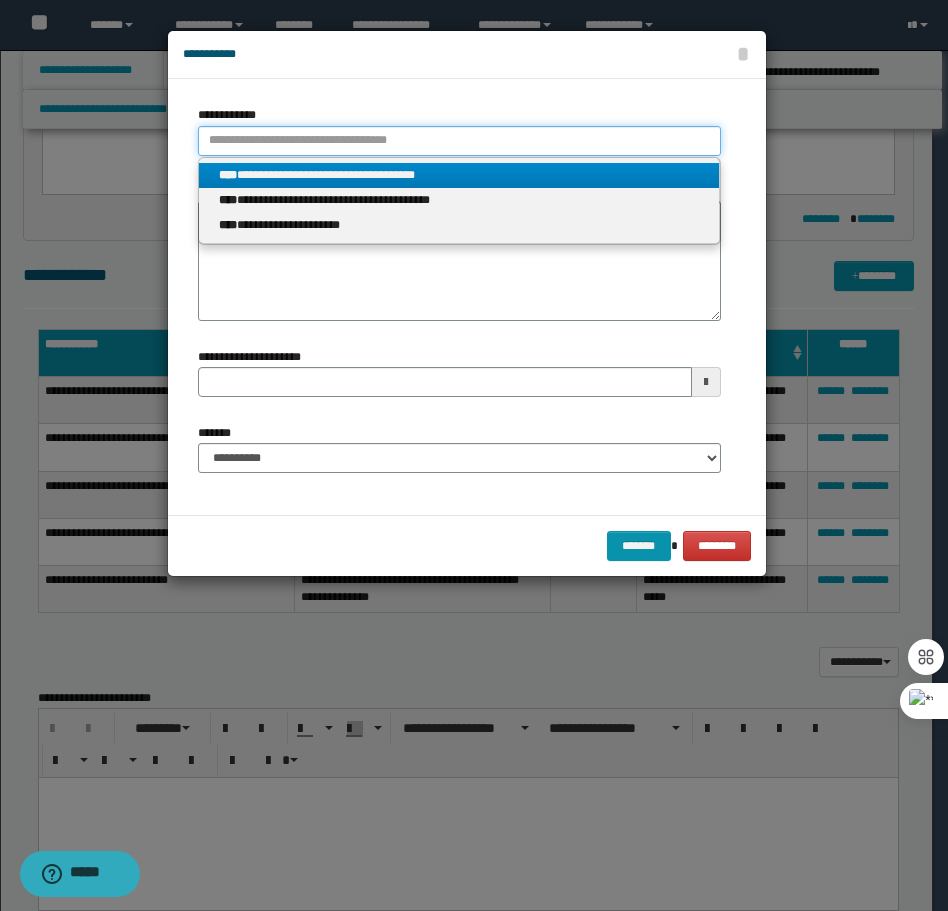 type 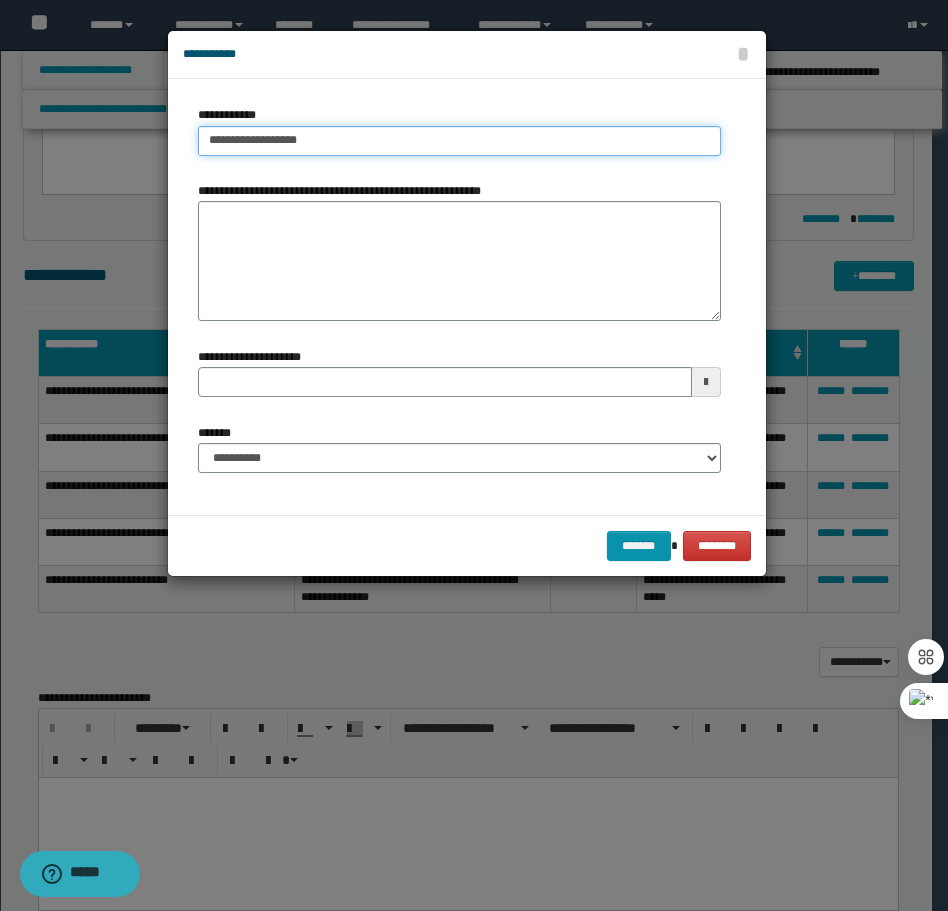 type on "**********" 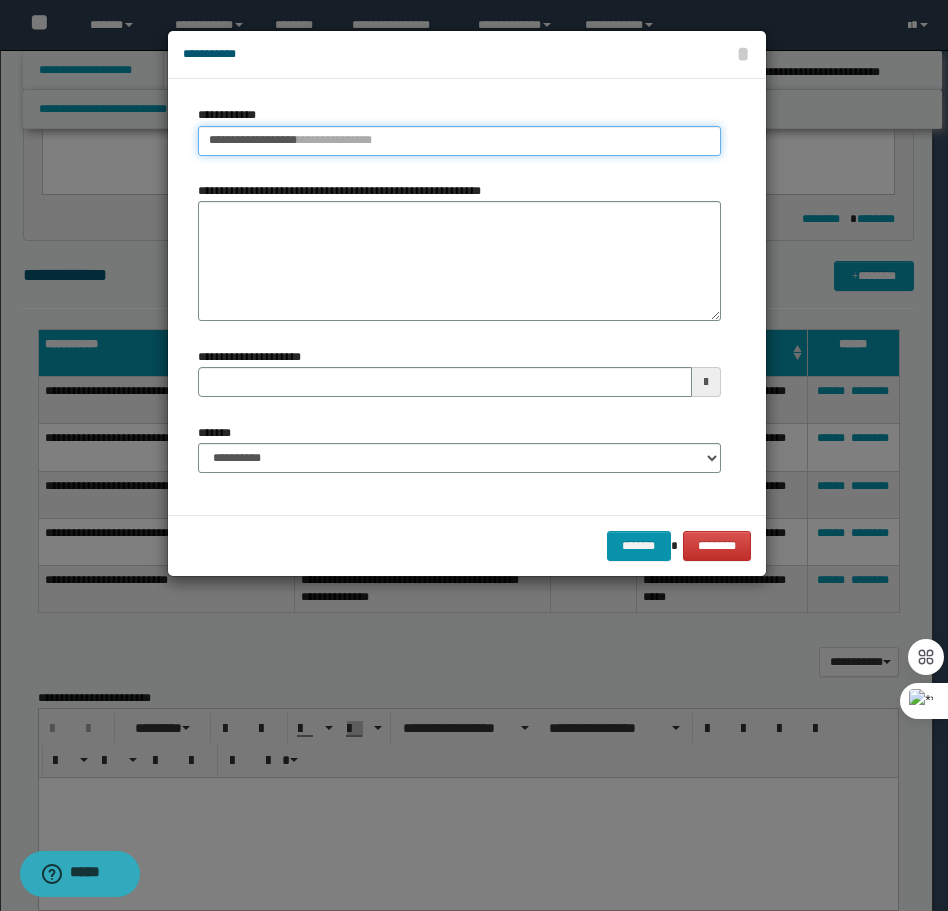 click on "**********" at bounding box center (459, 141) 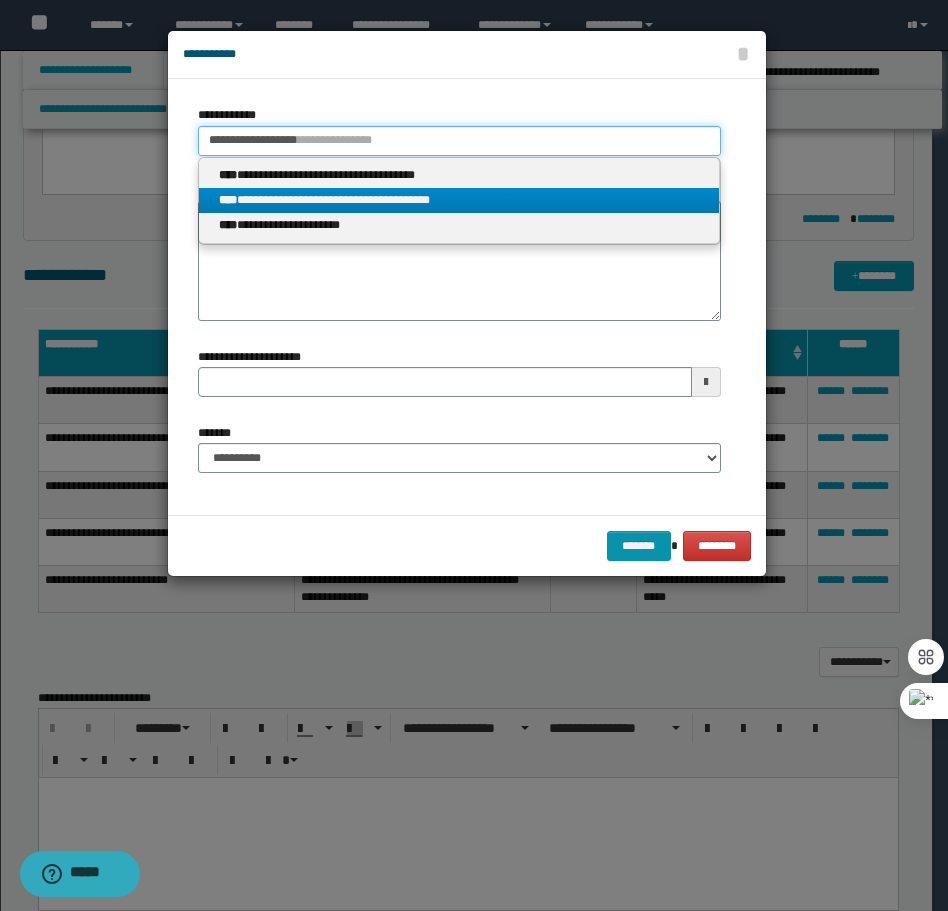 type 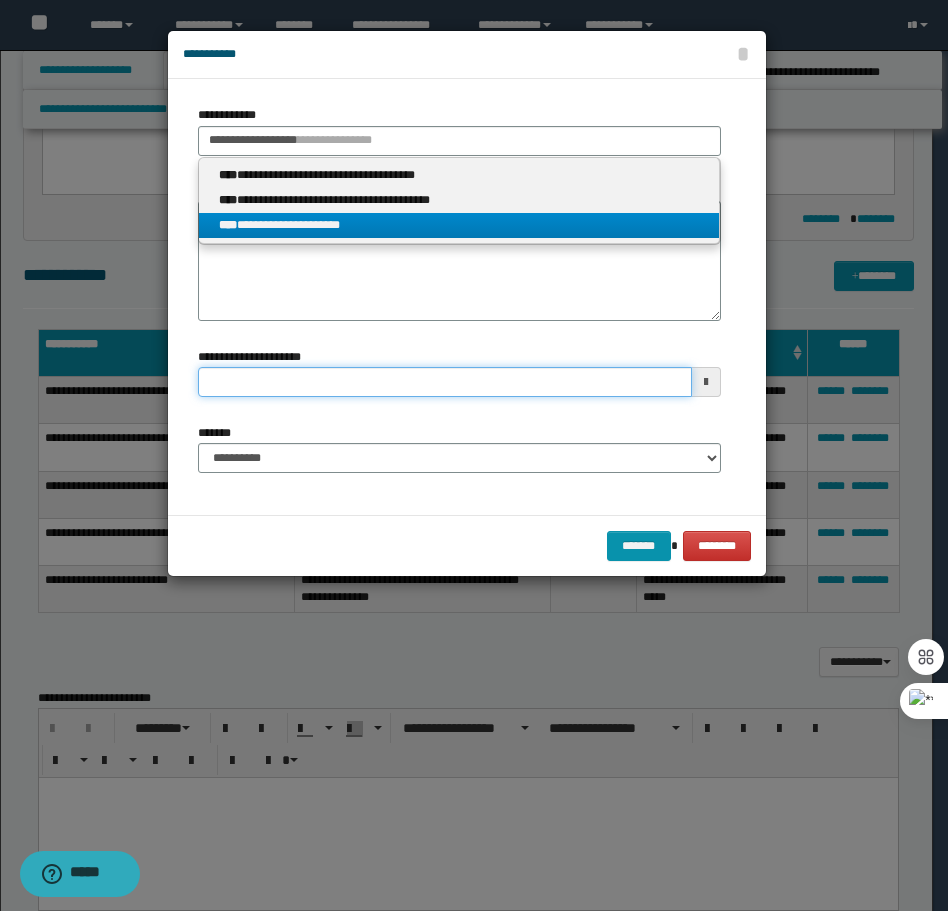 type 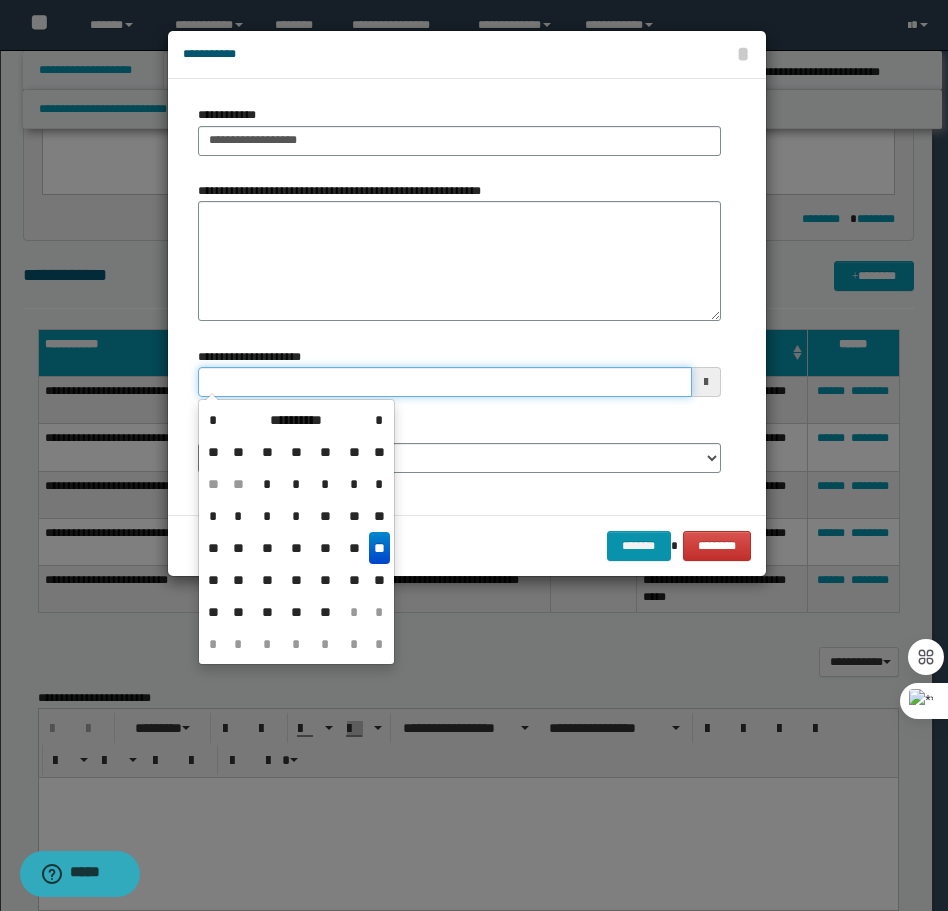 click on "**********" at bounding box center (445, 382) 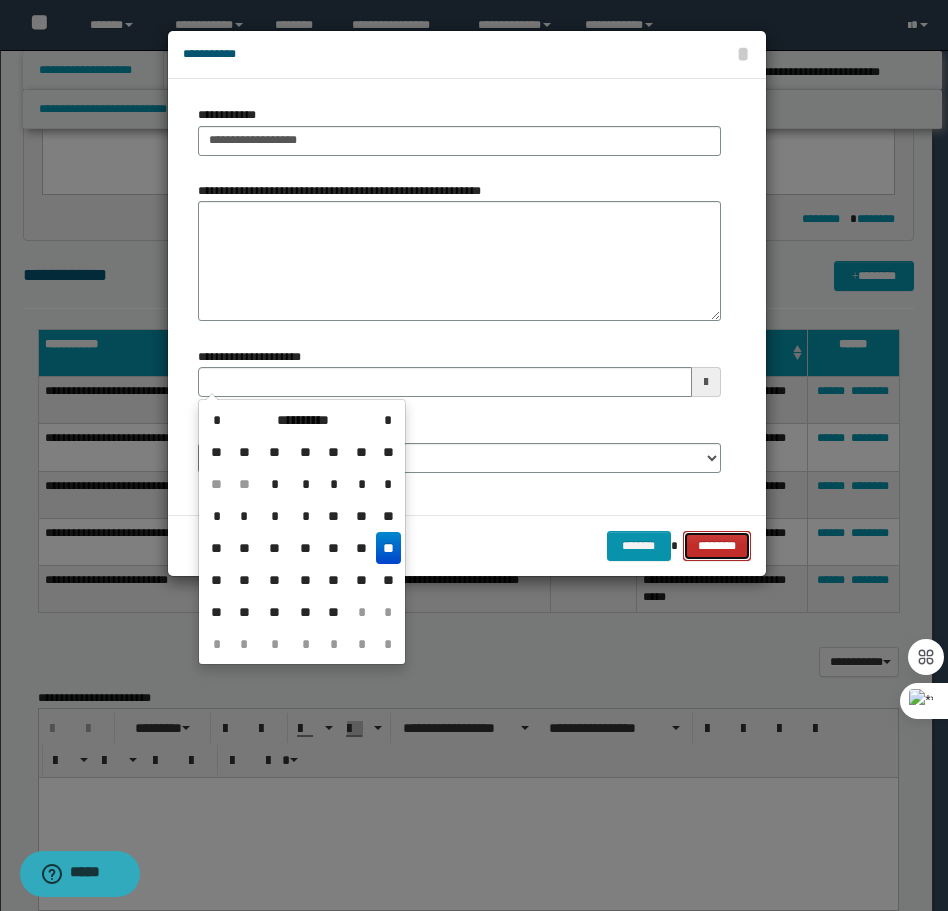type 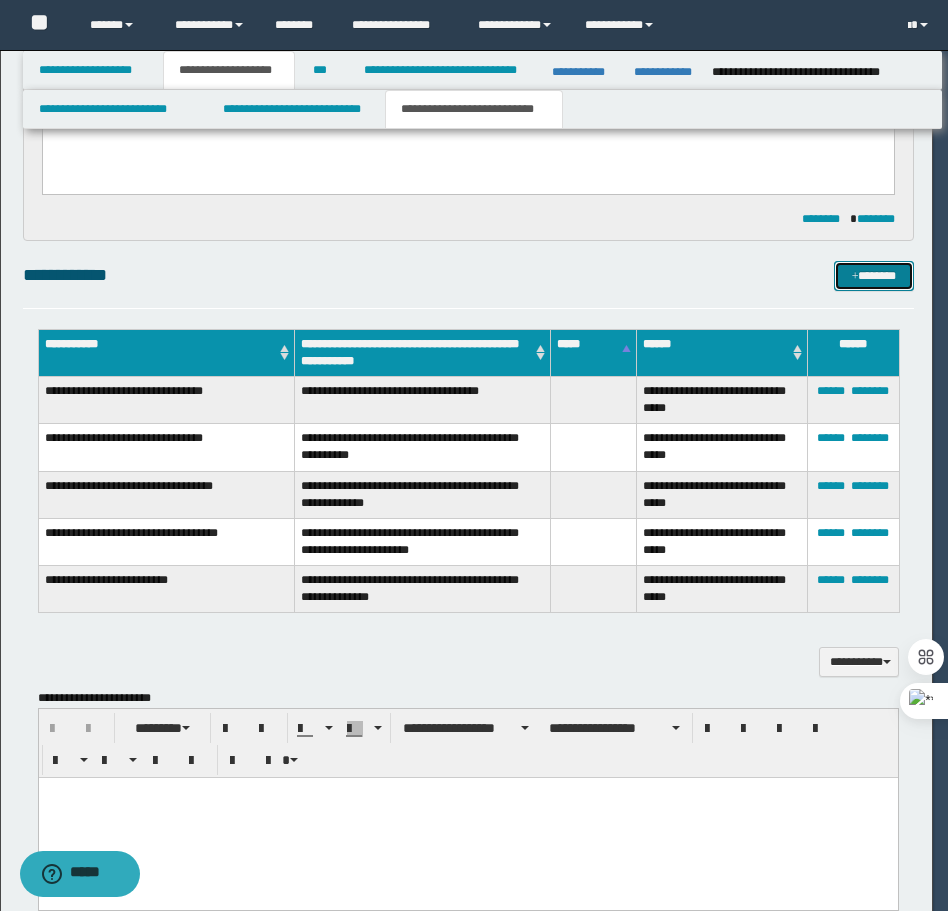 type 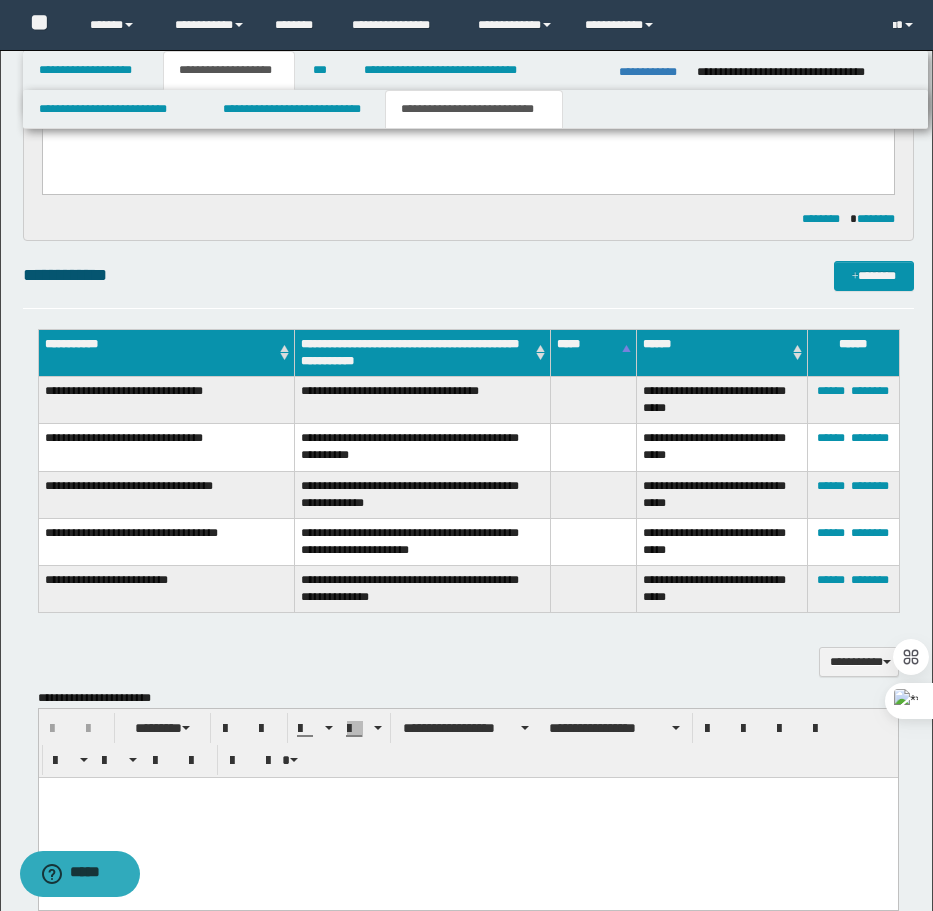 click on "**********" at bounding box center [468, 709] 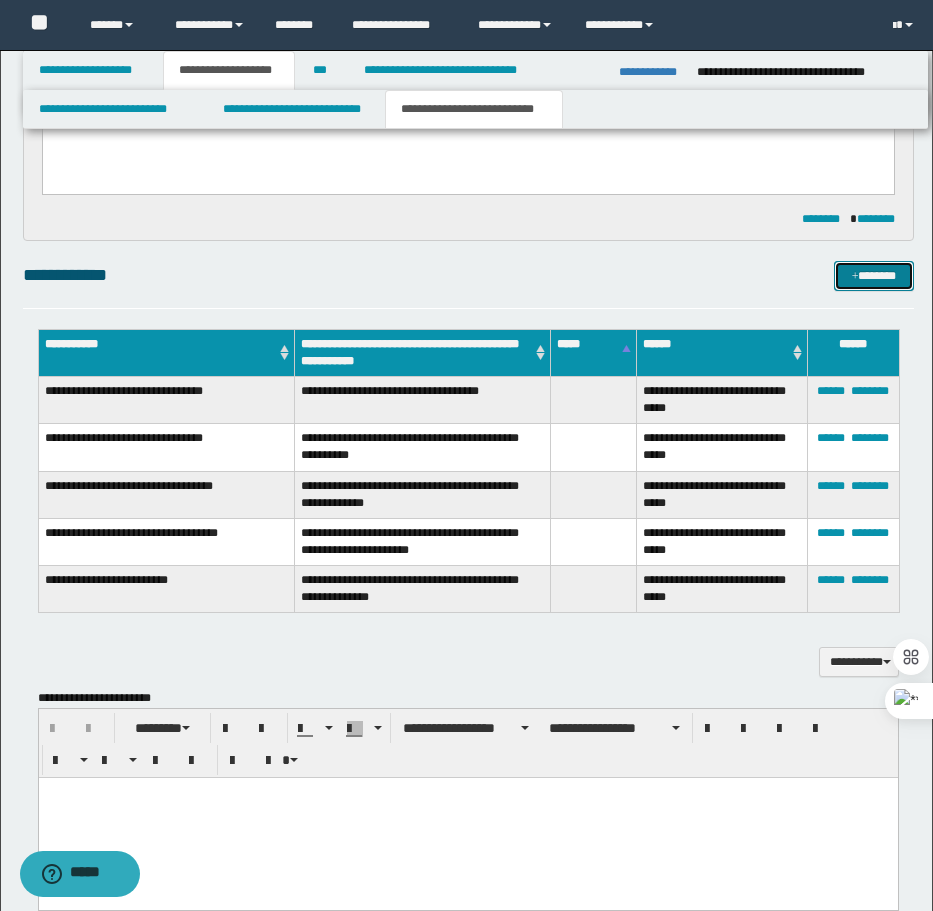 click on "*******" at bounding box center (874, 276) 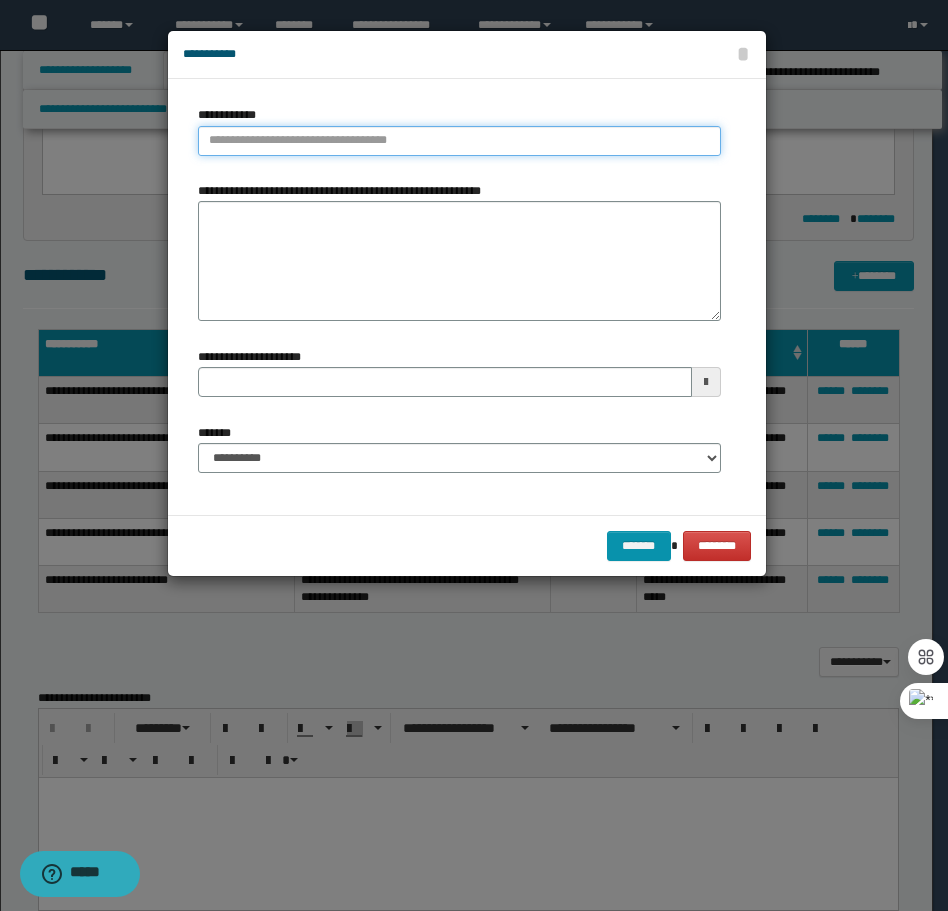 type on "**********" 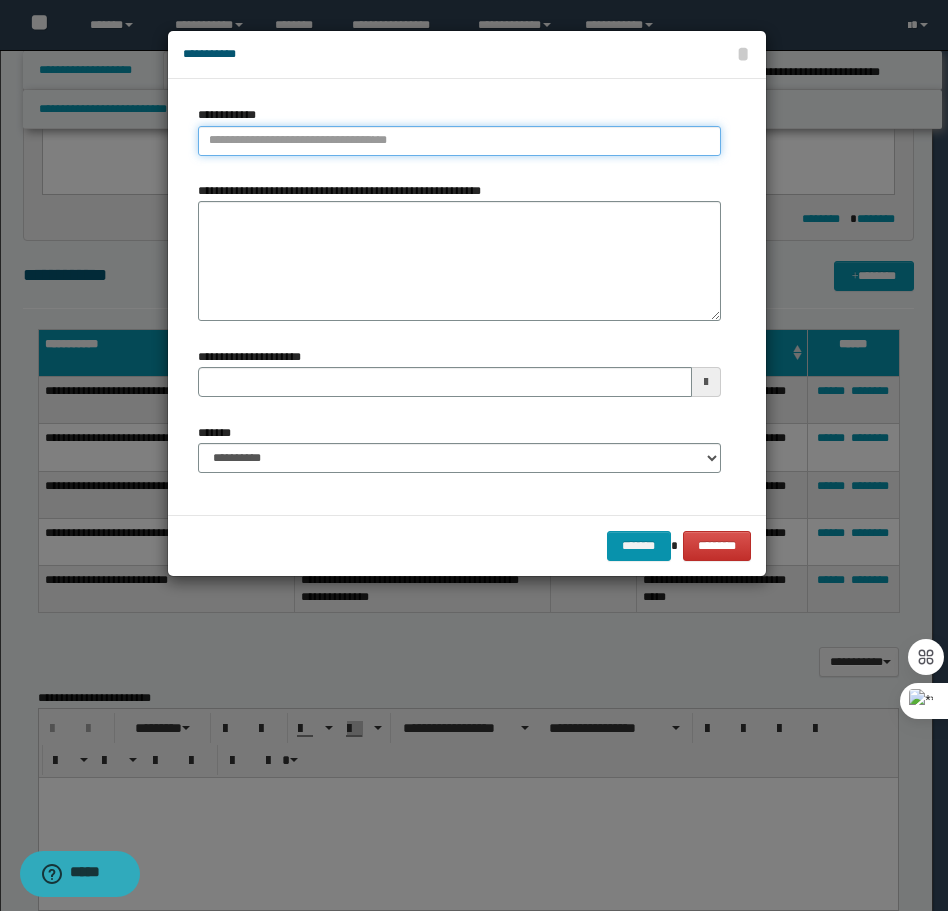click on "**********" at bounding box center [459, 141] 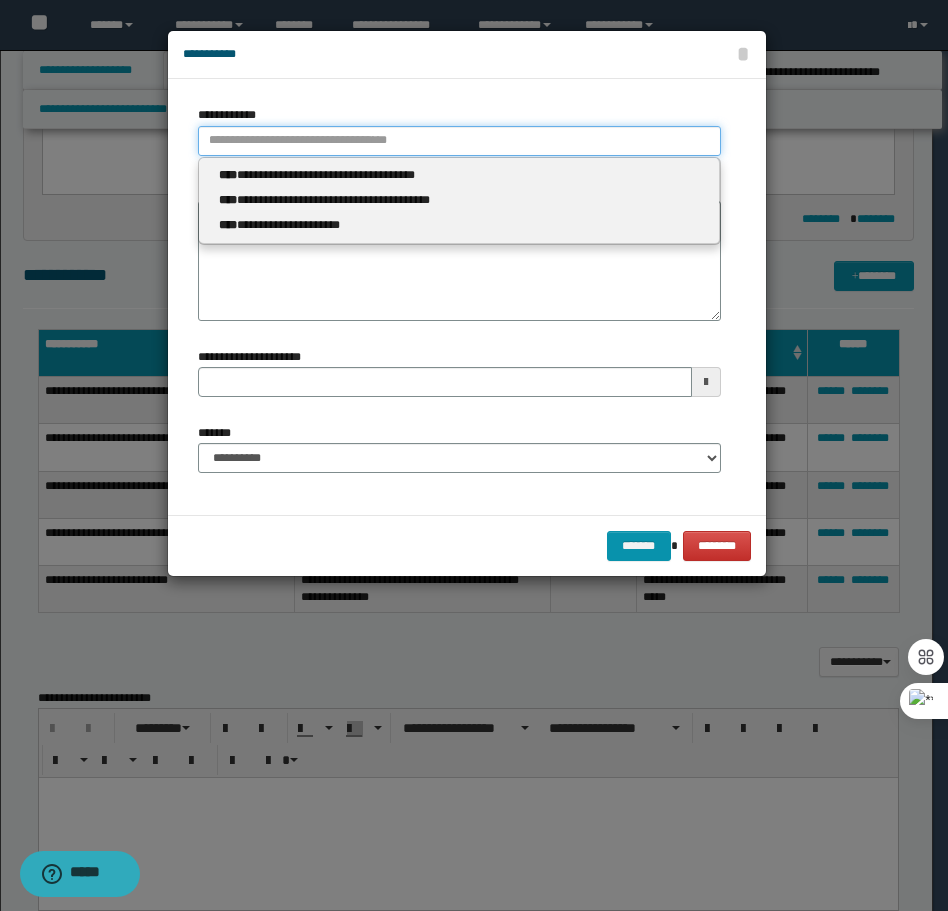 type 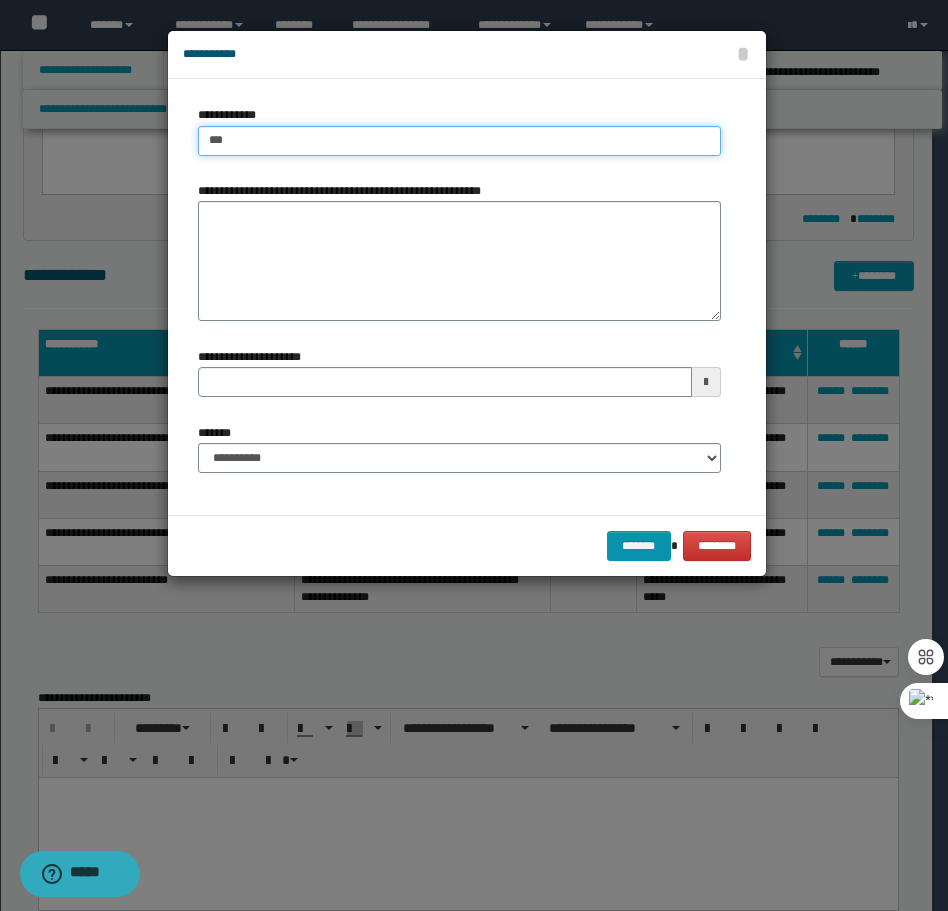 type on "****" 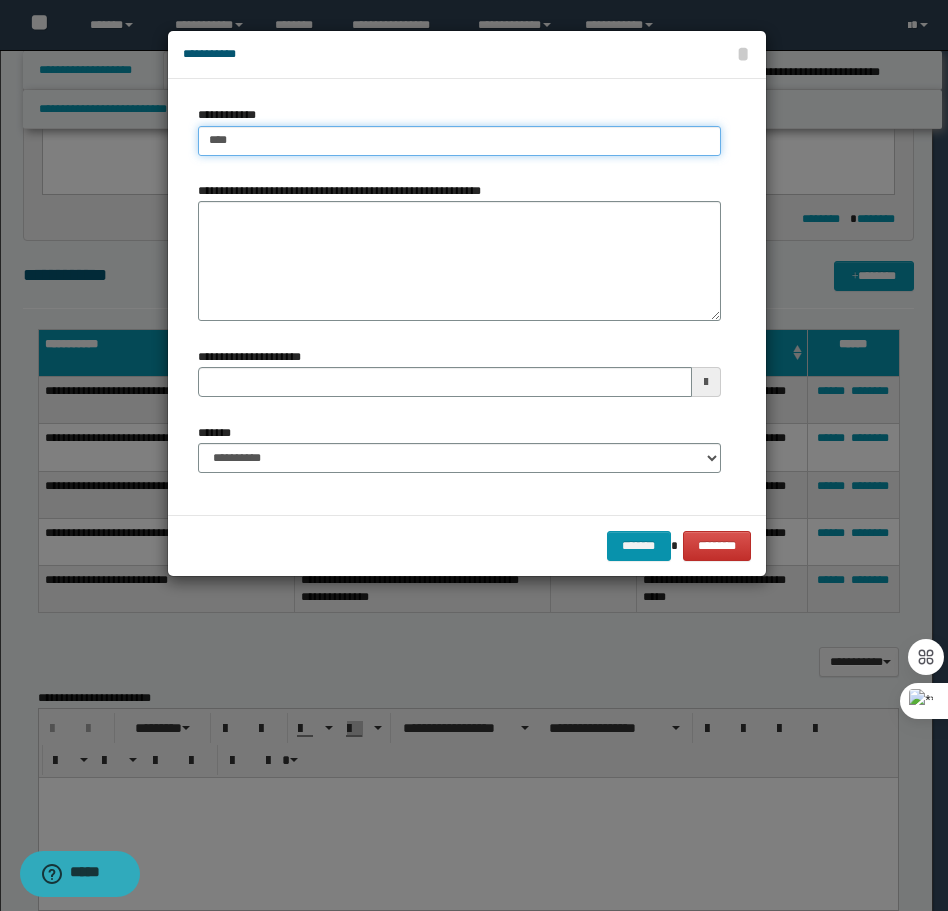 type 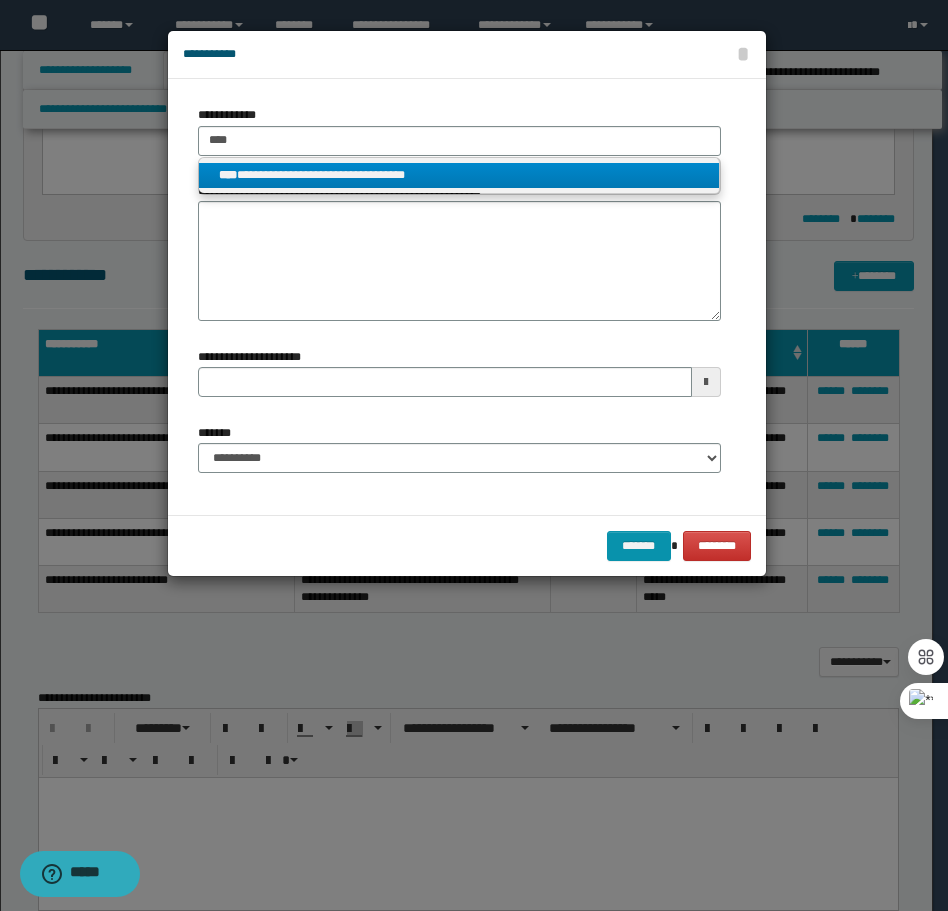 click on "**********" at bounding box center [459, 175] 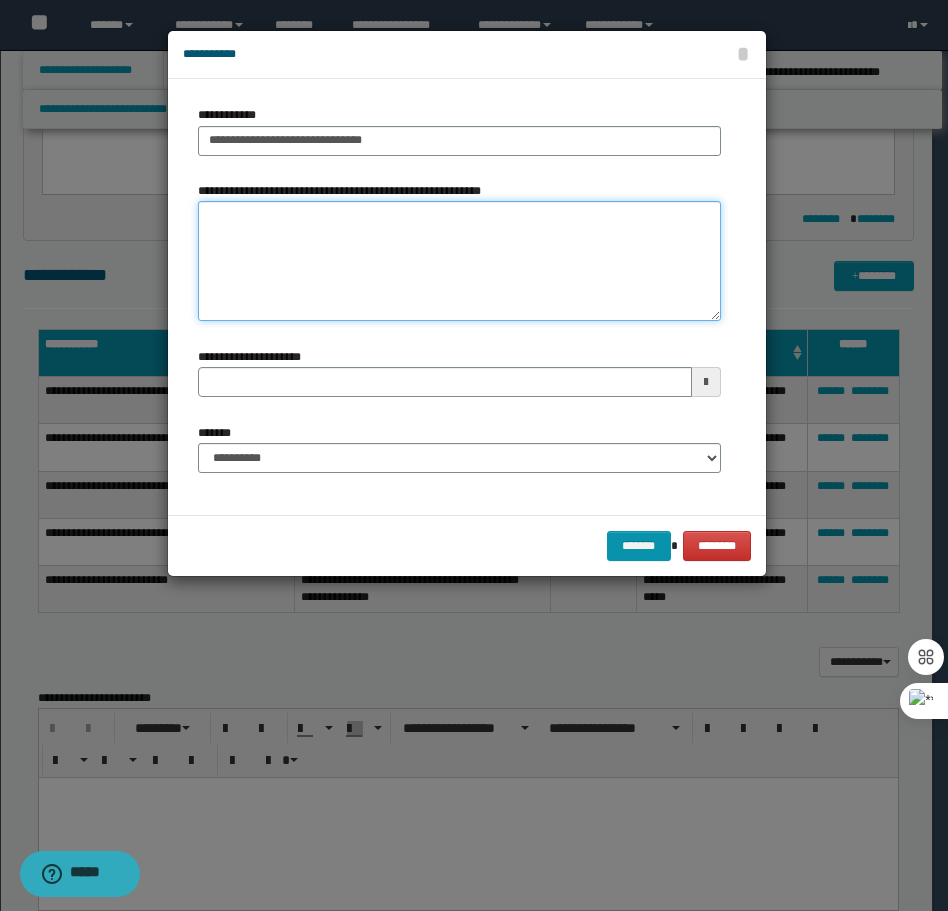 click on "**********" at bounding box center [459, 261] 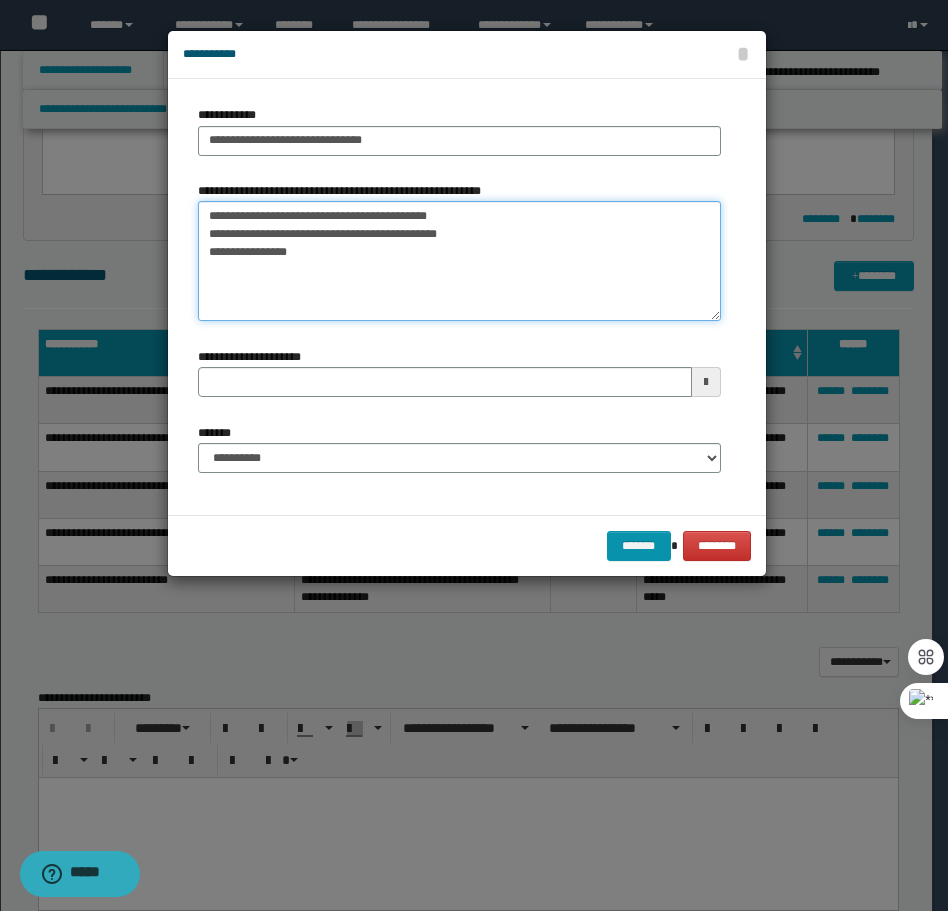 click on "**********" at bounding box center [459, 261] 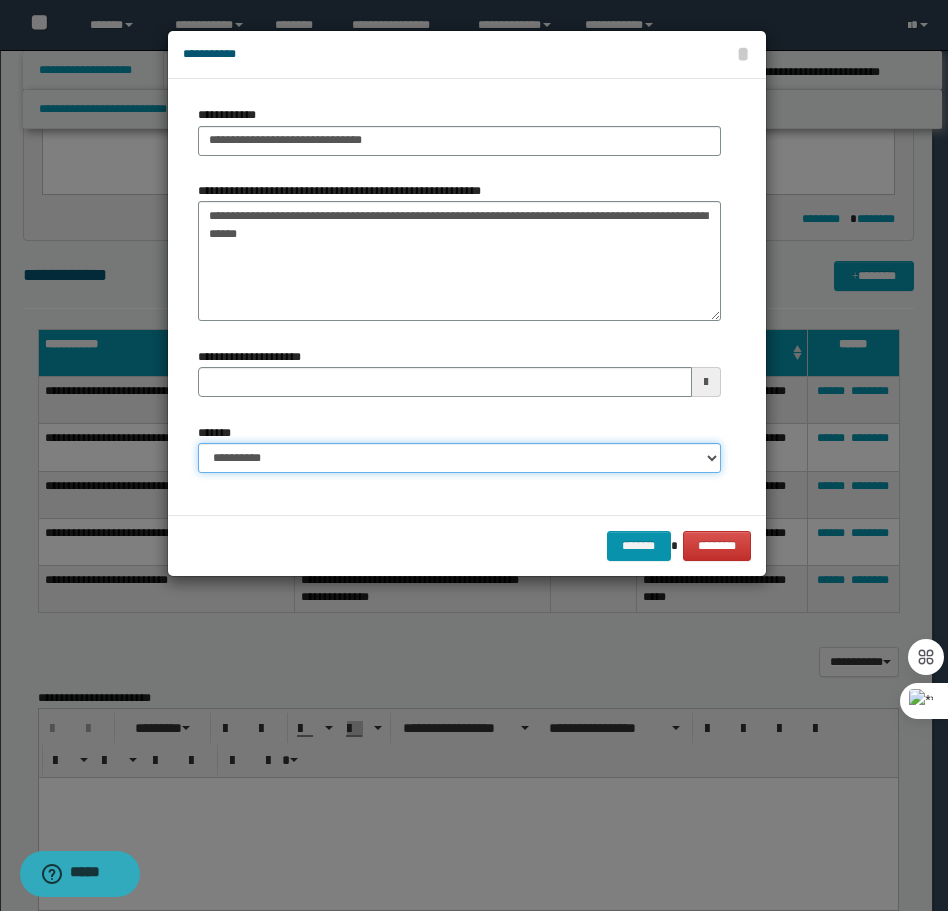 click on "**********" at bounding box center [459, 458] 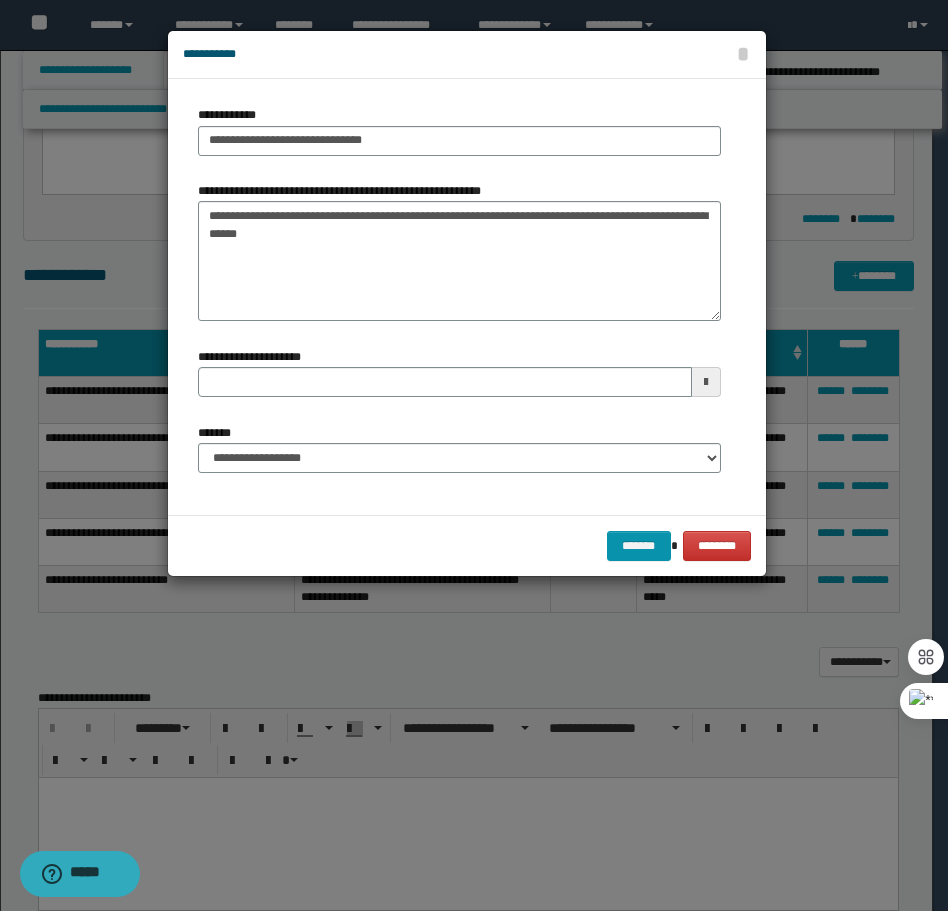 click on "*******
********" at bounding box center (467, 545) 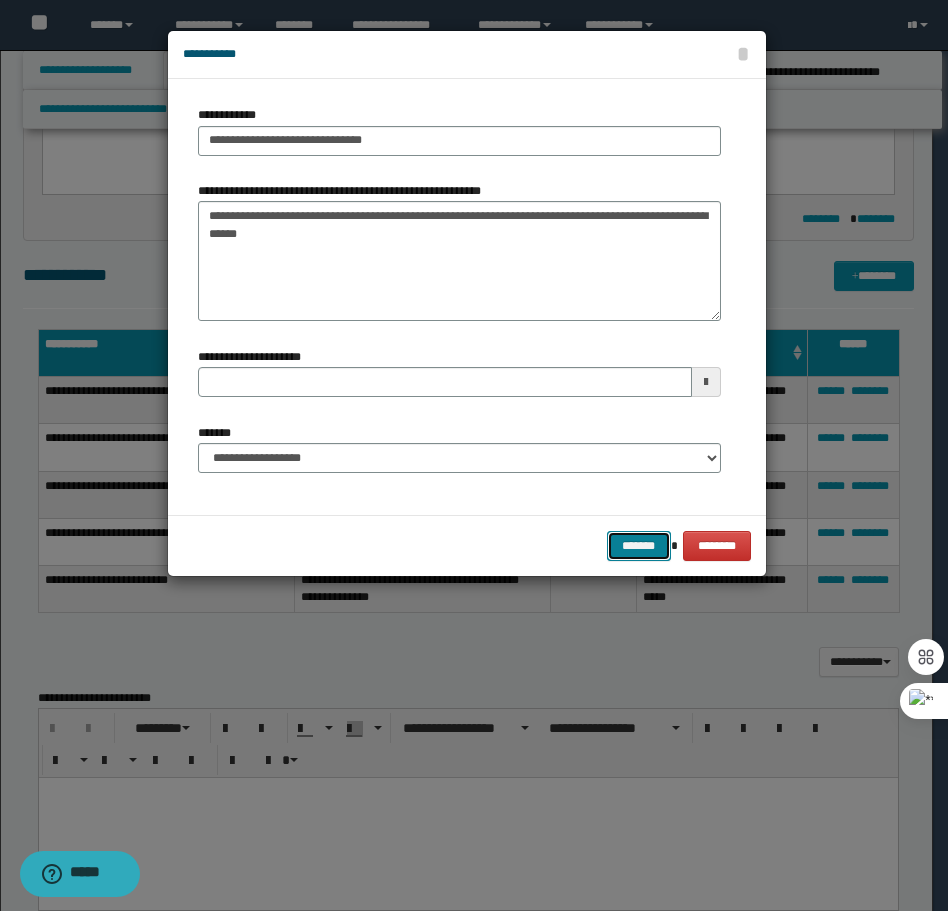 click on "*******" at bounding box center (639, 546) 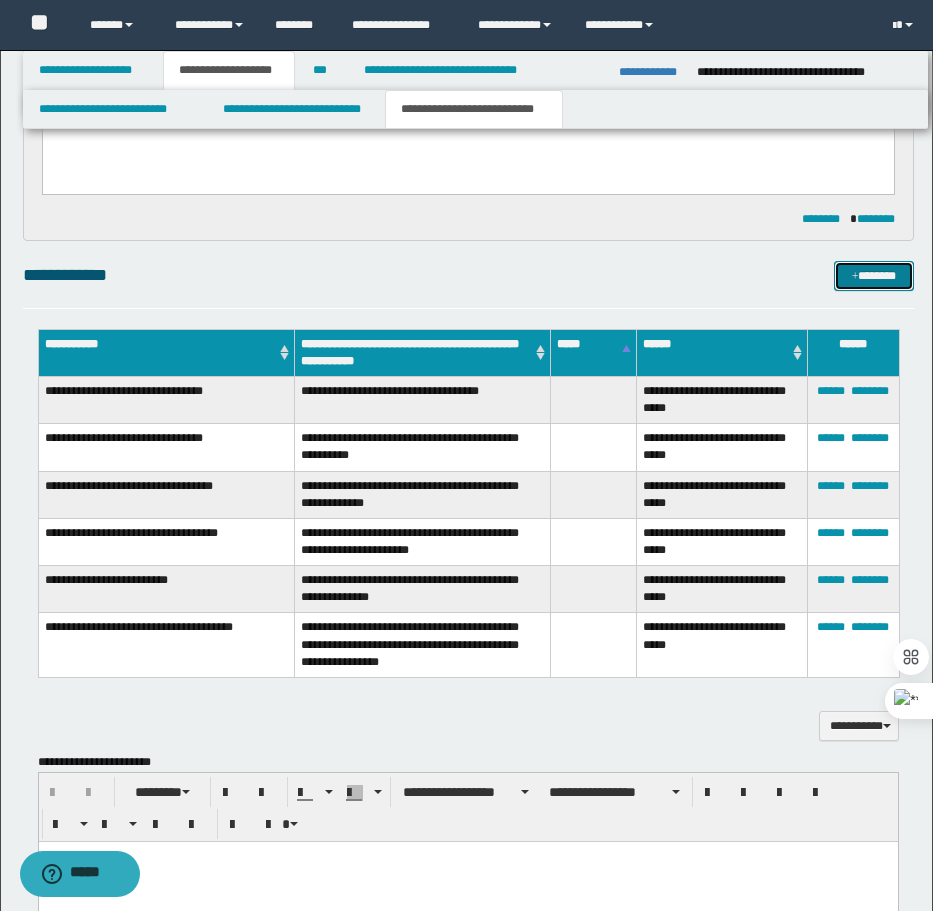 click at bounding box center [855, 277] 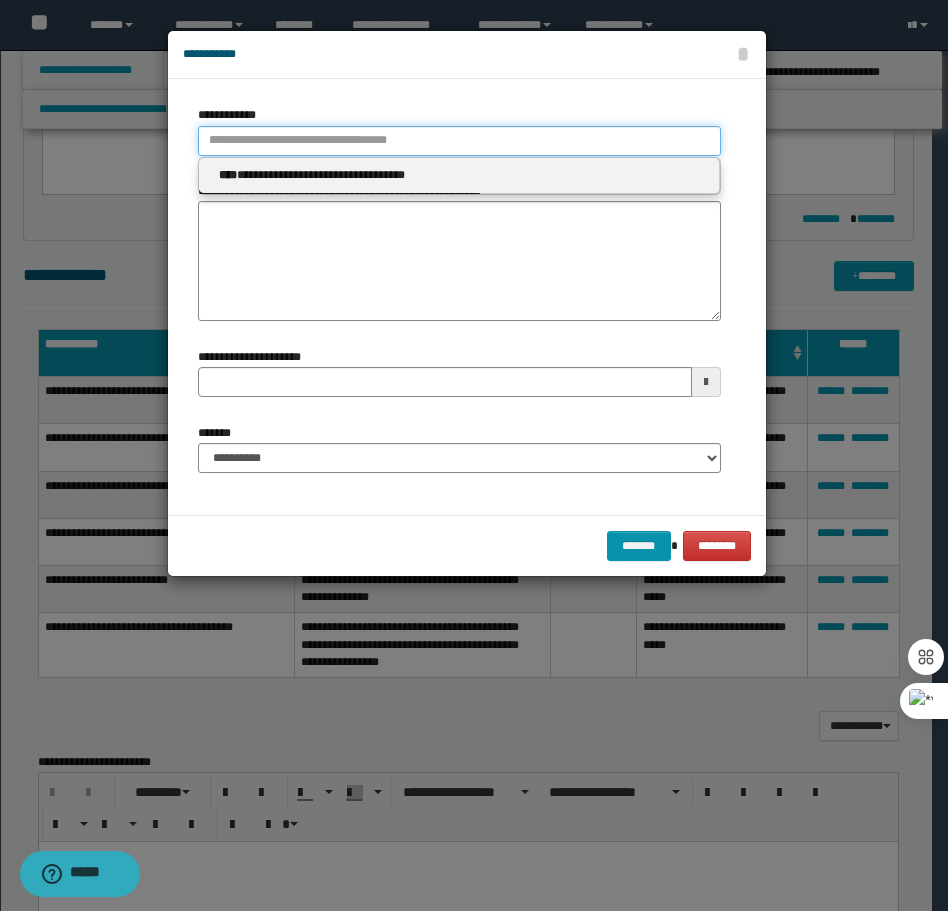 click on "**********" at bounding box center (459, 141) 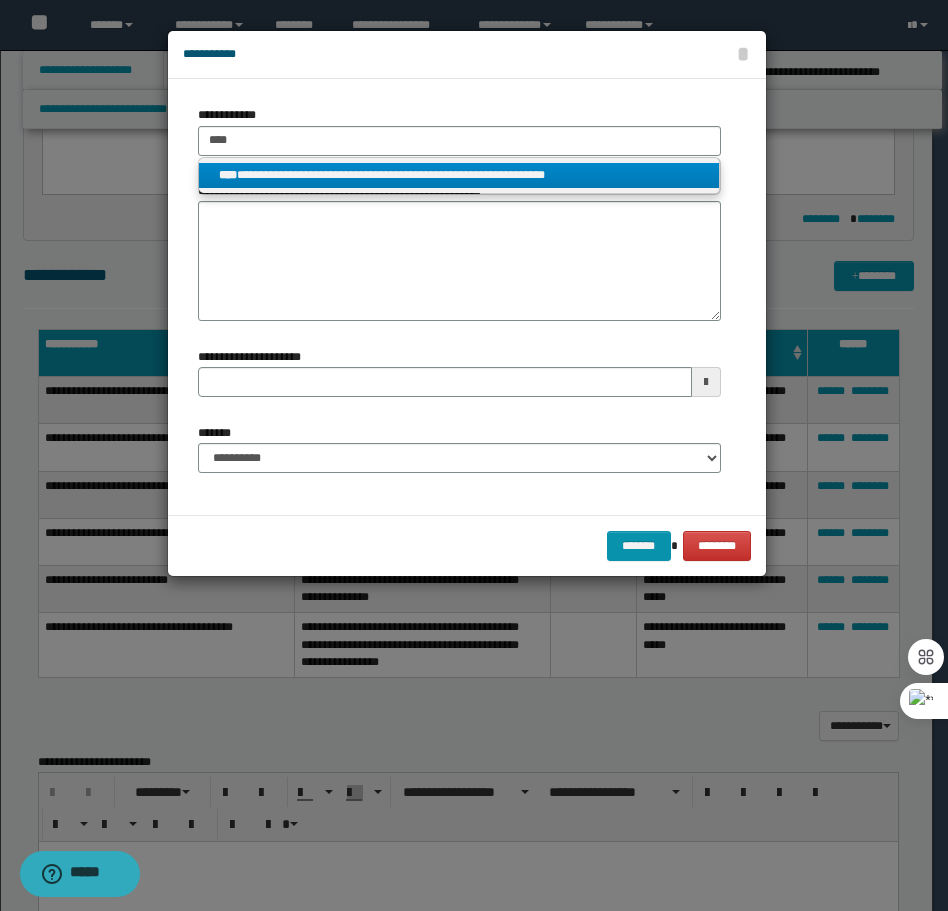 click on "**********" at bounding box center (459, 175) 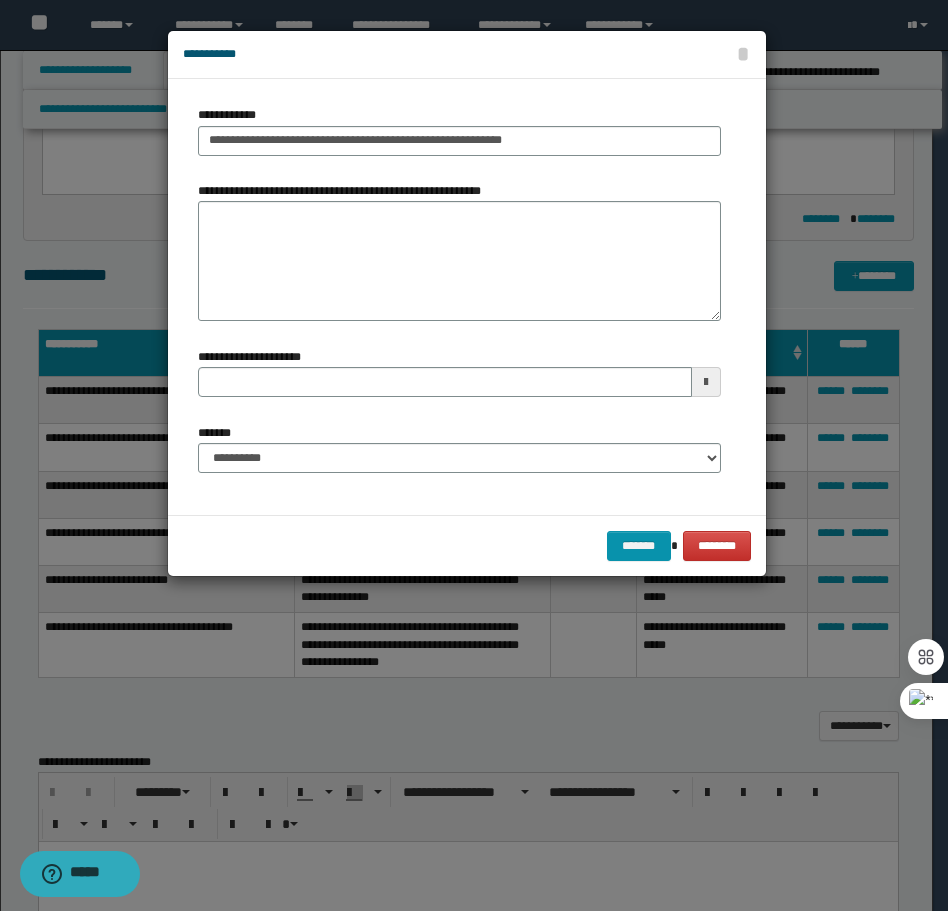 click on "**********" at bounding box center [459, 251] 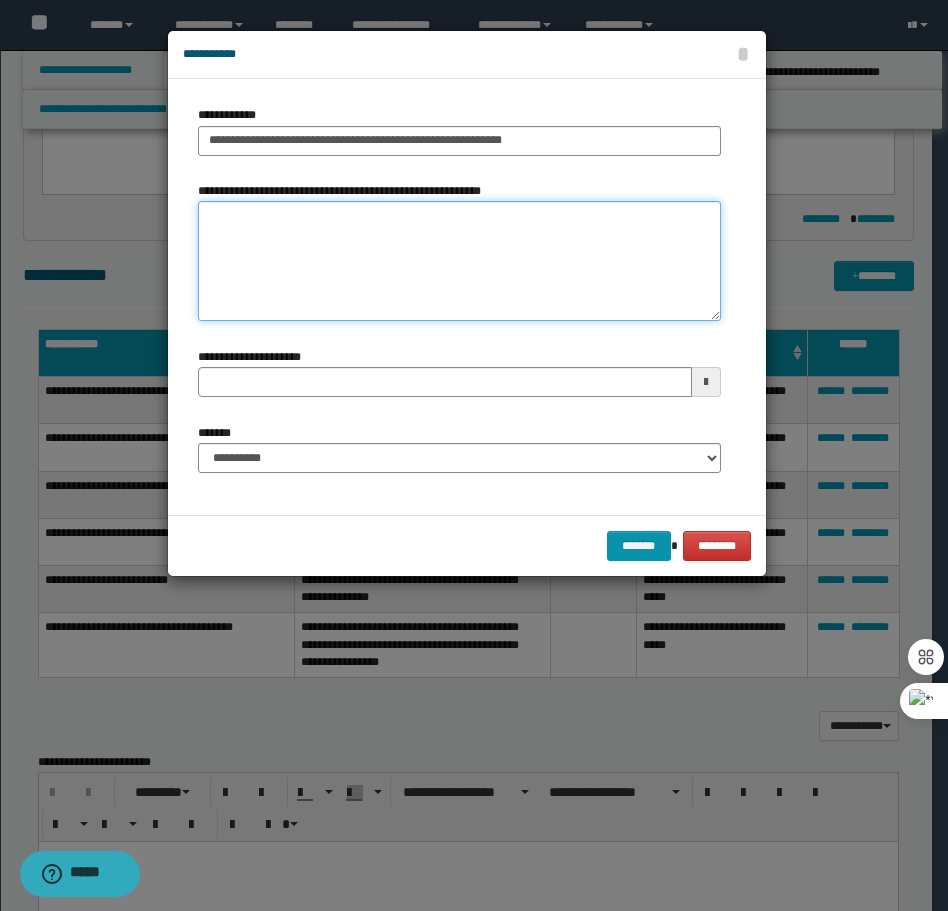 click on "**********" at bounding box center [459, 261] 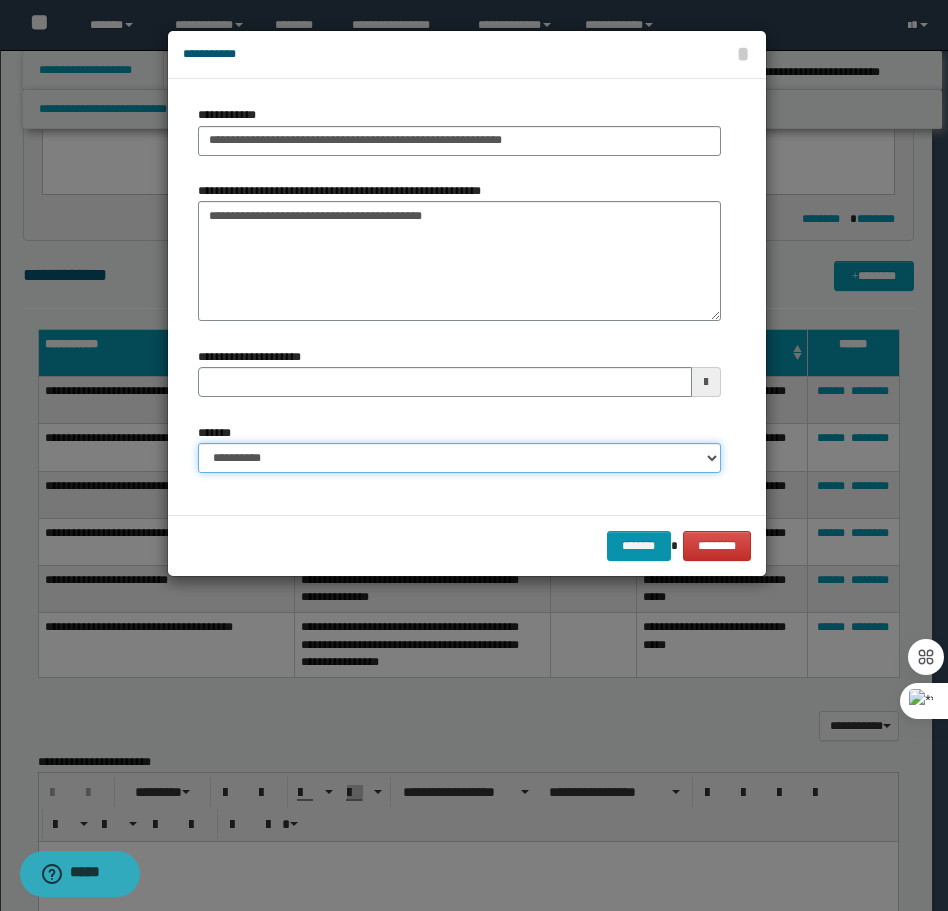 click on "**********" at bounding box center [459, 458] 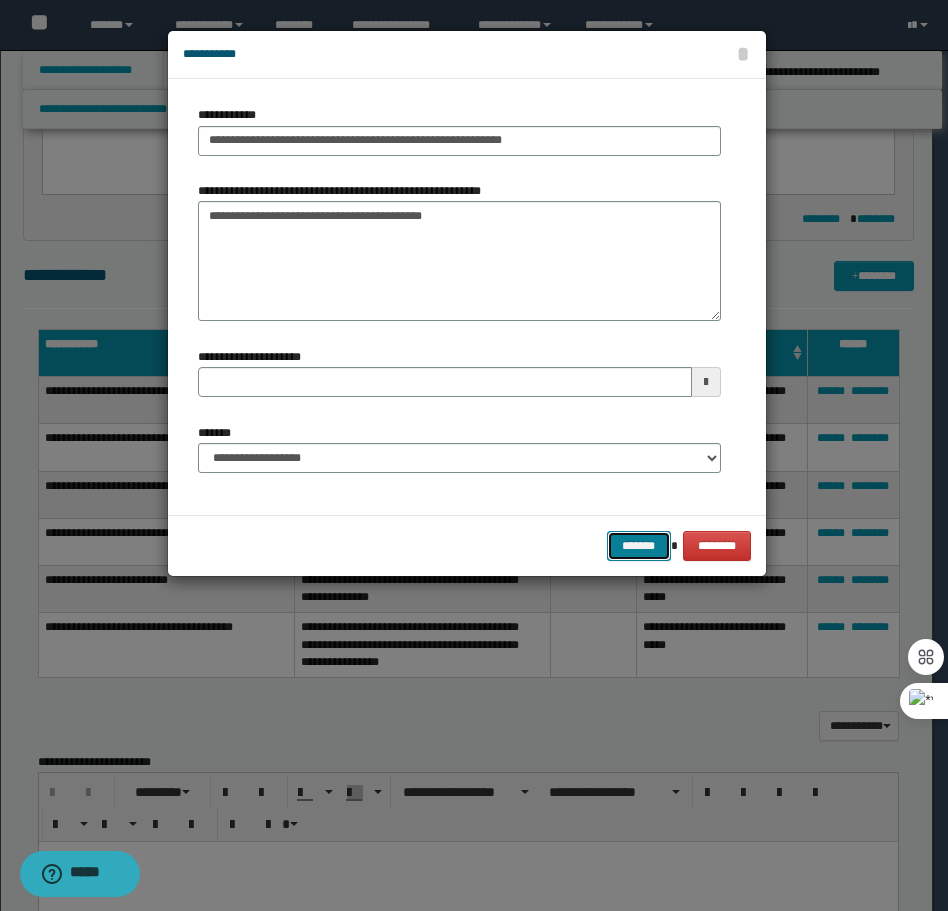 click on "*******" at bounding box center [639, 546] 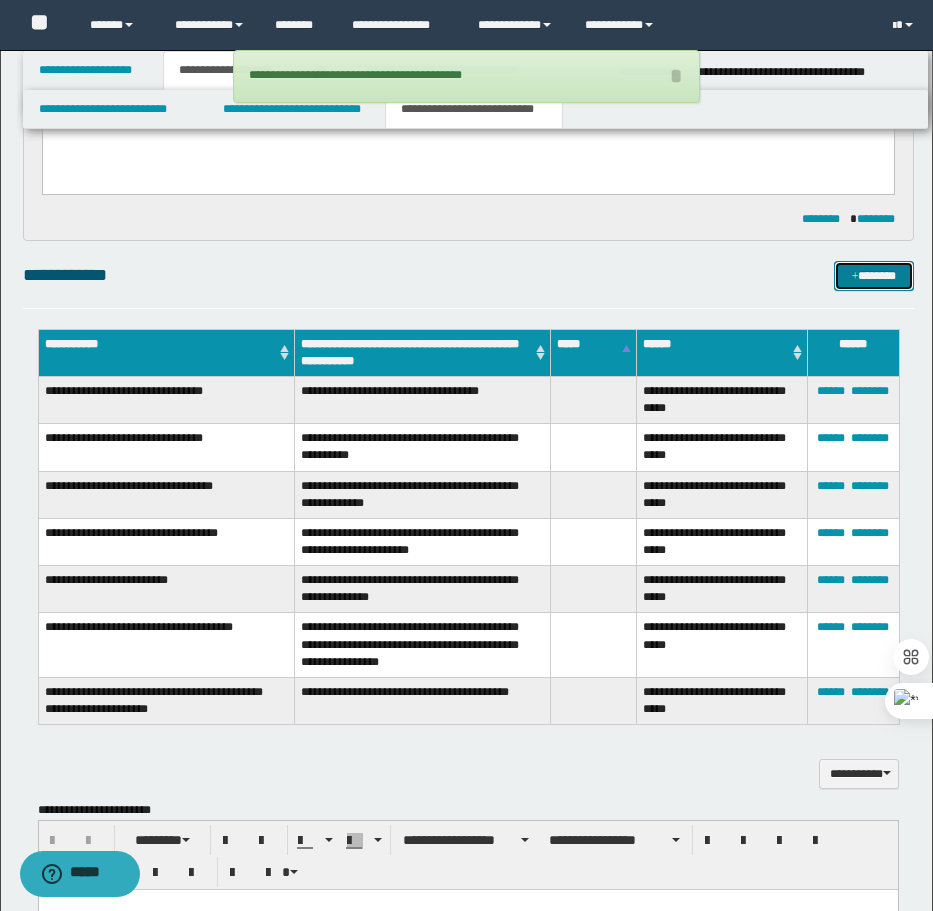 click on "*******" at bounding box center (874, 276) 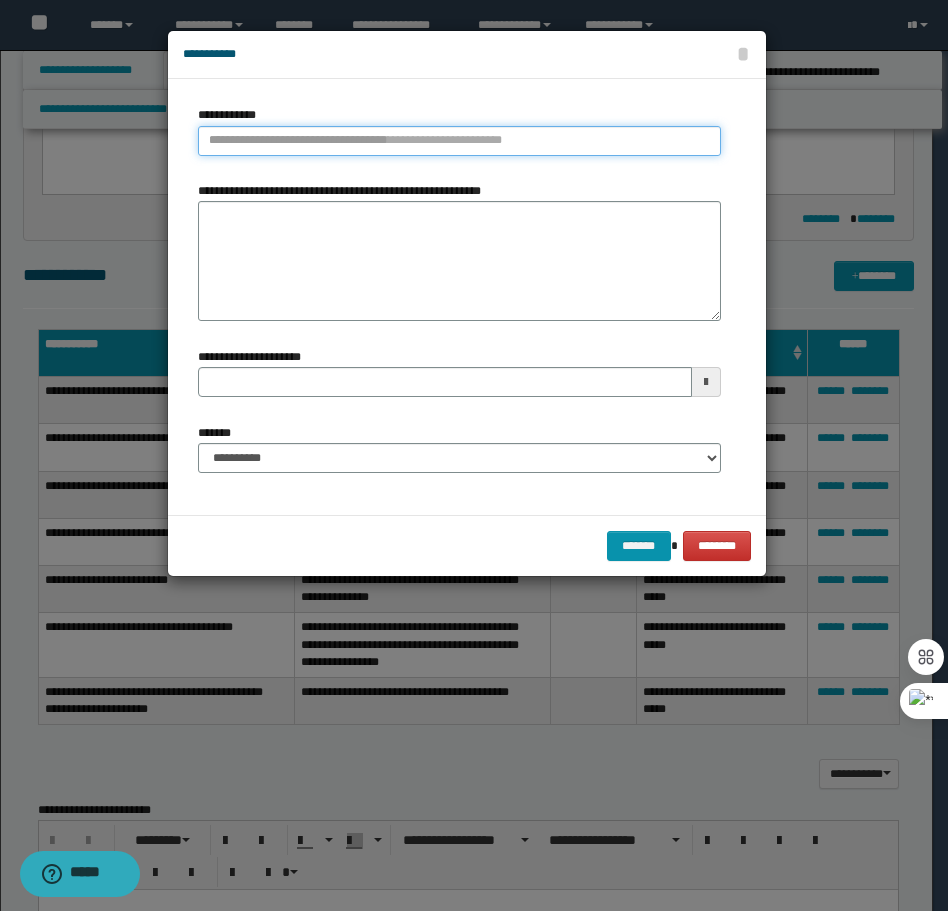 click on "**********" at bounding box center [459, 141] 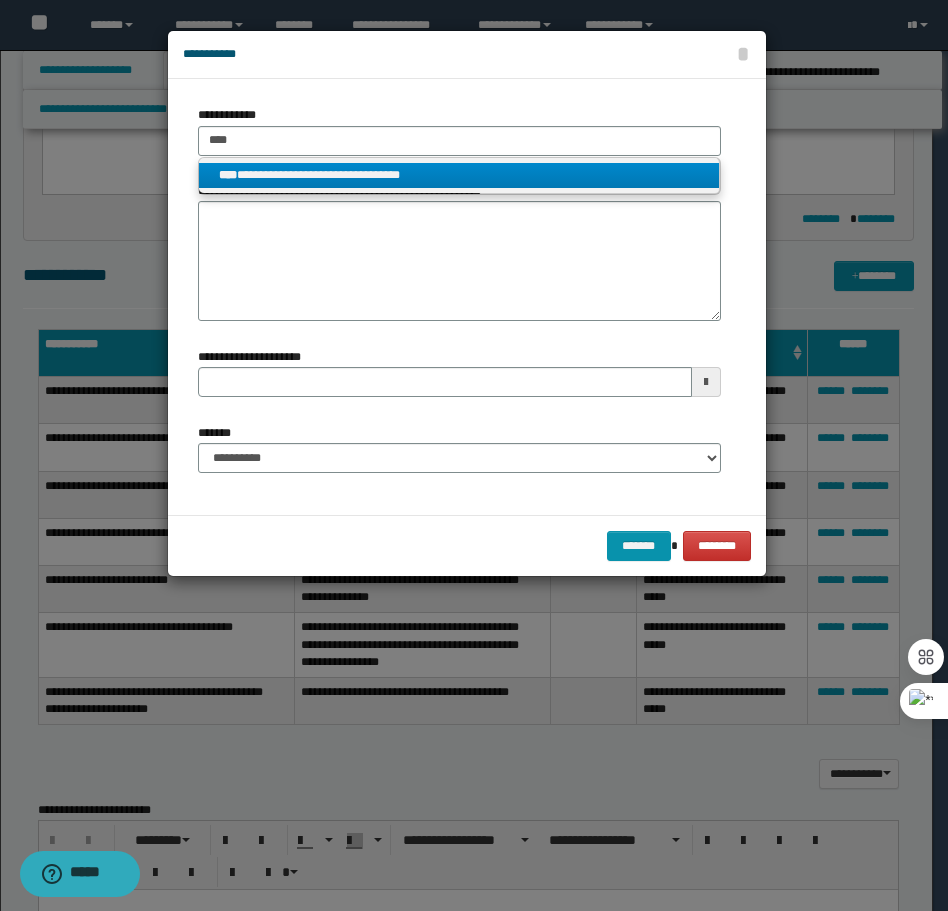 click on "**********" at bounding box center [459, 175] 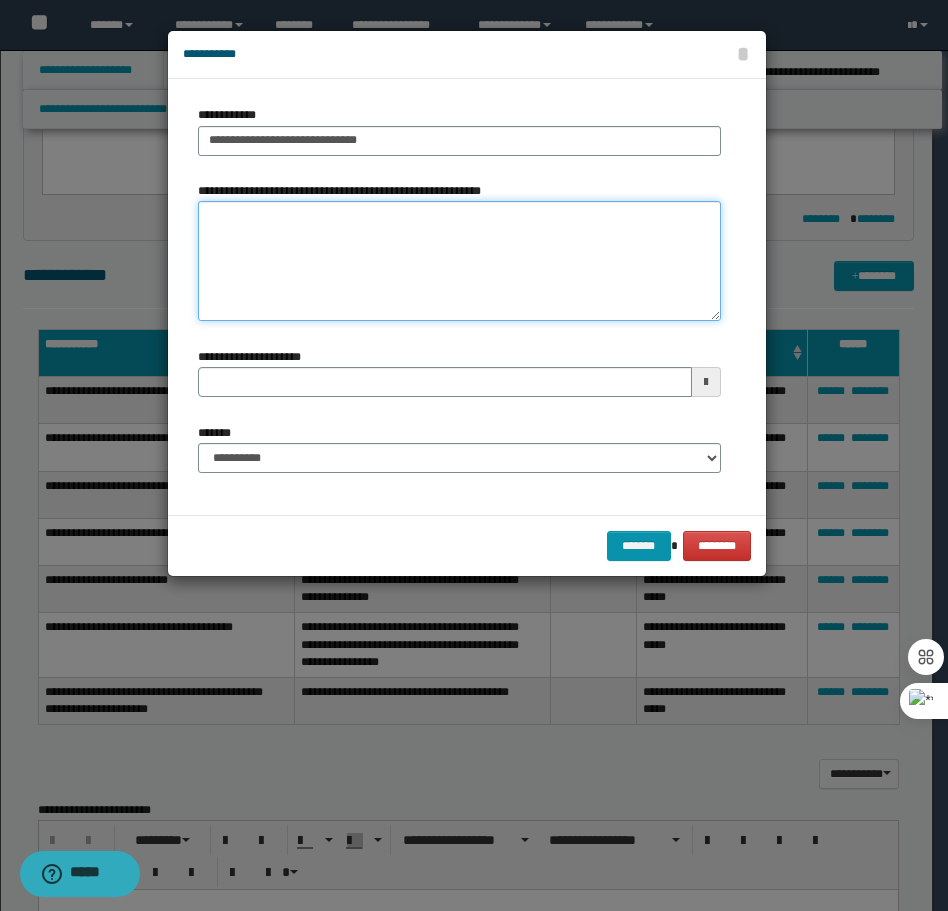 click on "**********" at bounding box center (459, 261) 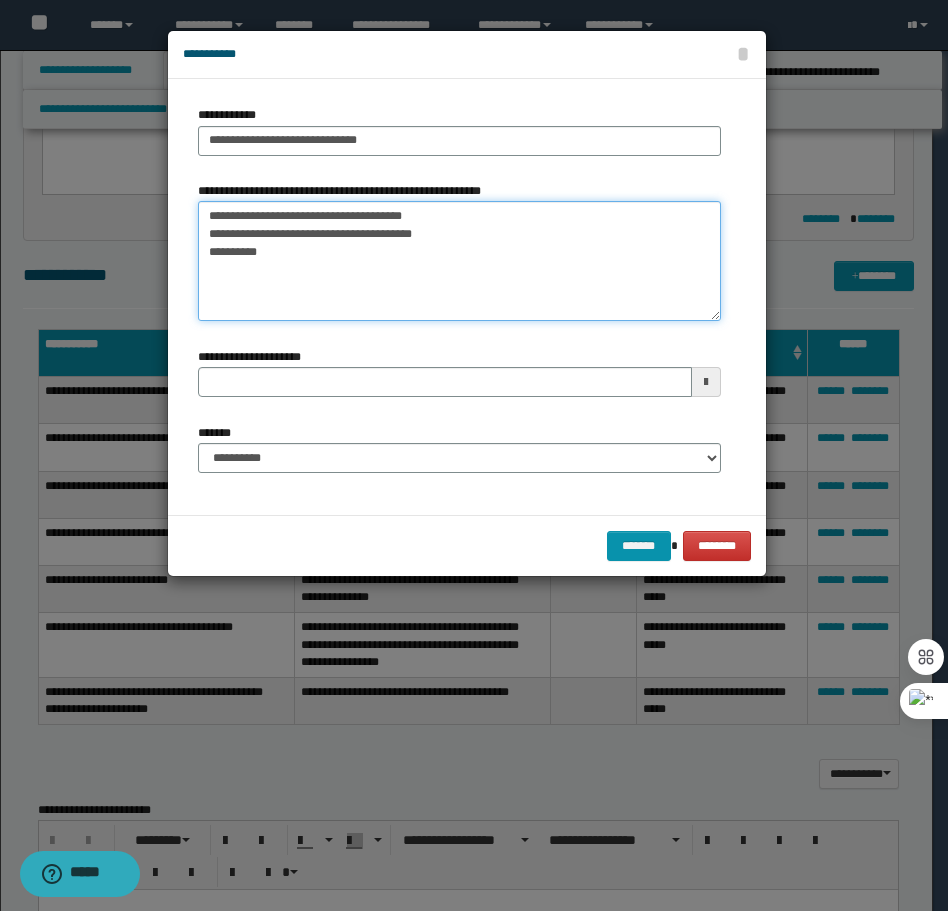 click on "**********" at bounding box center (459, 261) 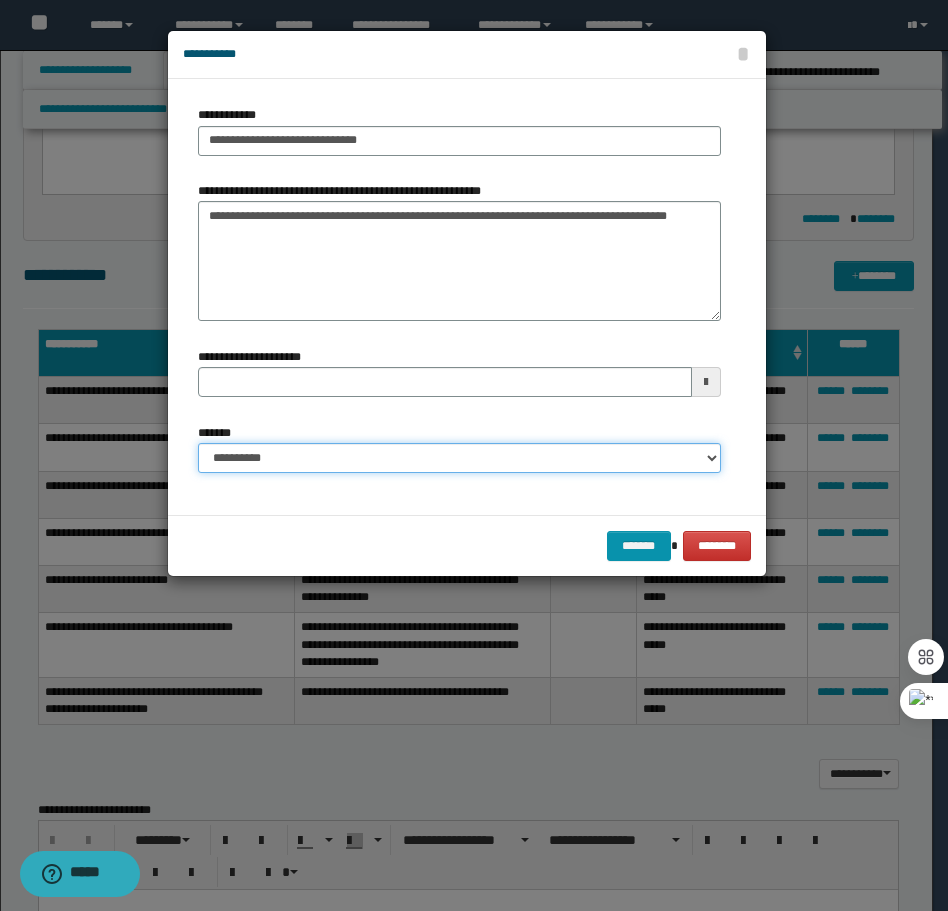 click on "**********" at bounding box center (459, 458) 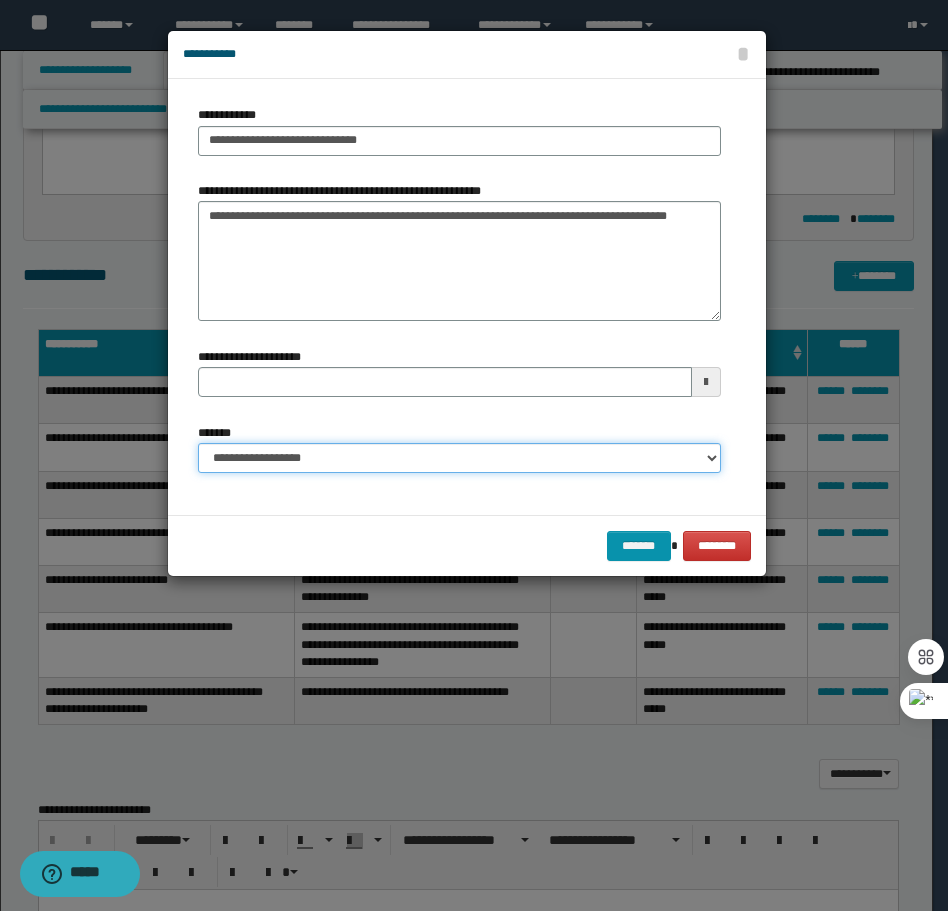 click on "**********" at bounding box center [459, 458] 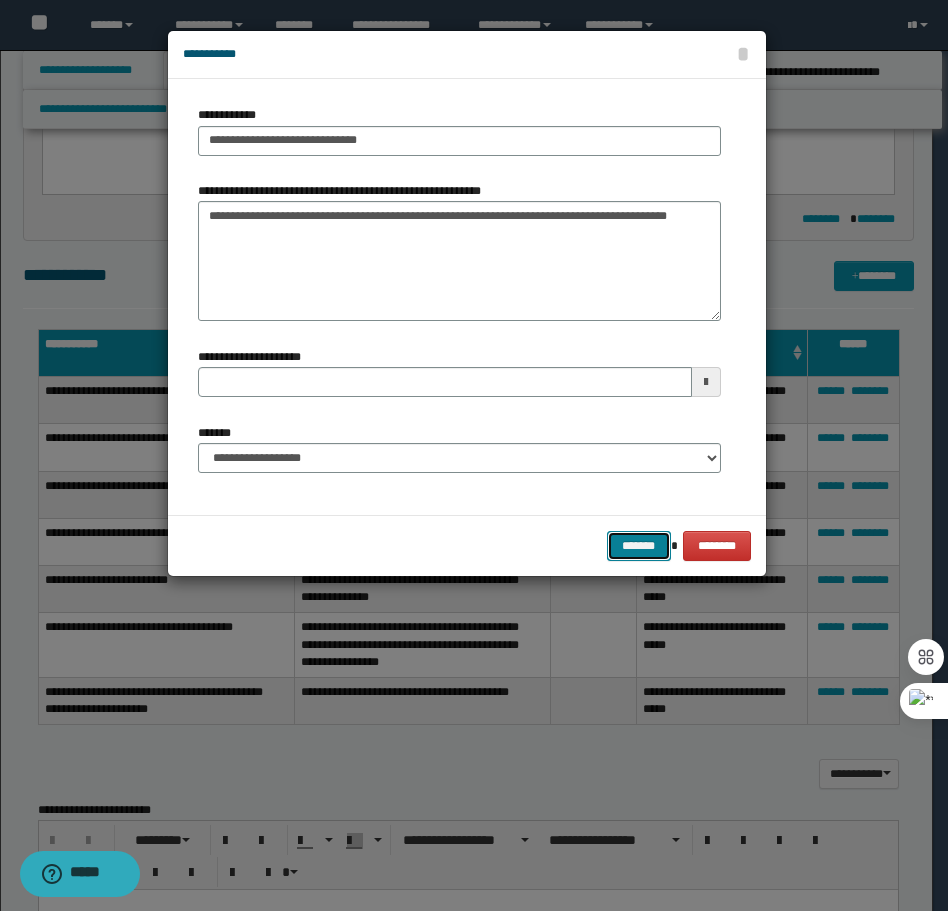 click on "*******" at bounding box center [639, 546] 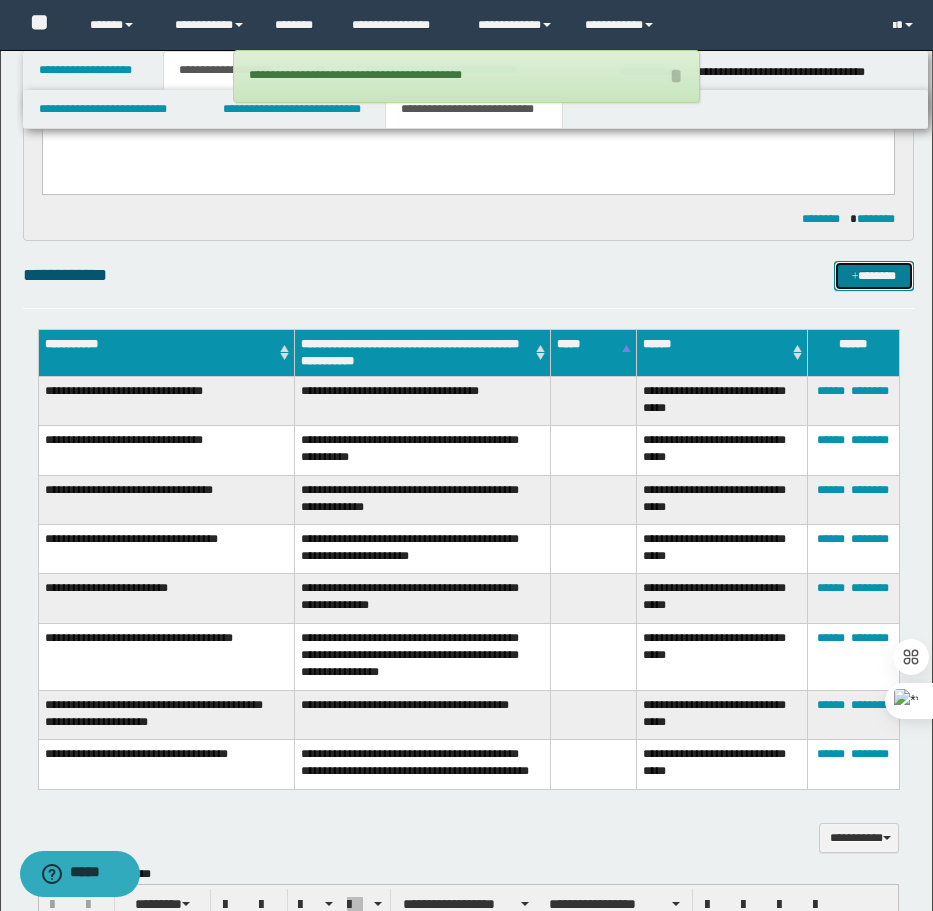 click on "*******" at bounding box center [874, 276] 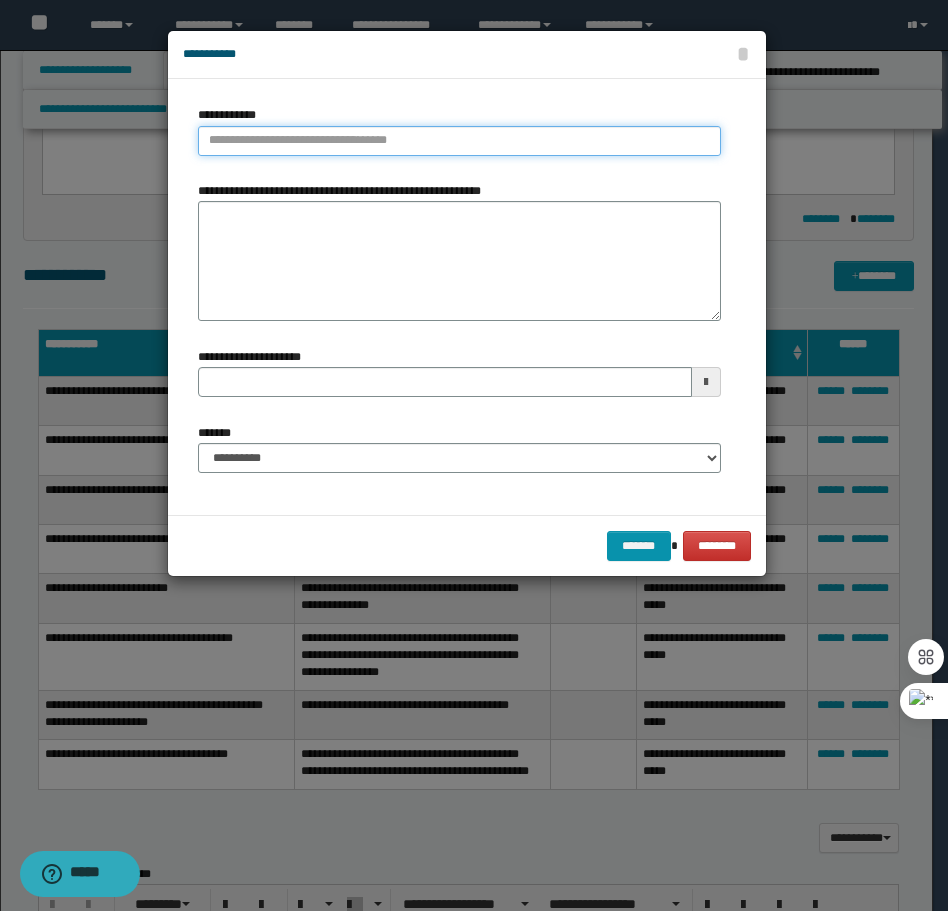 click on "**********" at bounding box center [459, 141] 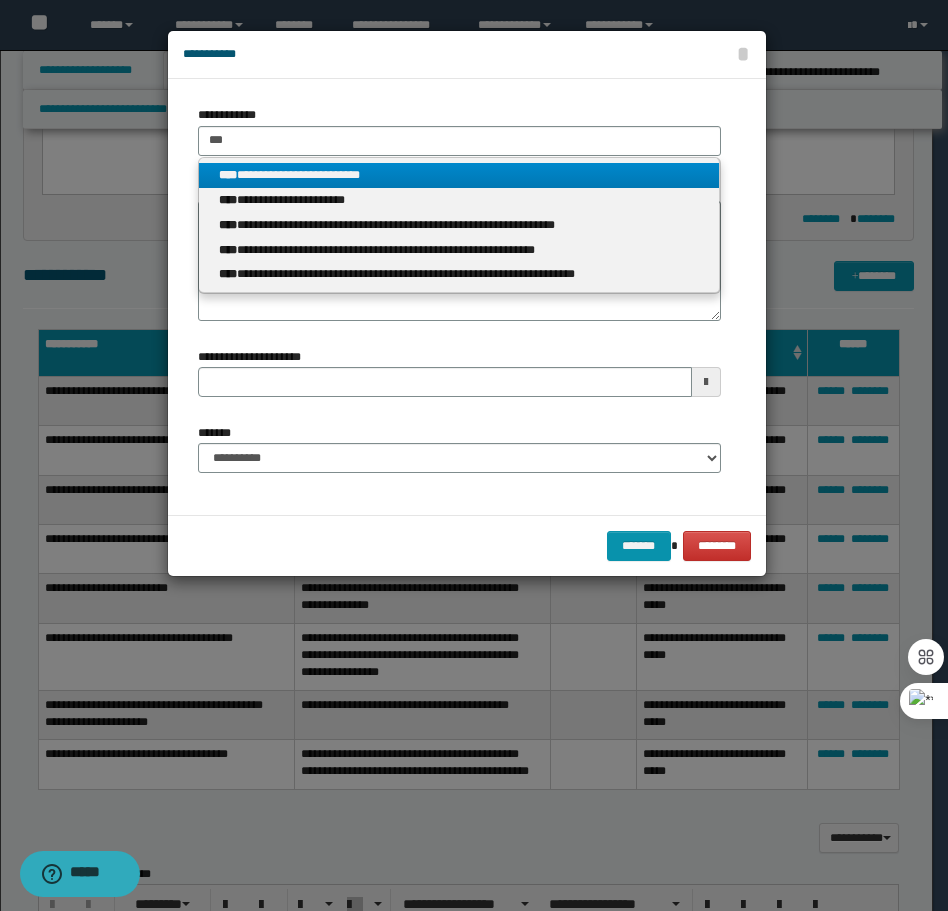 click on "**********" at bounding box center [459, 175] 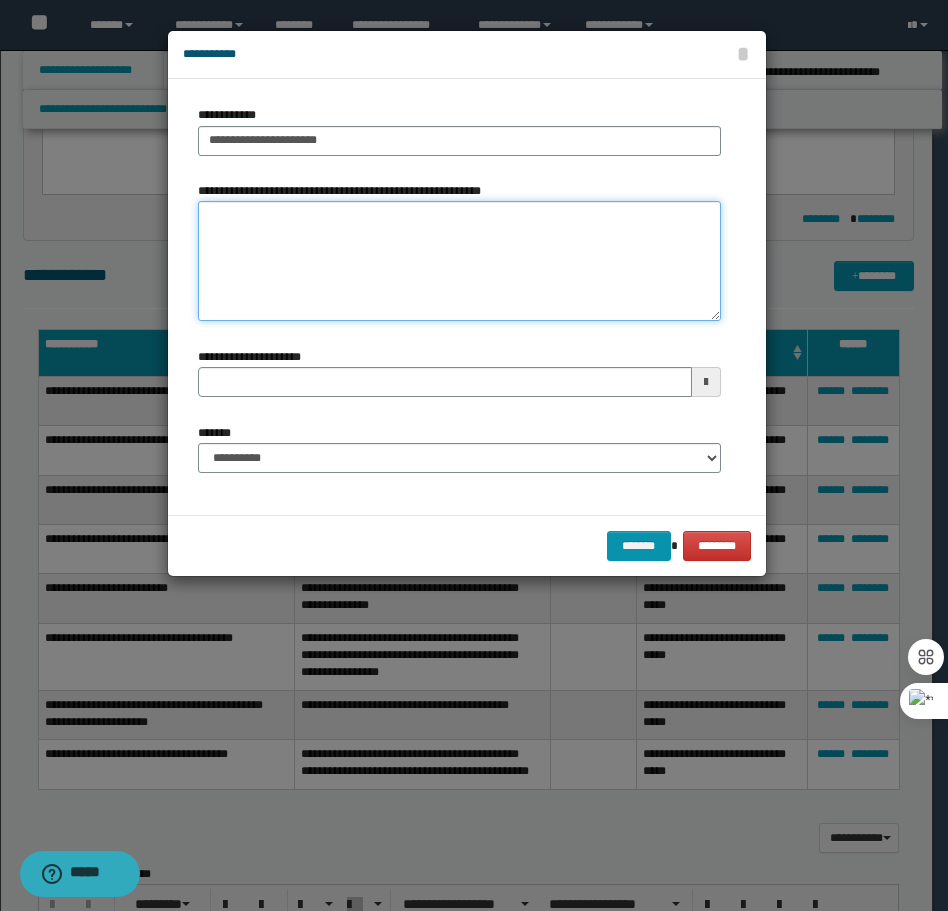 click on "**********" at bounding box center [459, 261] 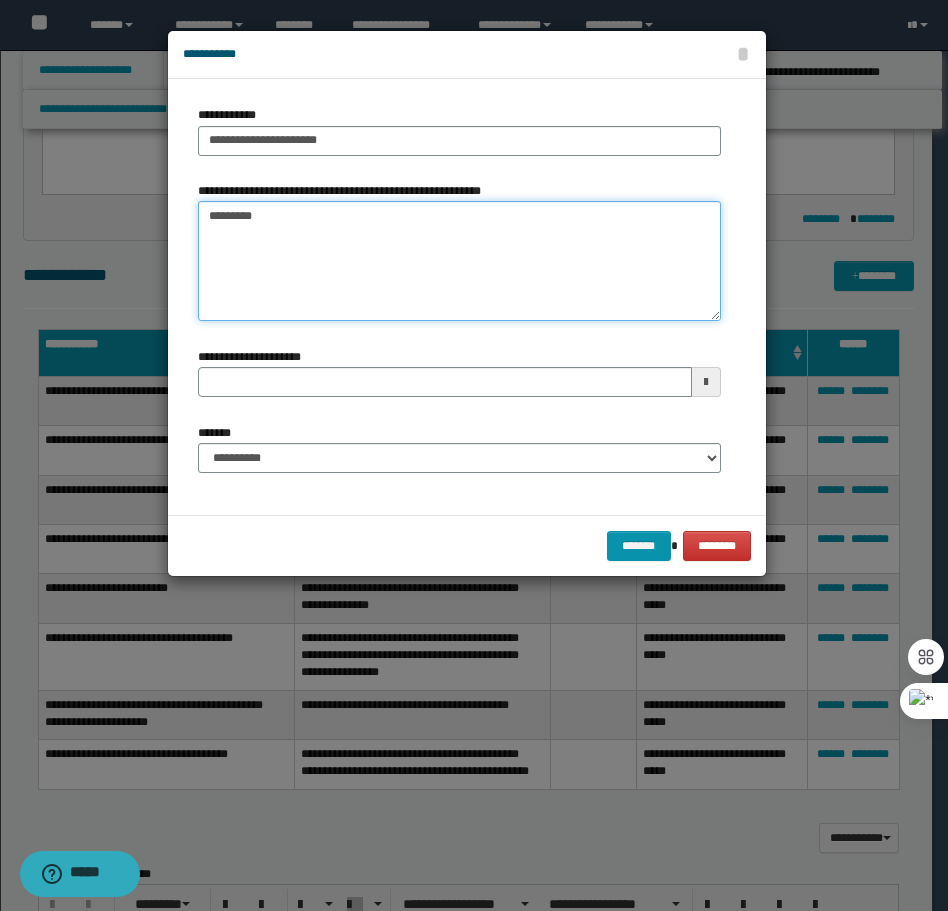 click on "*********" at bounding box center [459, 261] 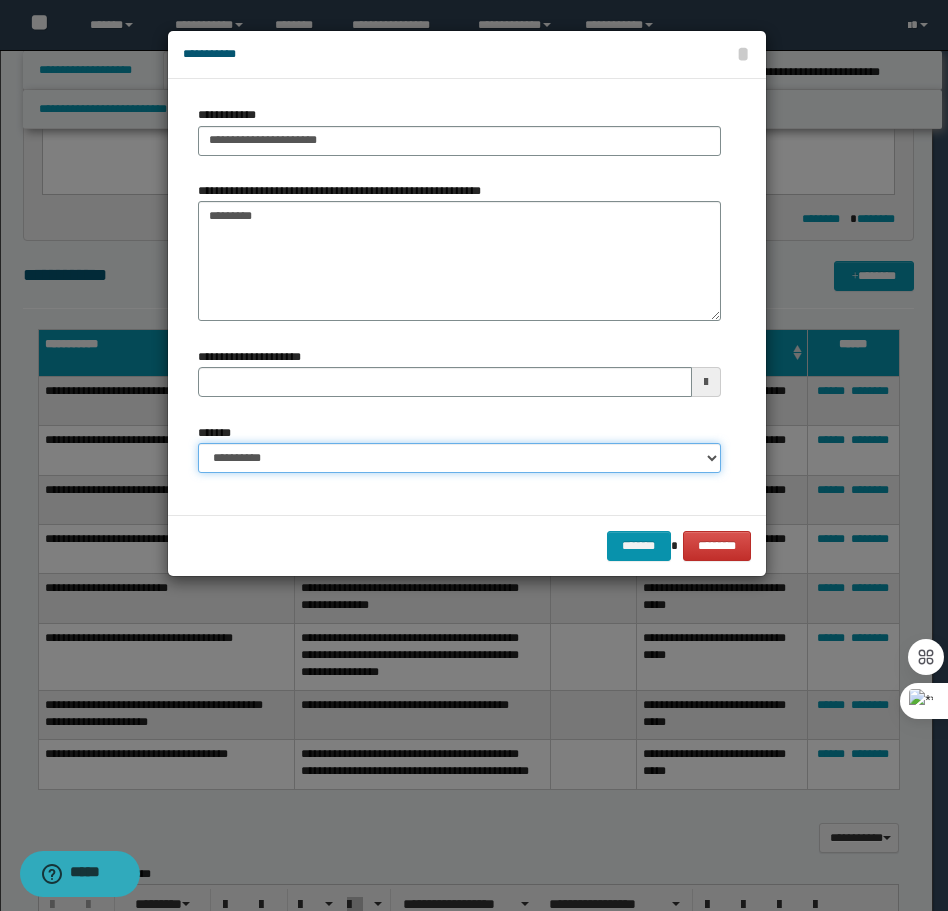 click on "**********" at bounding box center [459, 458] 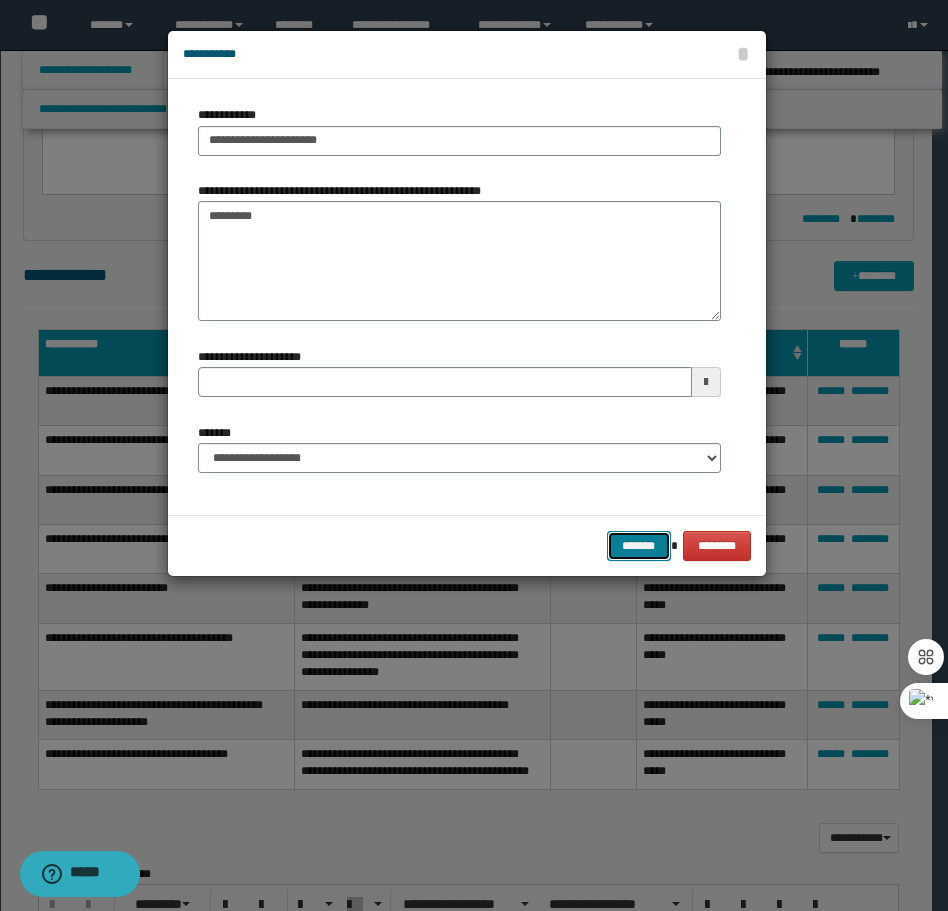 click on "*******" at bounding box center [639, 546] 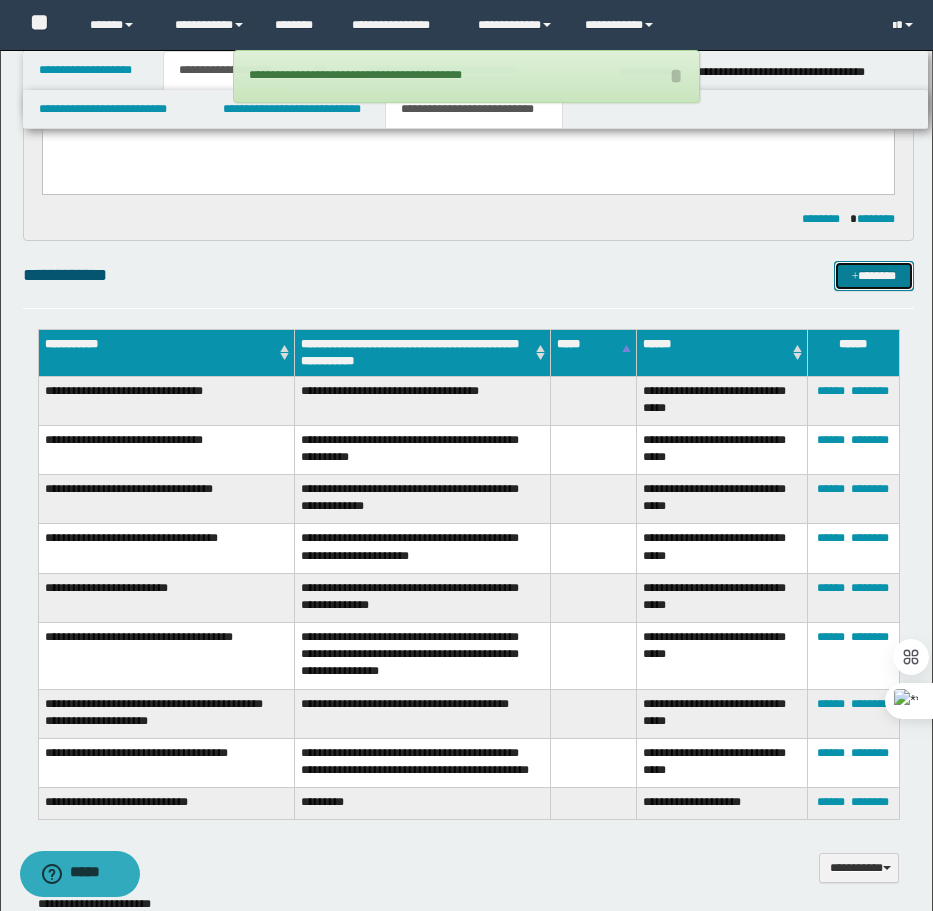 click on "*******" at bounding box center [874, 276] 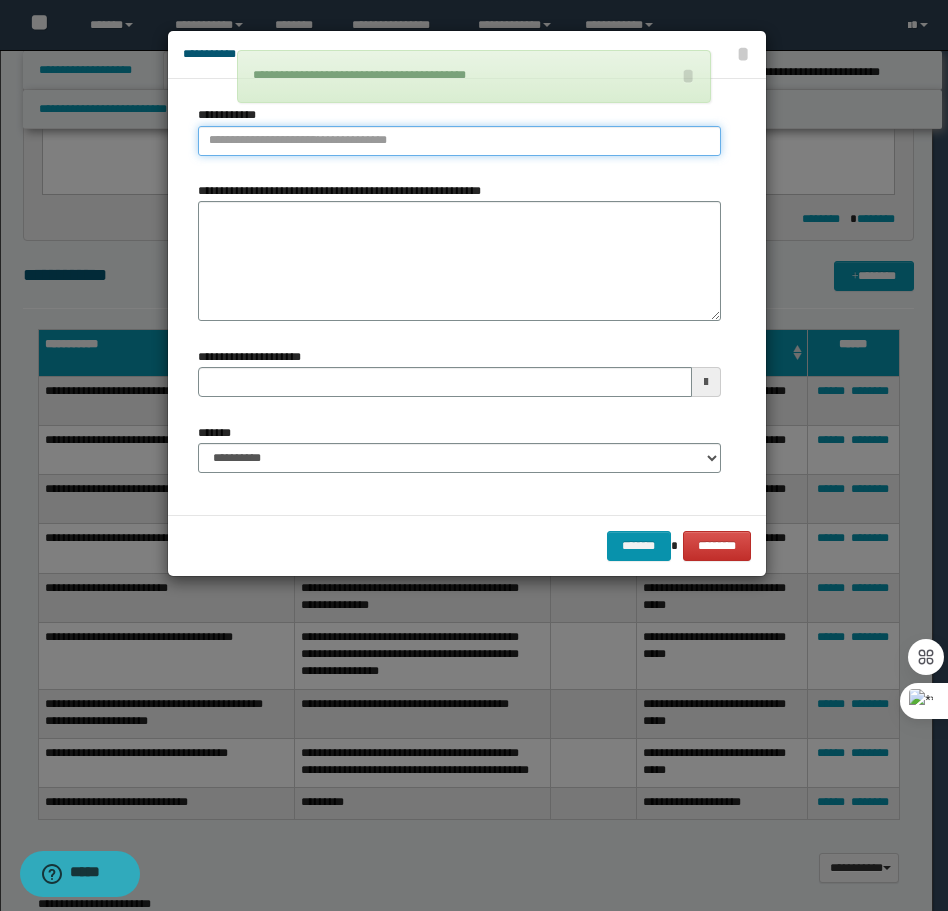 click on "**********" at bounding box center (459, 141) 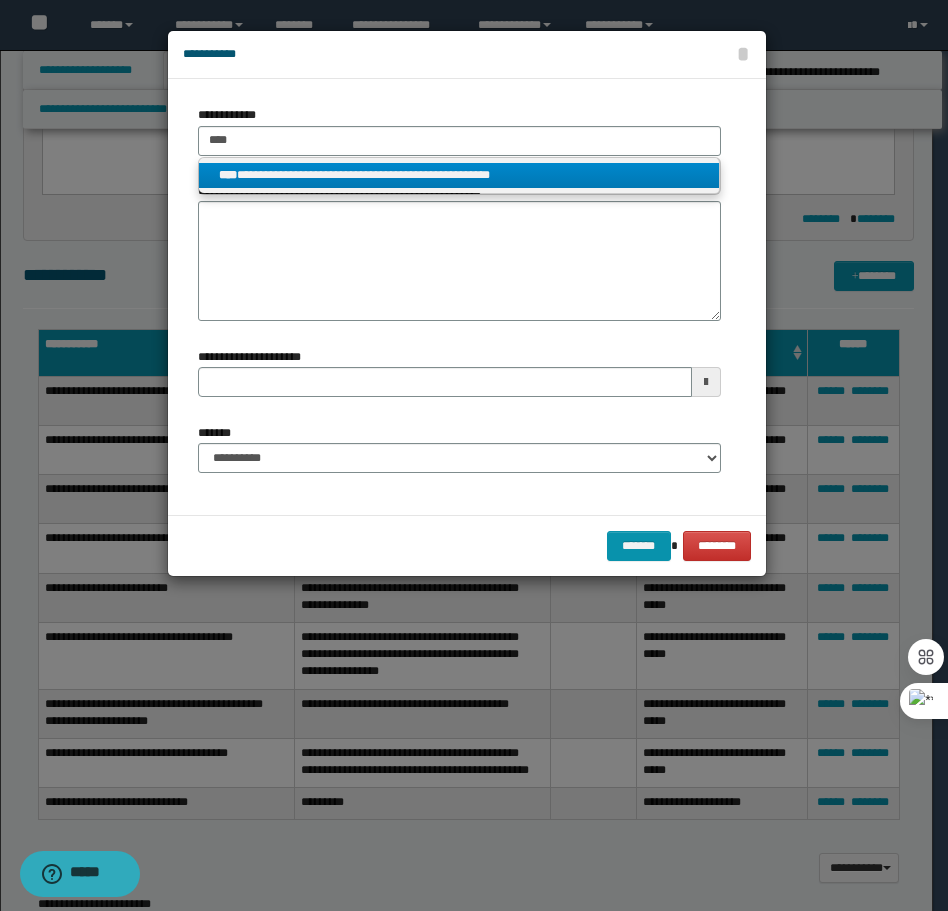 click on "**********" at bounding box center (459, 175) 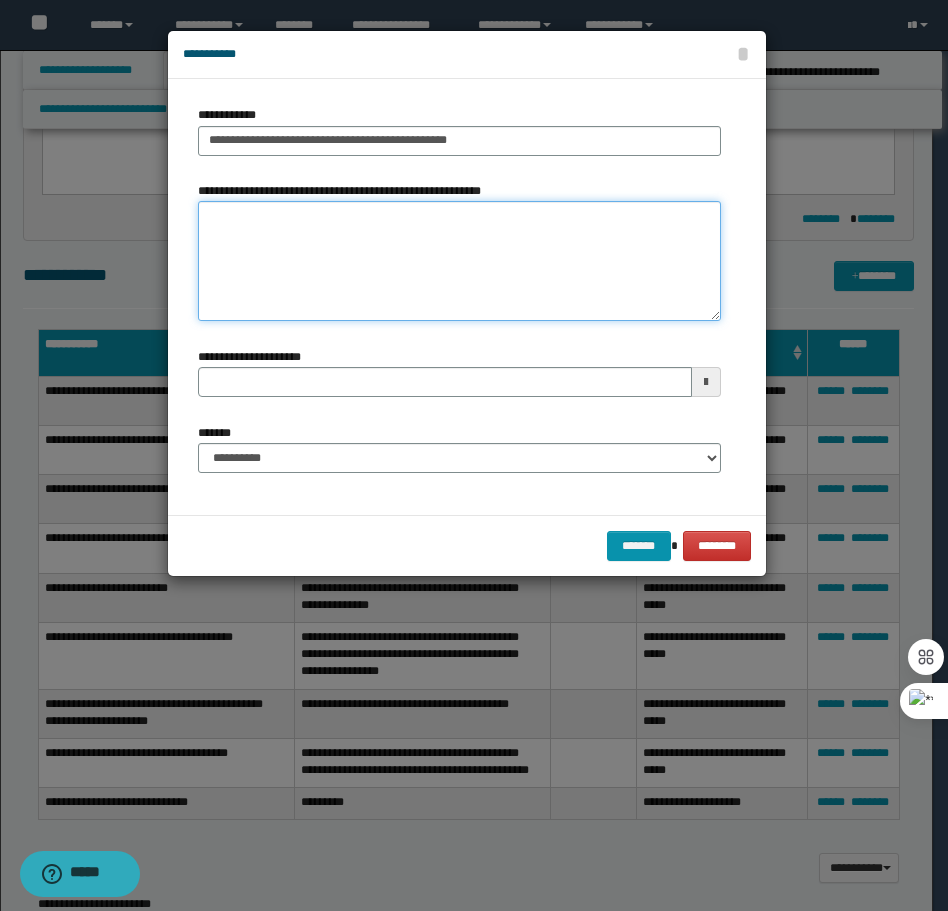 click on "**********" at bounding box center (459, 261) 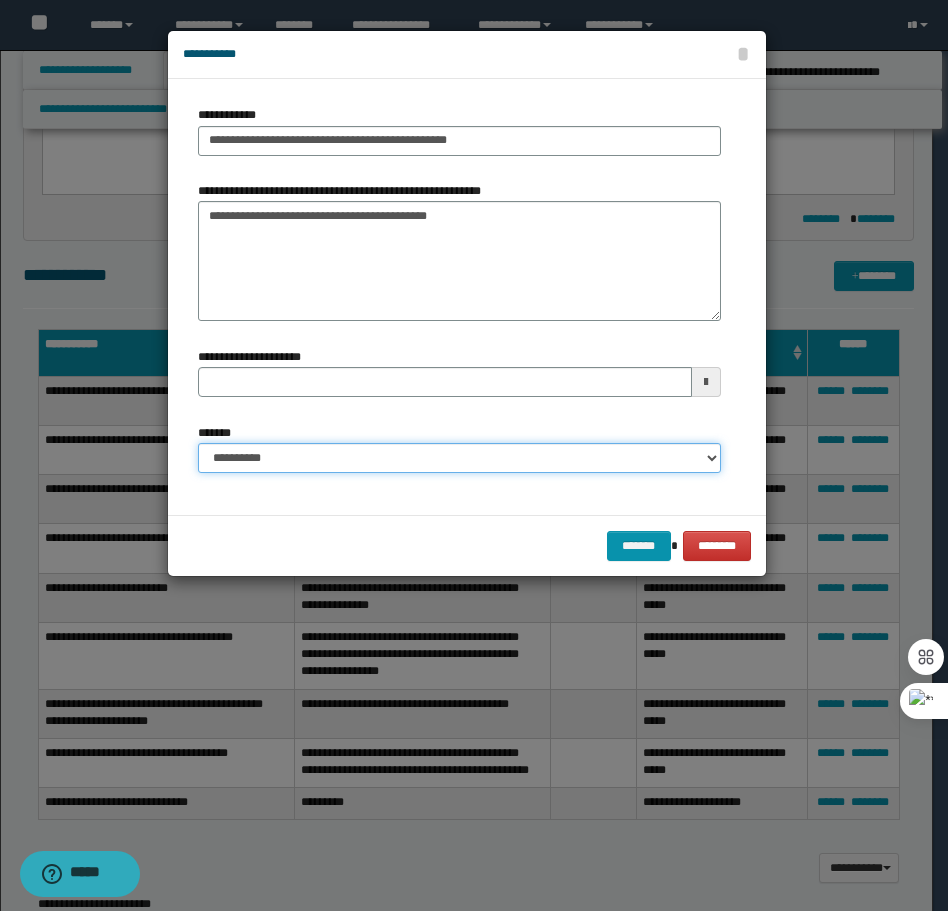 click on "**********" at bounding box center (459, 458) 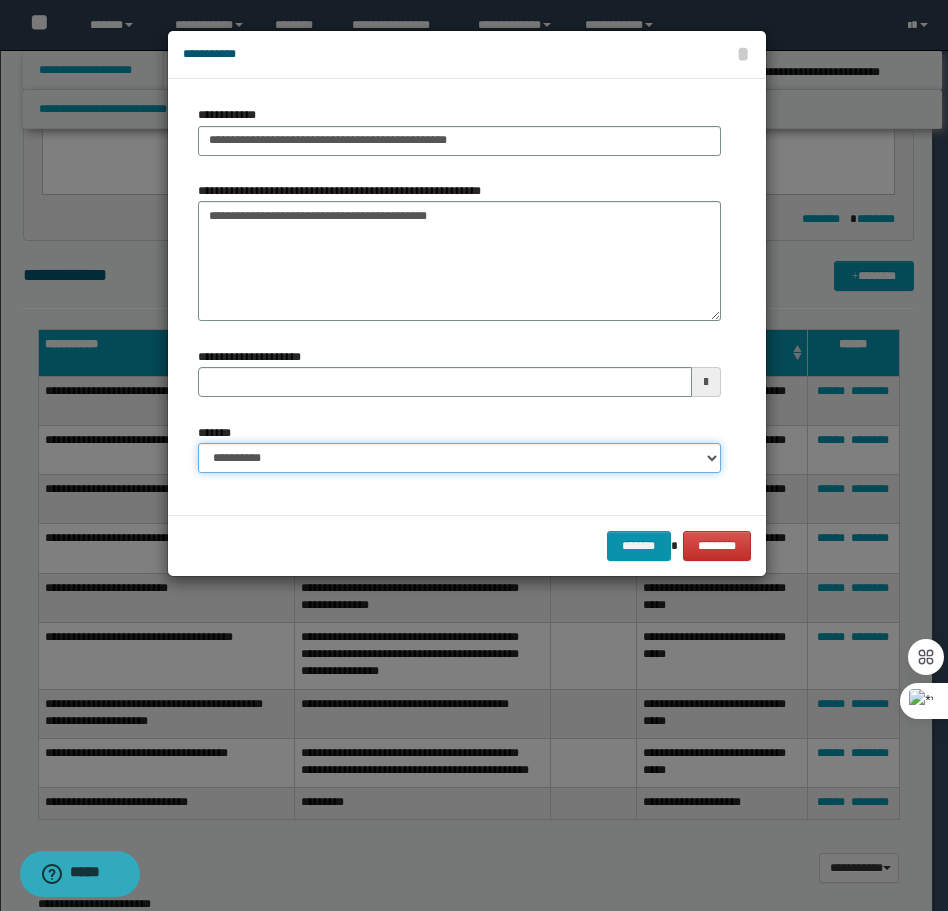 click on "**********" at bounding box center (459, 458) 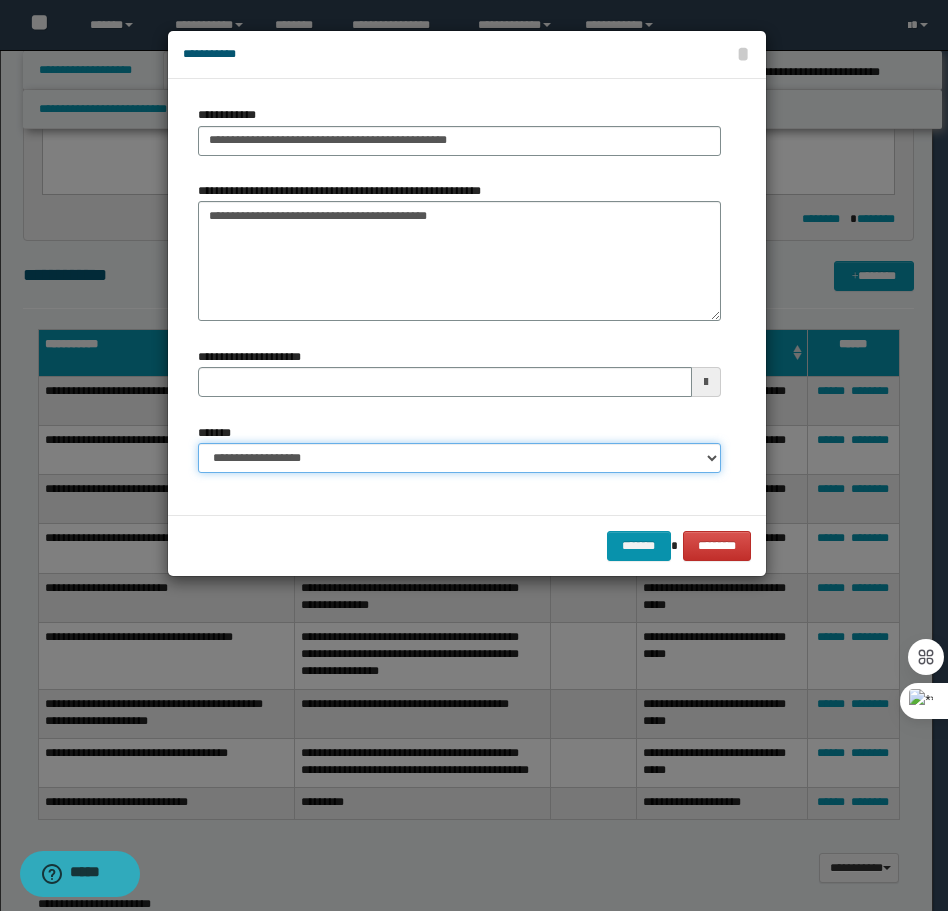 drag, startPoint x: 257, startPoint y: 451, endPoint x: 257, endPoint y: 471, distance: 20 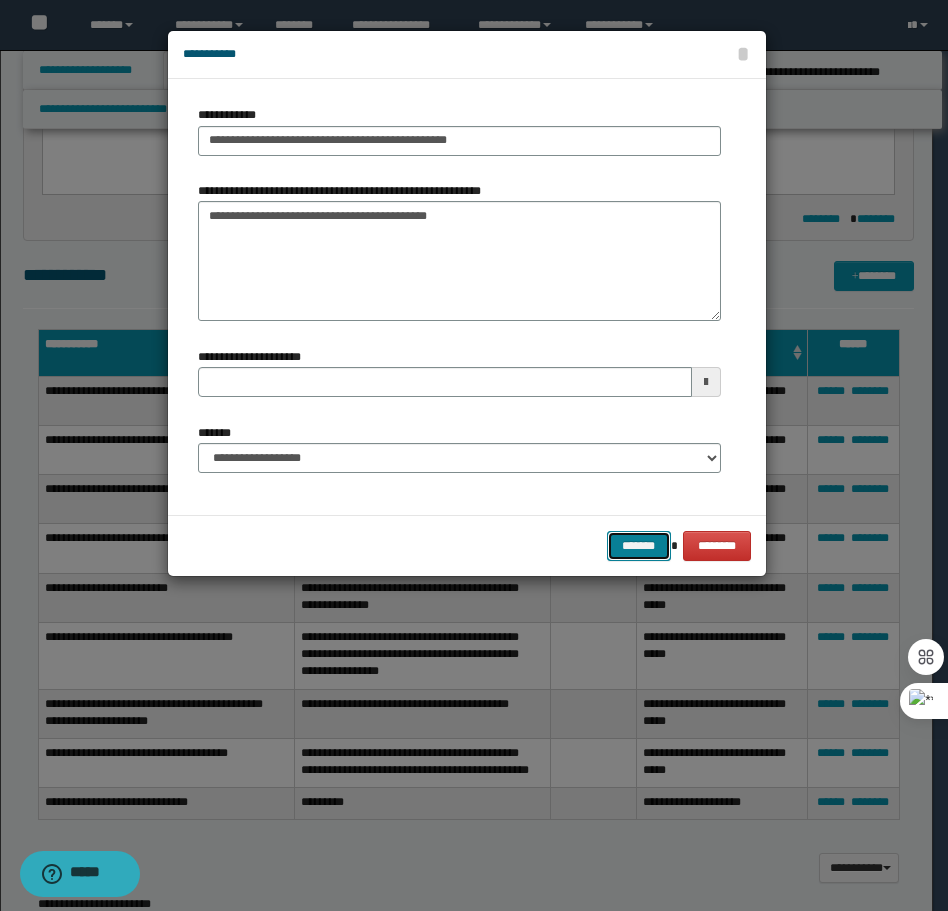 click on "*******" at bounding box center [639, 546] 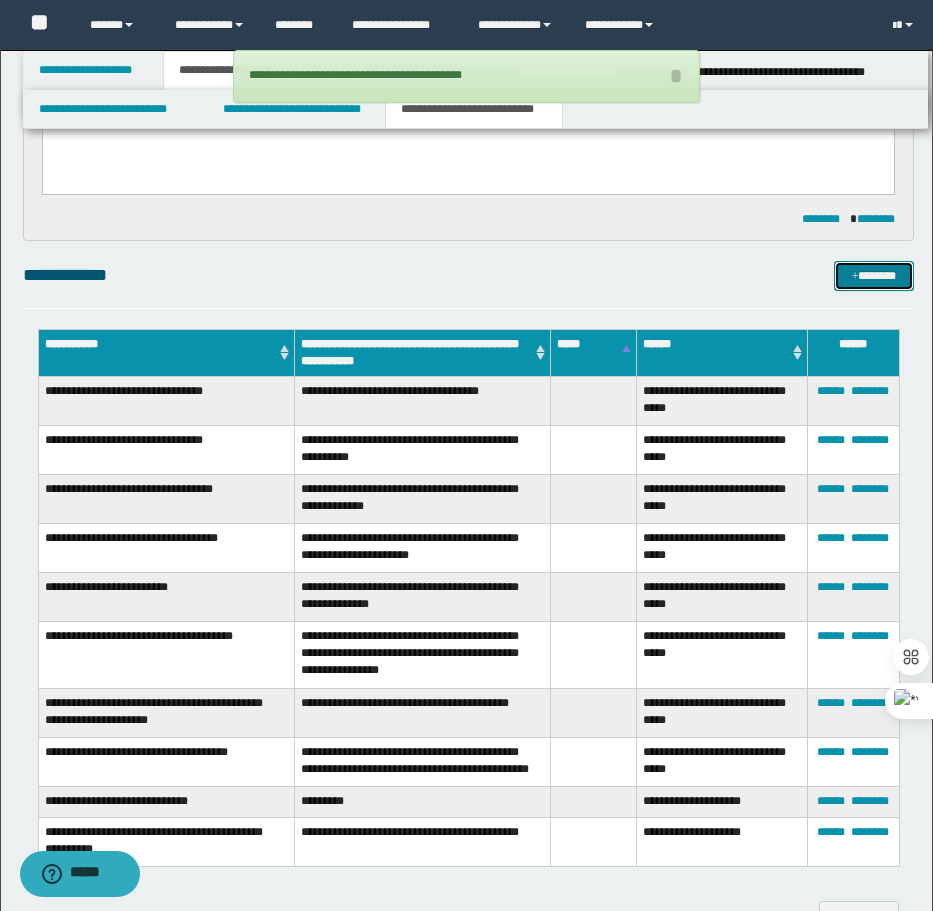 click at bounding box center [855, 277] 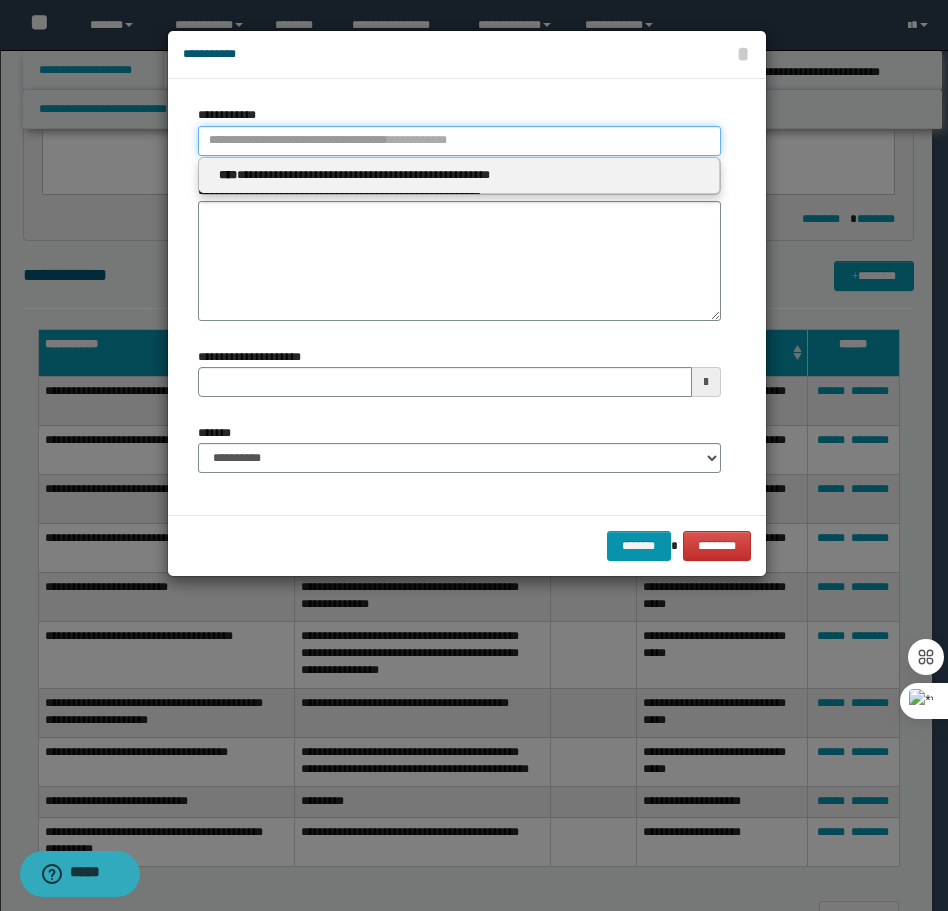 click on "**********" at bounding box center [459, 141] 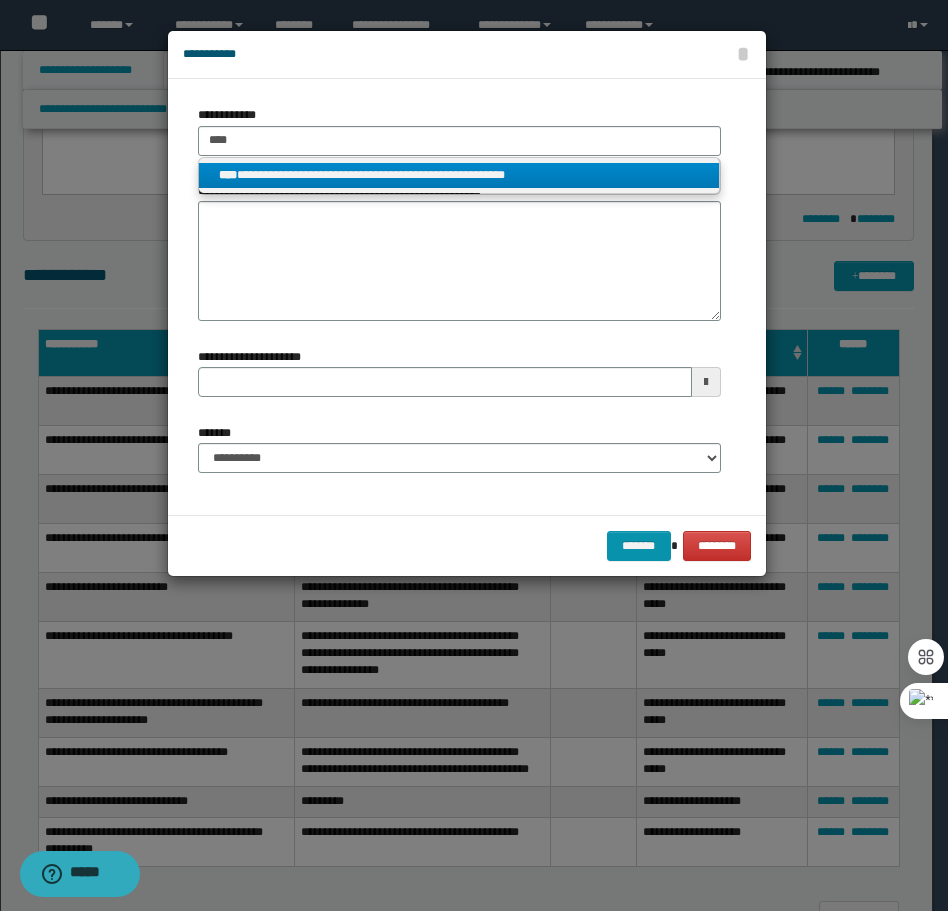 click on "**********" at bounding box center (459, 175) 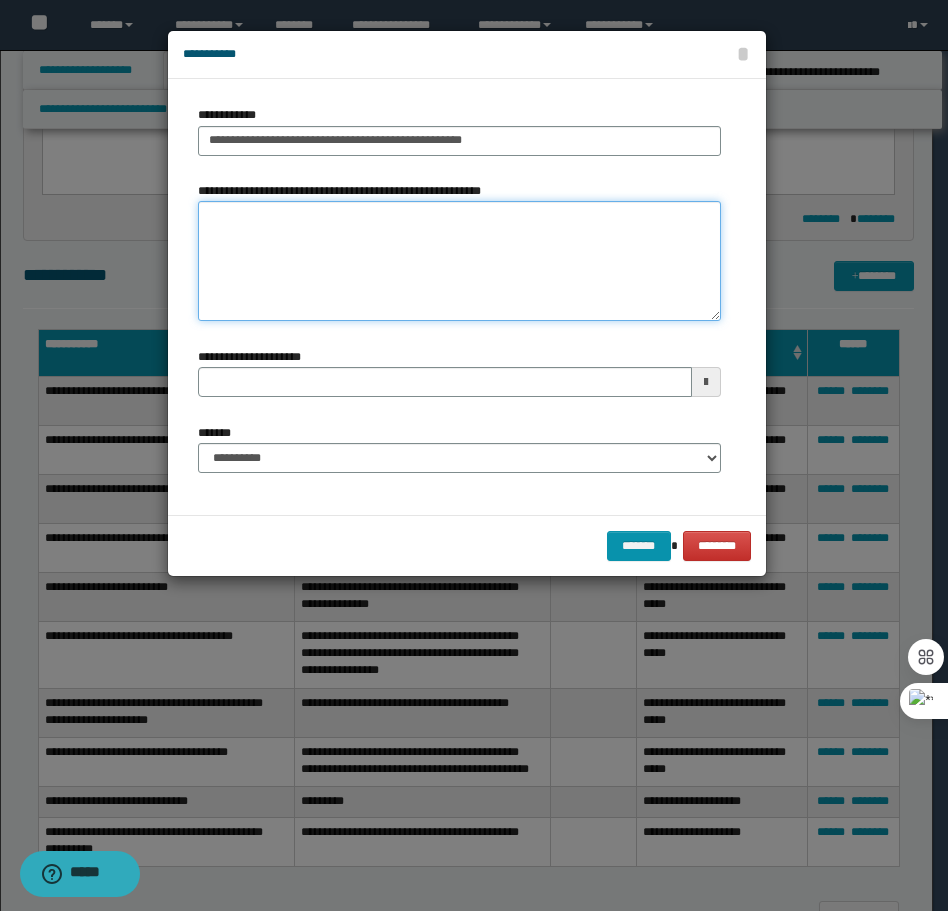 paste on "**********" 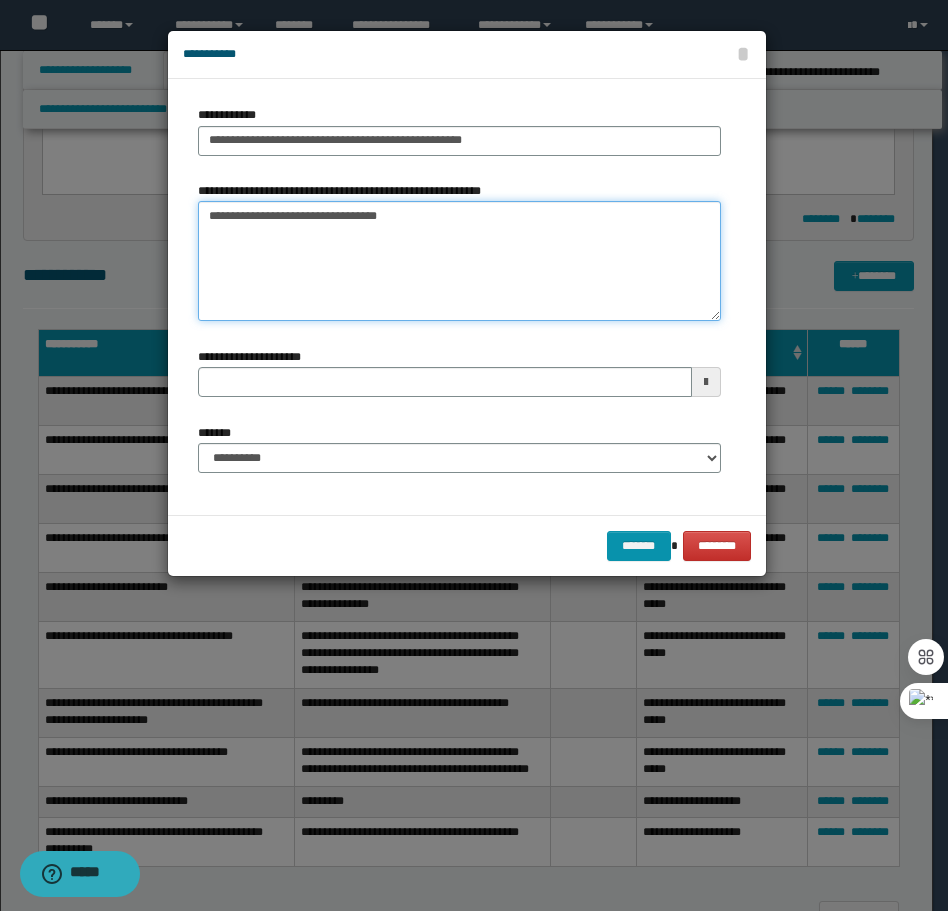 click on "**********" at bounding box center [459, 261] 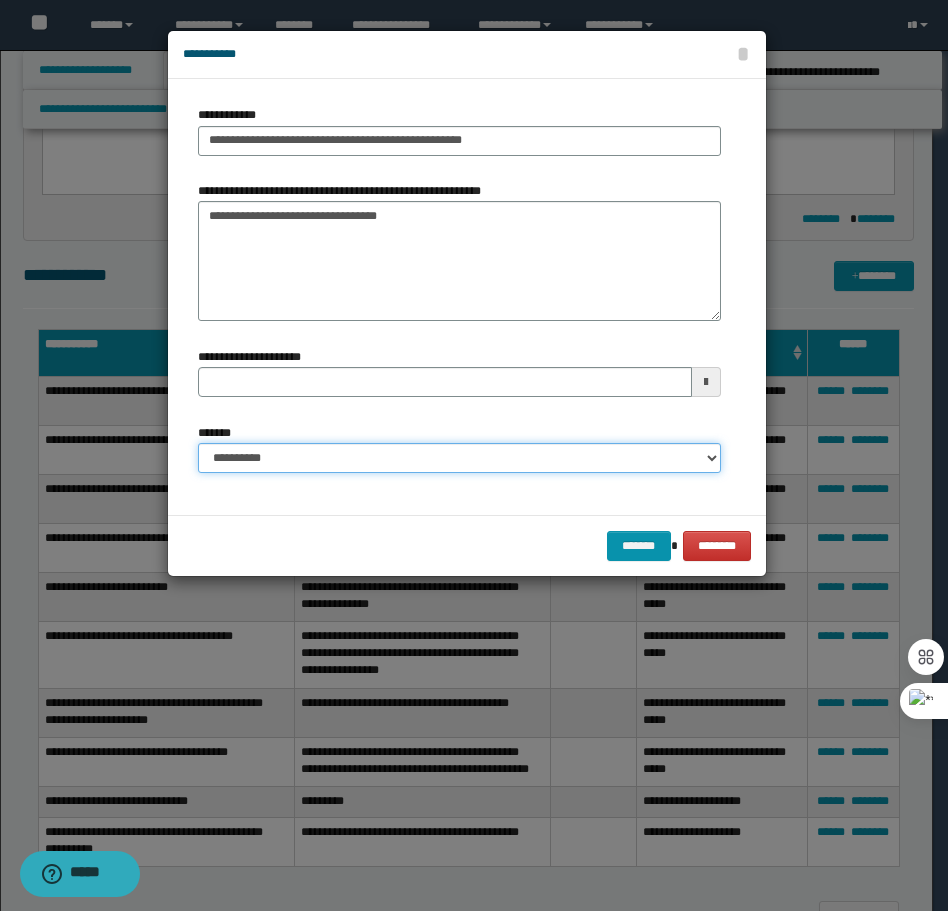 click on "**********" at bounding box center (459, 458) 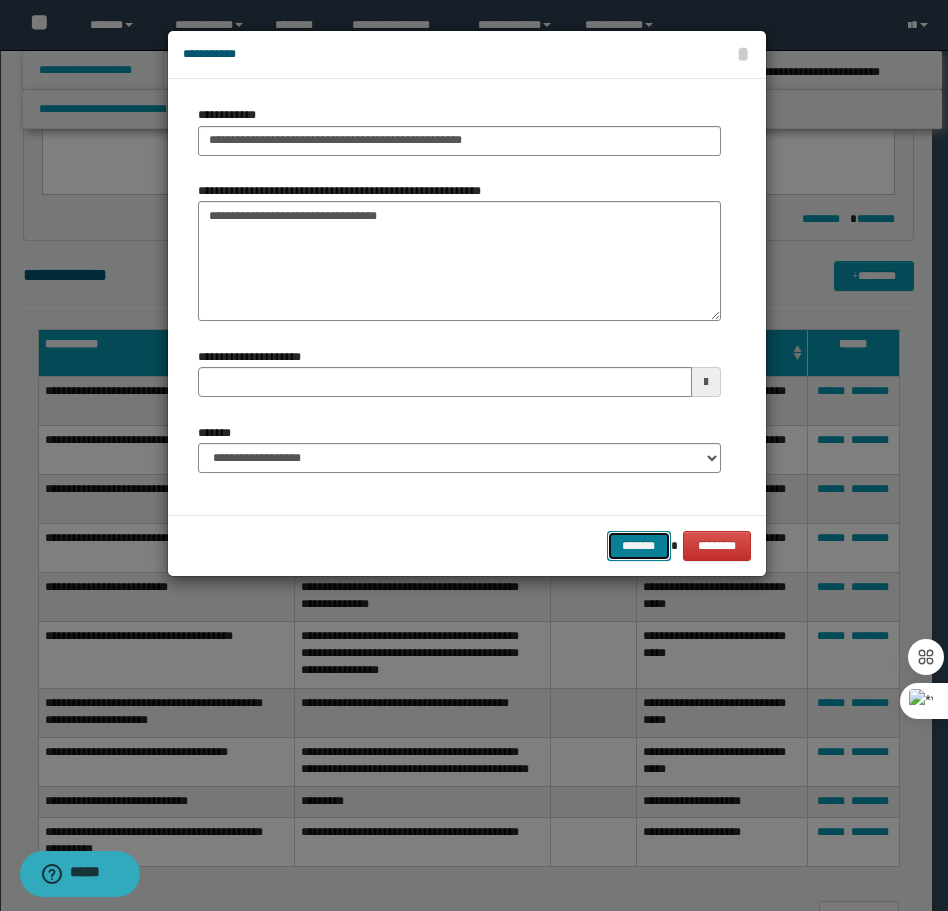 click on "*******" at bounding box center [639, 546] 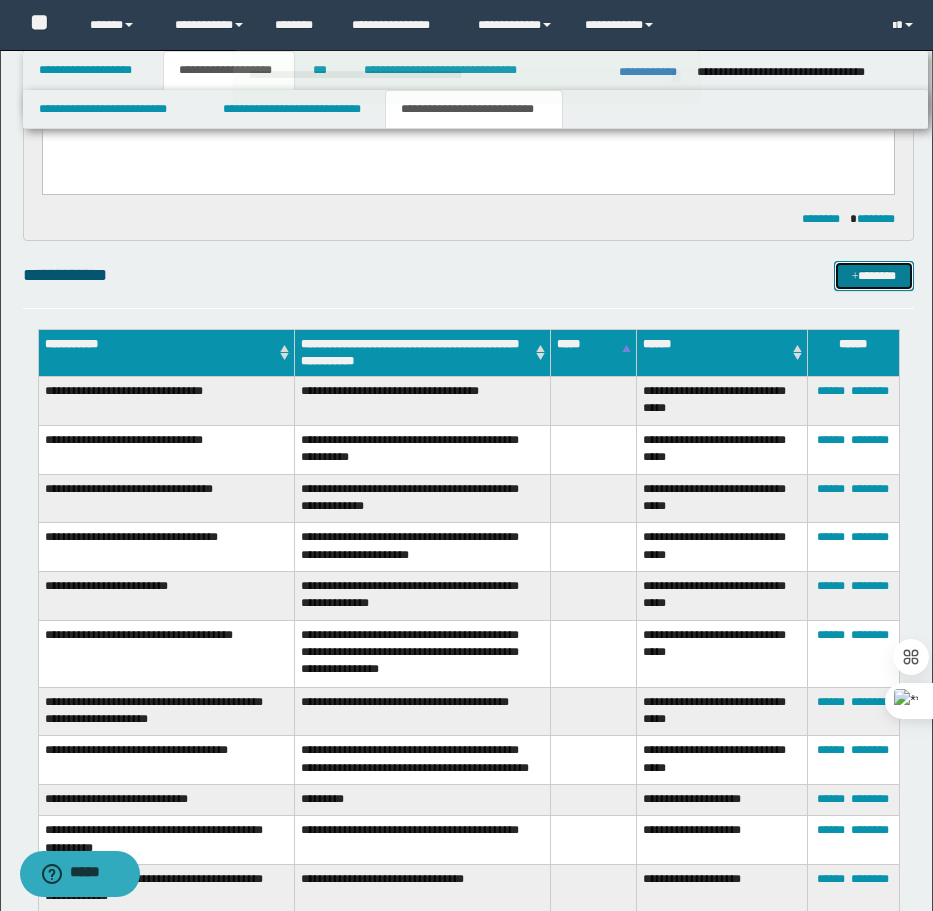 click on "*******" at bounding box center [874, 276] 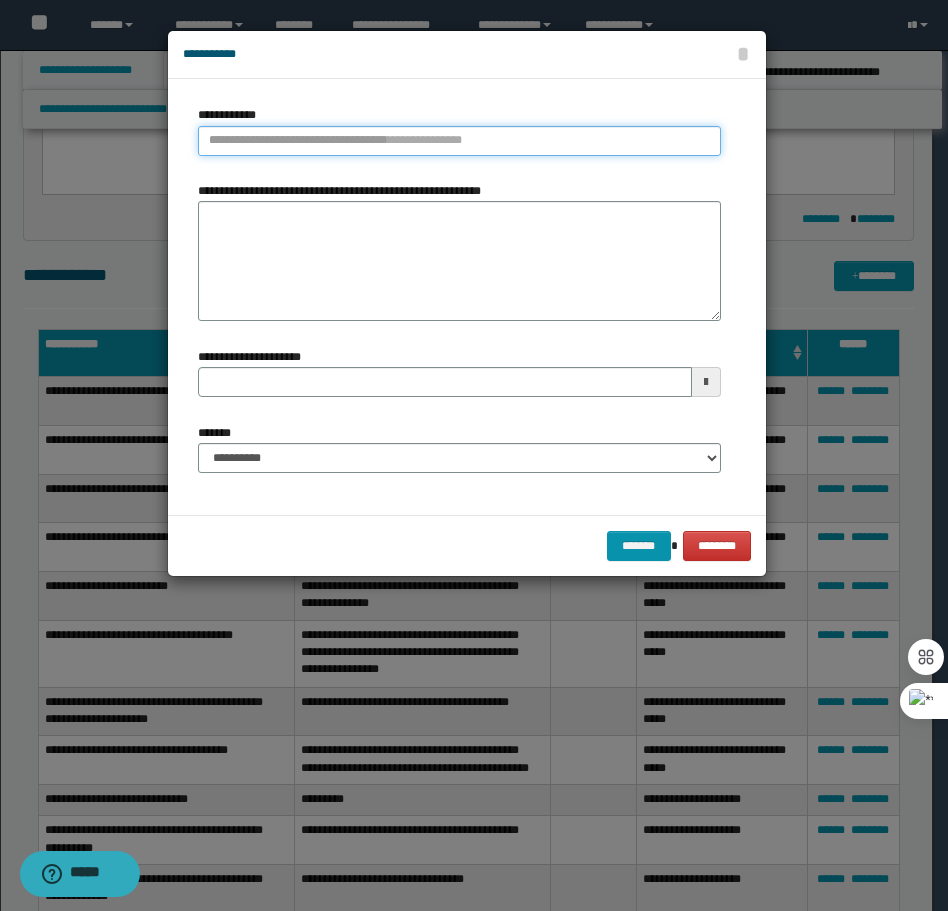 click on "**********" at bounding box center [459, 141] 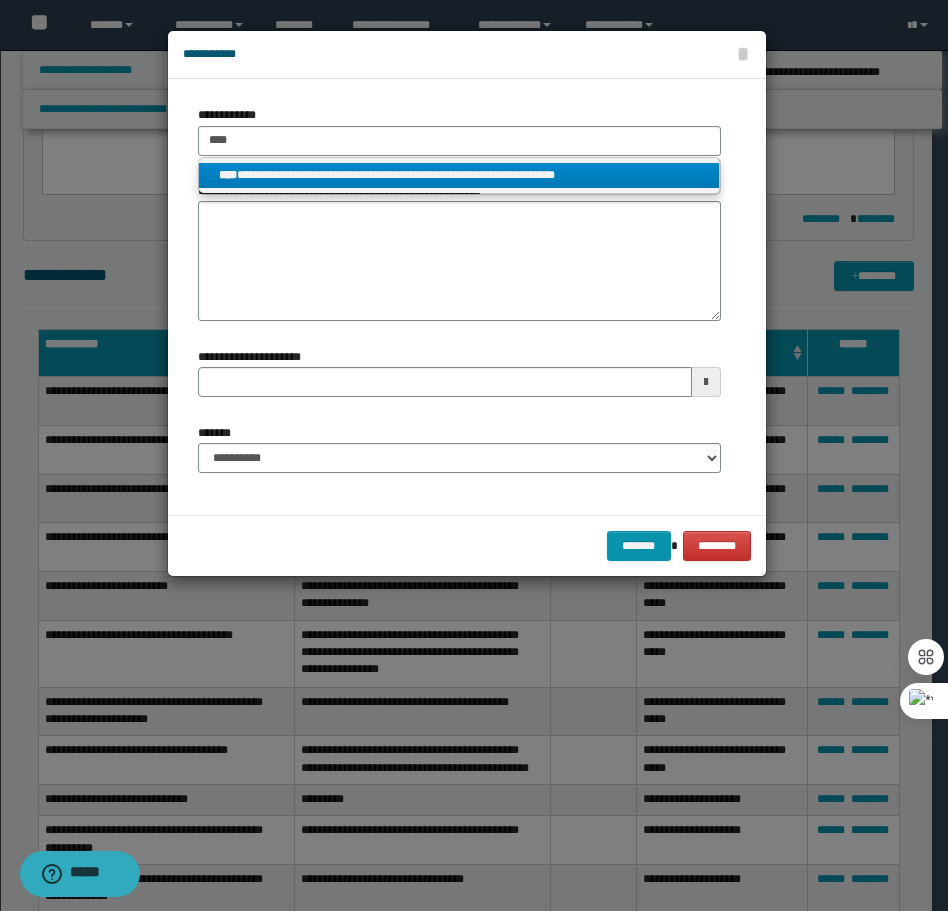 click on "**********" at bounding box center (459, 175) 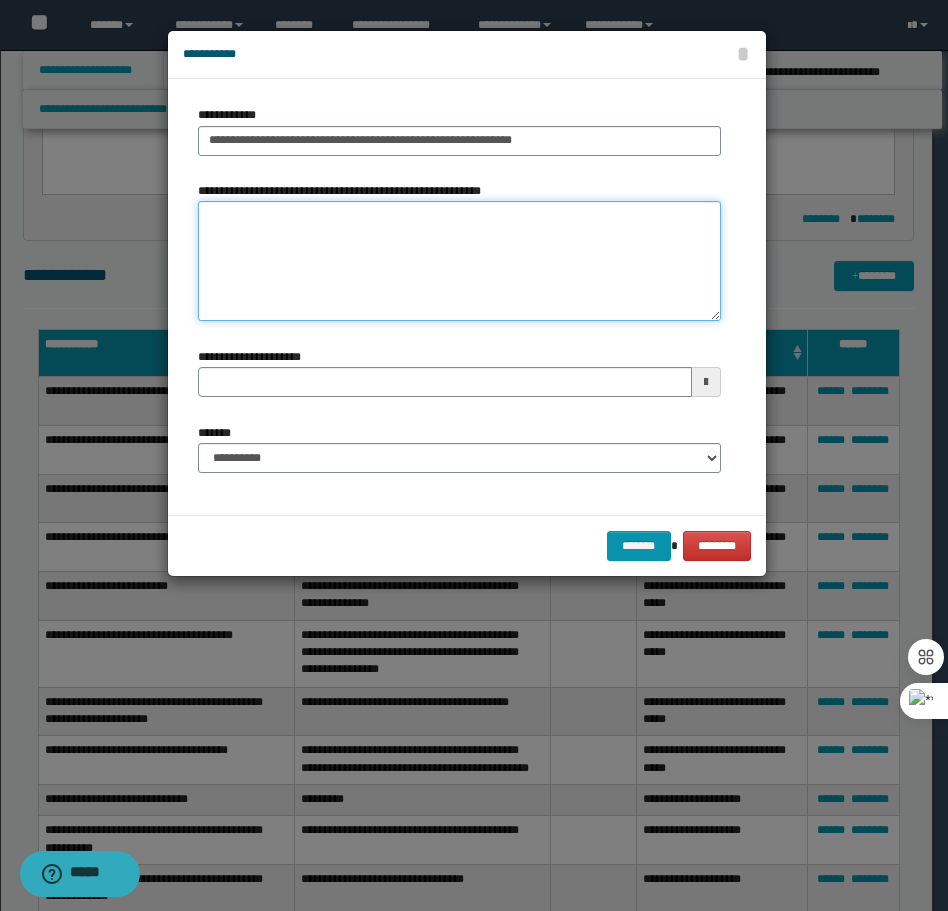 click on "**********" at bounding box center [459, 261] 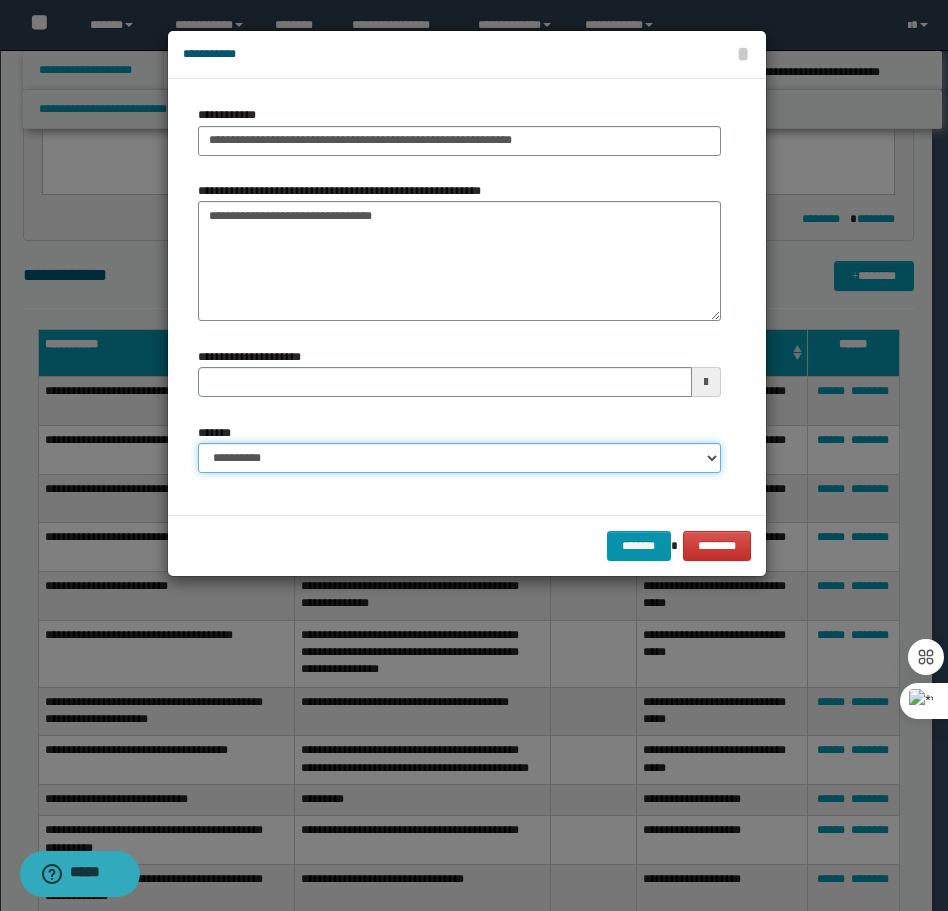 click on "**********" at bounding box center (459, 458) 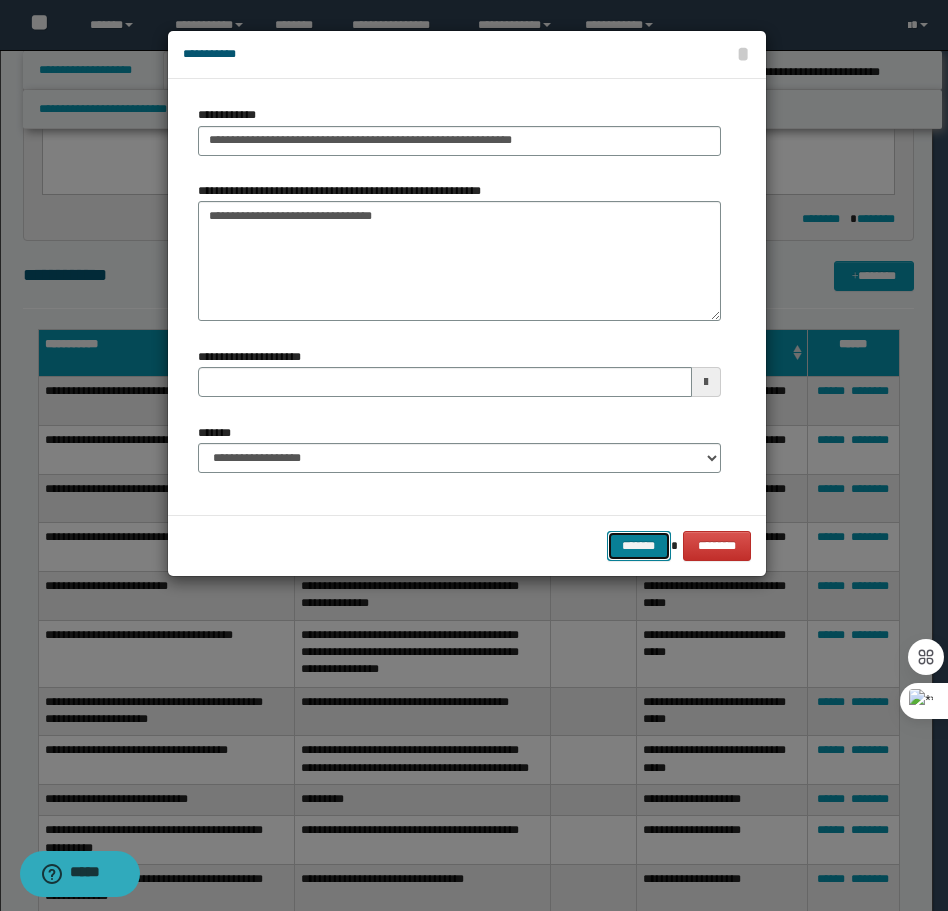 drag, startPoint x: 631, startPoint y: 546, endPoint x: 607, endPoint y: 538, distance: 25.298222 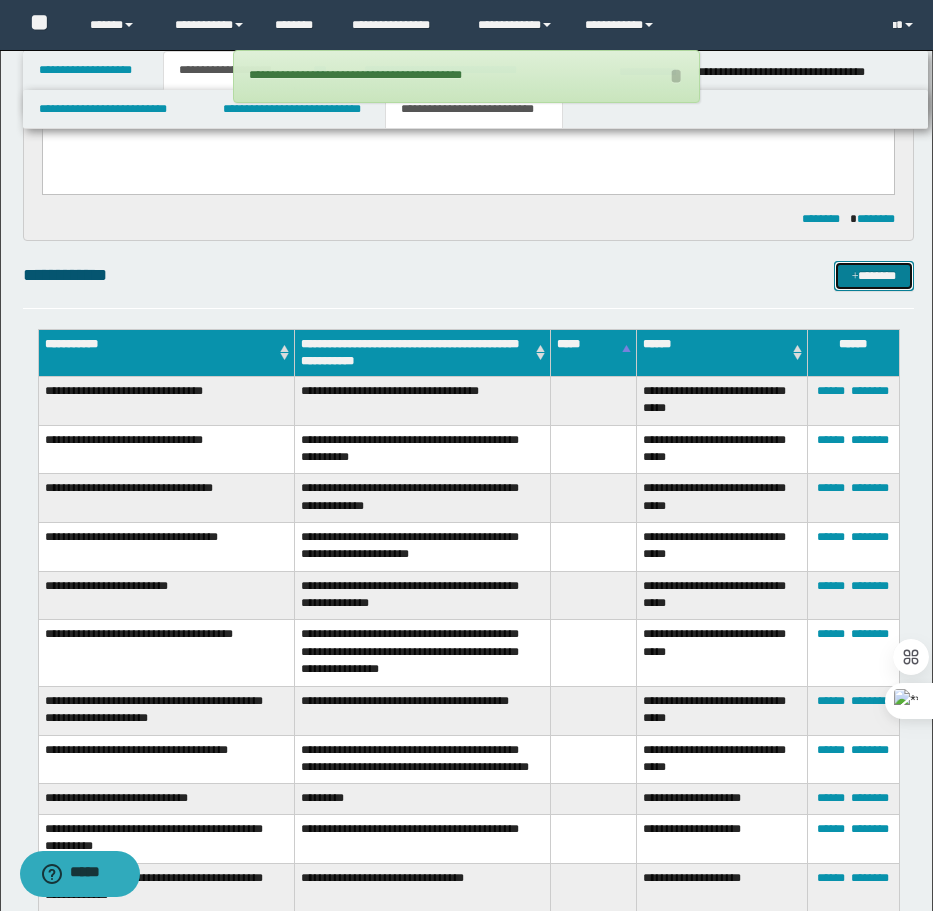 click on "*******" at bounding box center (874, 276) 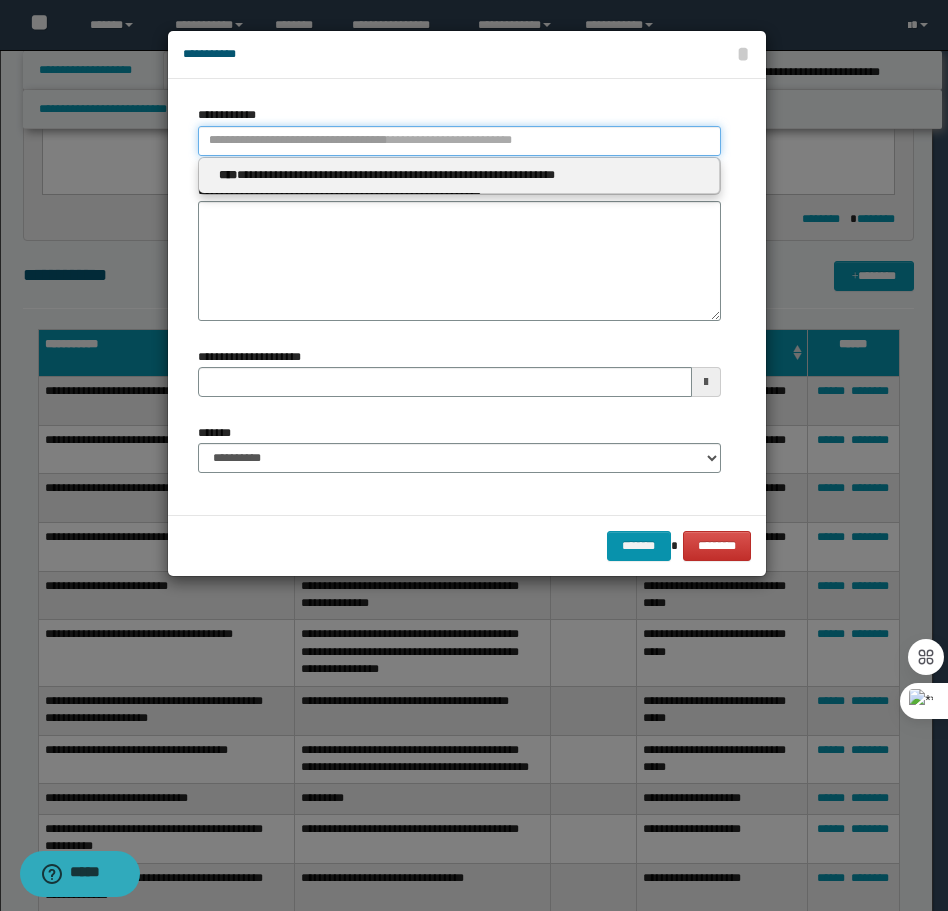 click on "**********" at bounding box center [459, 141] 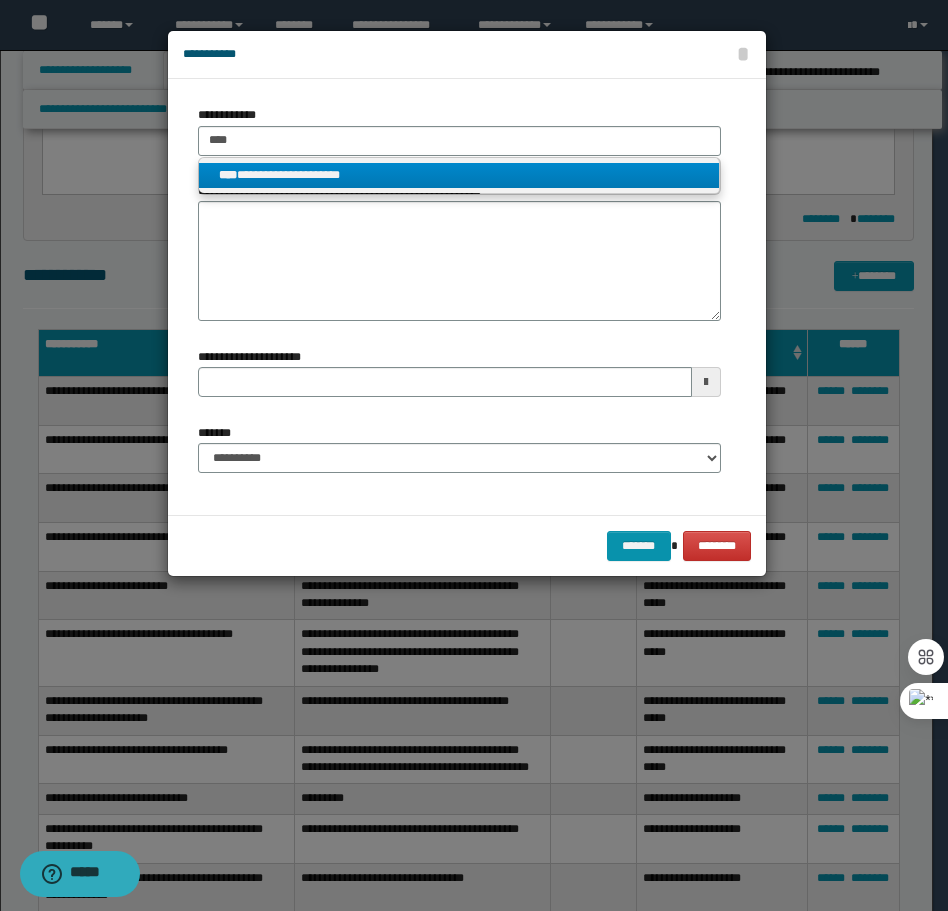 click on "**********" at bounding box center [459, 175] 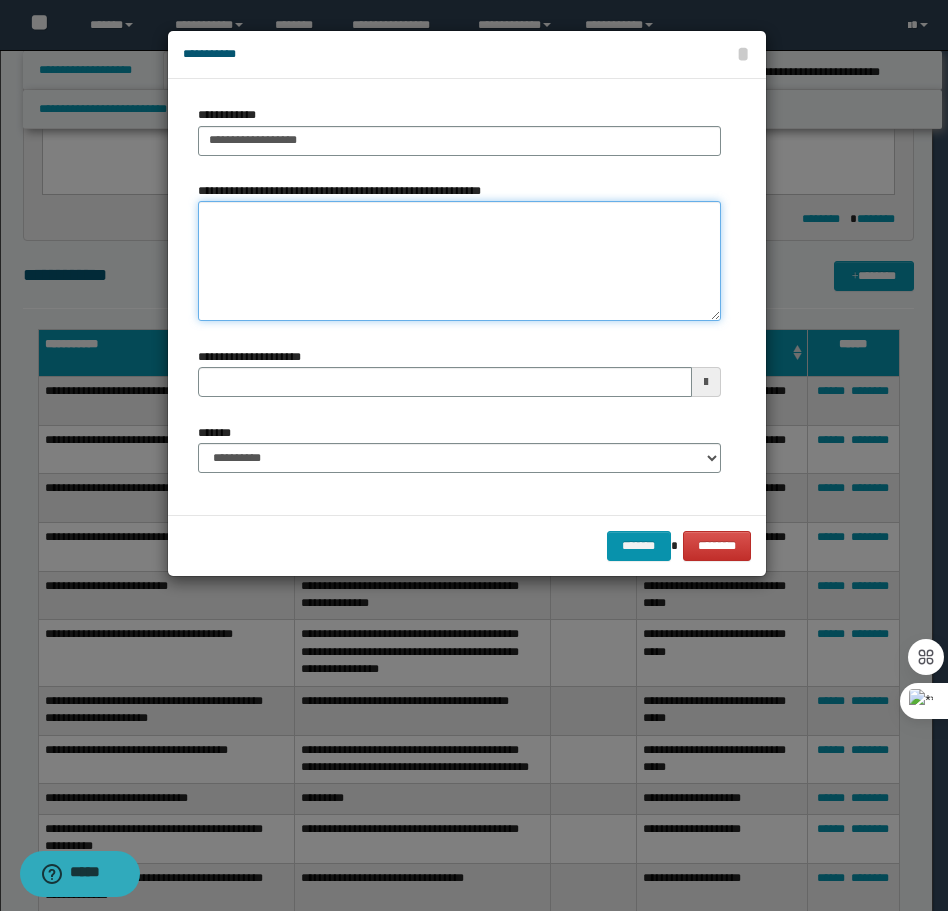paste on "*********" 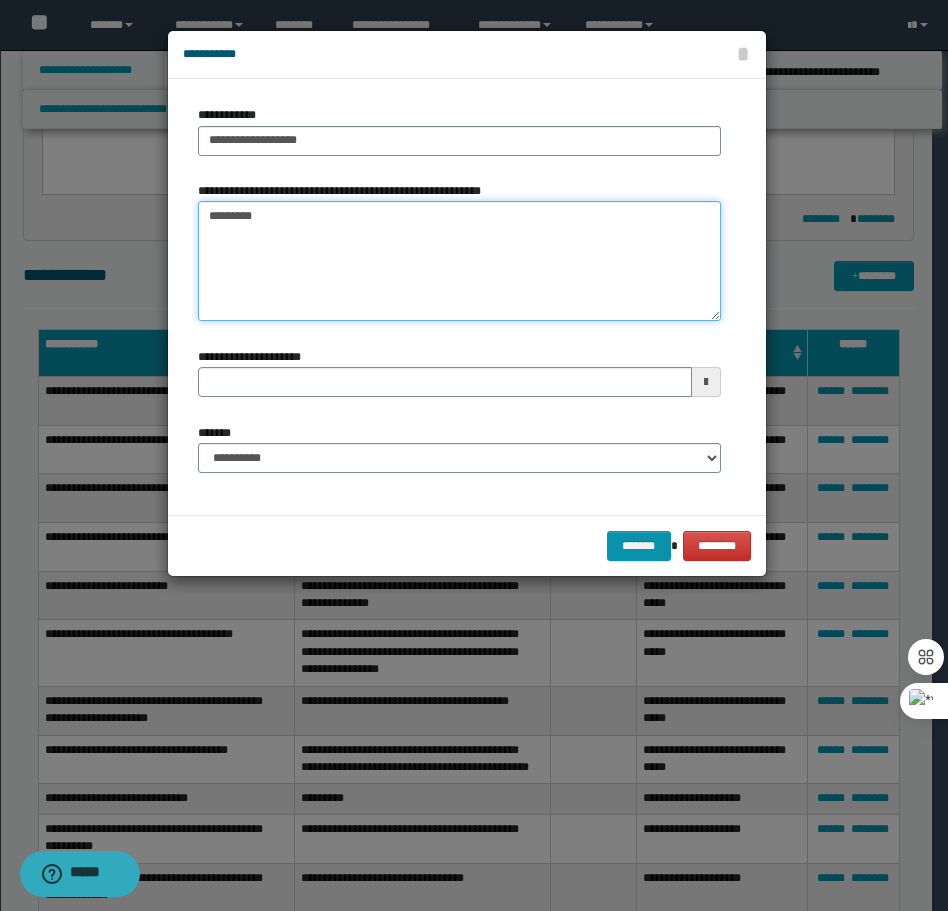 click on "*********" at bounding box center (459, 261) 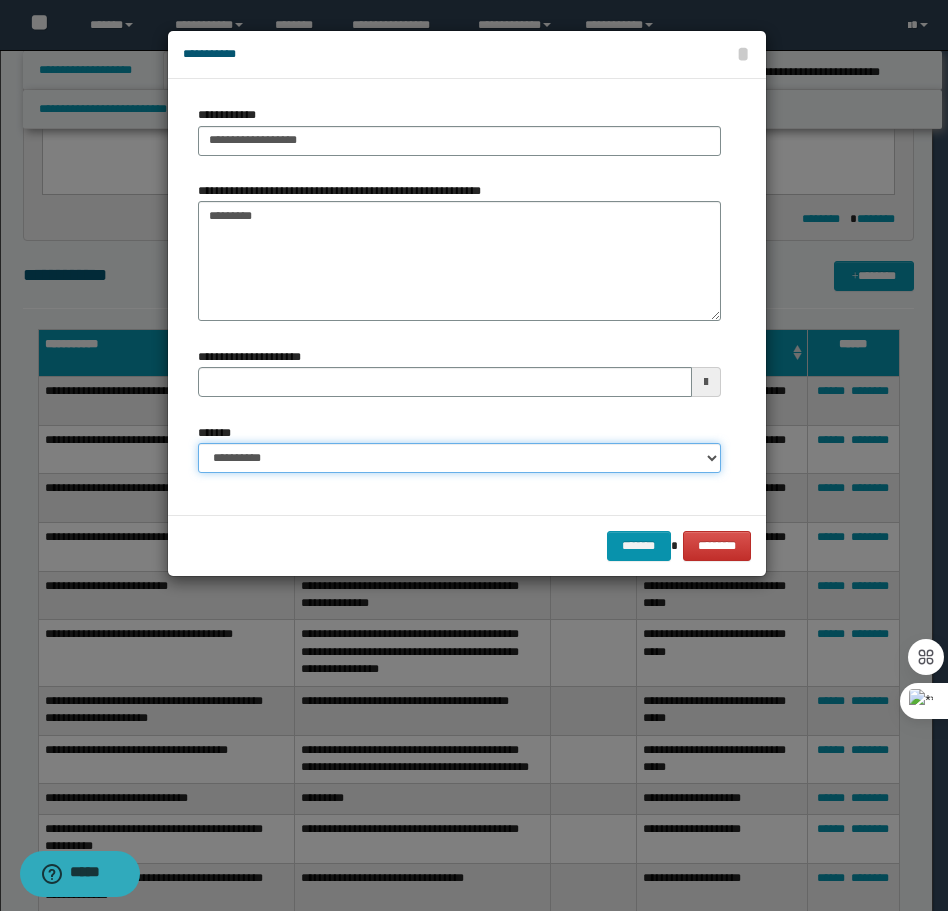 click on "**********" at bounding box center [459, 458] 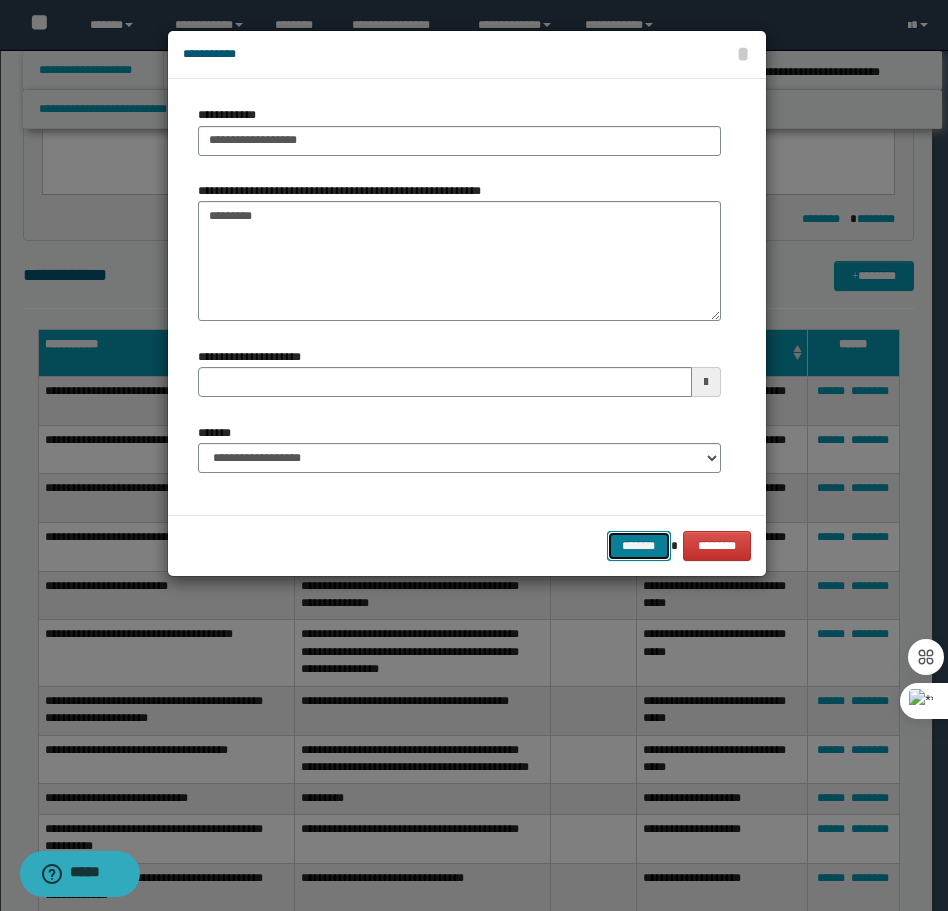 click on "*******" at bounding box center (639, 546) 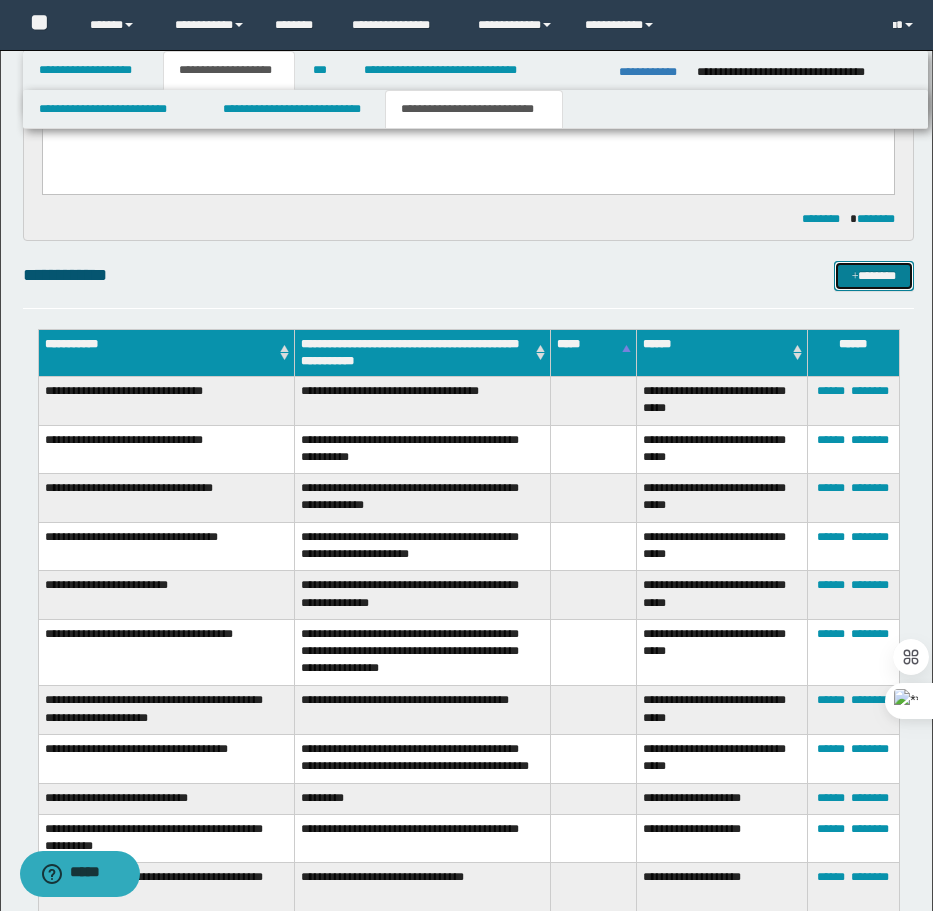click on "*******" at bounding box center (874, 276) 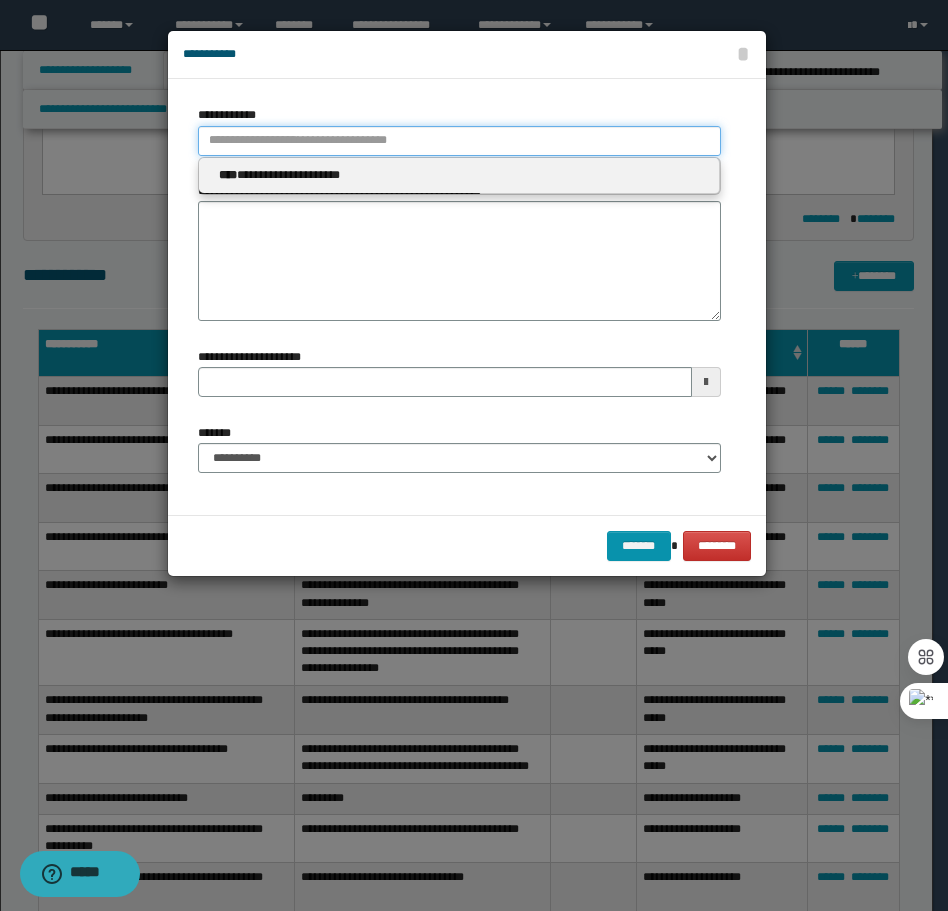 click on "**********" at bounding box center [459, 141] 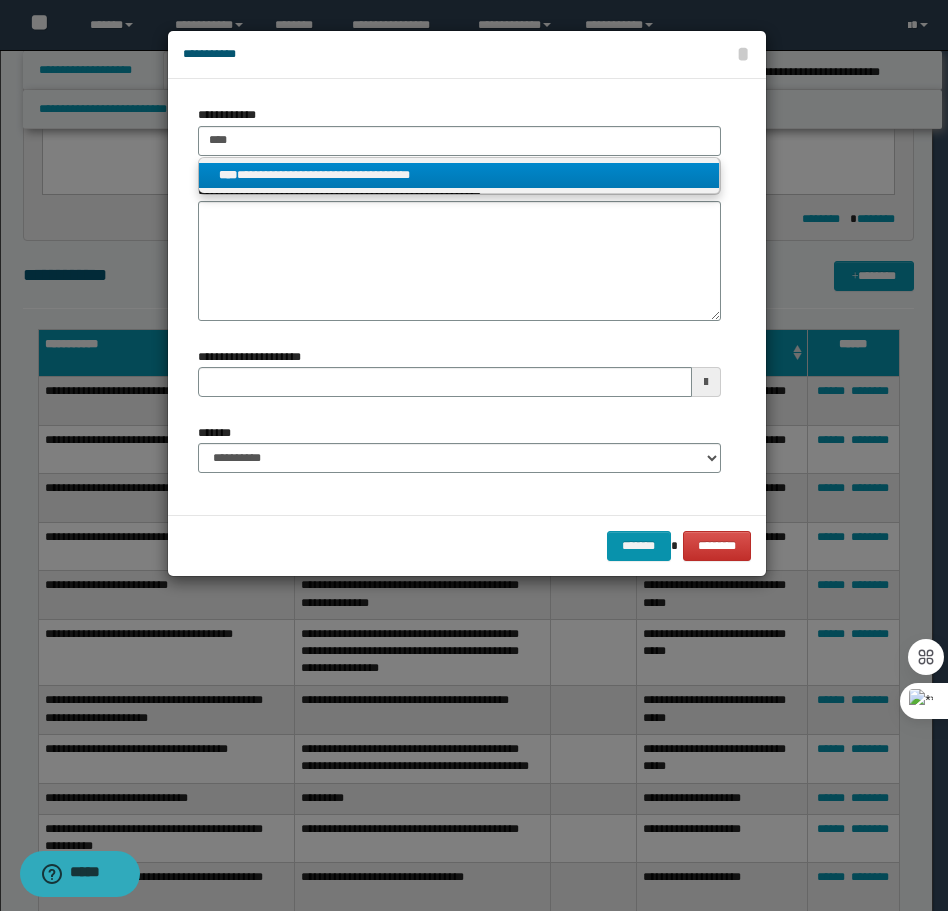 click on "**********" at bounding box center (459, 175) 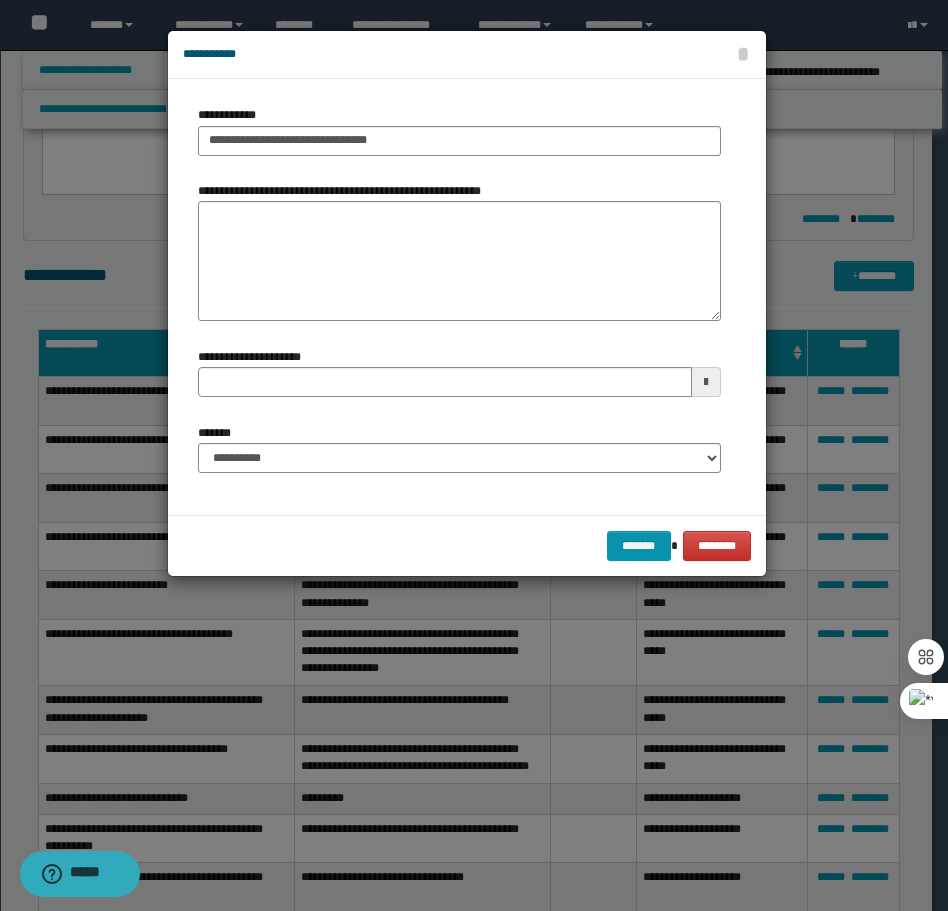 click on "**********" at bounding box center (0, 0) 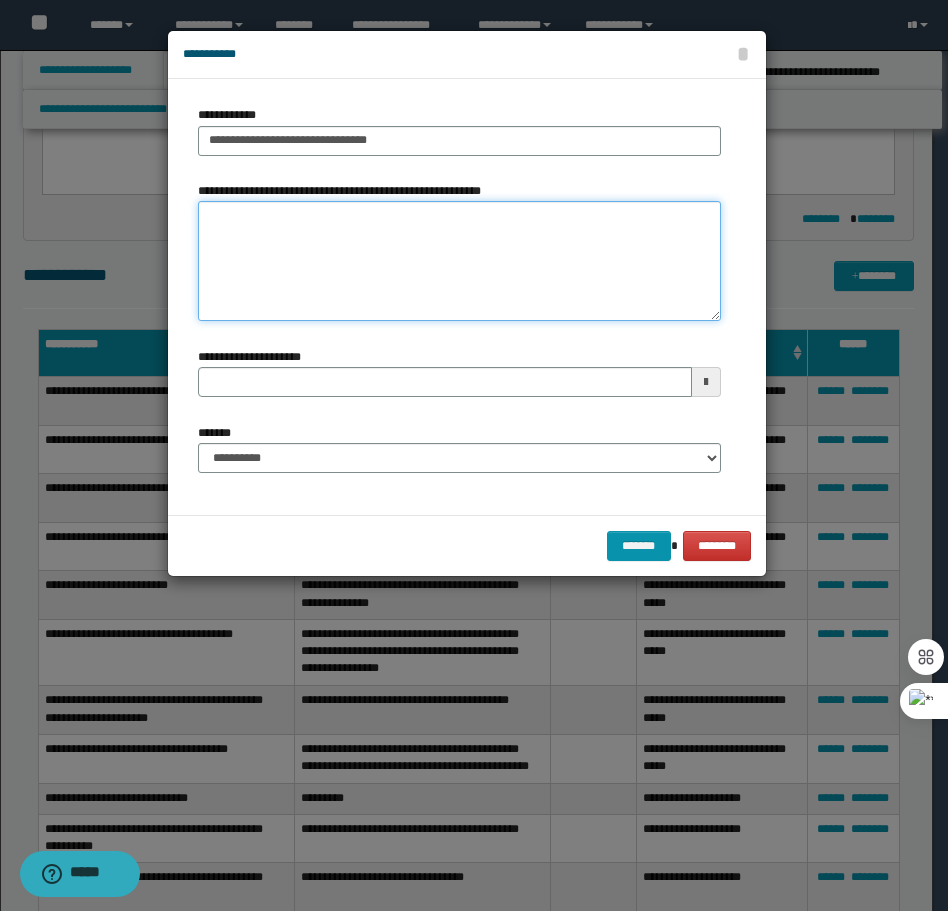 click on "**********" at bounding box center (459, 261) 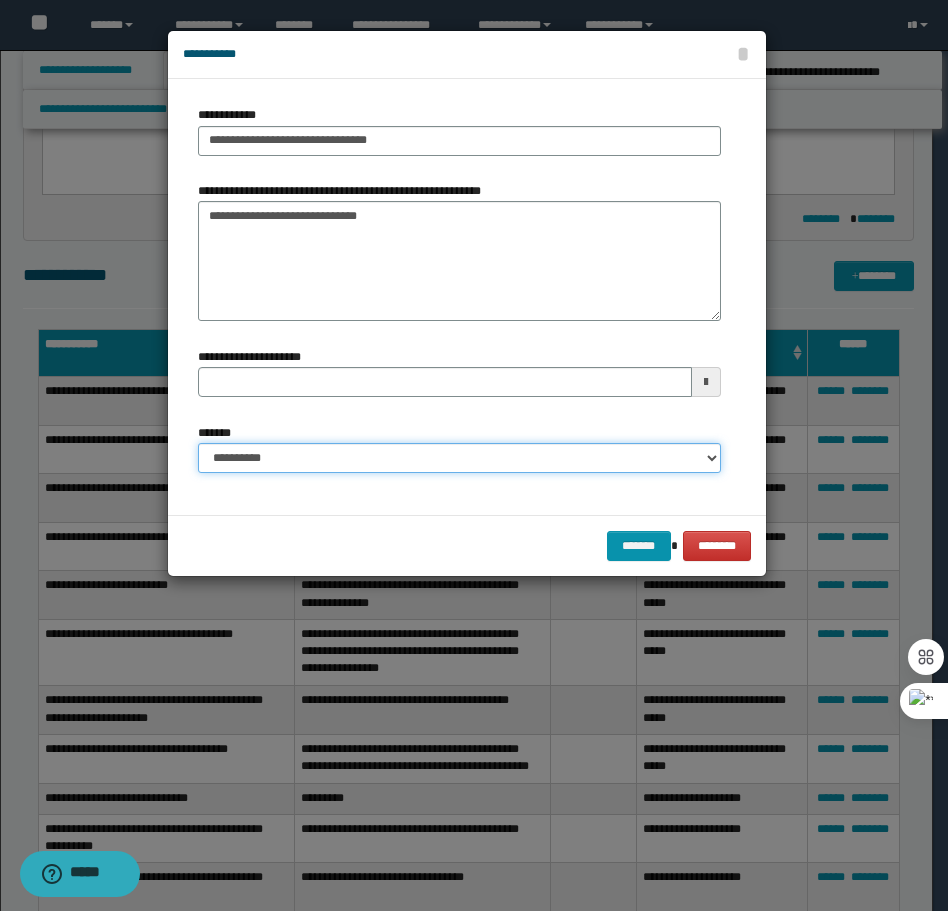 click on "**********" at bounding box center [459, 458] 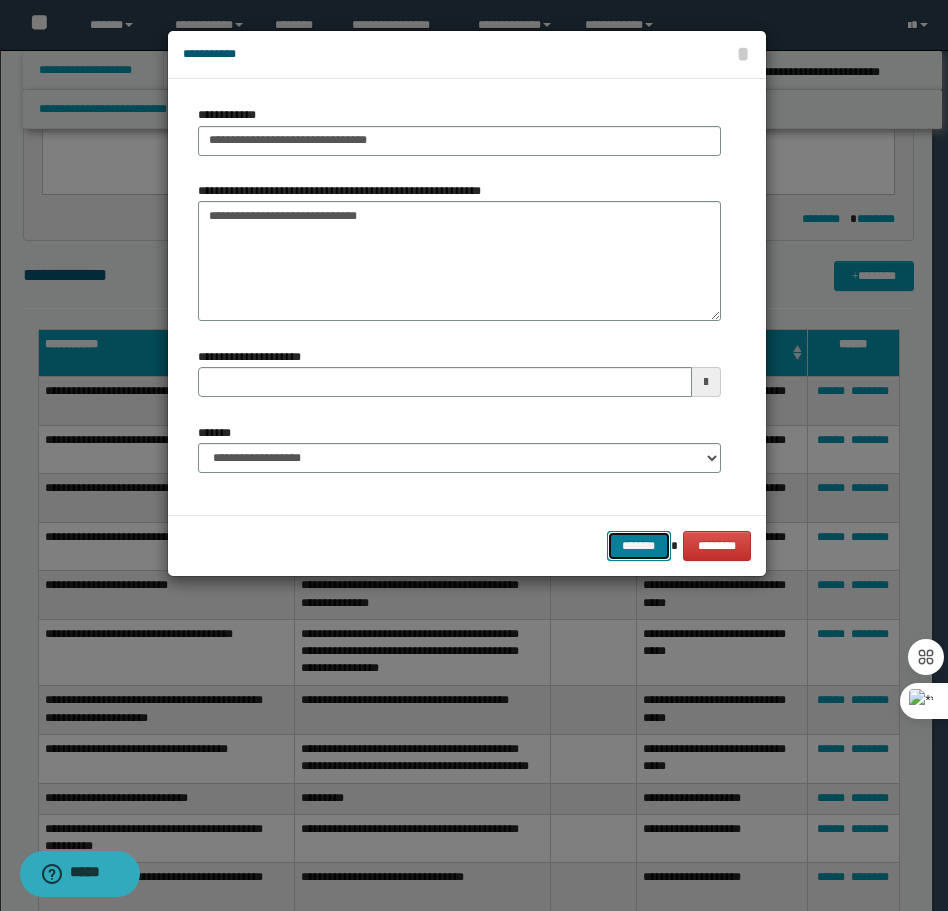 click on "*******" at bounding box center (639, 546) 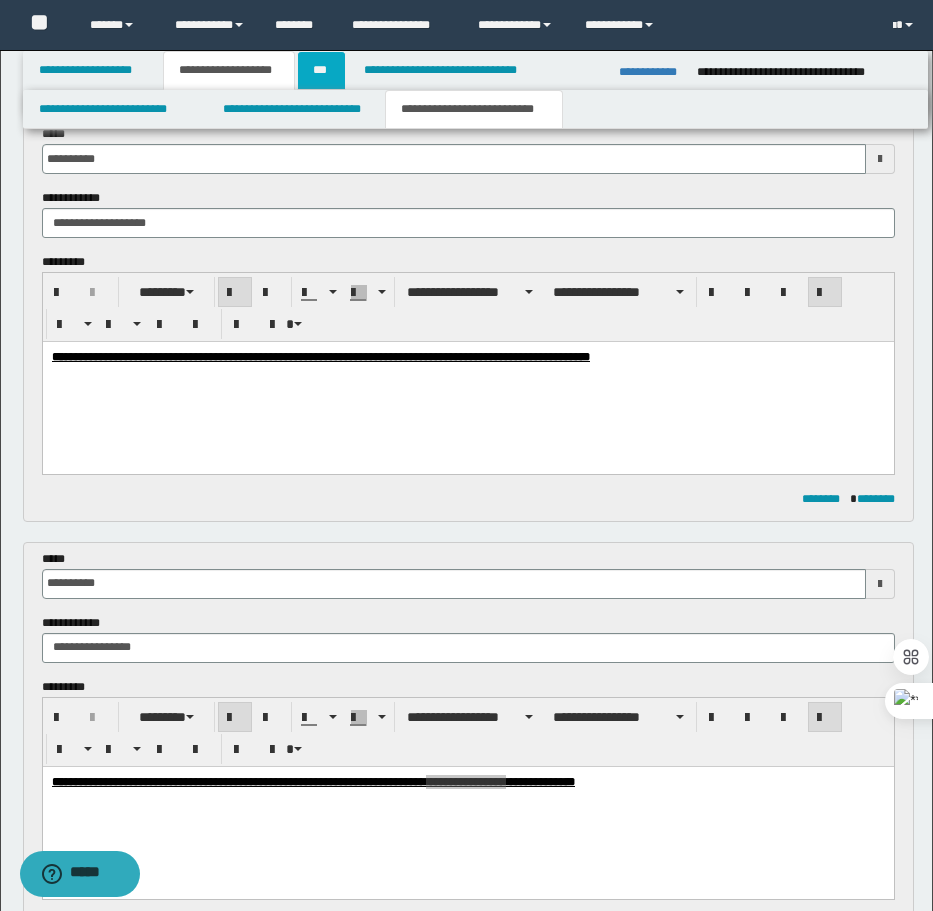 scroll, scrollTop: 0, scrollLeft: 0, axis: both 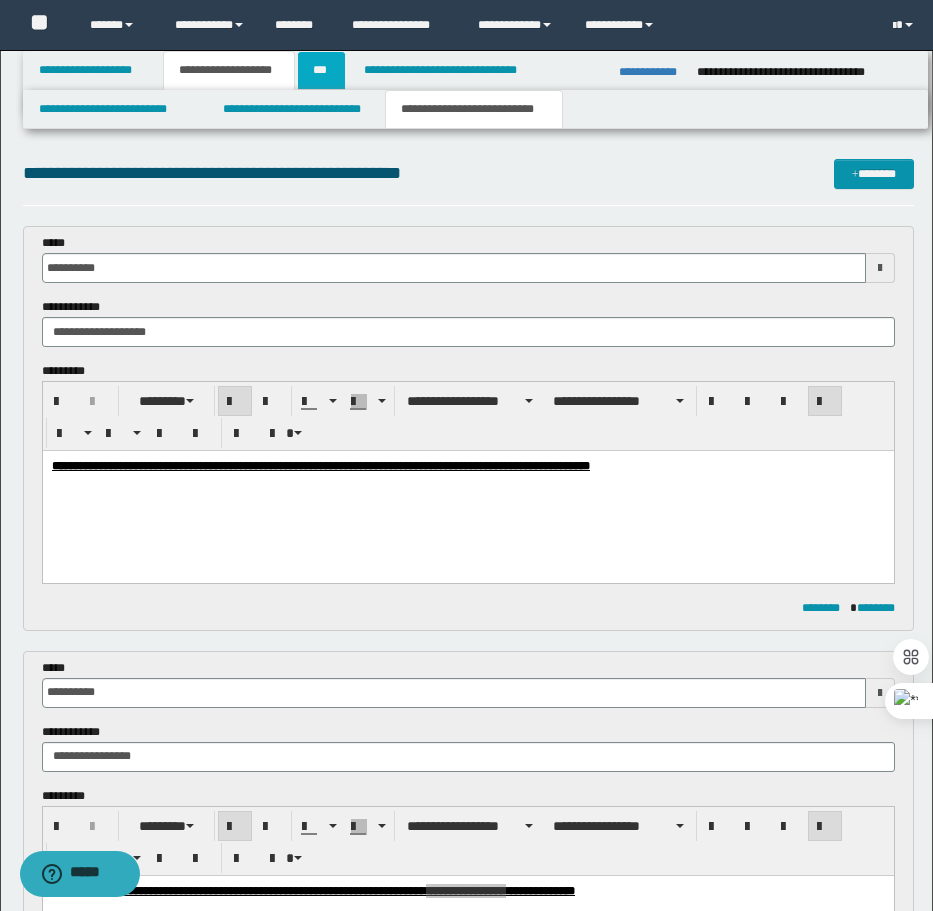 click on "***" at bounding box center [321, 70] 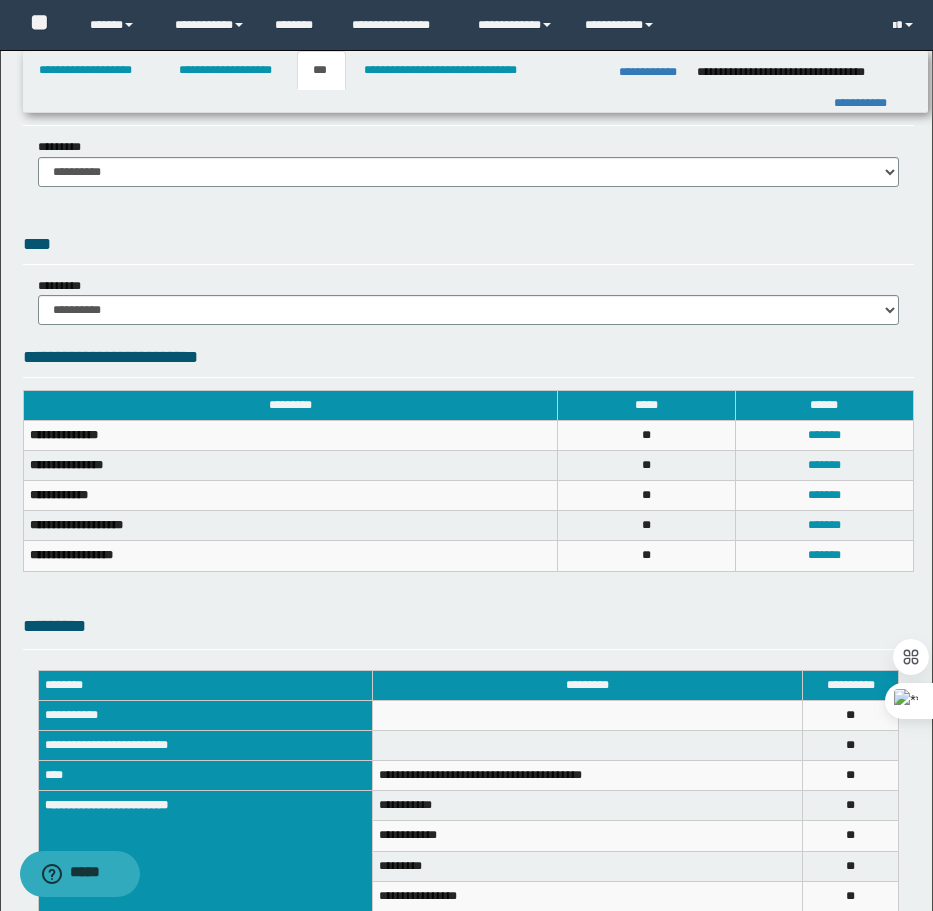 scroll, scrollTop: 0, scrollLeft: 0, axis: both 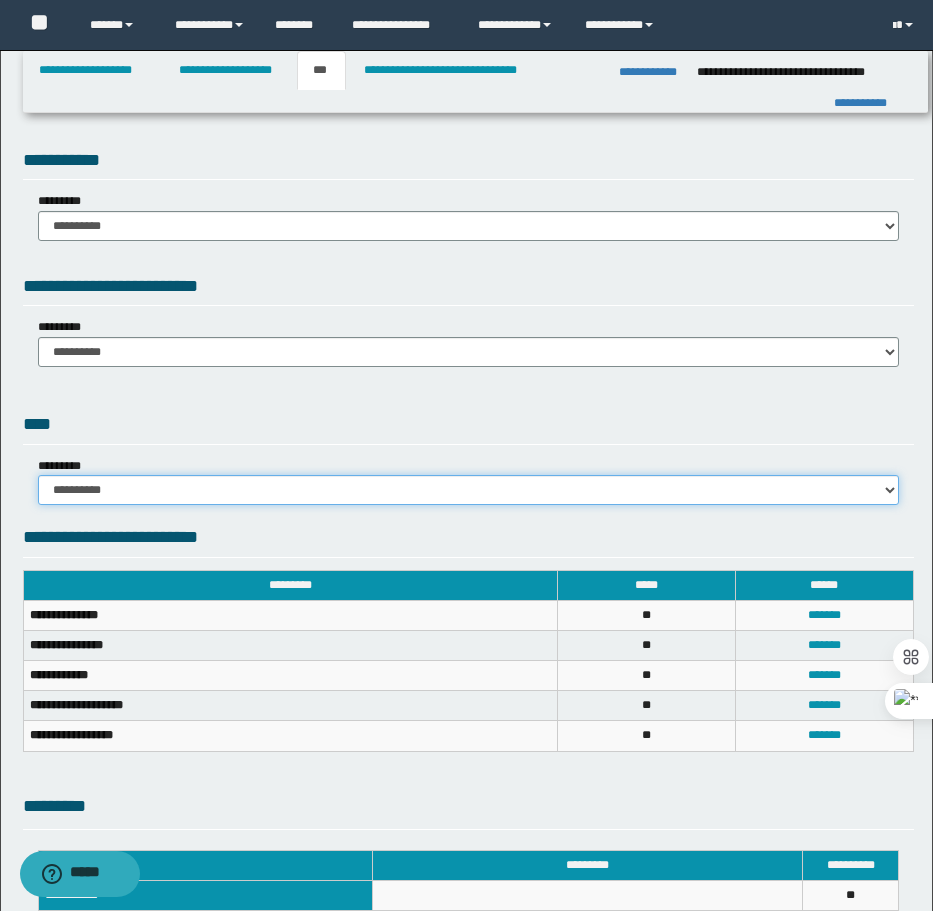click on "**********" at bounding box center [468, 490] 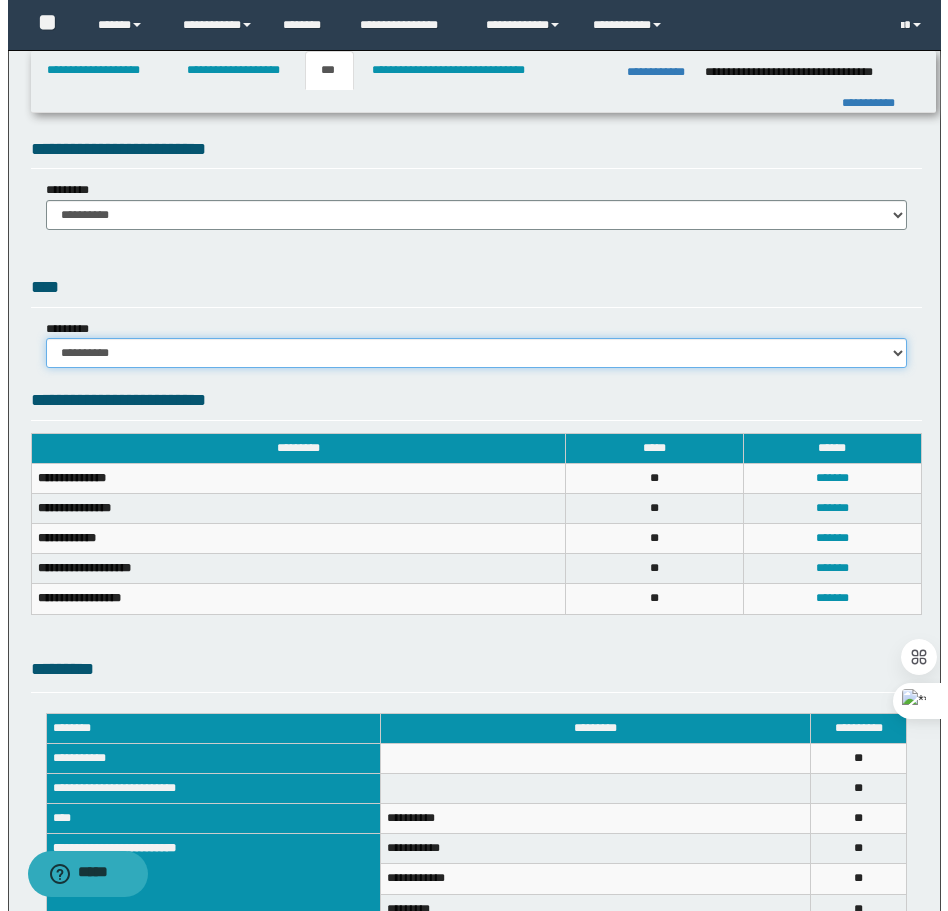 scroll, scrollTop: 0, scrollLeft: 0, axis: both 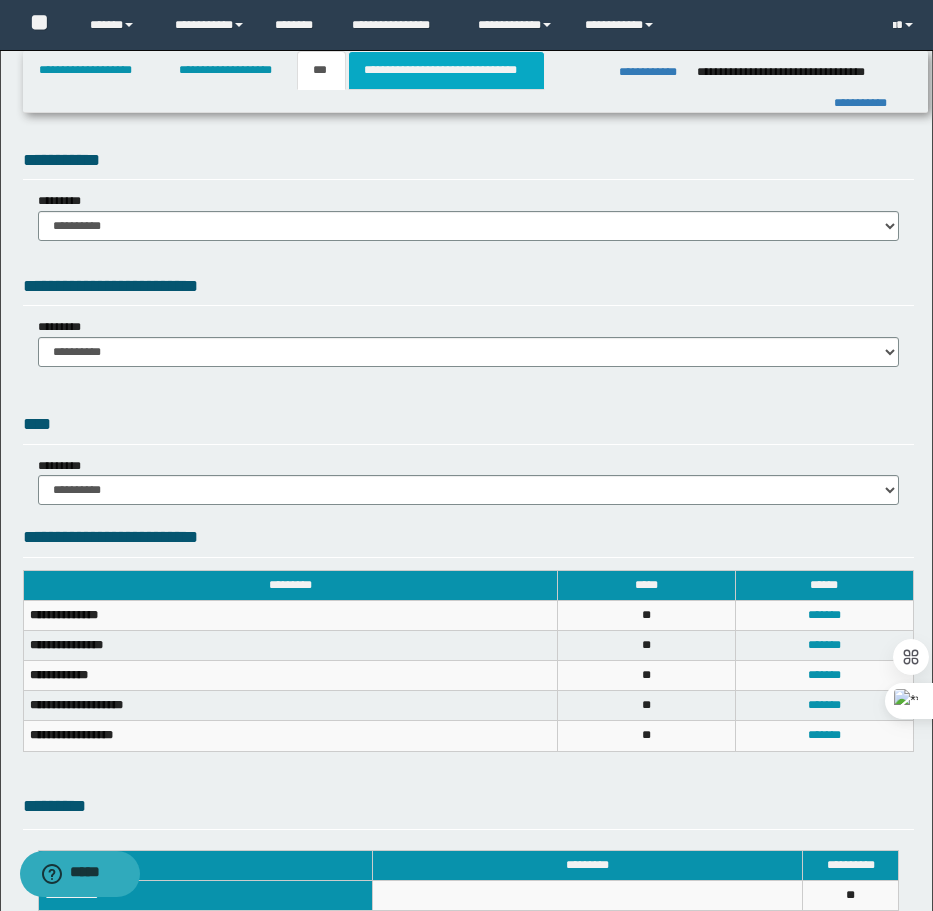 click on "**********" at bounding box center (446, 70) 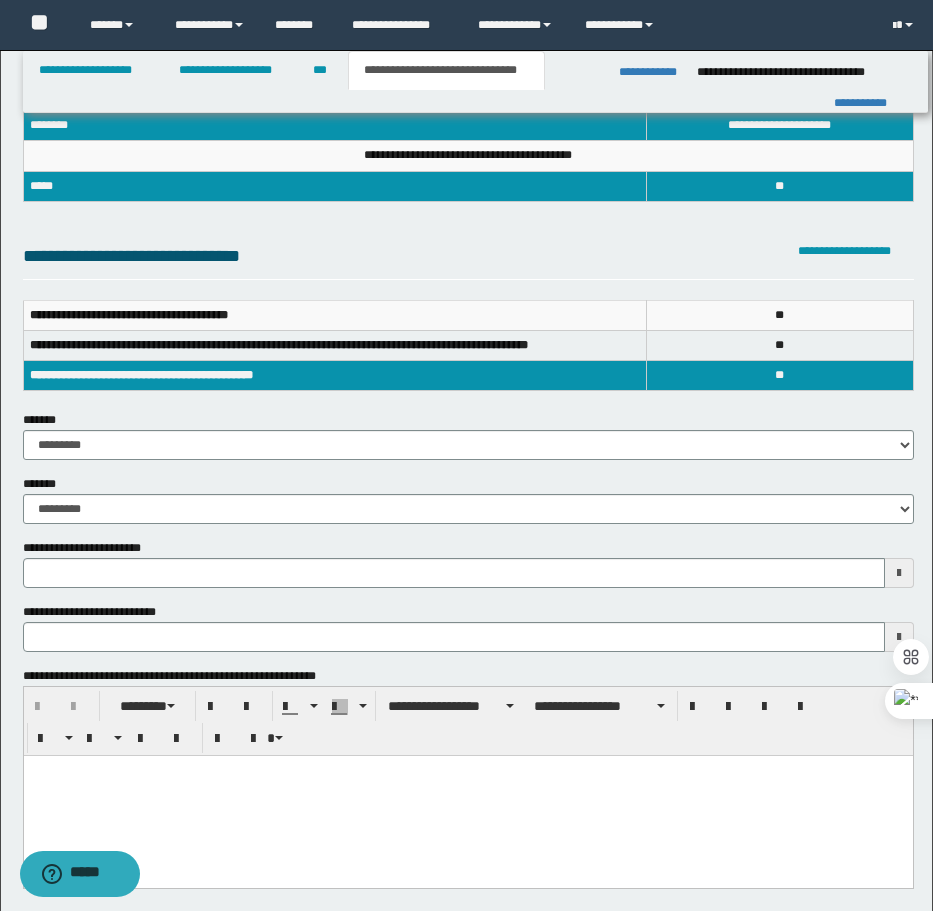 scroll, scrollTop: 200, scrollLeft: 0, axis: vertical 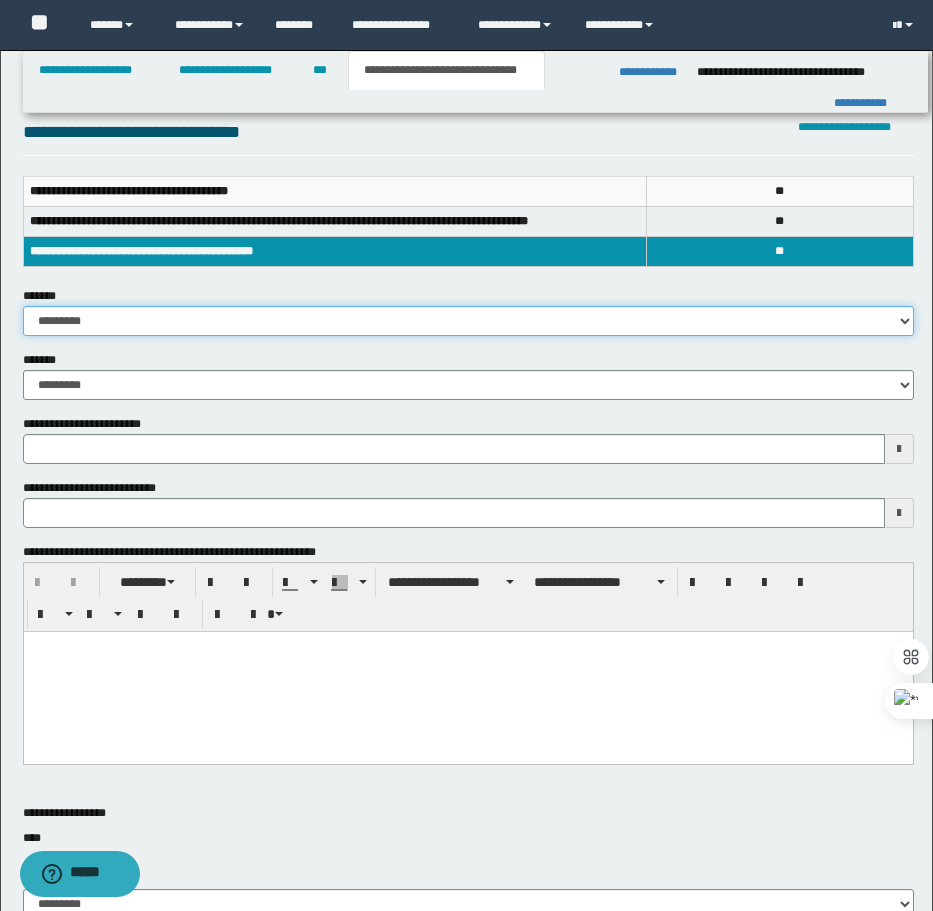 click on "**********" at bounding box center (468, 321) 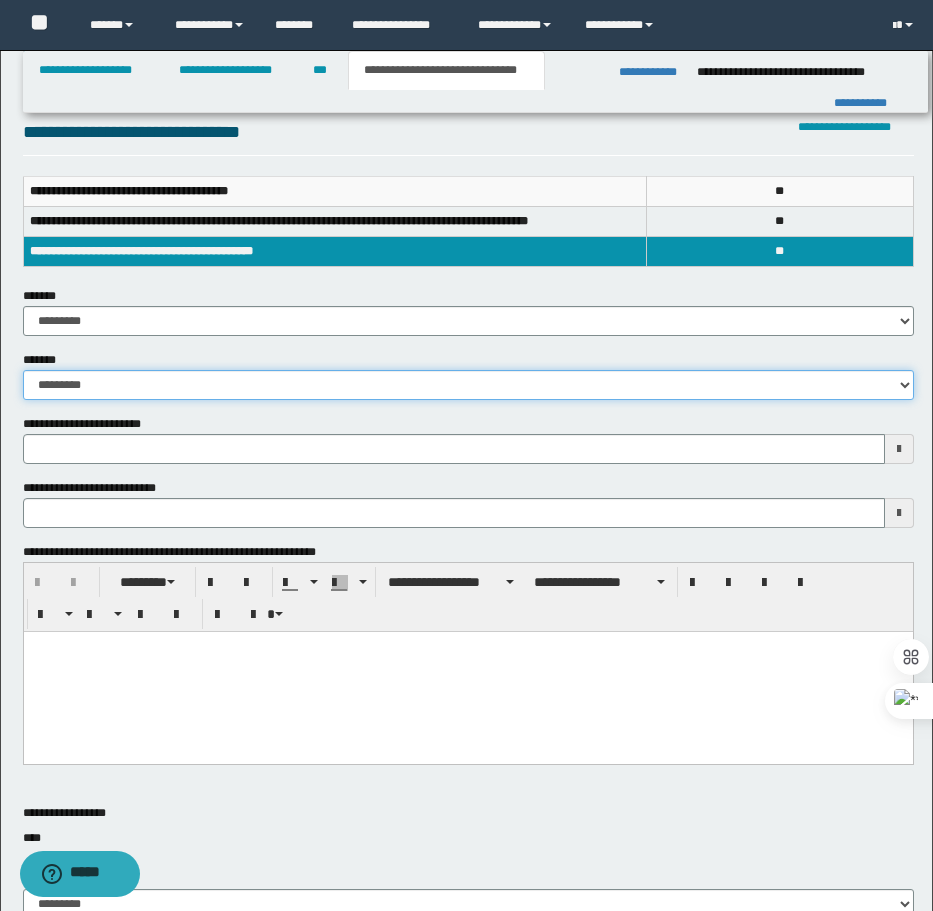 drag, startPoint x: 149, startPoint y: 387, endPoint x: 149, endPoint y: 399, distance: 12 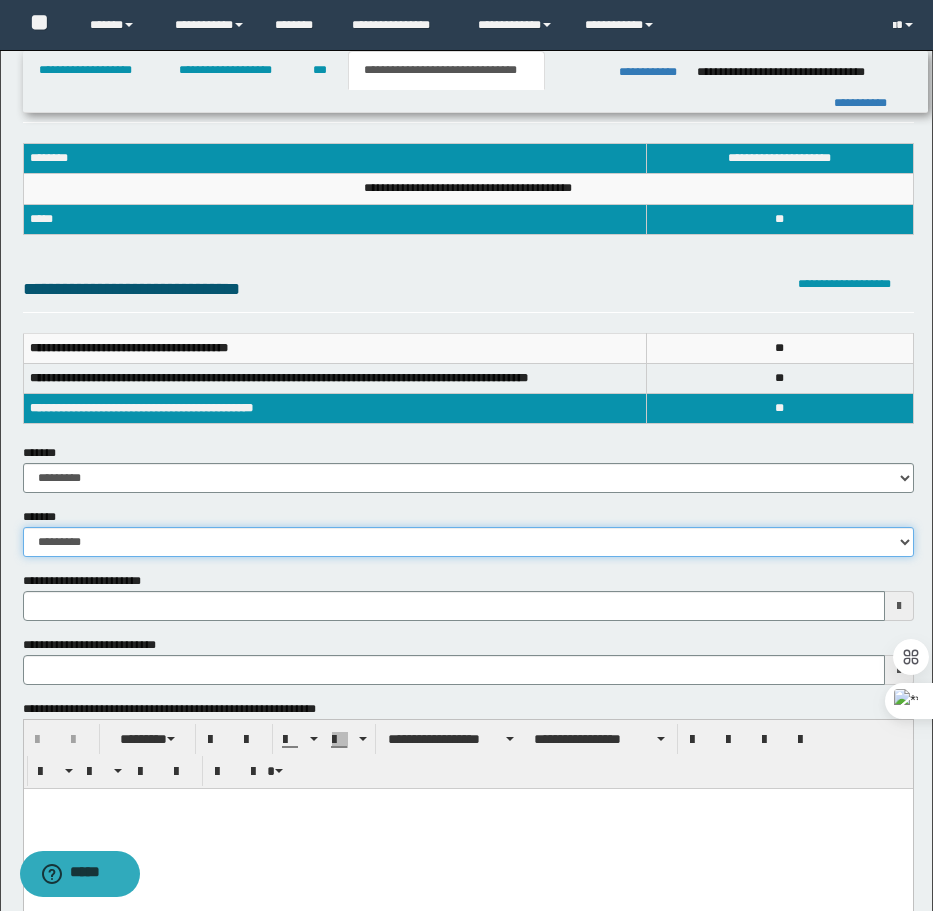 scroll, scrollTop: 0, scrollLeft: 0, axis: both 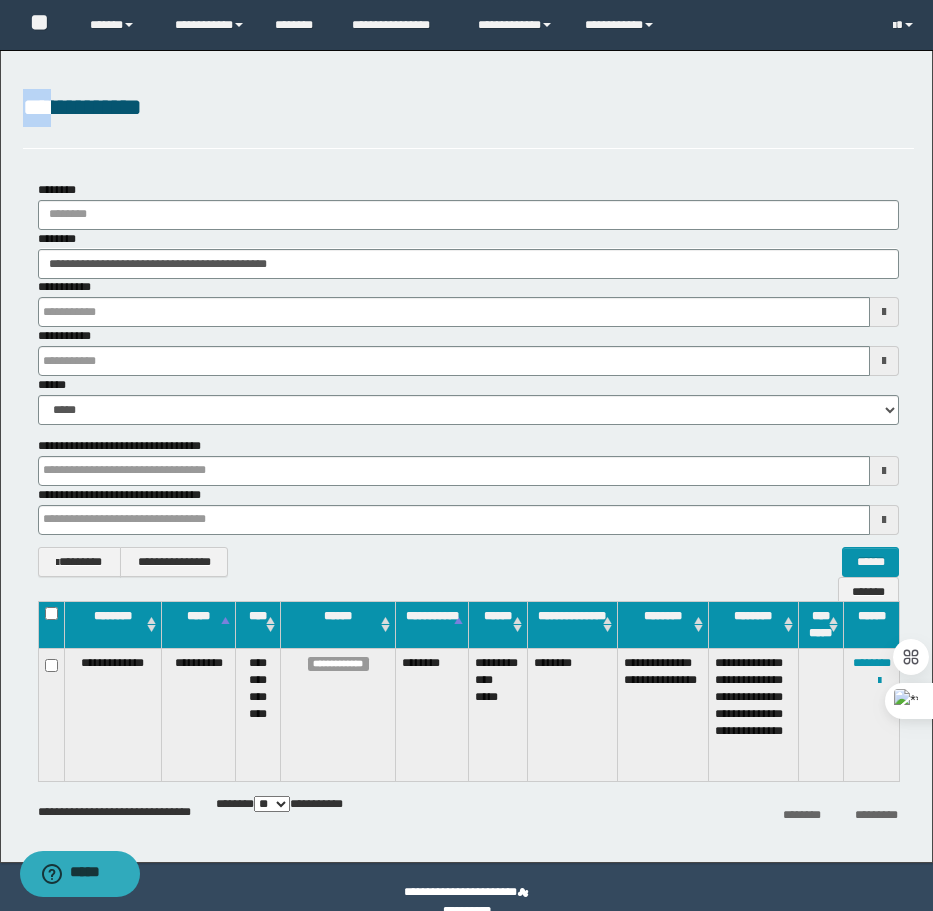 drag, startPoint x: 71, startPoint y: 76, endPoint x: -24, endPoint y: 15, distance: 112.898186 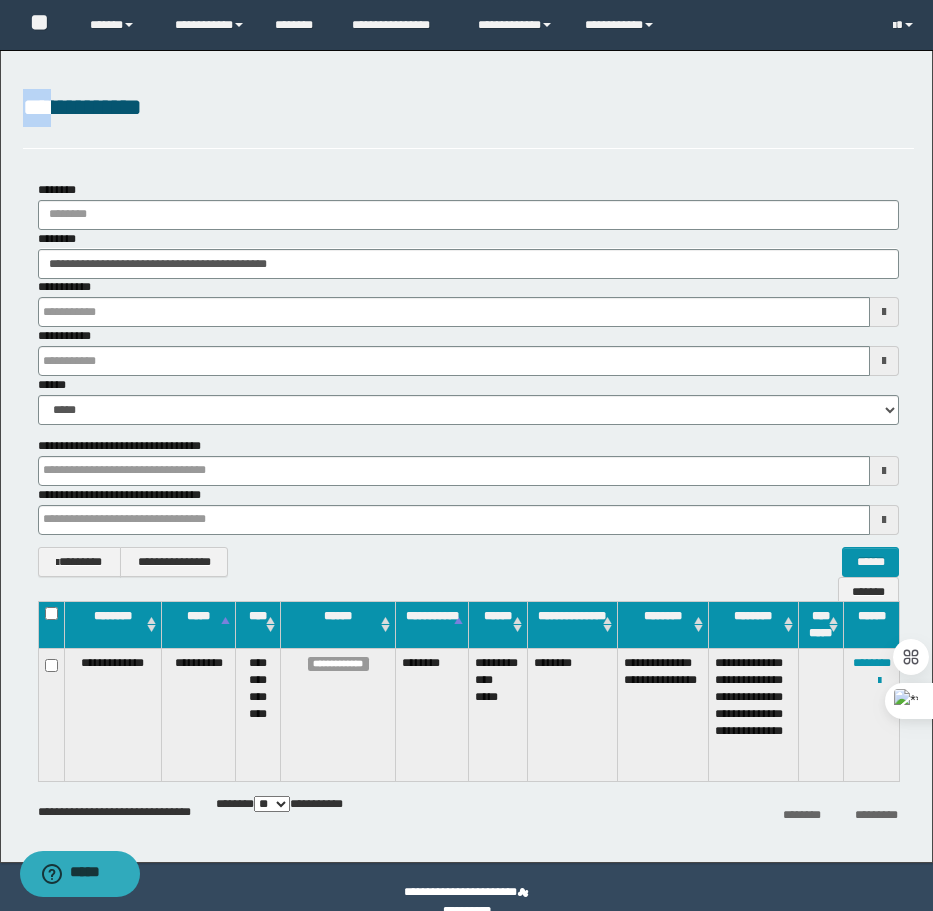 click on "**********" at bounding box center (466, 455) 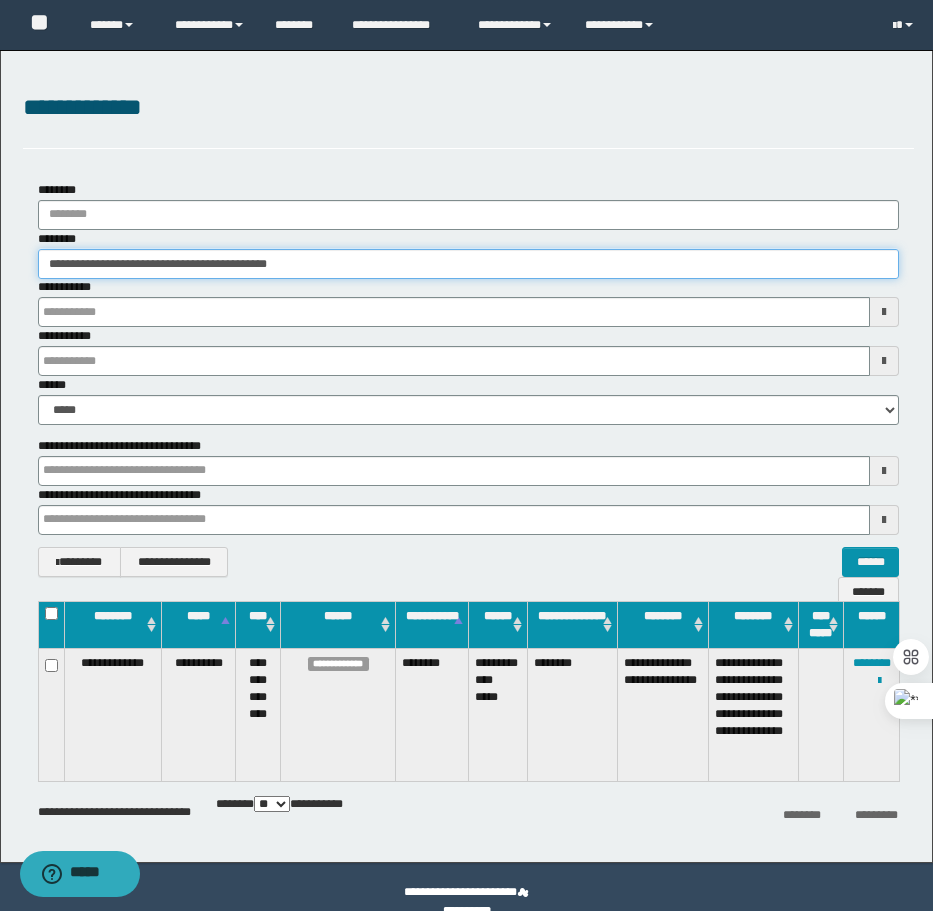 click on "**********" at bounding box center [468, 264] 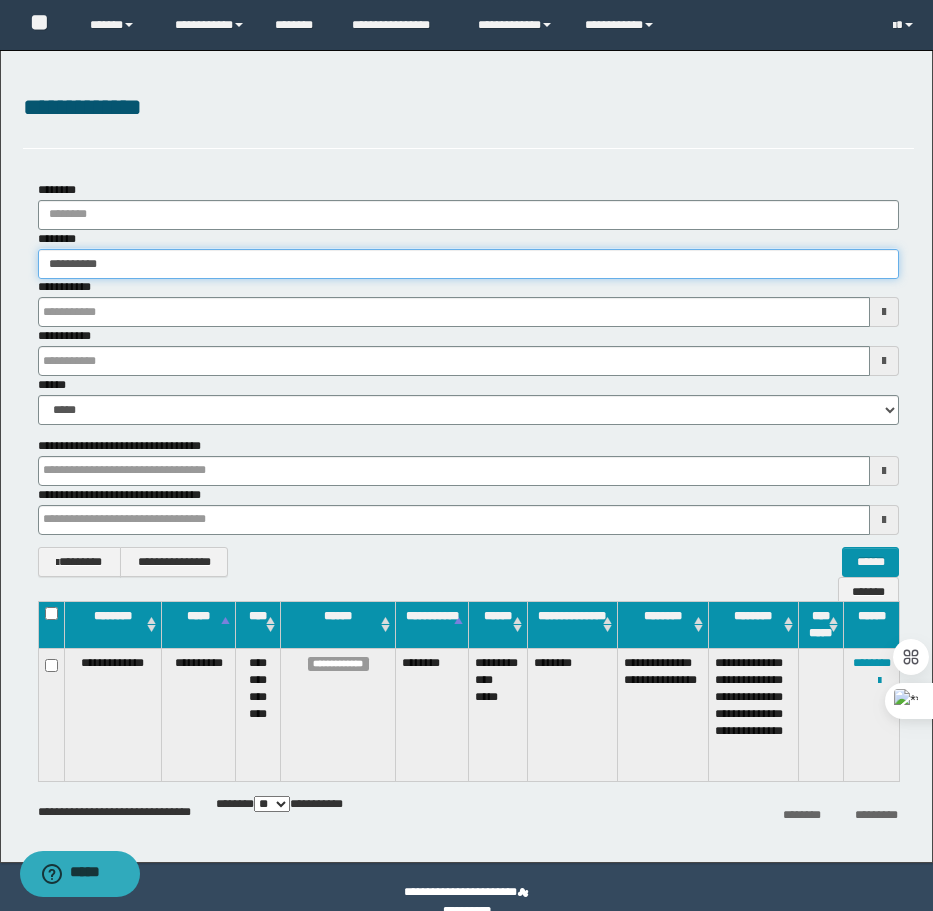 type on "**********" 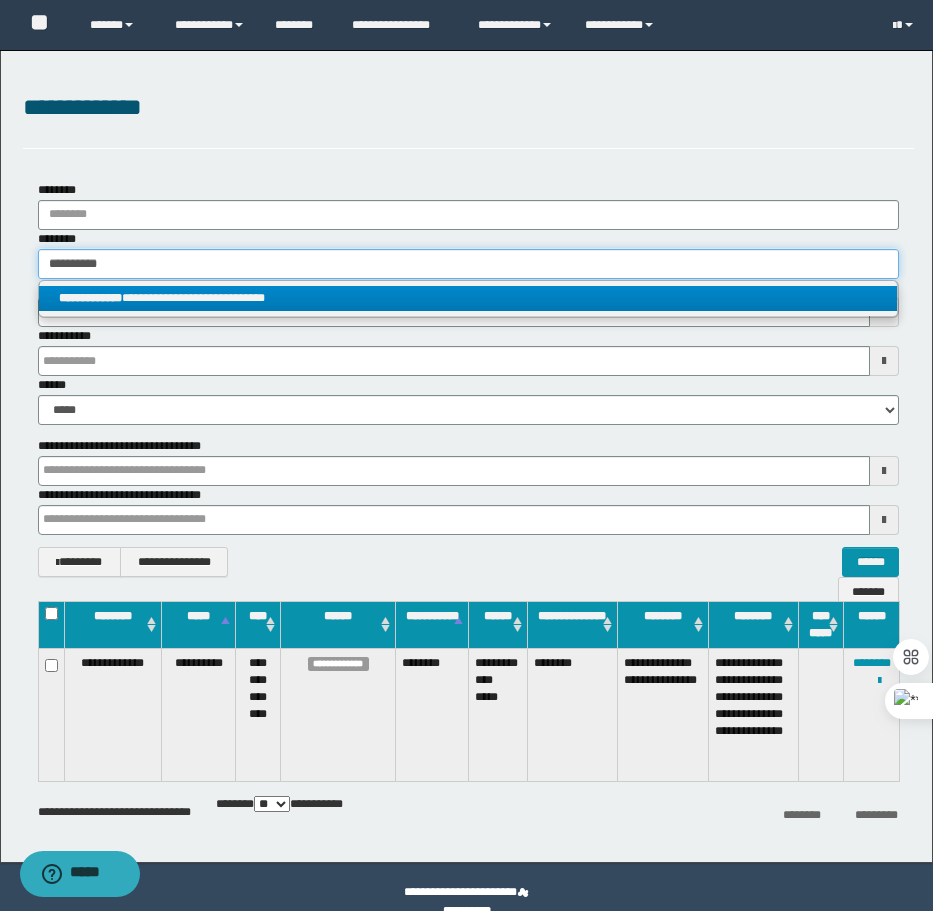 type on "**********" 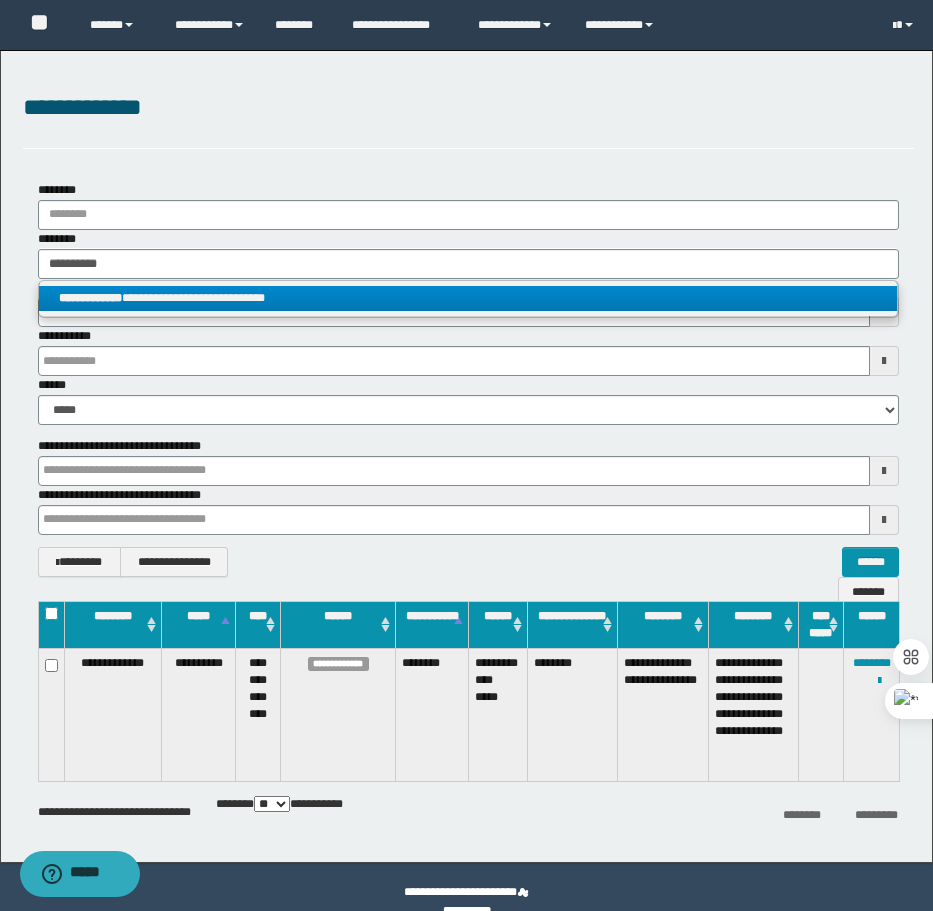 click on "**********" at bounding box center (468, 298) 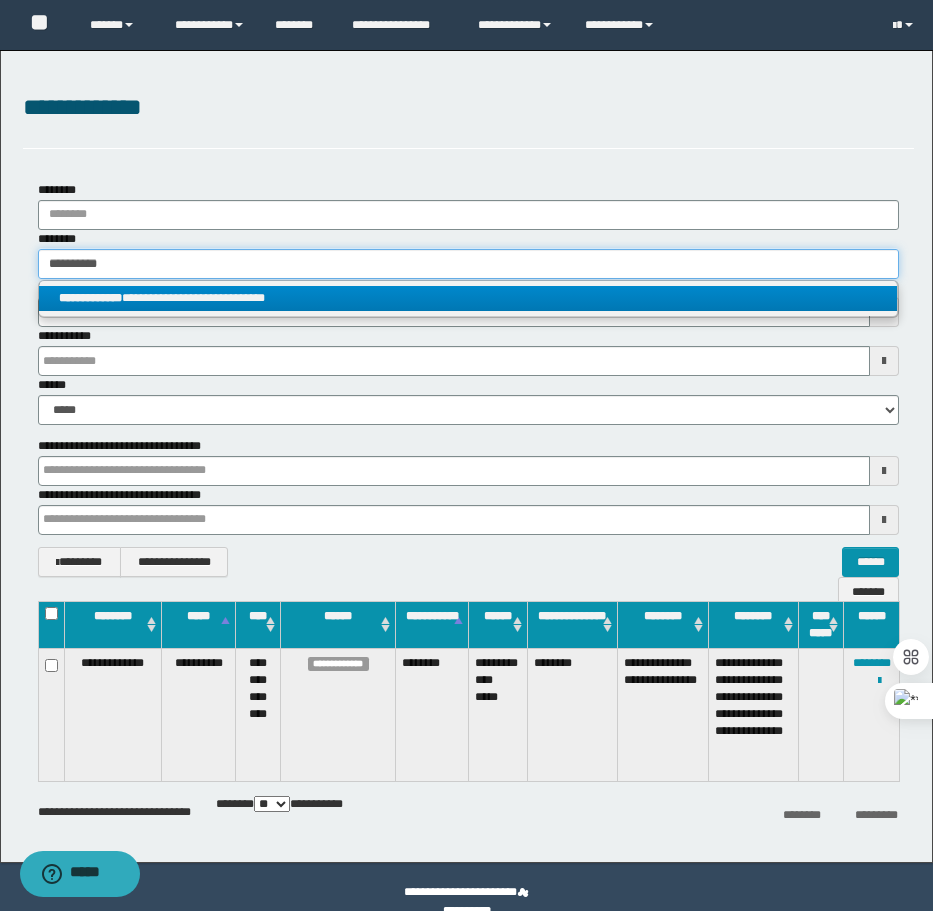 type 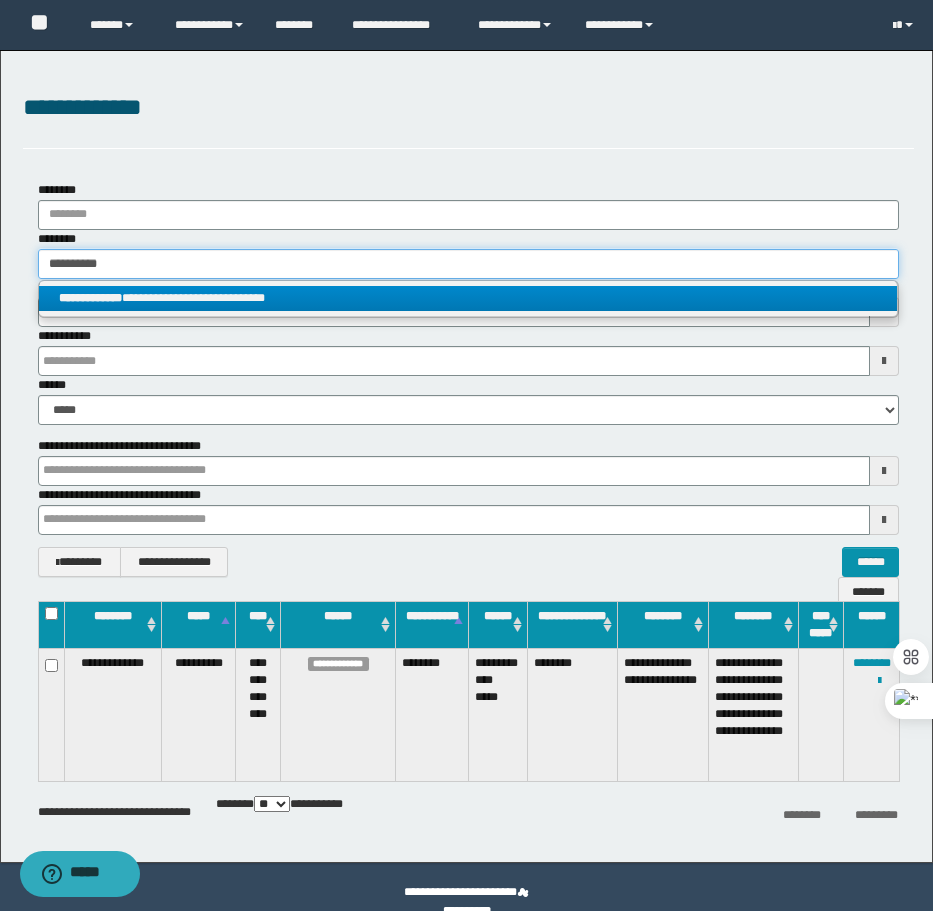type on "**********" 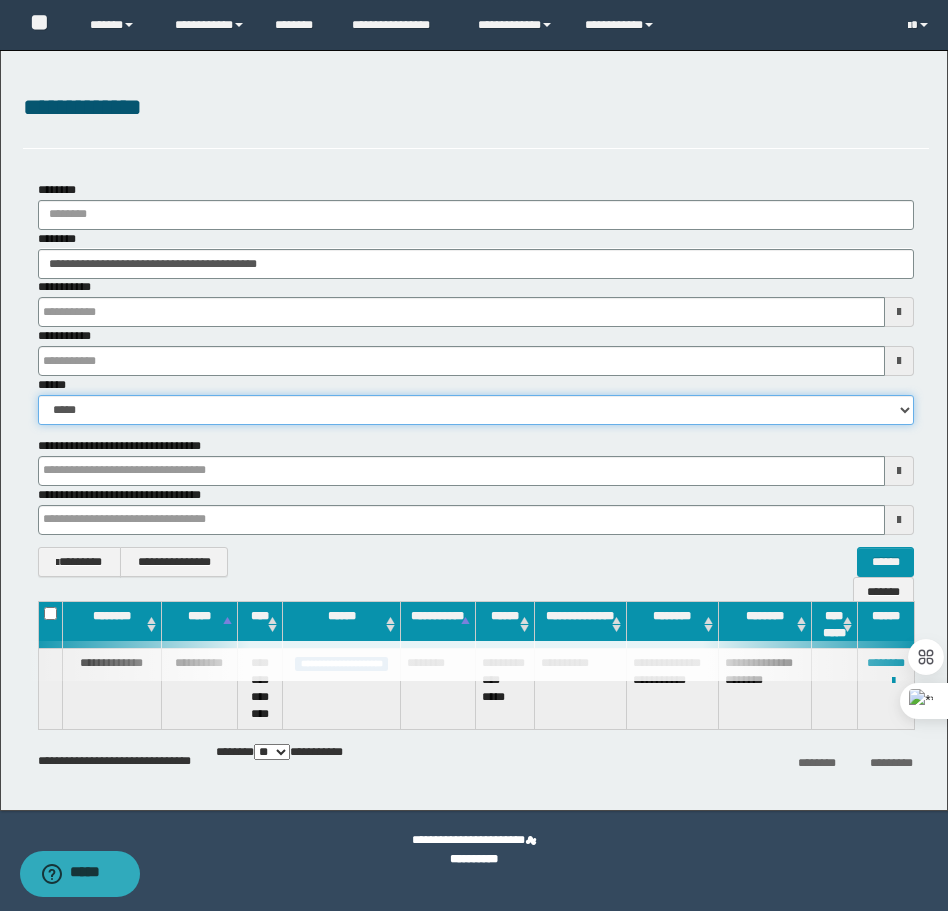 drag, startPoint x: 311, startPoint y: 415, endPoint x: 311, endPoint y: 446, distance: 31 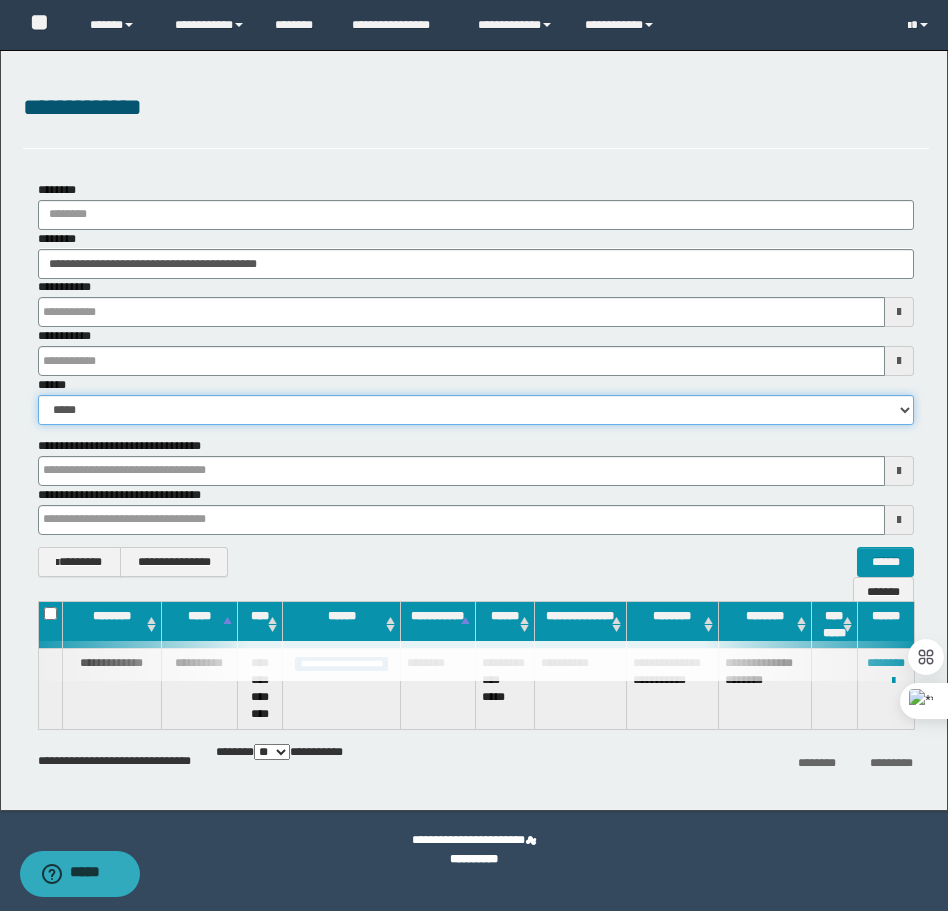 click on "**********" at bounding box center [476, 379] 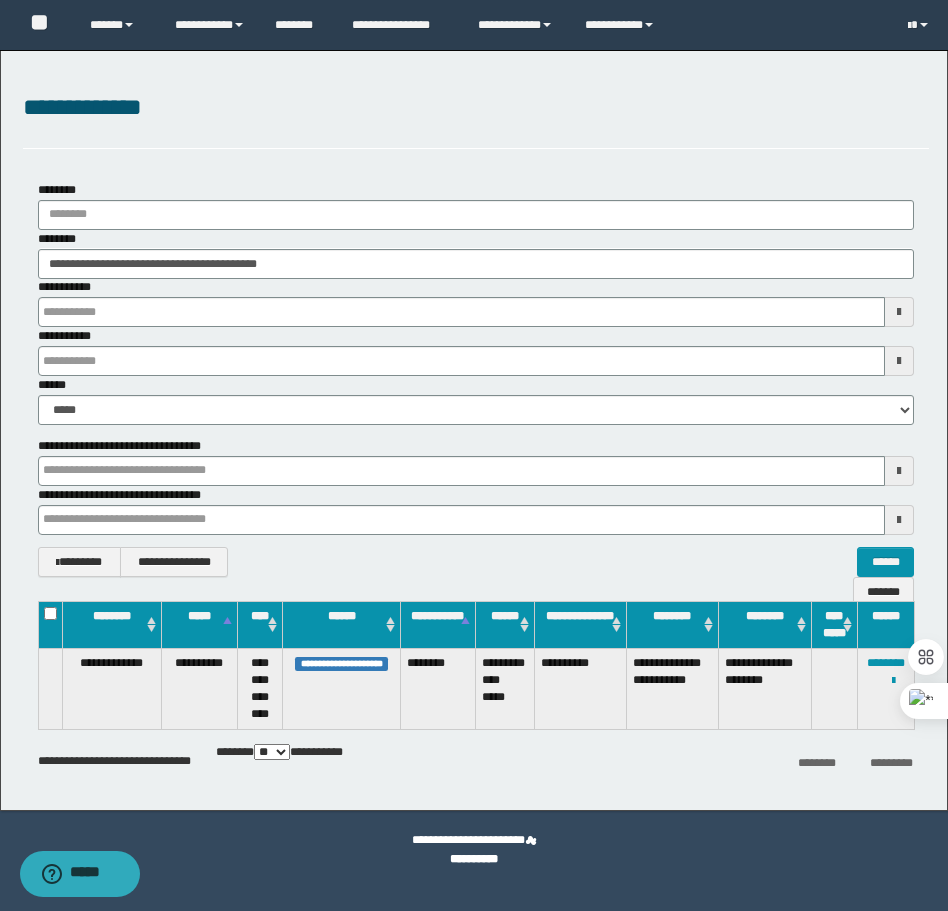 click on "**********" at bounding box center [474, 430] 